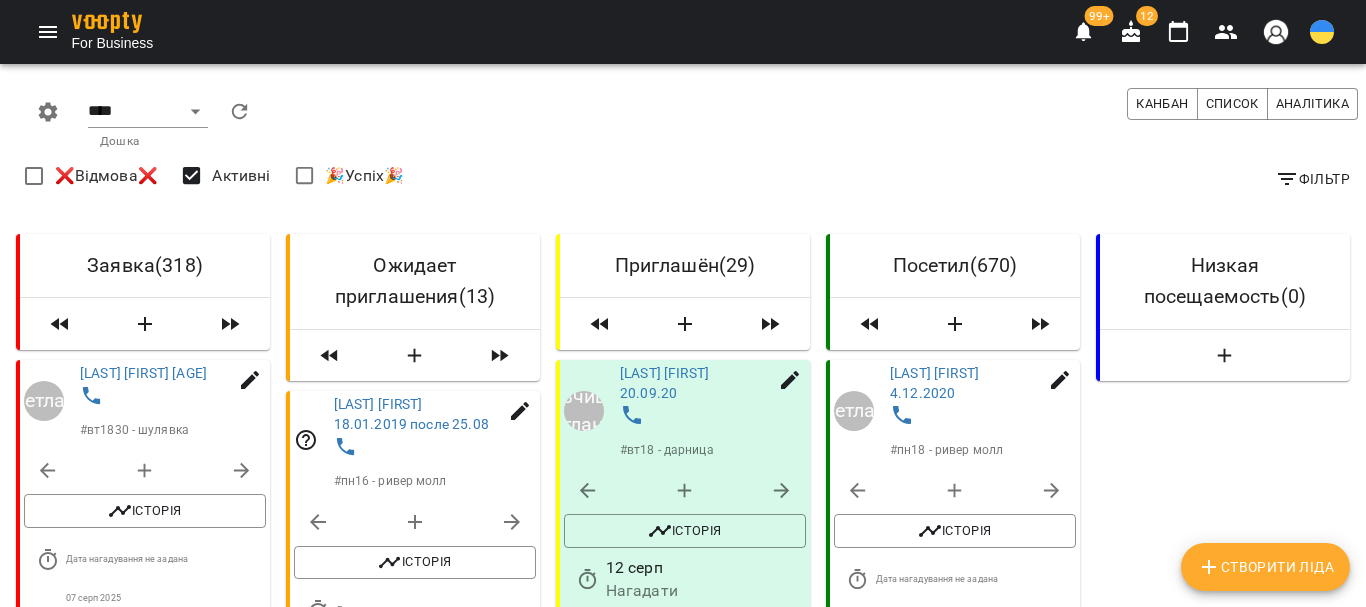 select on "**********" 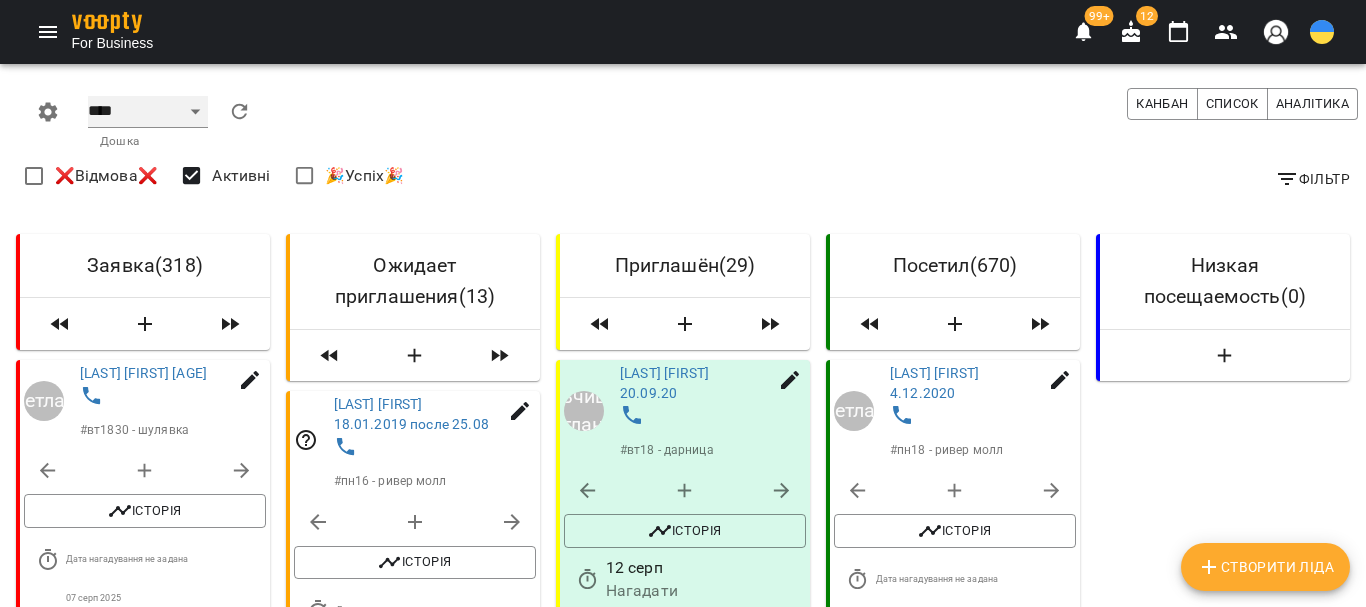 click on "**** ****** ******* ******** *****" at bounding box center (148, 112) 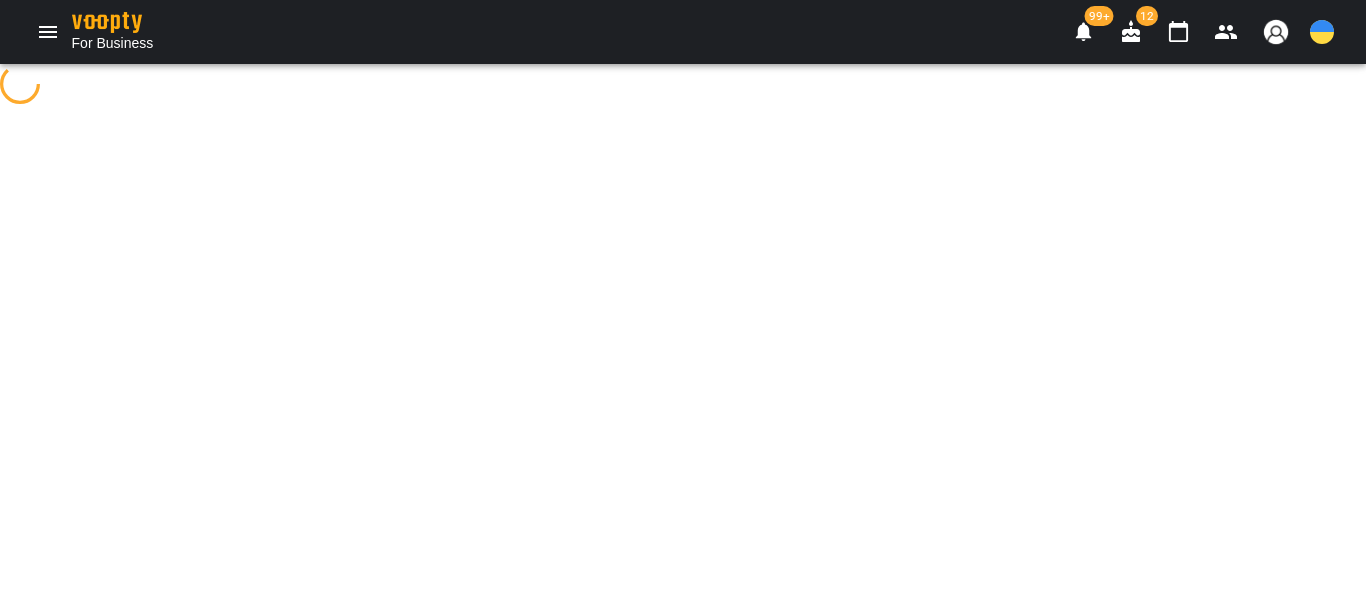 select on "**********" 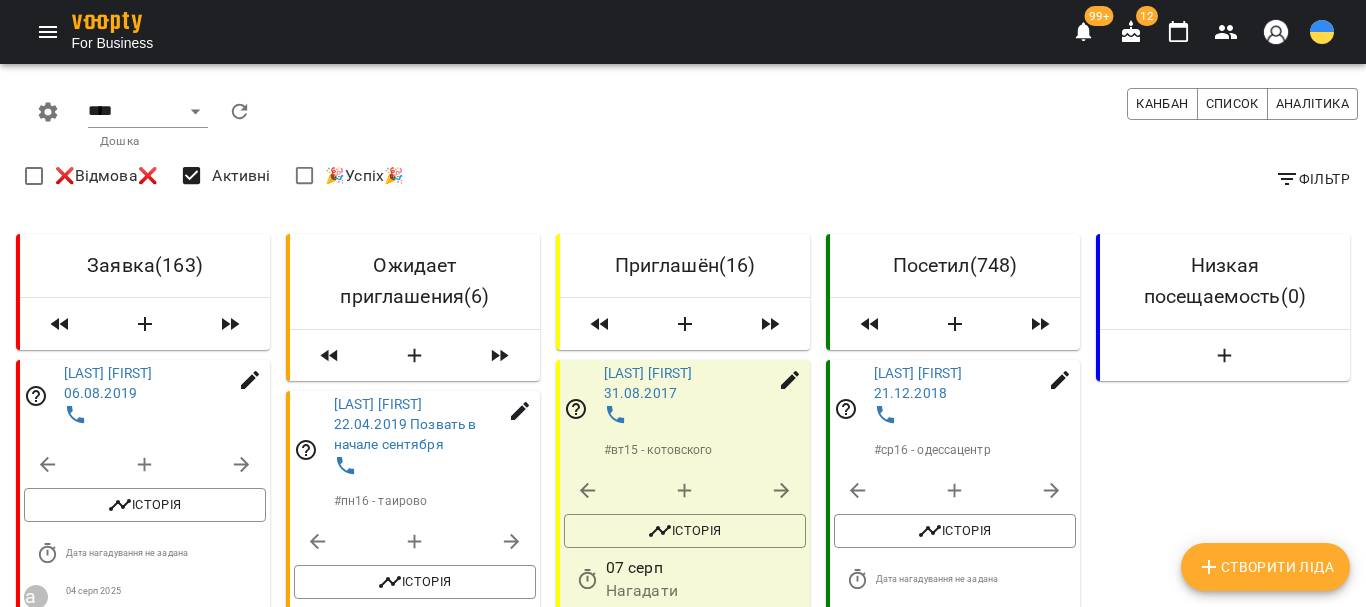 click 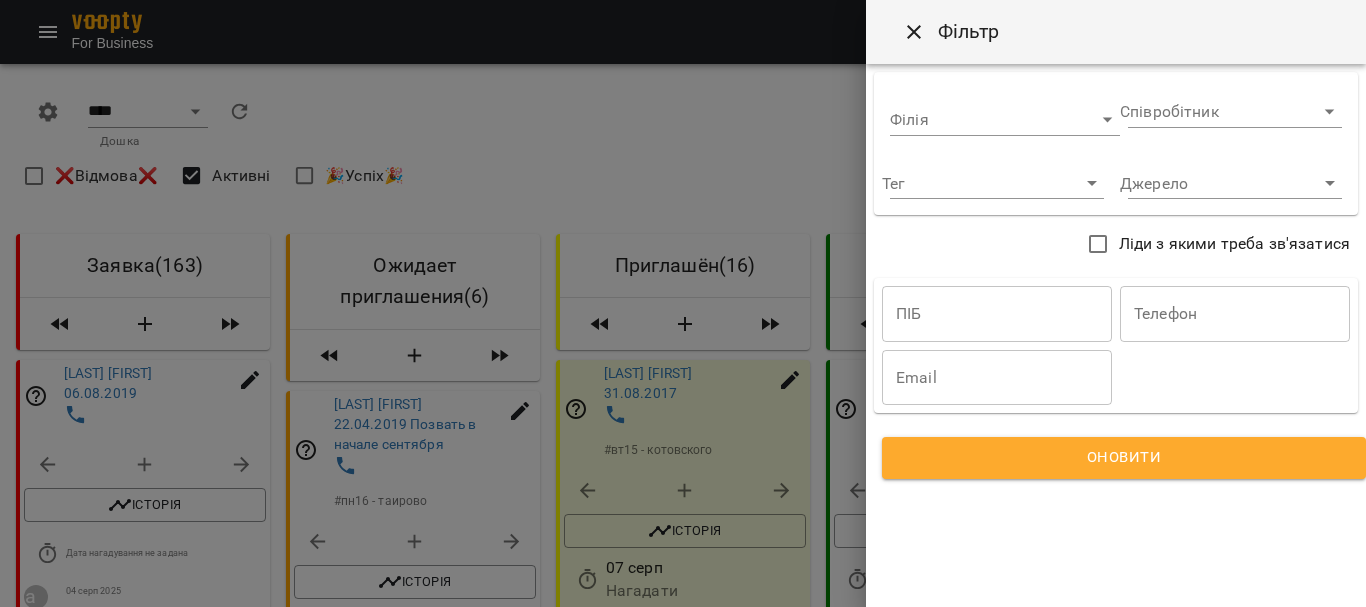 click at bounding box center [683, 303] 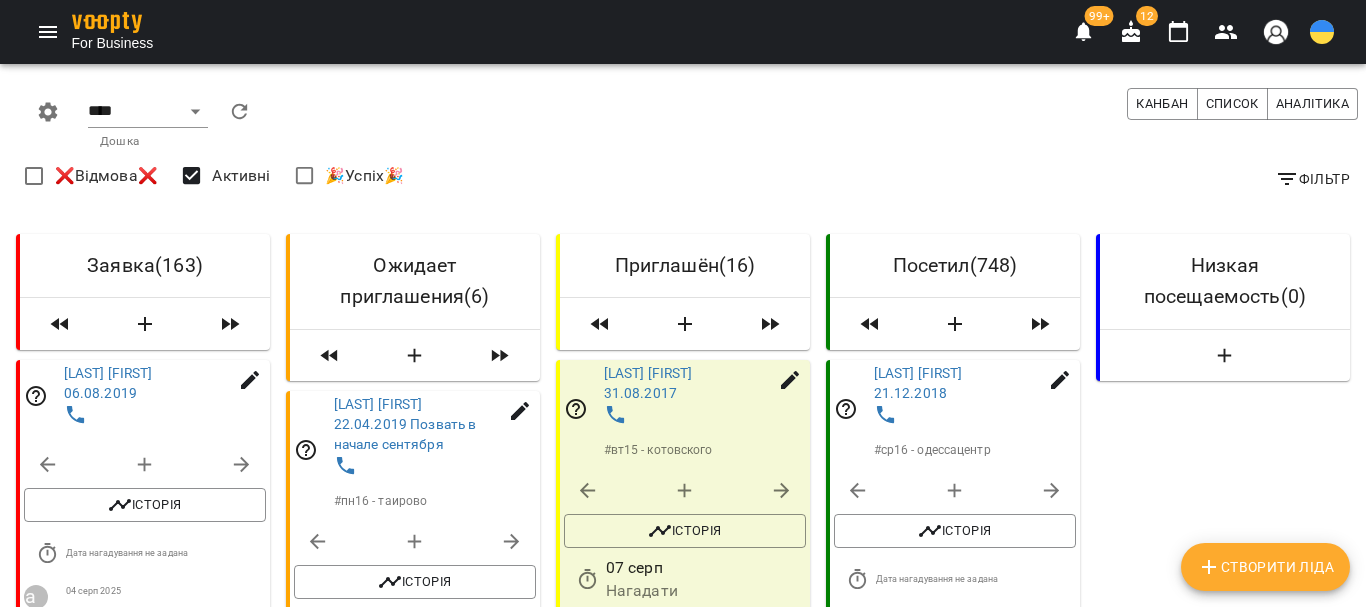 click on "Створити Ліда" at bounding box center [1265, 567] 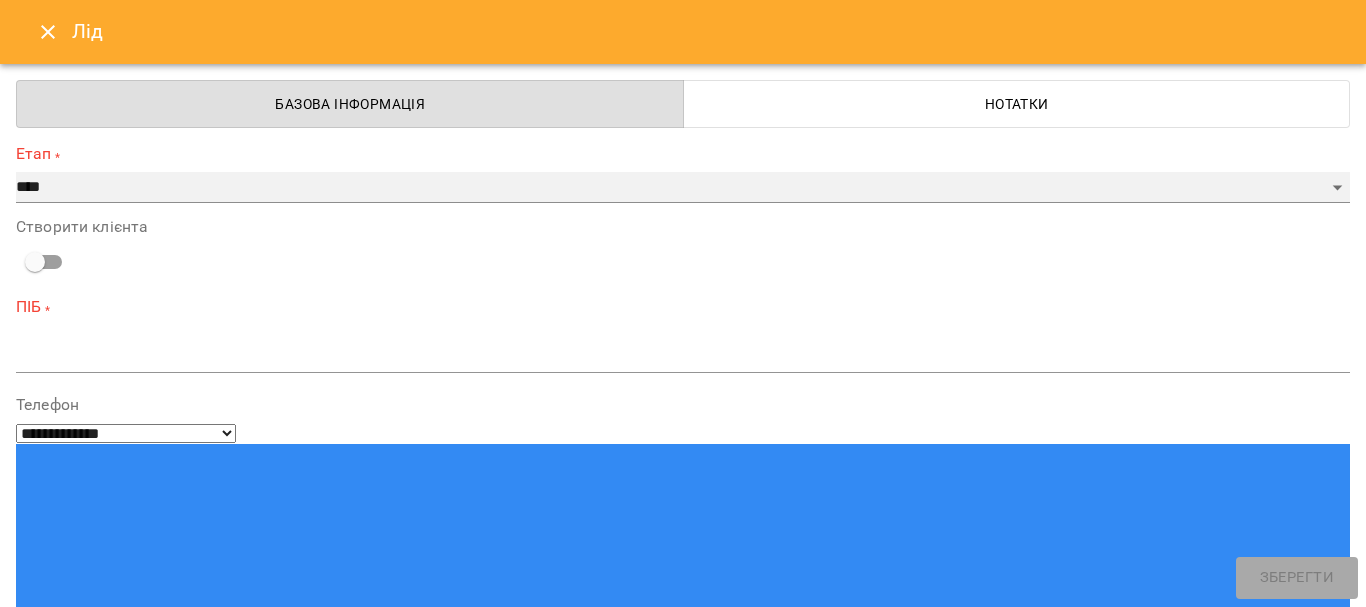 click on "**********" at bounding box center (683, 188) 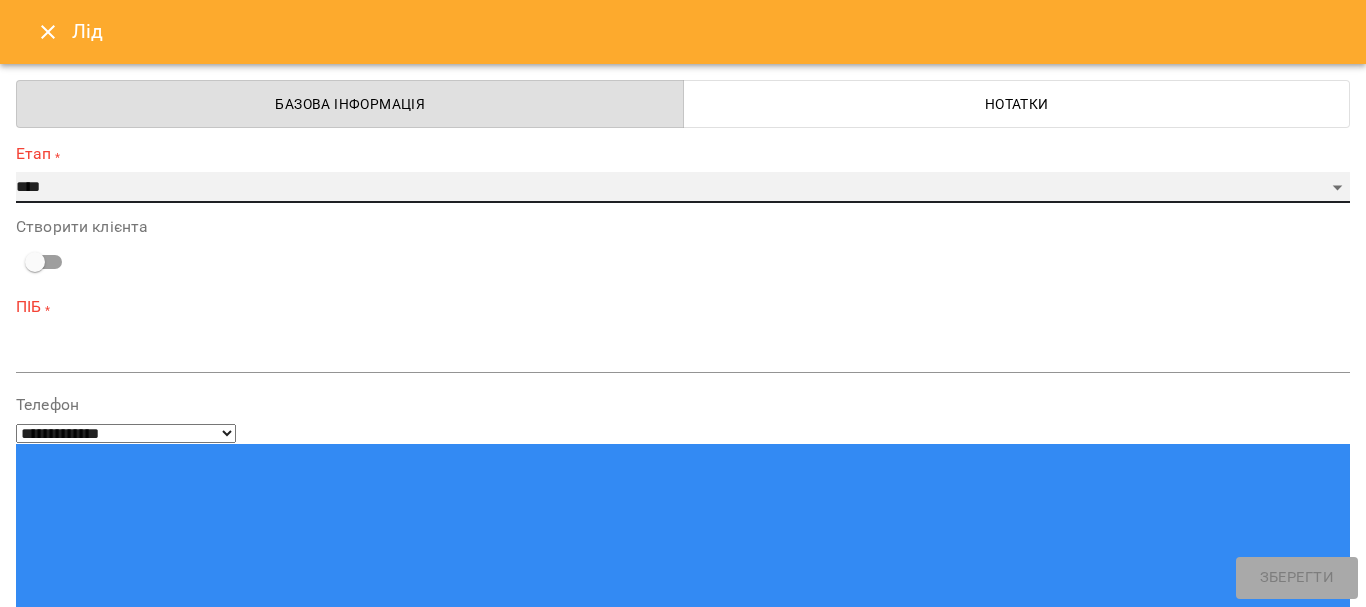 select on "*" 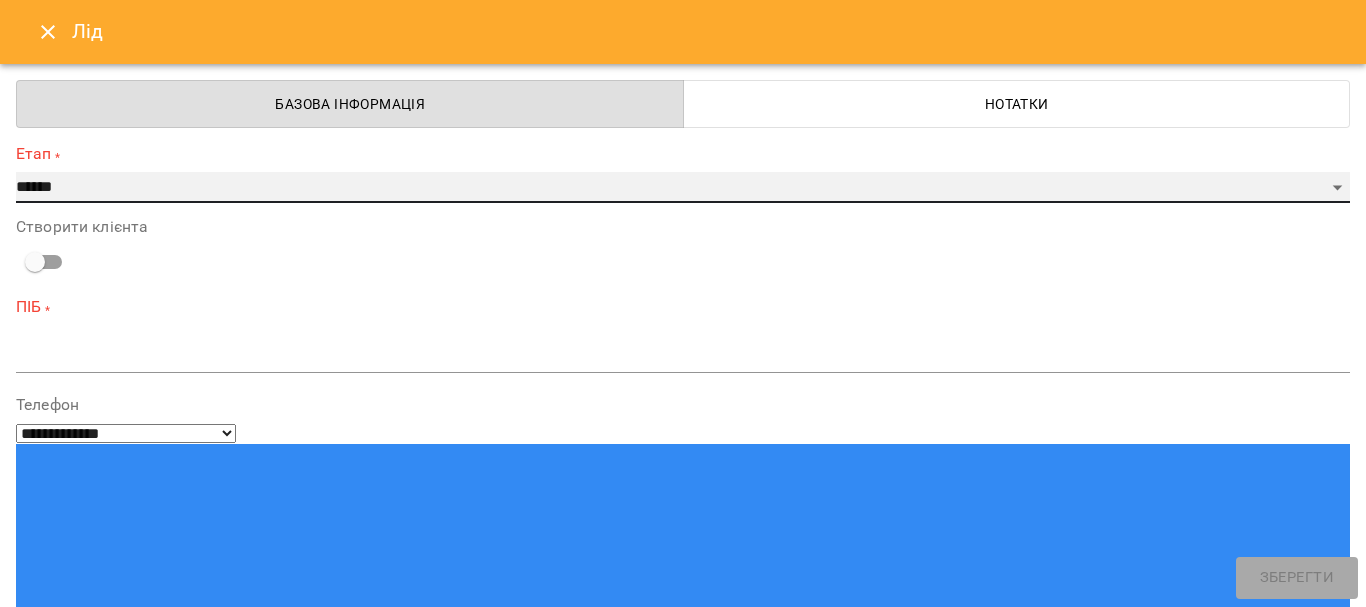 click on "**********" at bounding box center [683, 188] 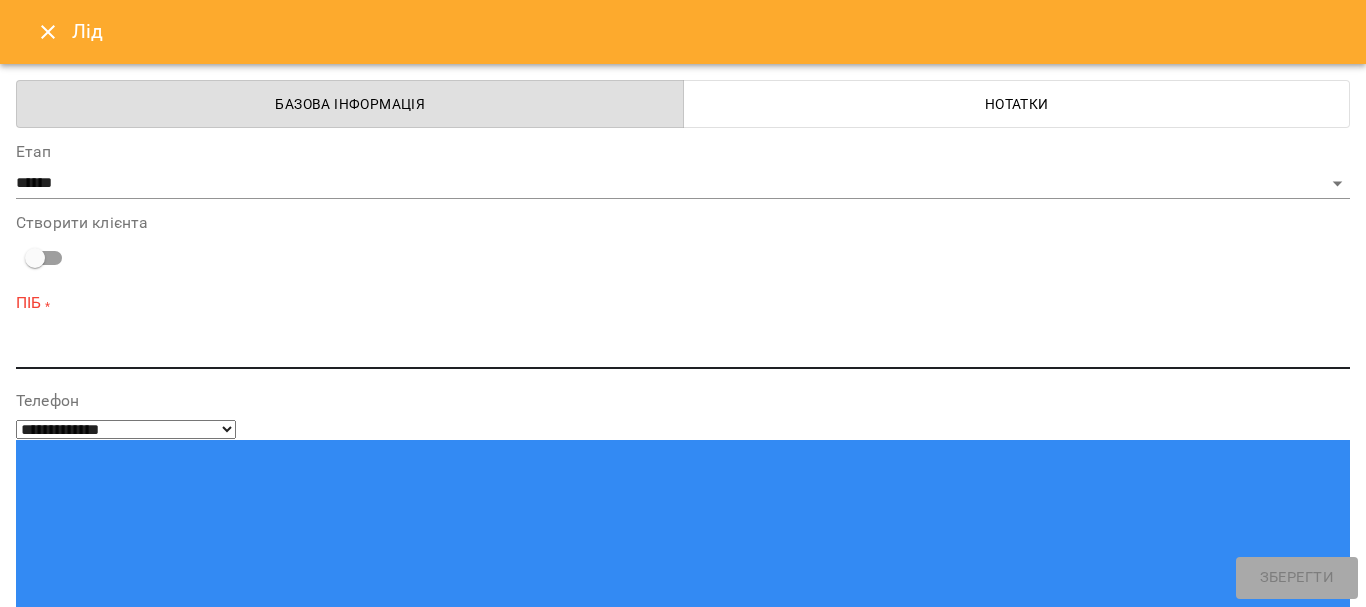 click at bounding box center (683, 352) 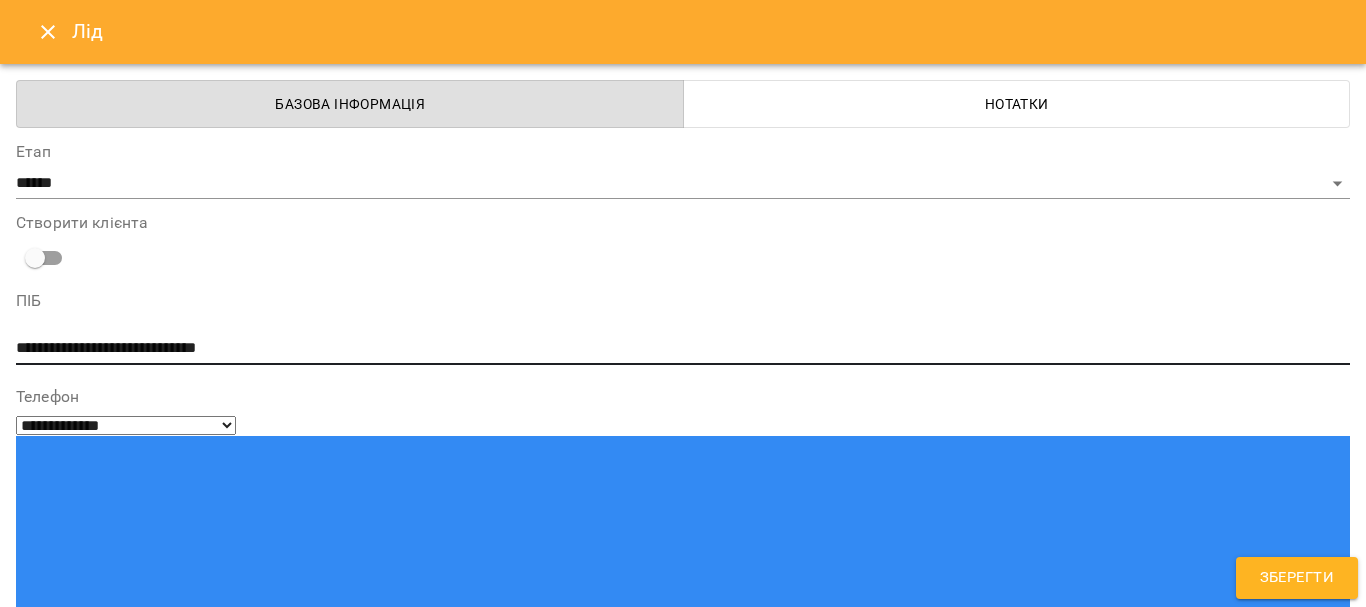 type on "**********" 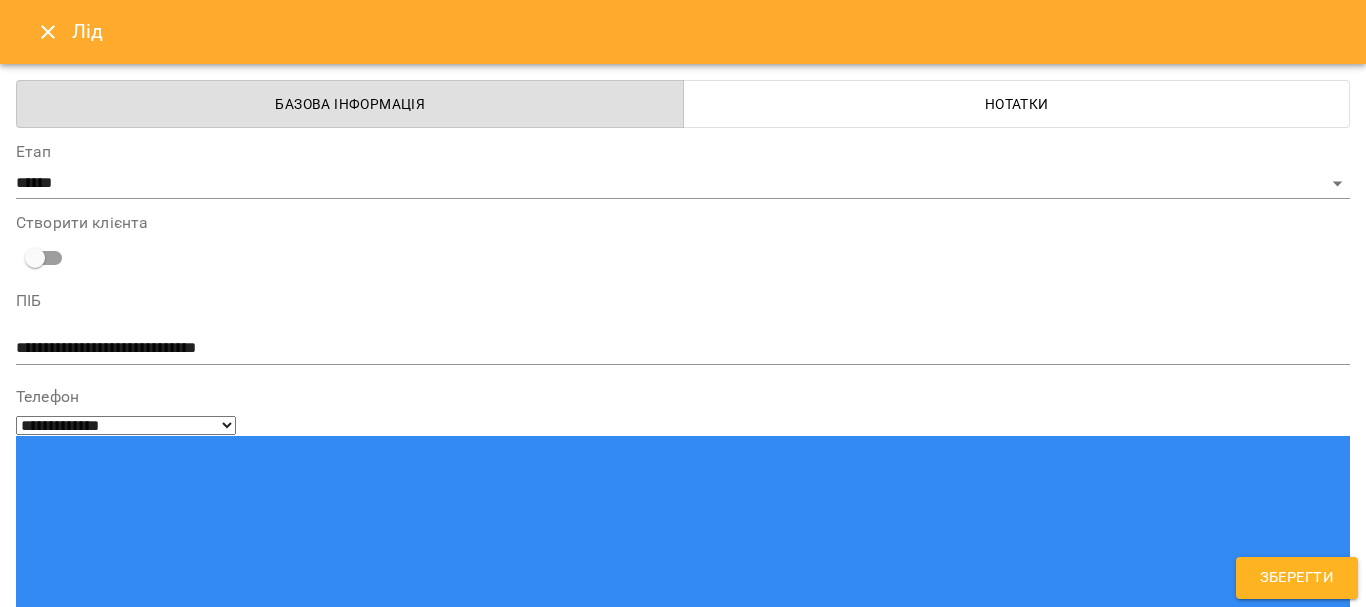 click at bounding box center [99, 1340] 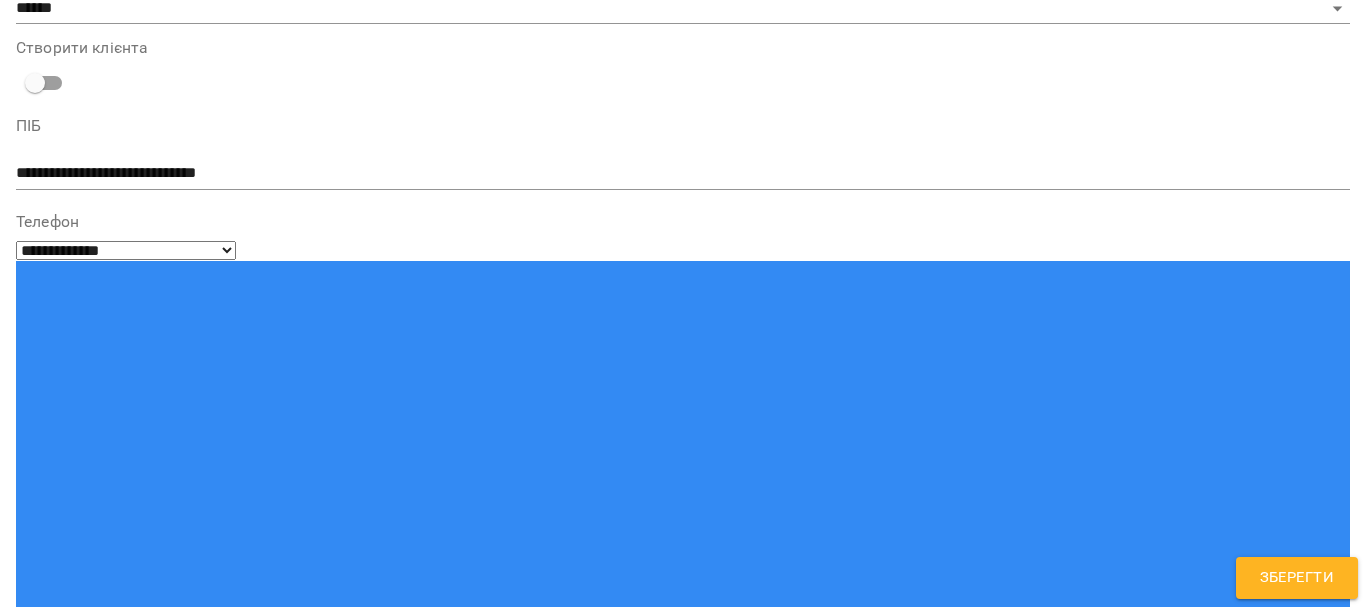 scroll, scrollTop: 200, scrollLeft: 0, axis: vertical 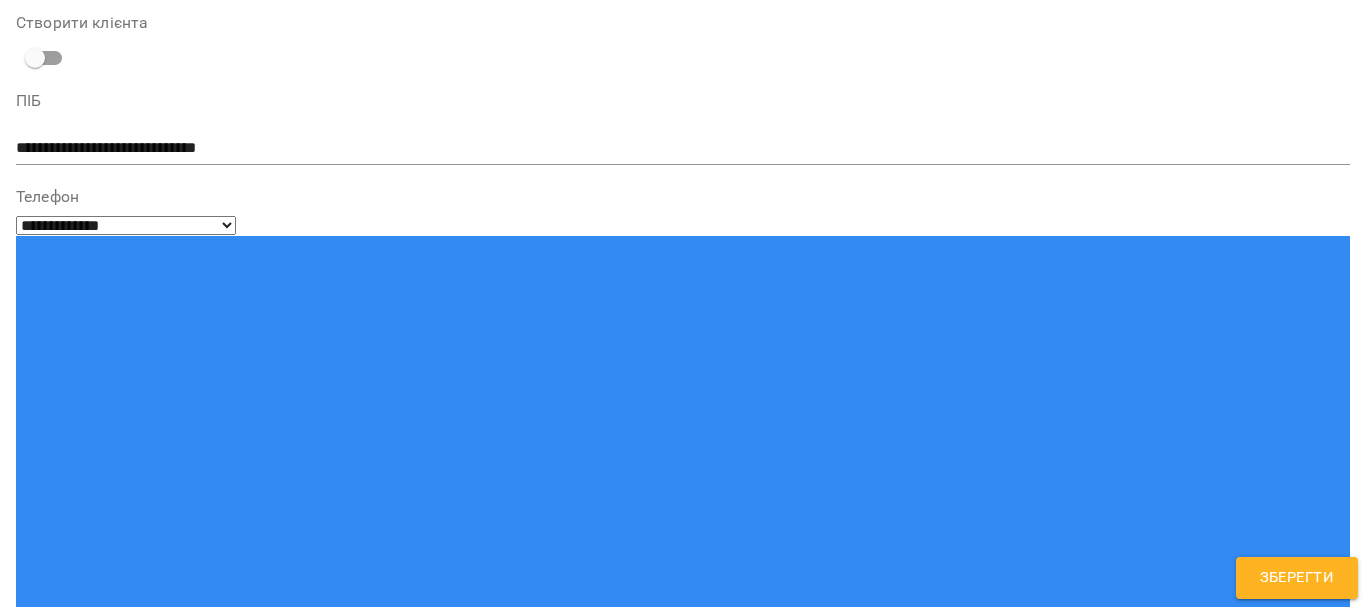 type on "**********" 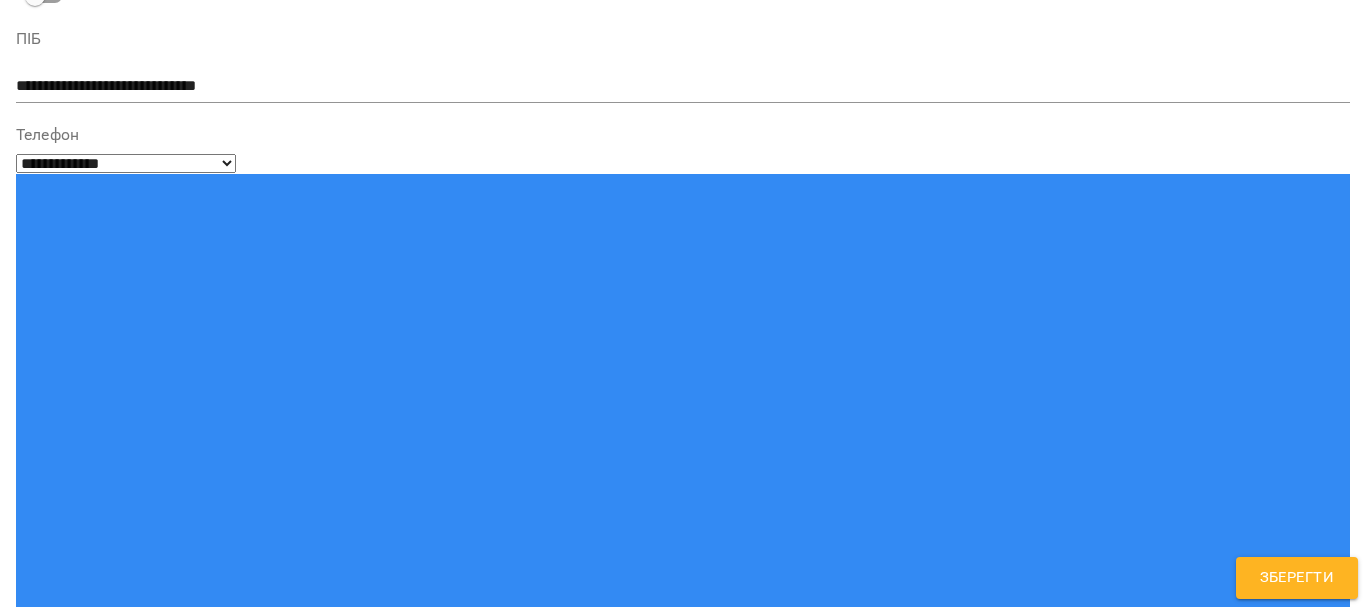 click on "телефон" at bounding box center (683, 1489) 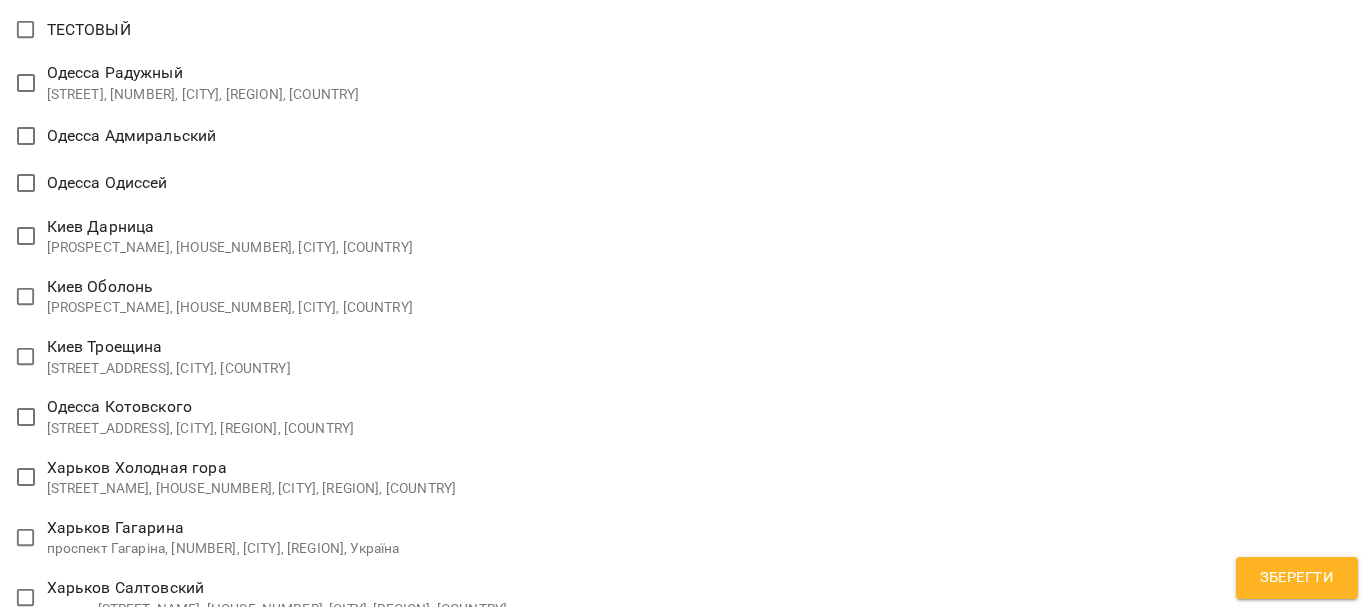scroll, scrollTop: 2462, scrollLeft: 0, axis: vertical 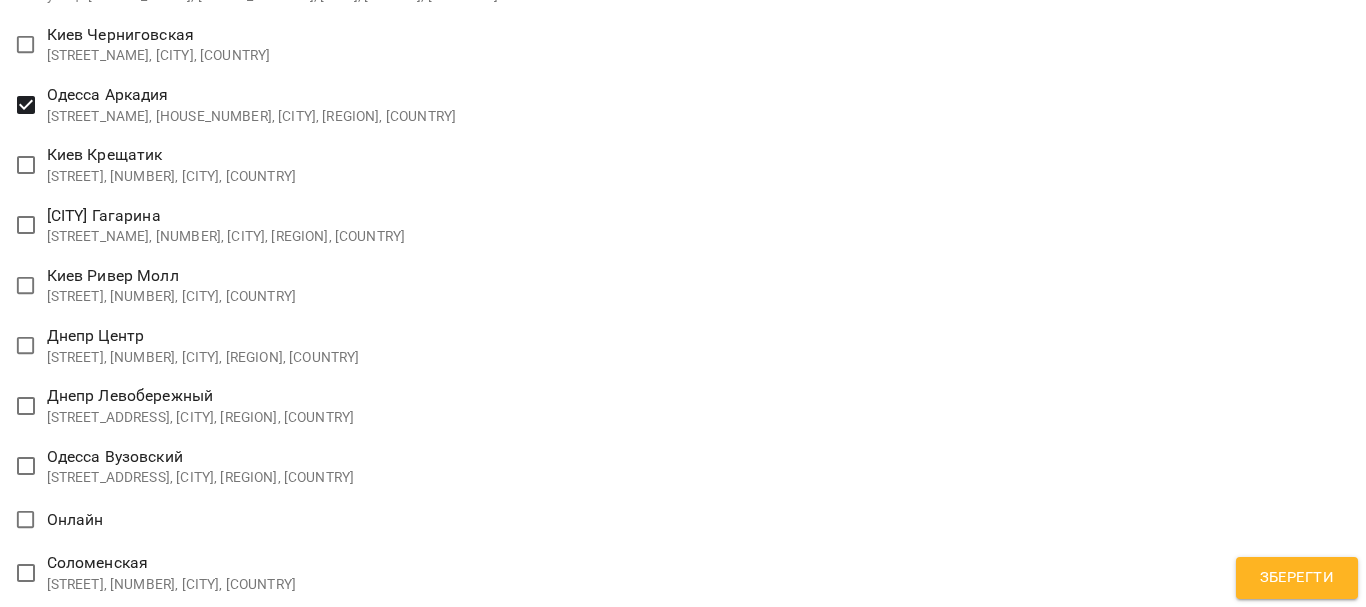 click on "**********" at bounding box center [683, 1340] 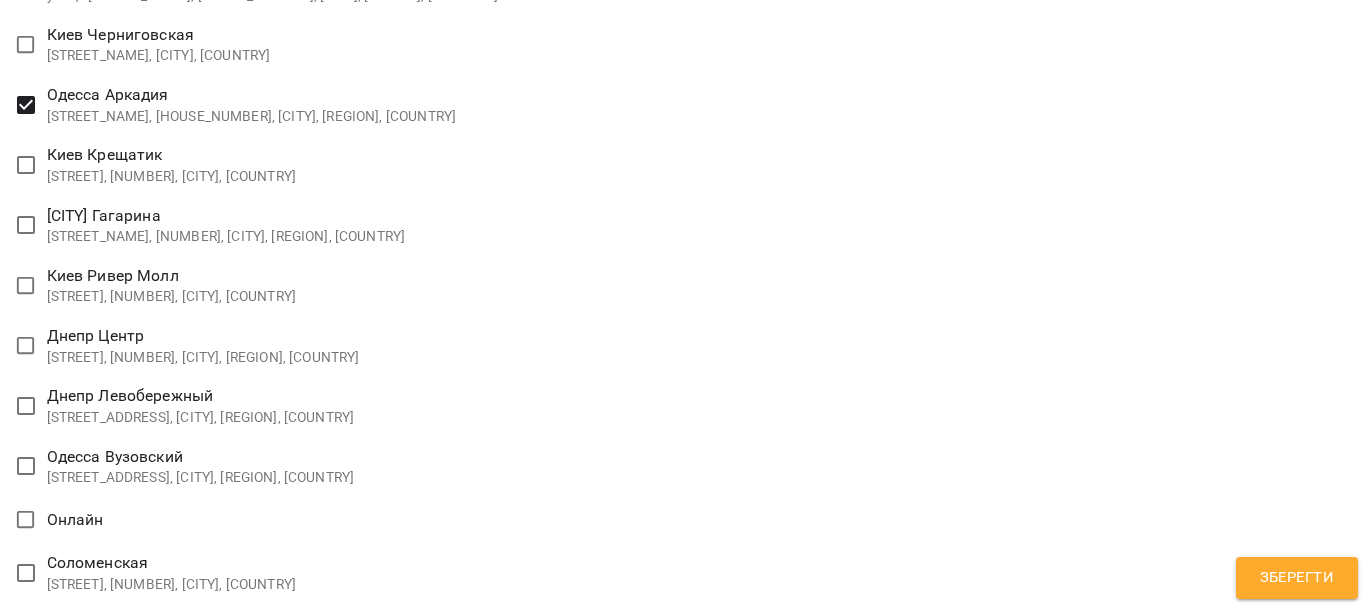 click on "Зберегти" at bounding box center [1297, 578] 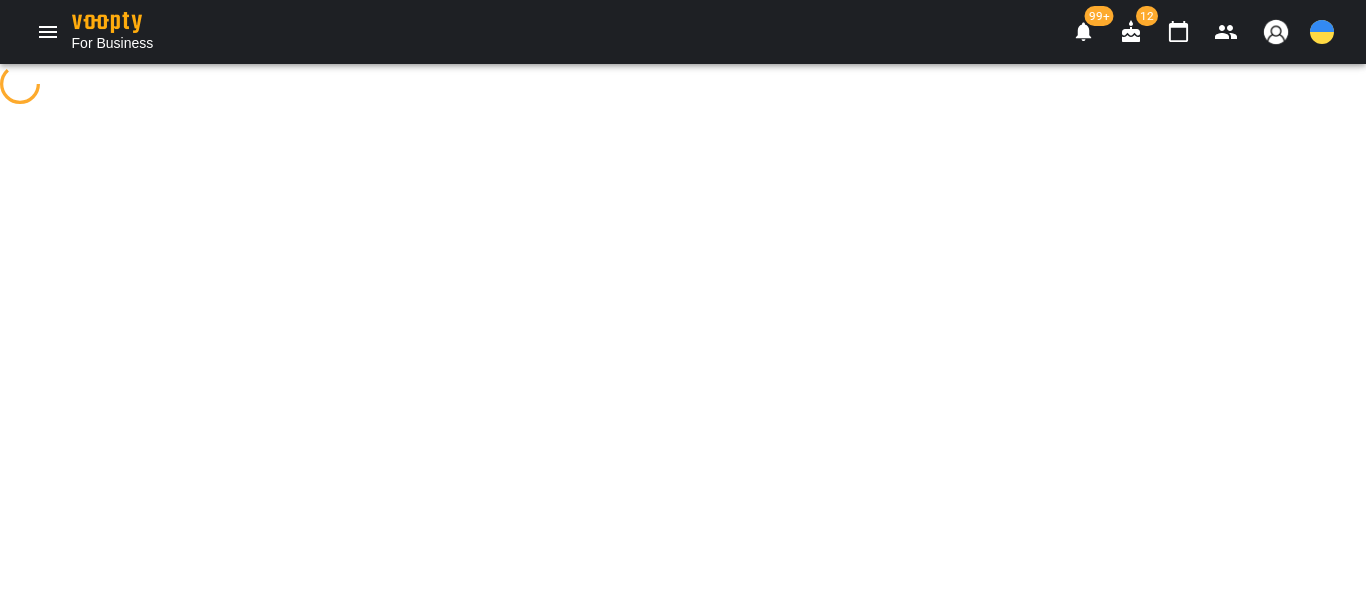 scroll, scrollTop: 0, scrollLeft: 0, axis: both 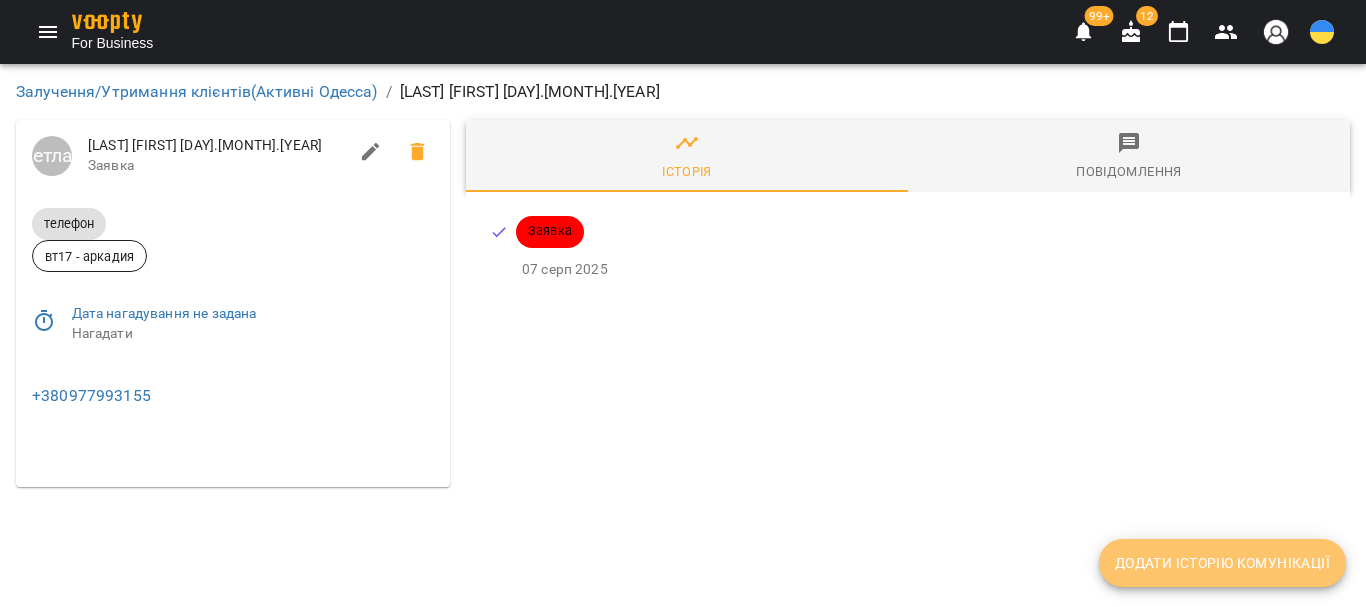 click on "Додати історію комунікації" at bounding box center [1222, 563] 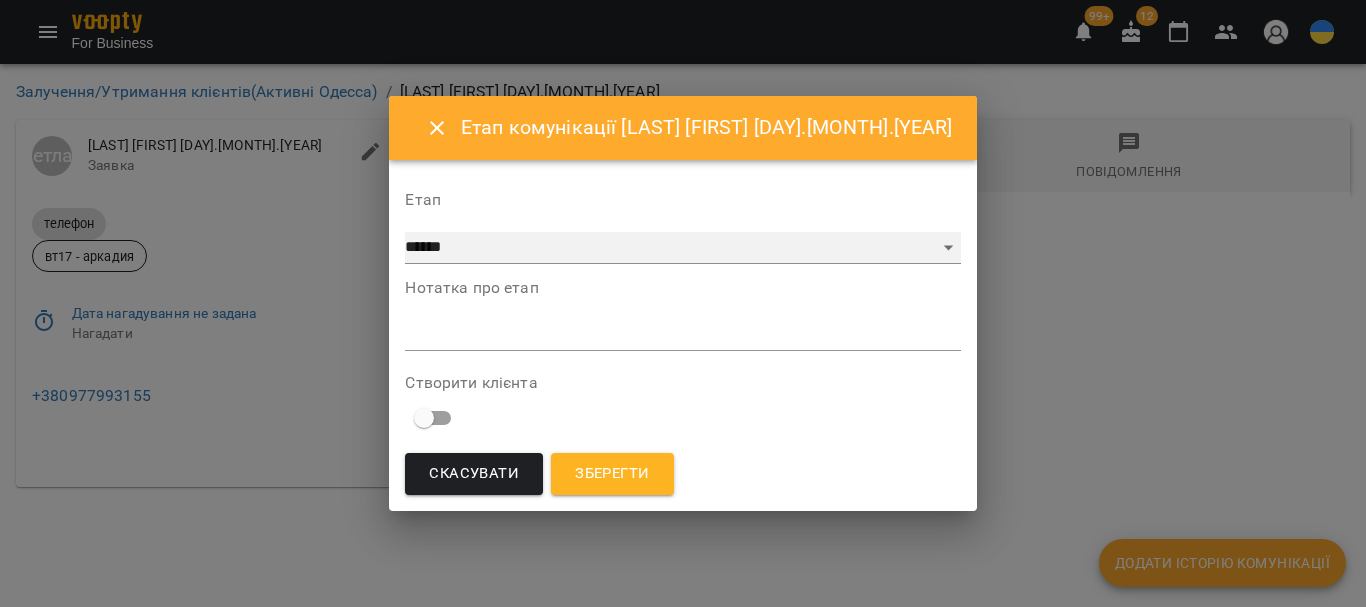 click on "**********" at bounding box center (682, 248) 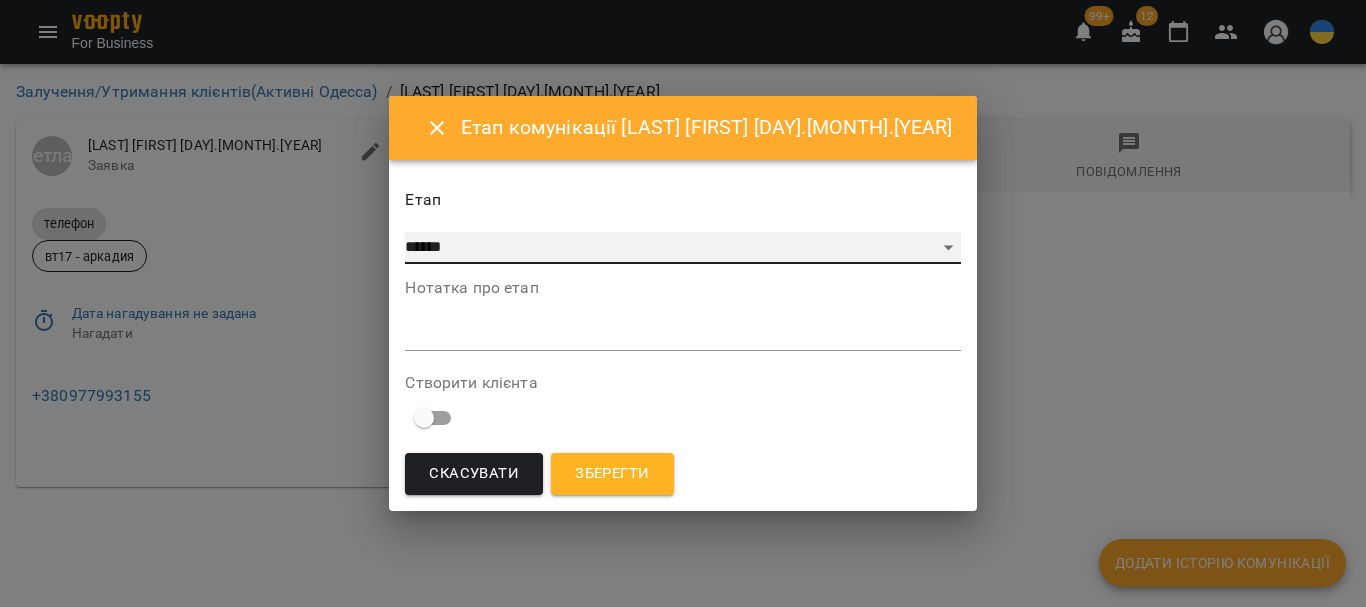 select on "*" 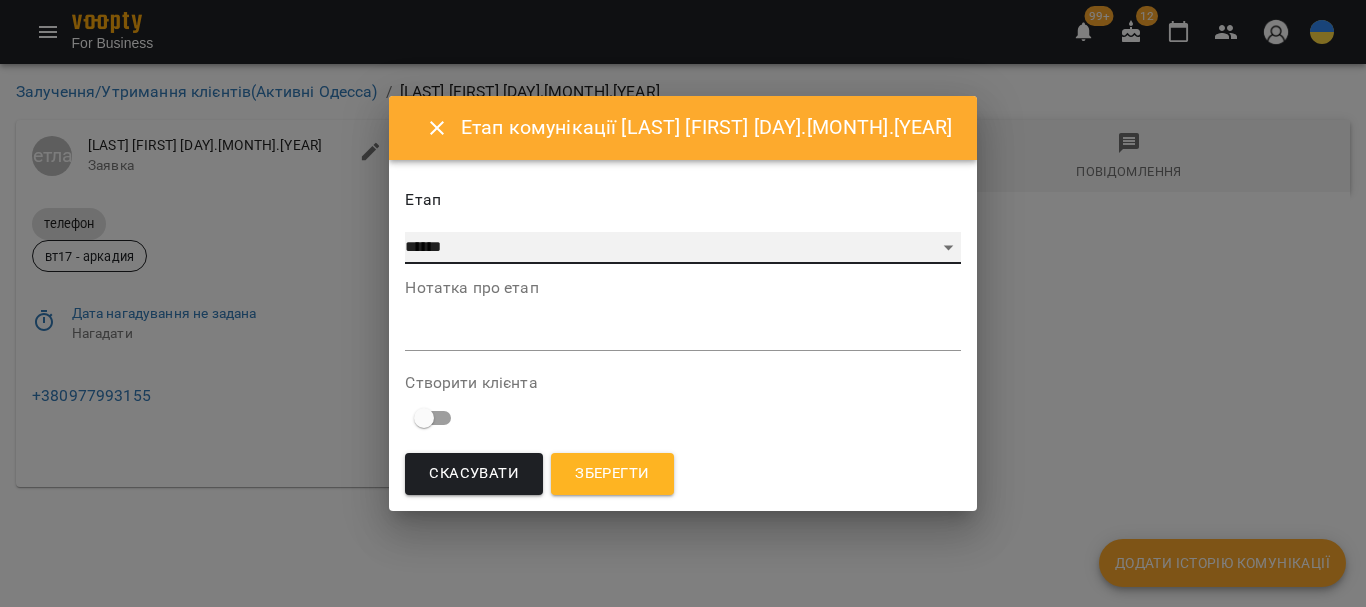 click on "**********" at bounding box center [682, 248] 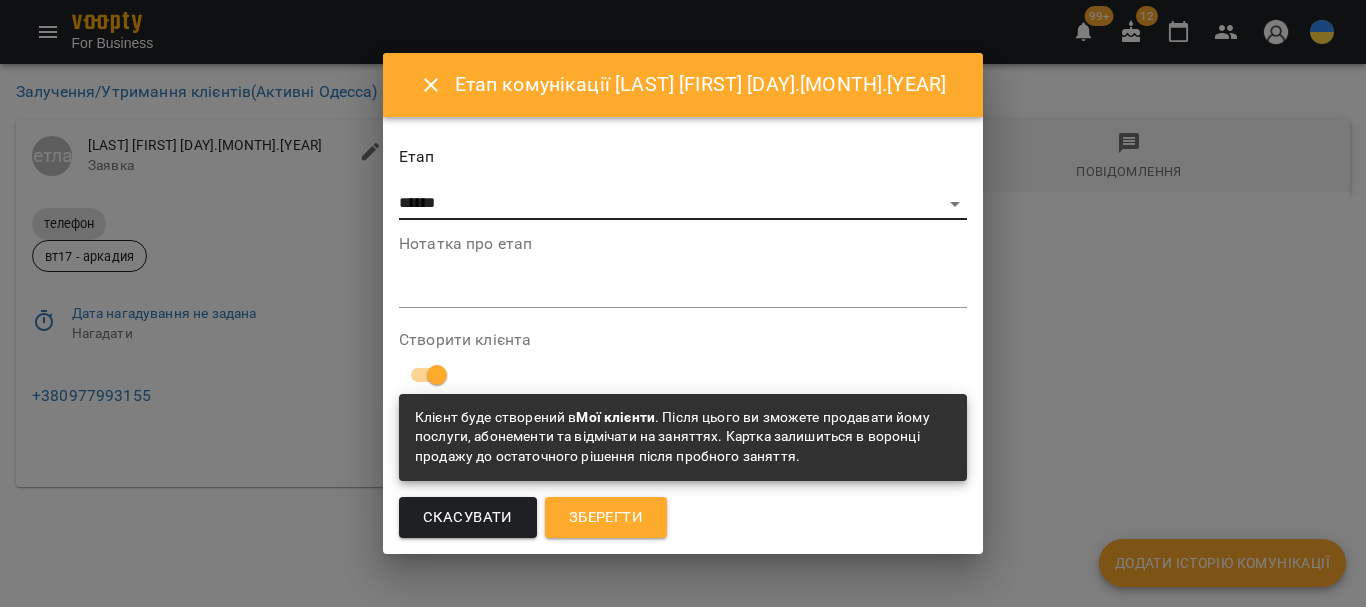 click on "Зберегти" at bounding box center [606, 518] 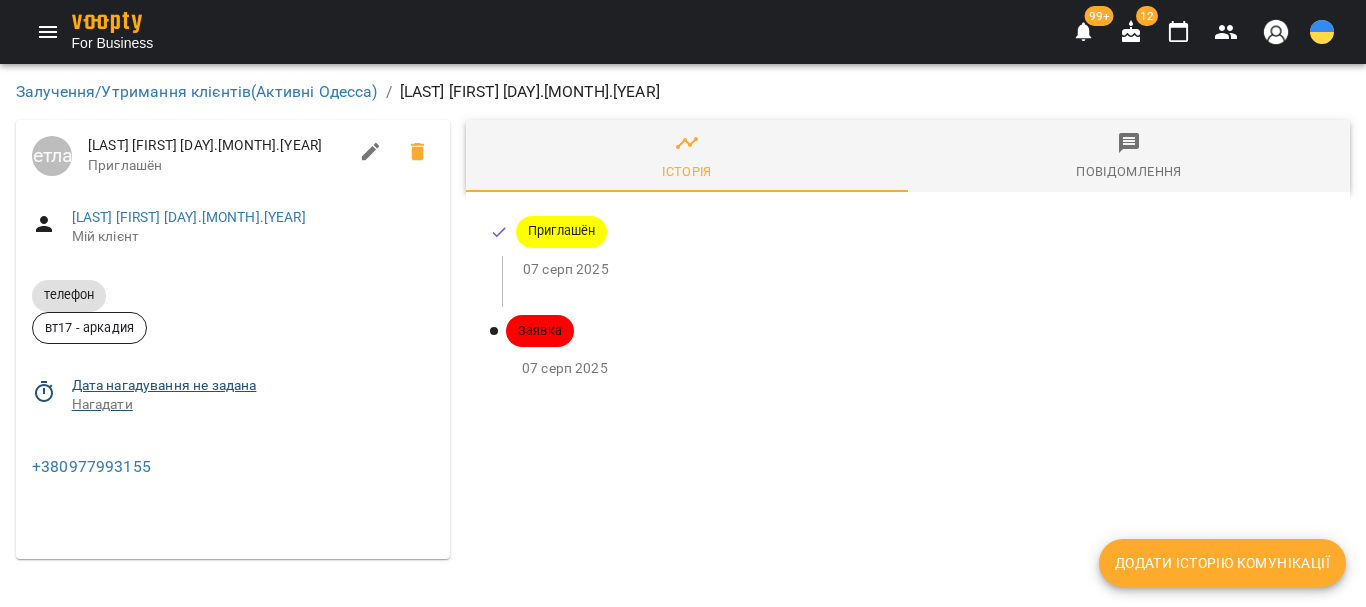 click 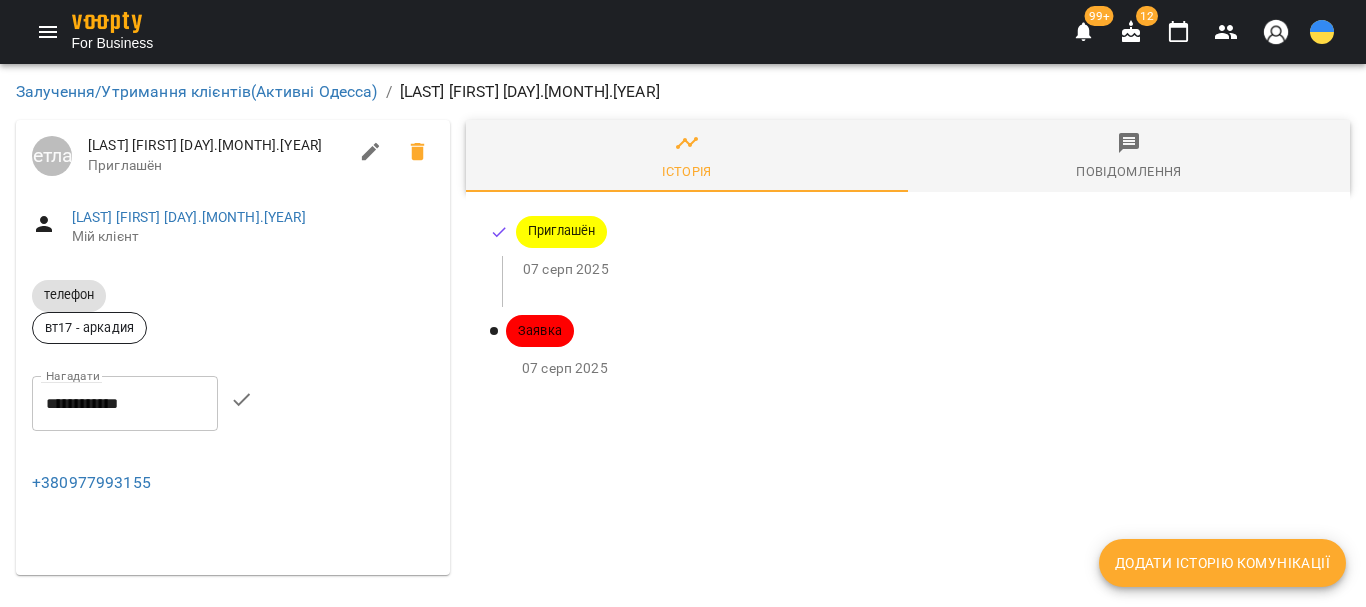 click on "**********" at bounding box center [125, 404] 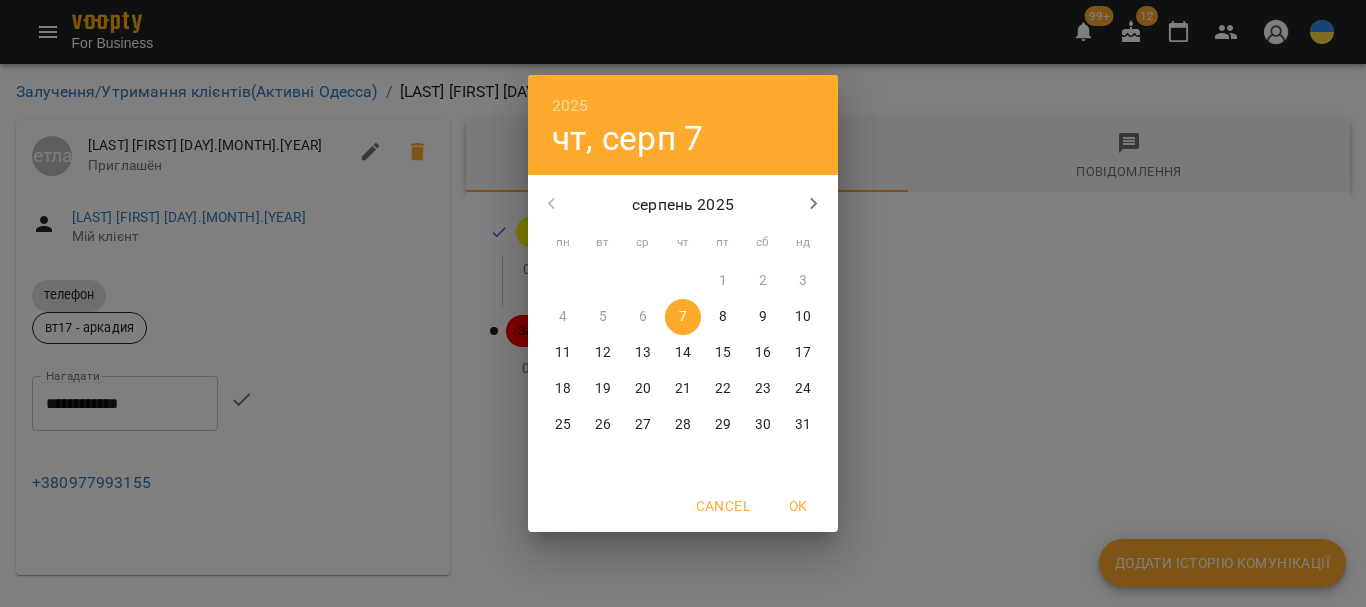 click on "7" at bounding box center [683, 317] 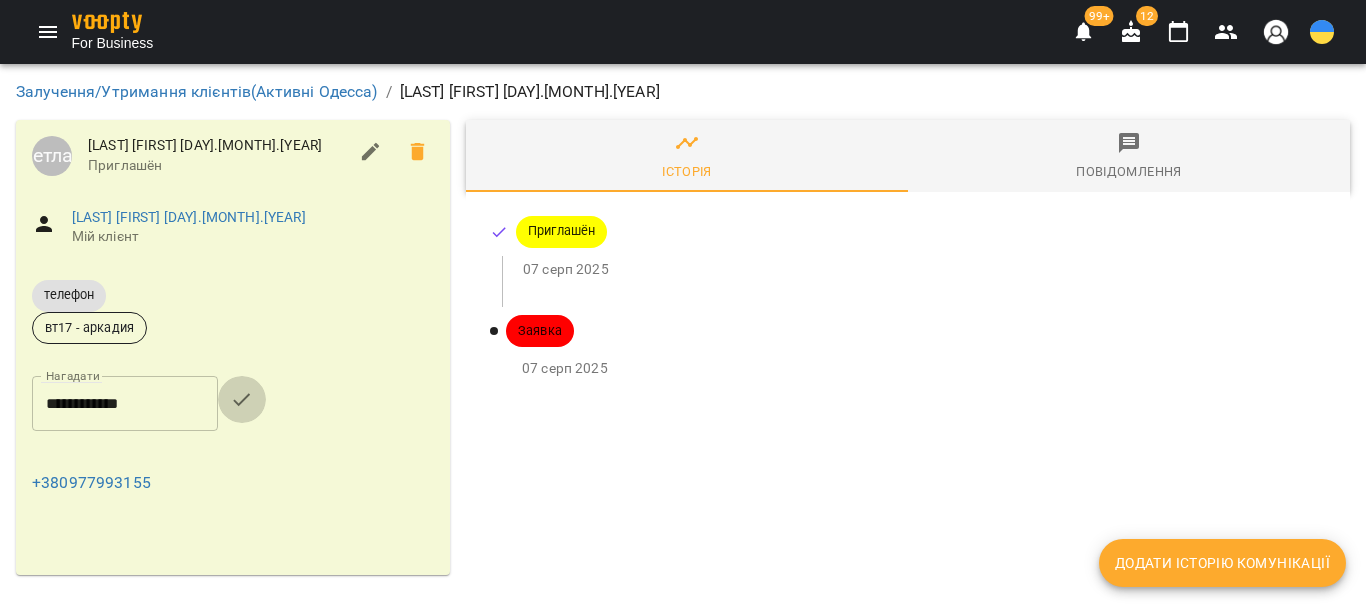 click 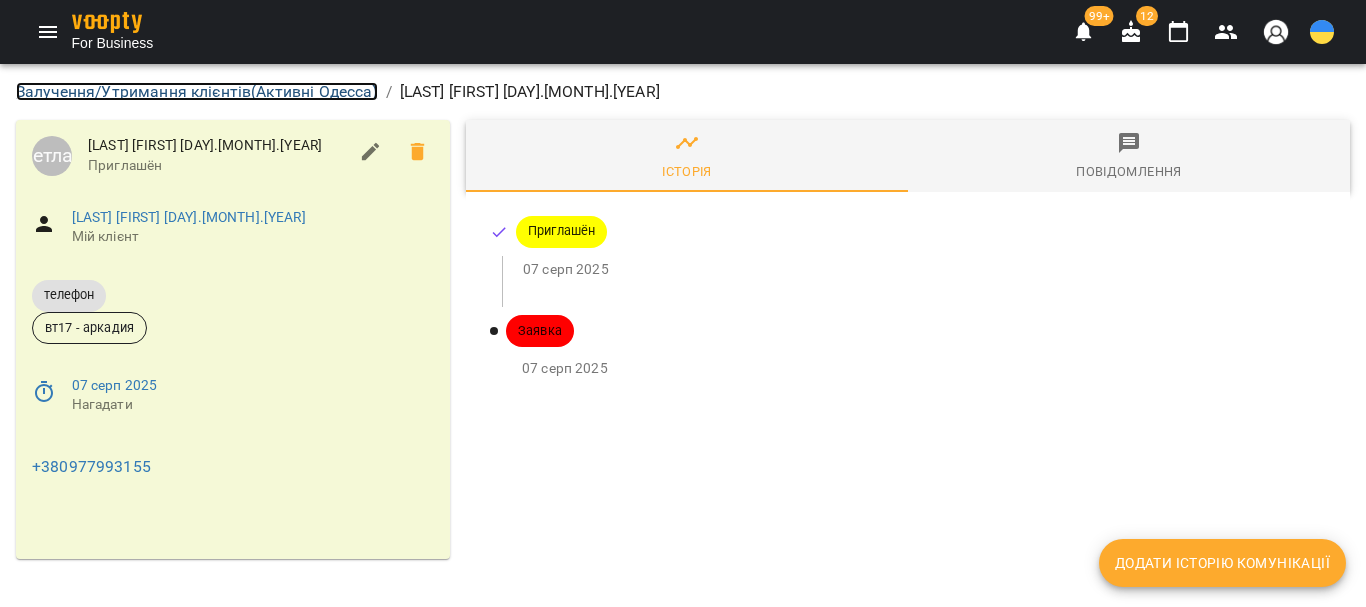 click on "Залучення/Утримання клієнтів ( Активні   Одесса )" at bounding box center [197, 91] 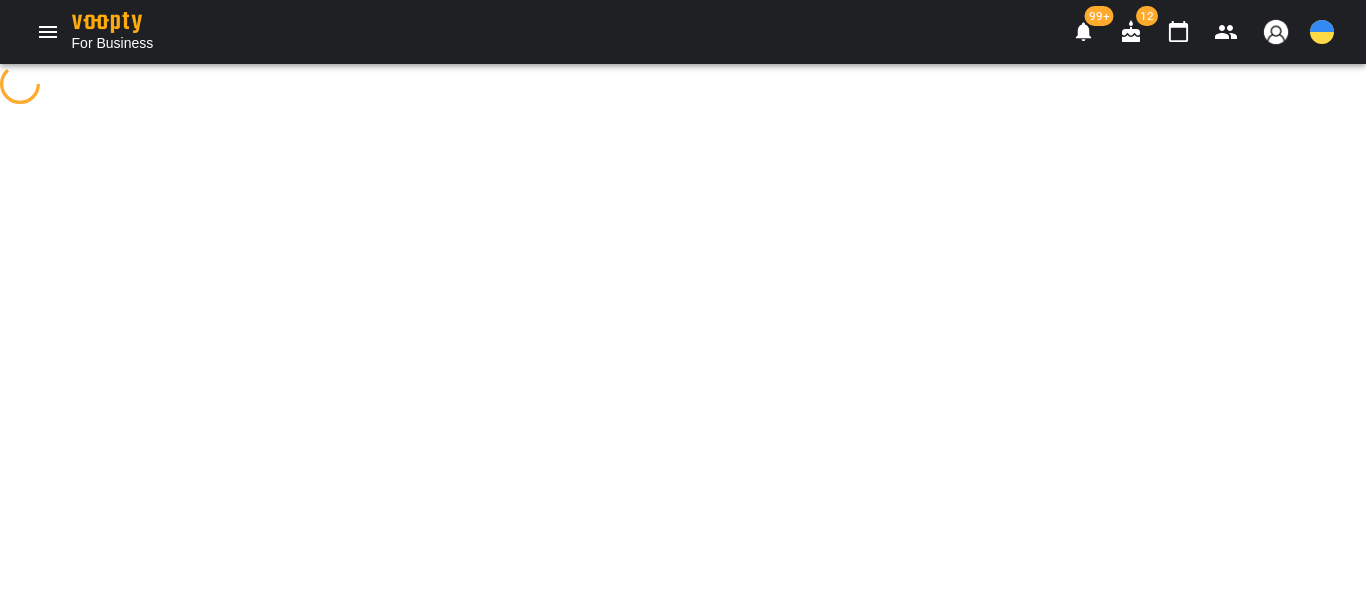 select on "**********" 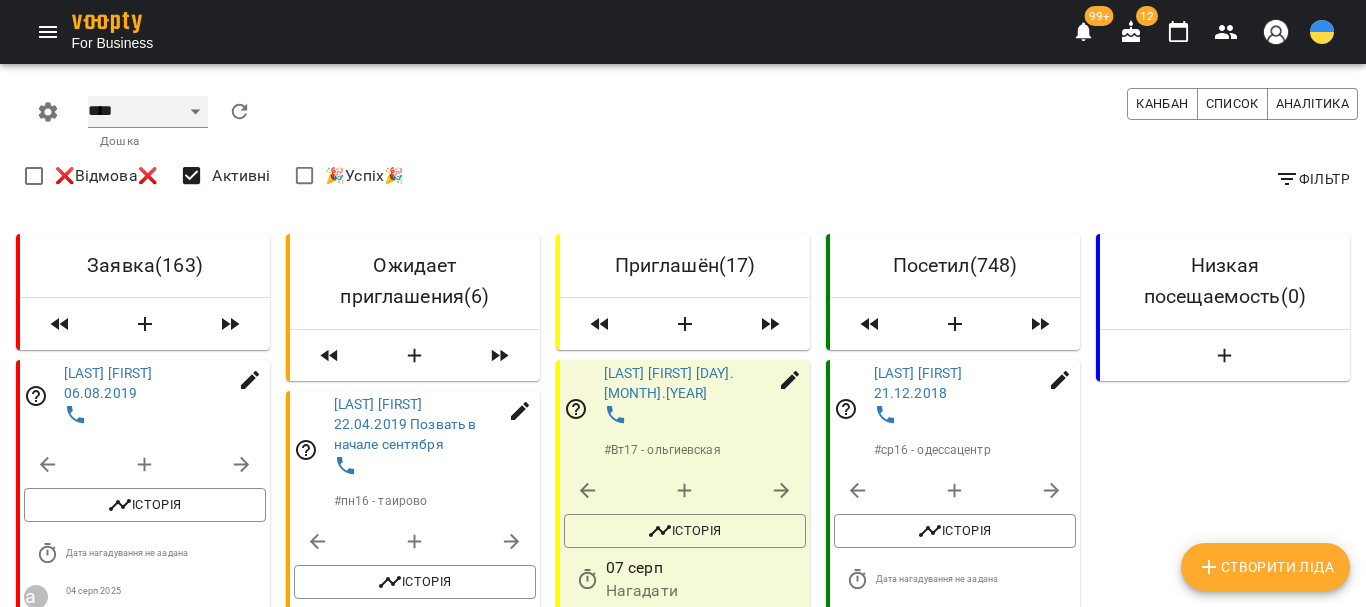 click on "**** ****** ******* ******** *****" at bounding box center [148, 112] 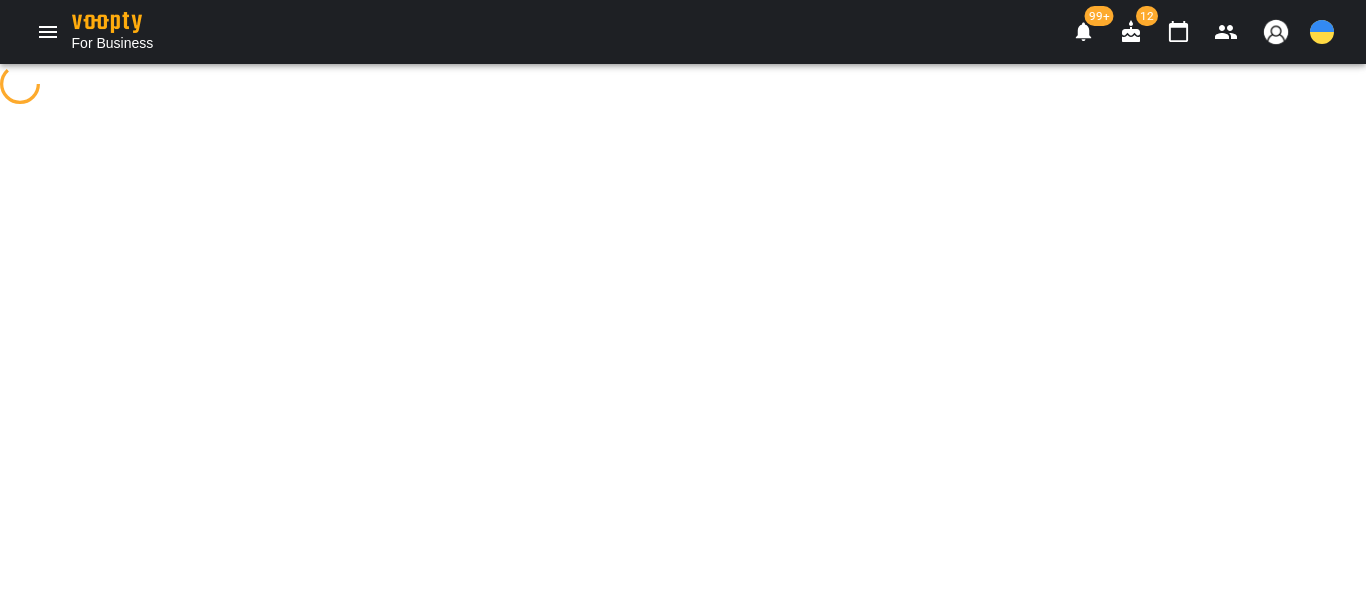 select on "**********" 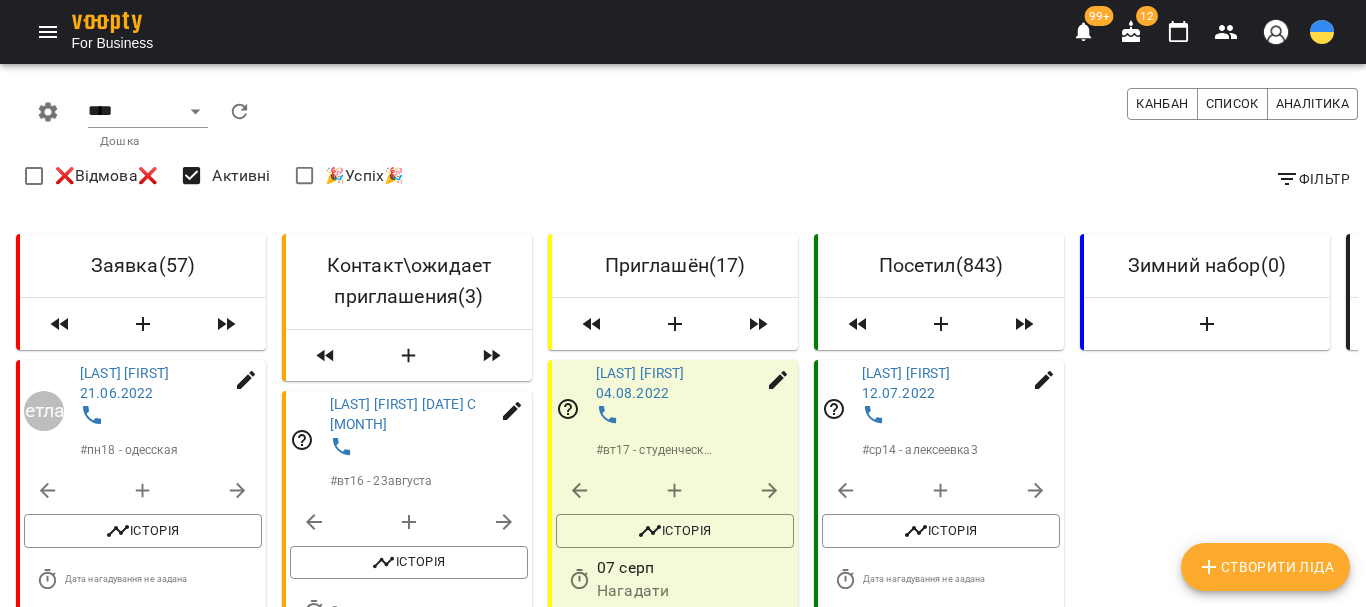 click on "Створити Ліда" at bounding box center [1265, 567] 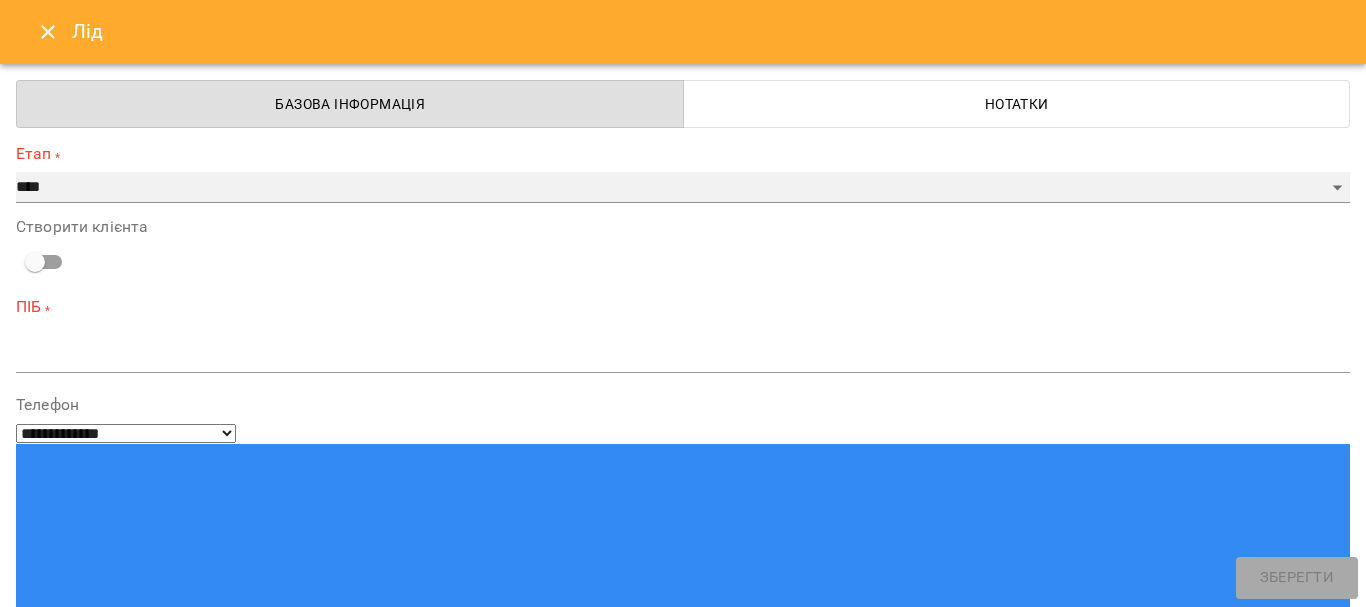 click on "**********" at bounding box center (683, 188) 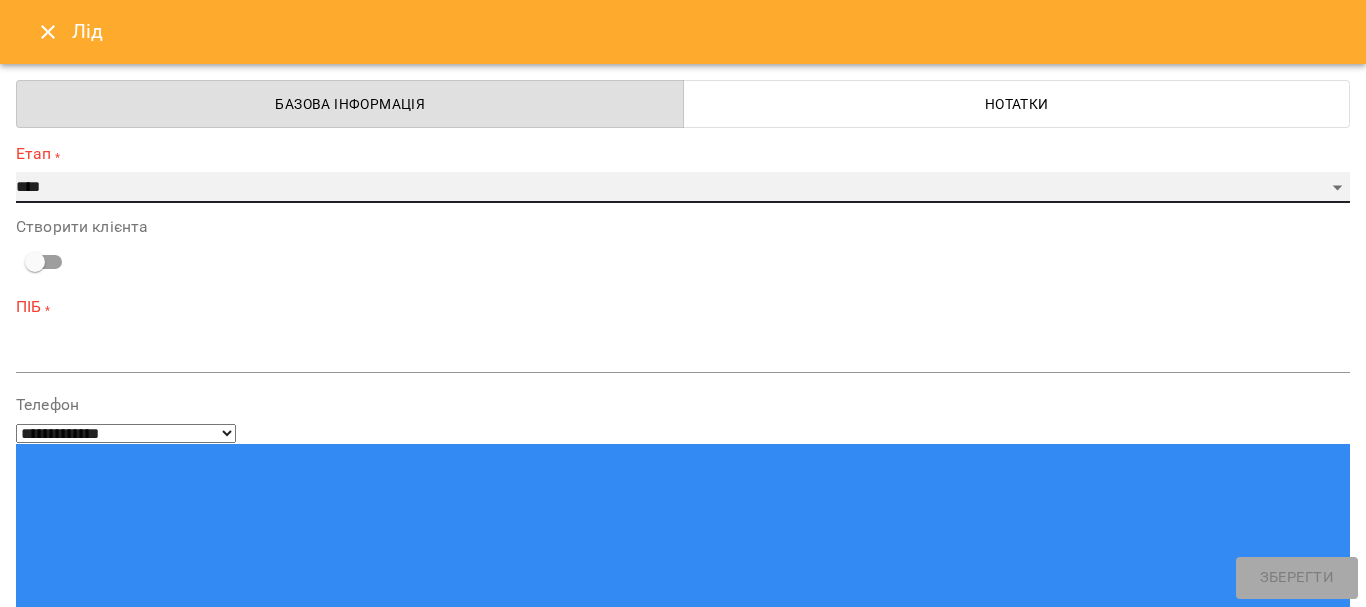 select on "*" 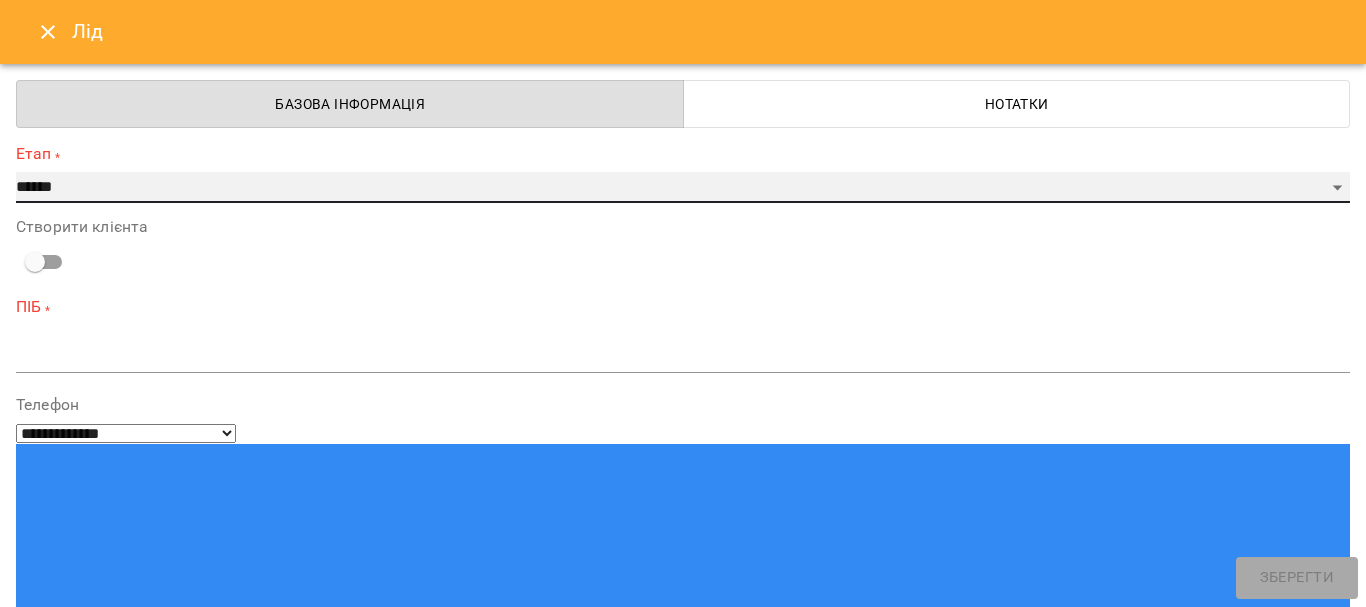 click on "**********" at bounding box center [683, 188] 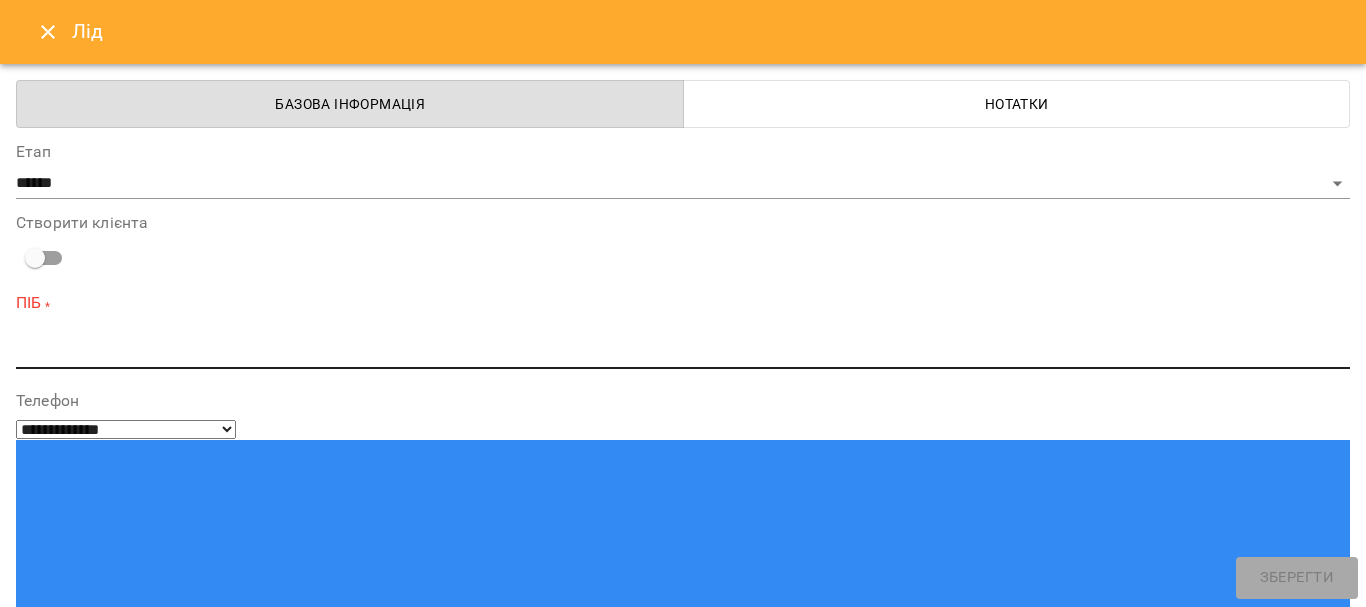 click at bounding box center (683, 352) 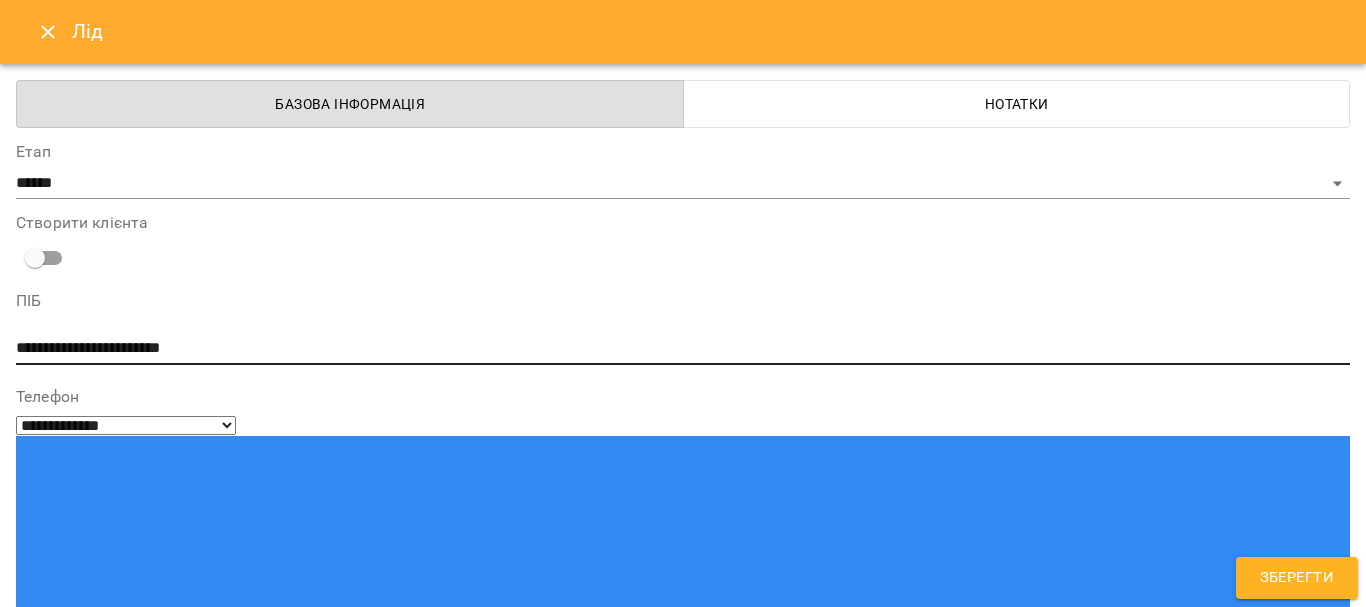 type on "**********" 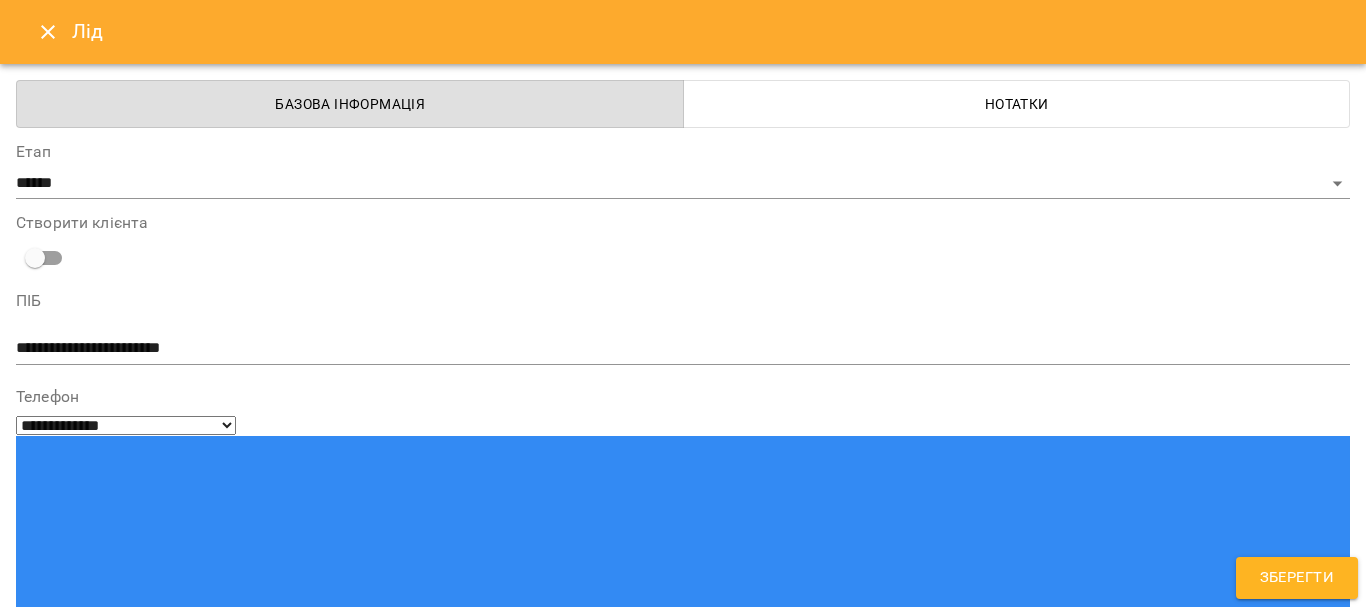 scroll, scrollTop: 200, scrollLeft: 0, axis: vertical 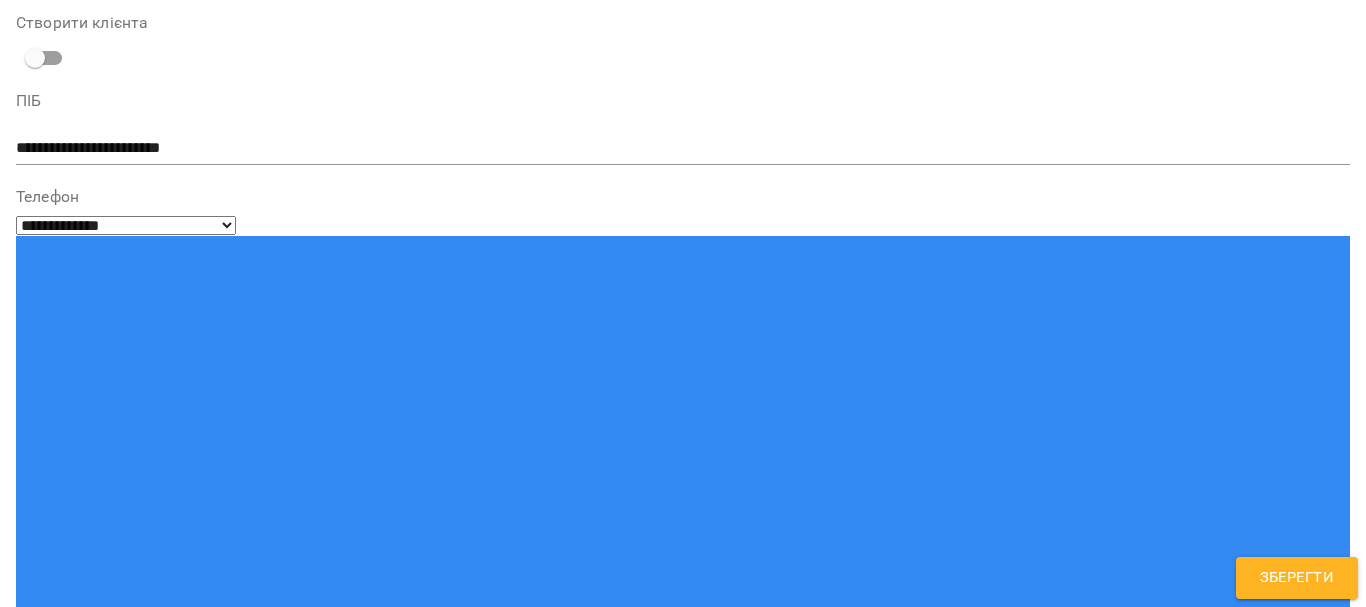 type on "**********" 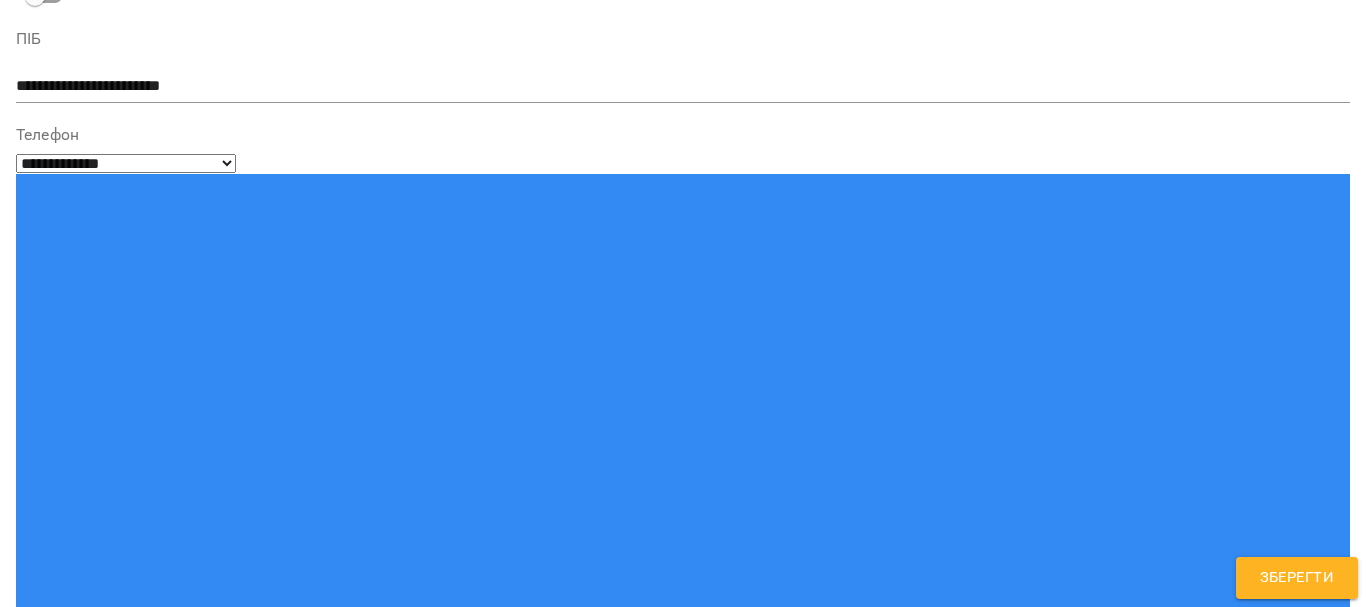 click on "телефон" at bounding box center [683, 1489] 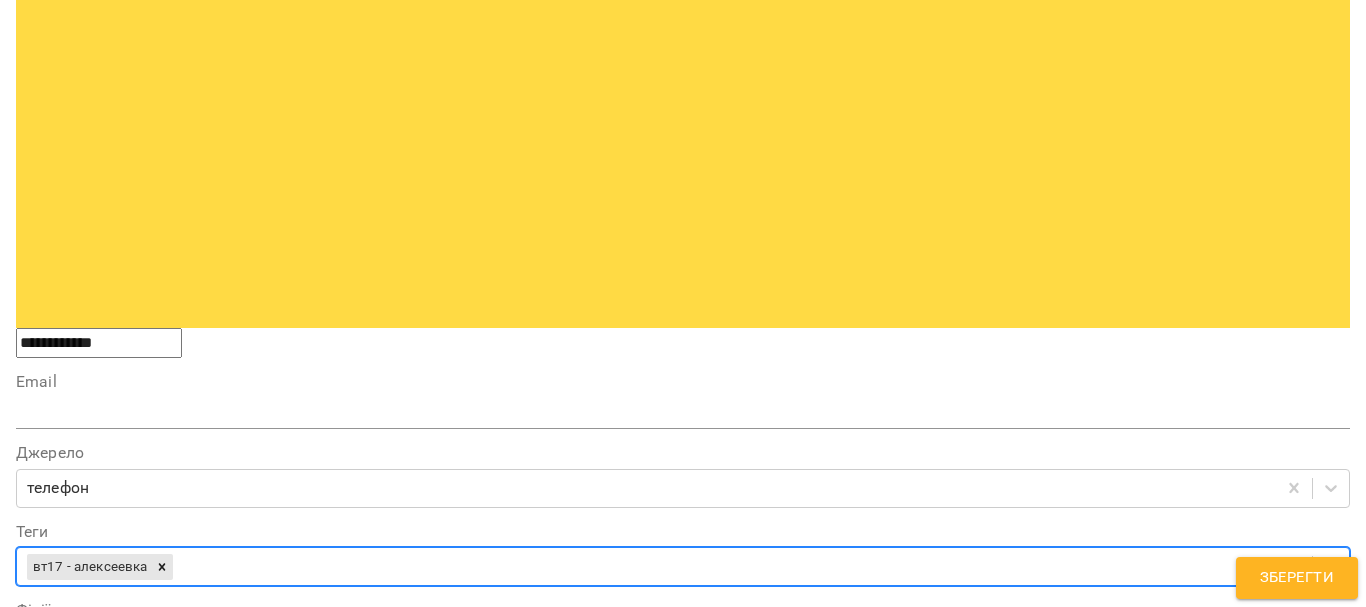 scroll, scrollTop: 862, scrollLeft: 0, axis: vertical 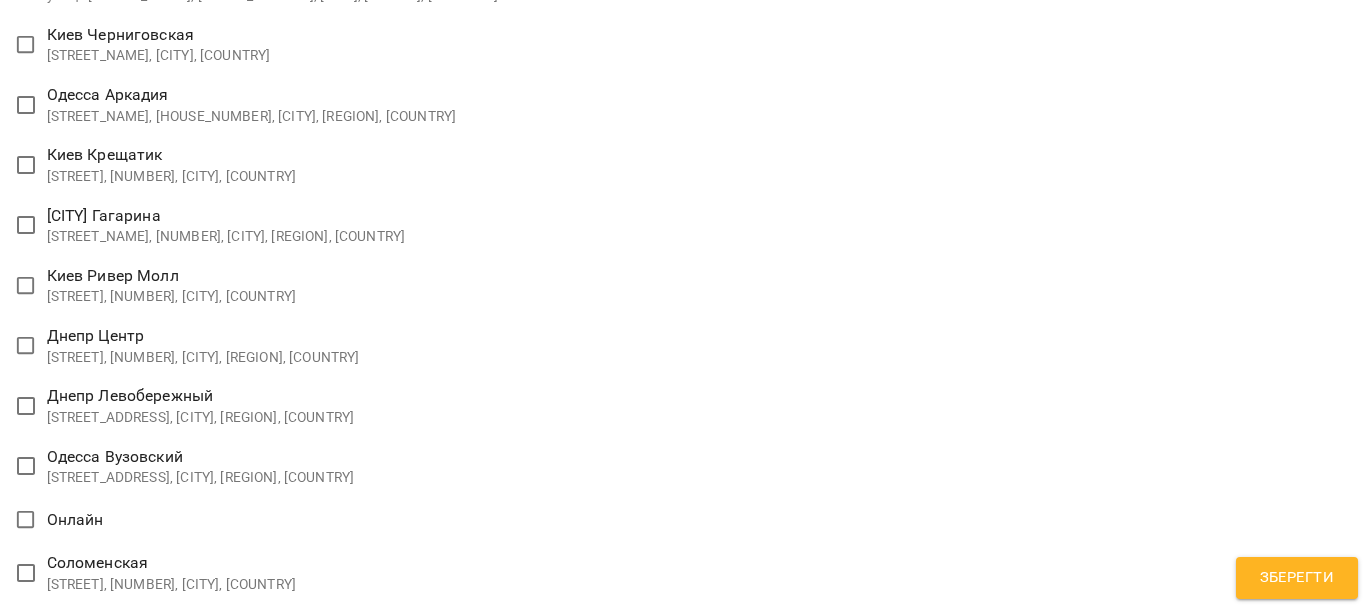 click on "**********" at bounding box center [683, 1340] 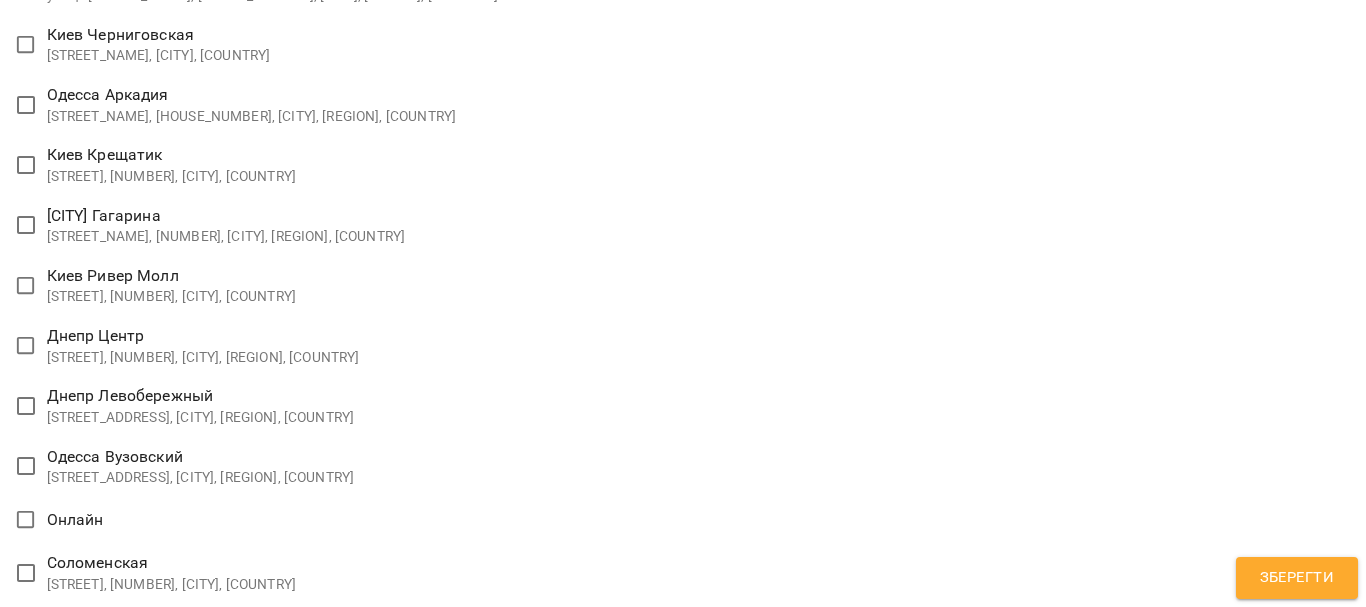 click on "Зберегти" at bounding box center (1297, 578) 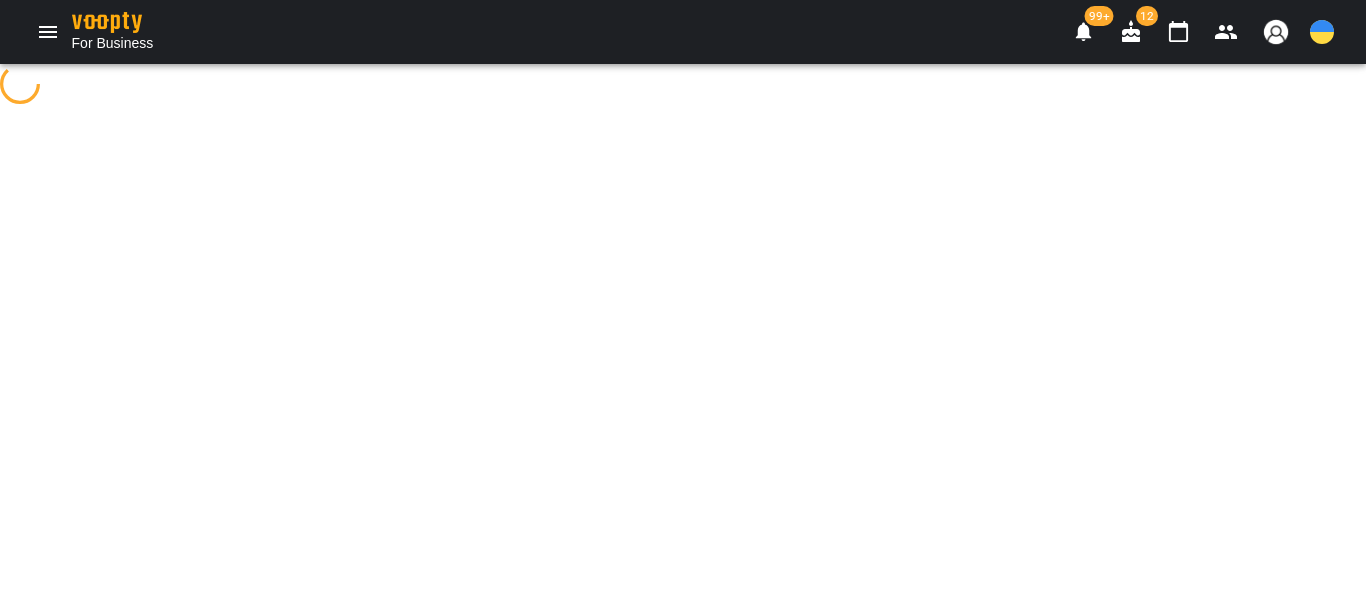 scroll, scrollTop: 0, scrollLeft: 0, axis: both 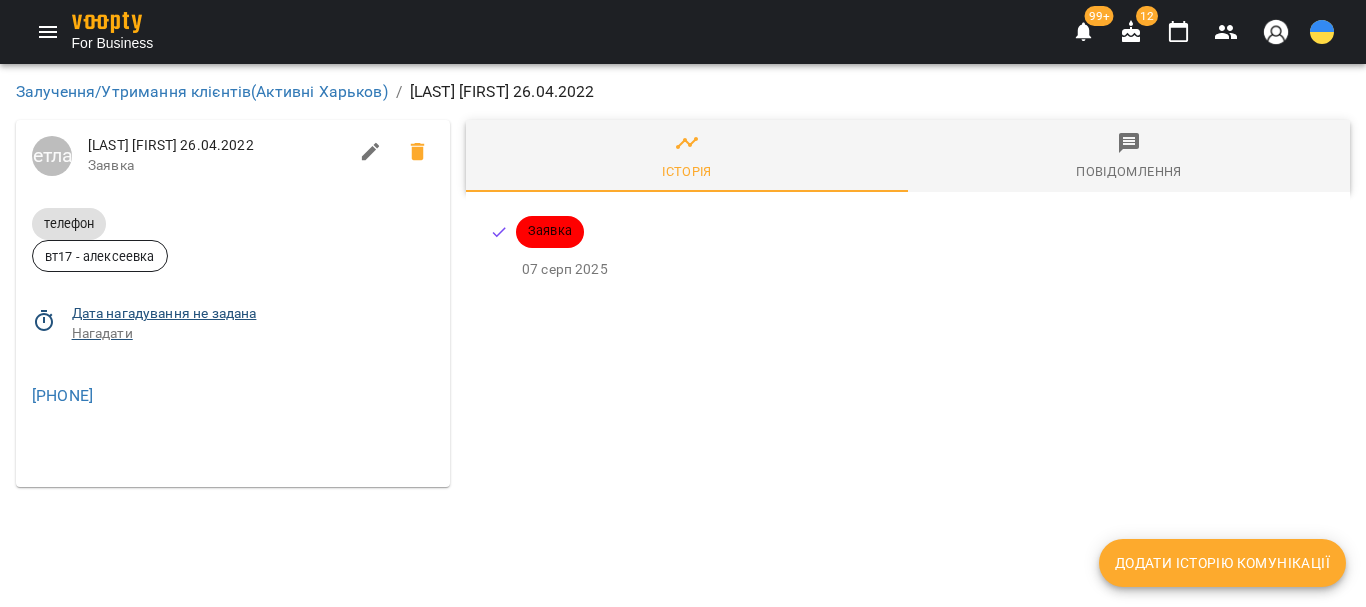 click 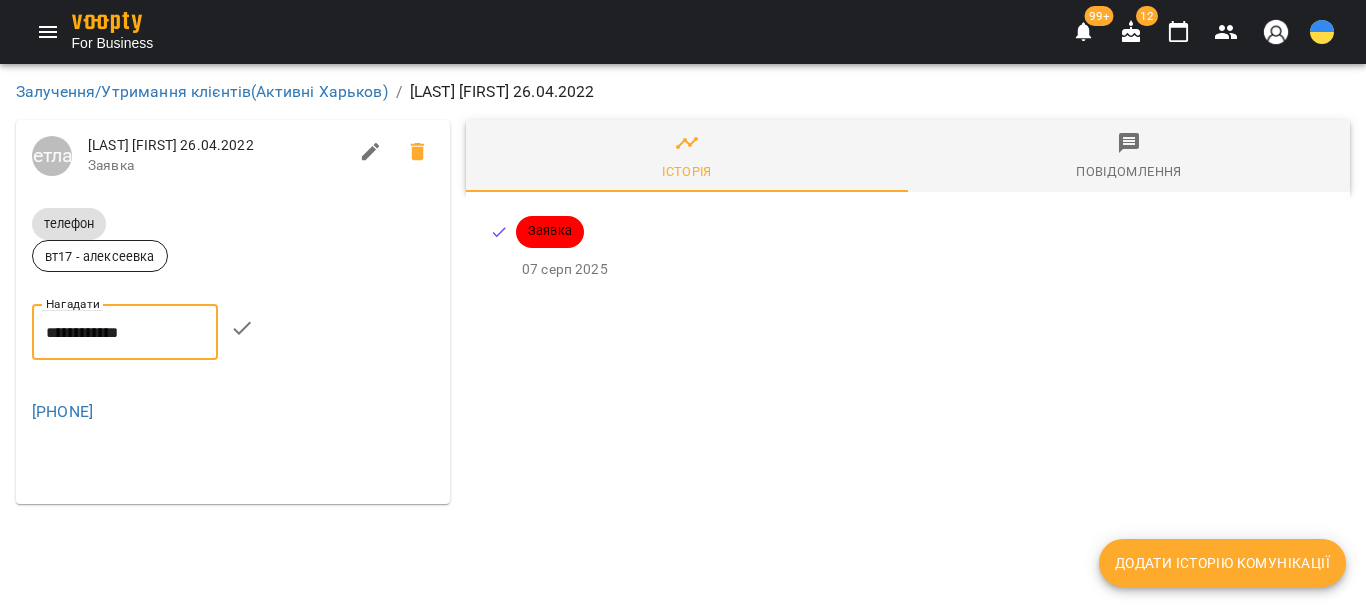 click on "**********" at bounding box center (125, 332) 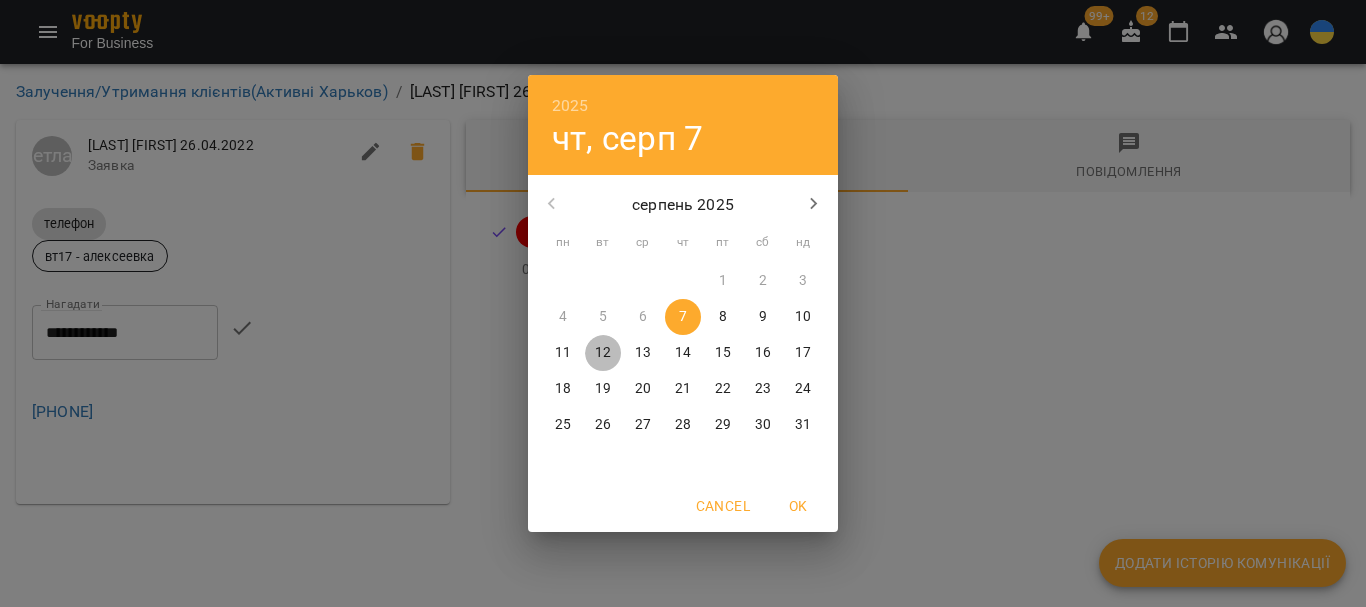 click on "12" at bounding box center [603, 353] 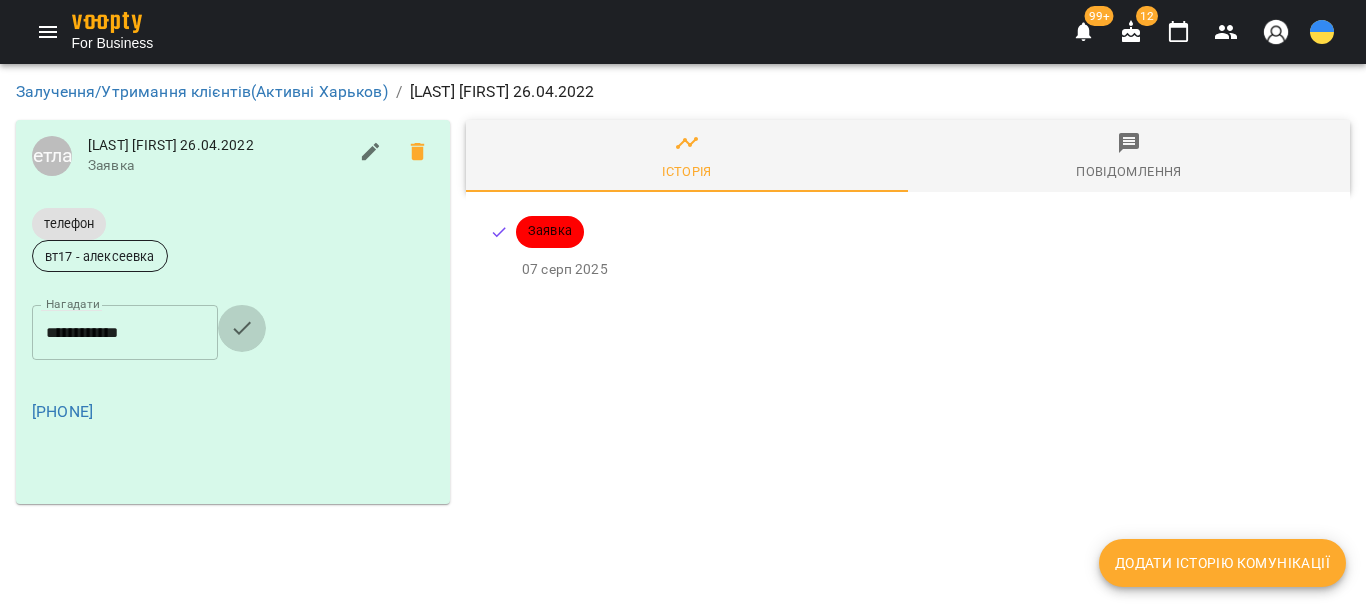 click 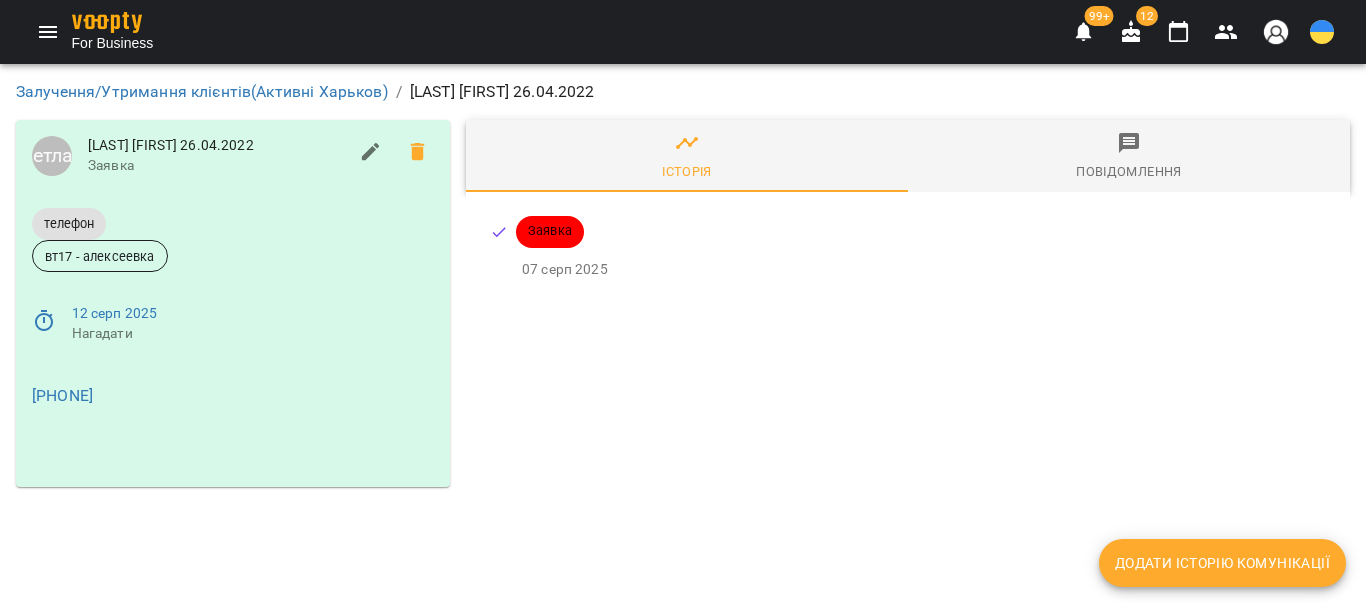 click on "Додати історію комунікації" at bounding box center (1222, 563) 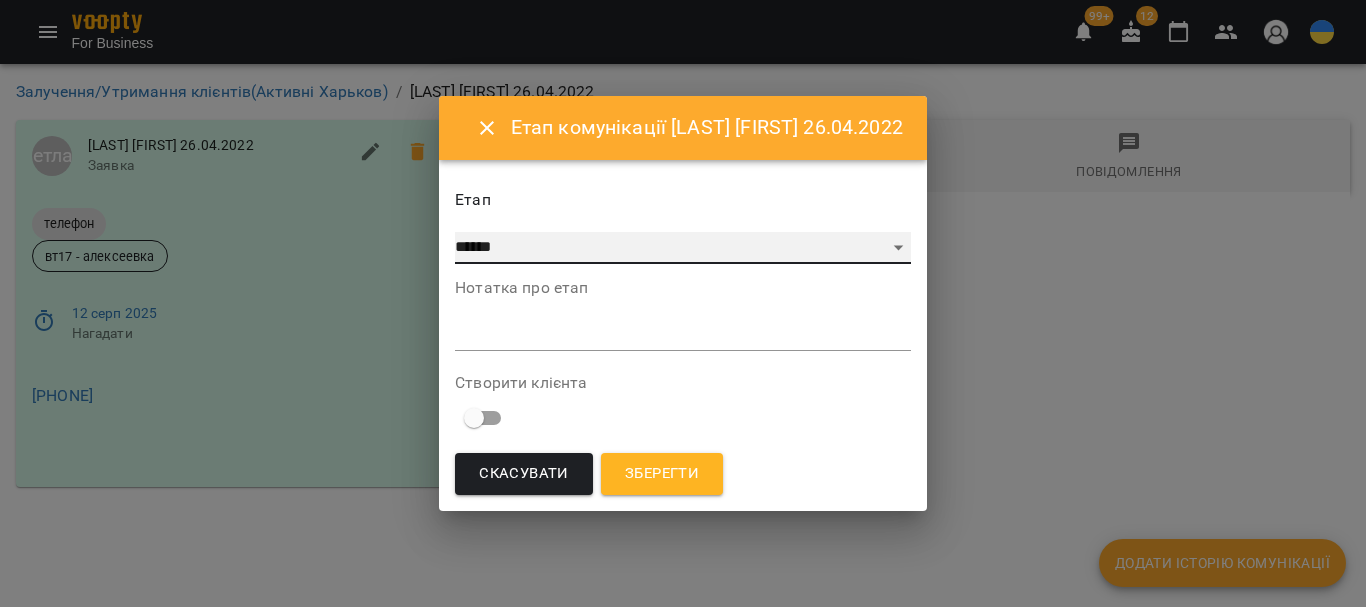 click on "**********" at bounding box center (683, 248) 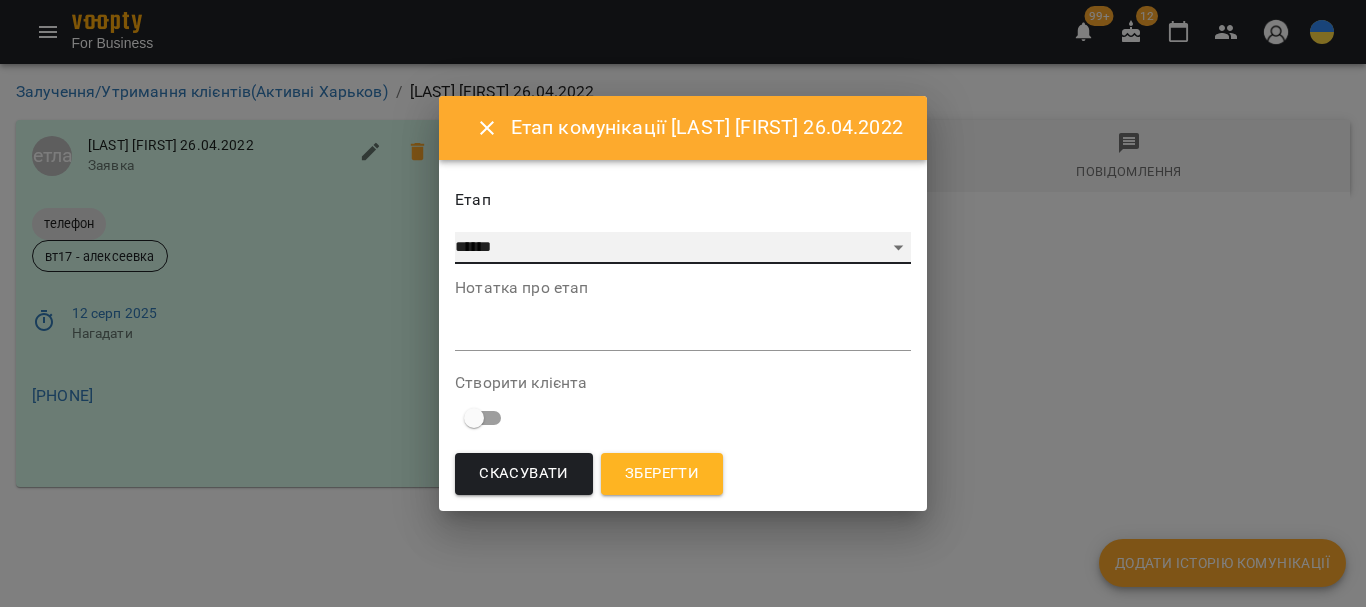 select on "*" 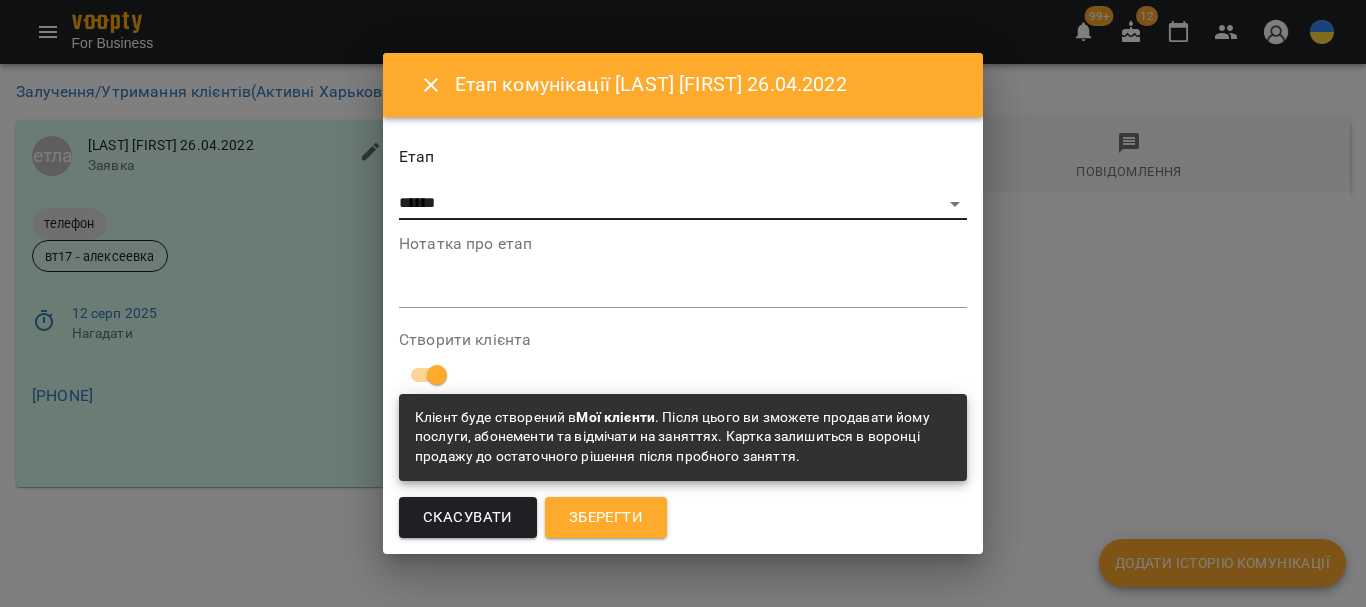 click on "Зберегти" at bounding box center [606, 518] 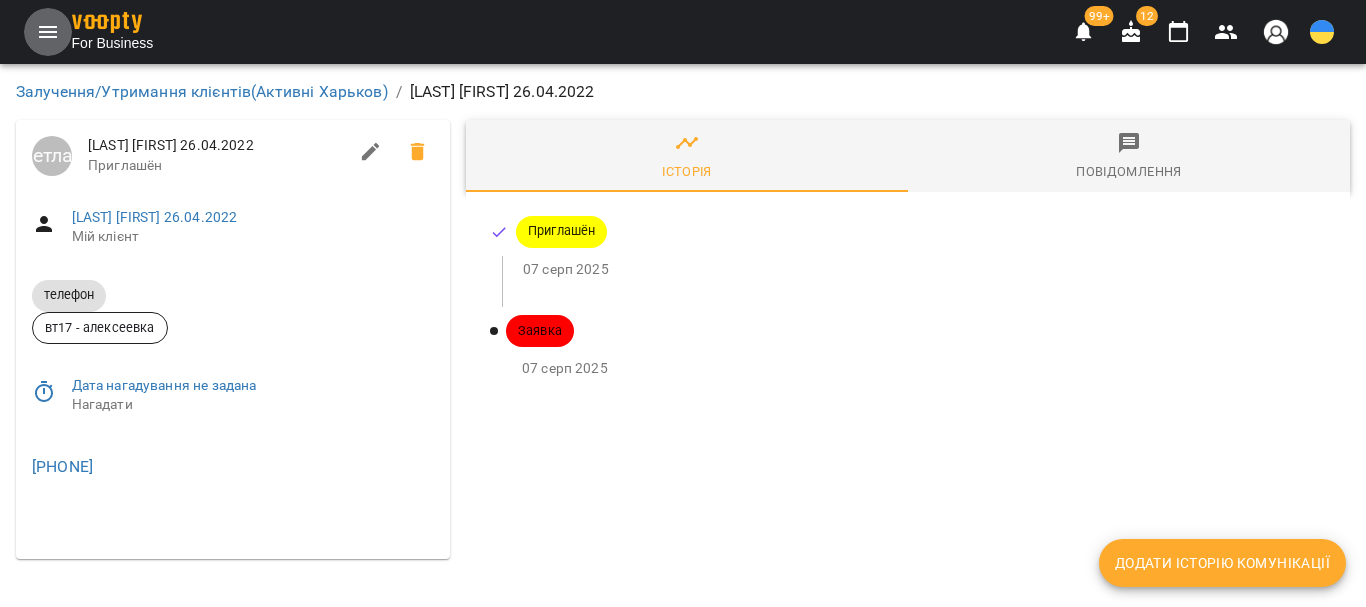 click 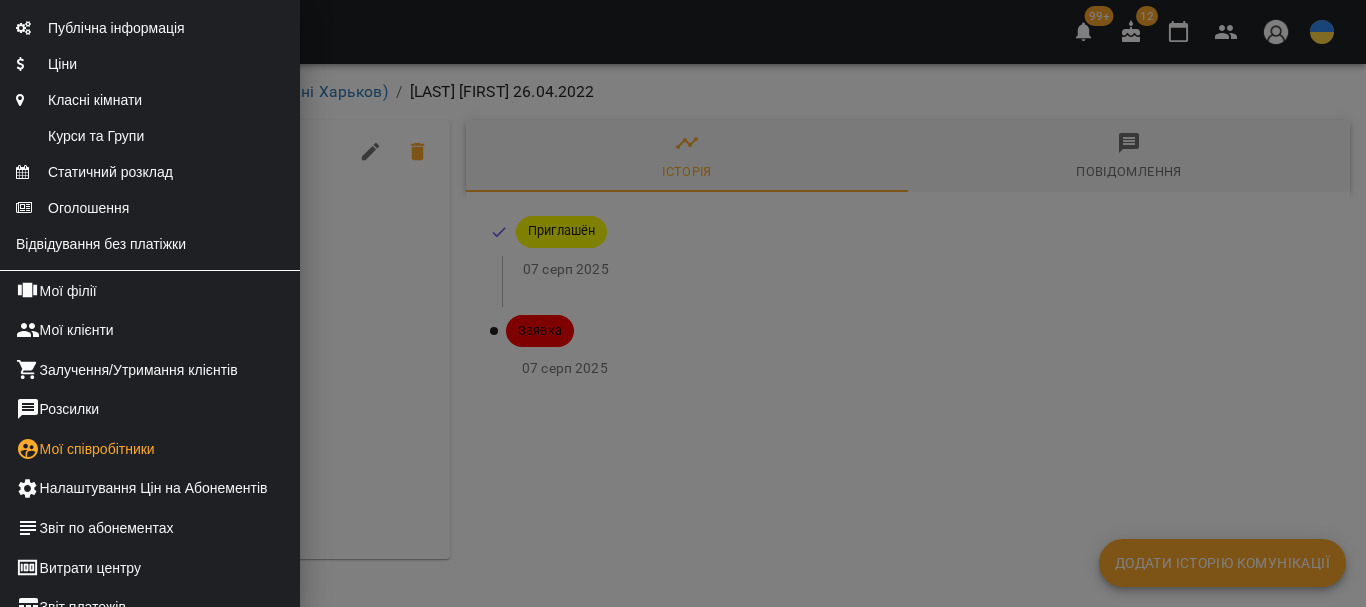 scroll, scrollTop: 300, scrollLeft: 0, axis: vertical 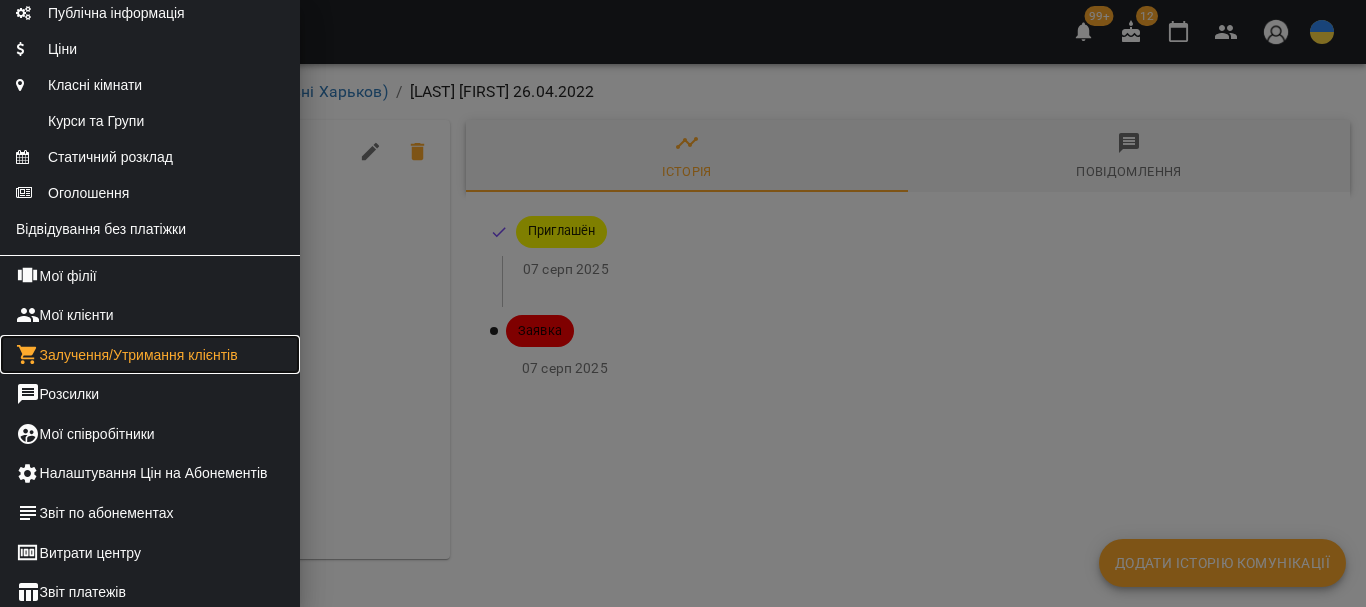 click on "Залучення/Утримання клієнтів" at bounding box center [150, 355] 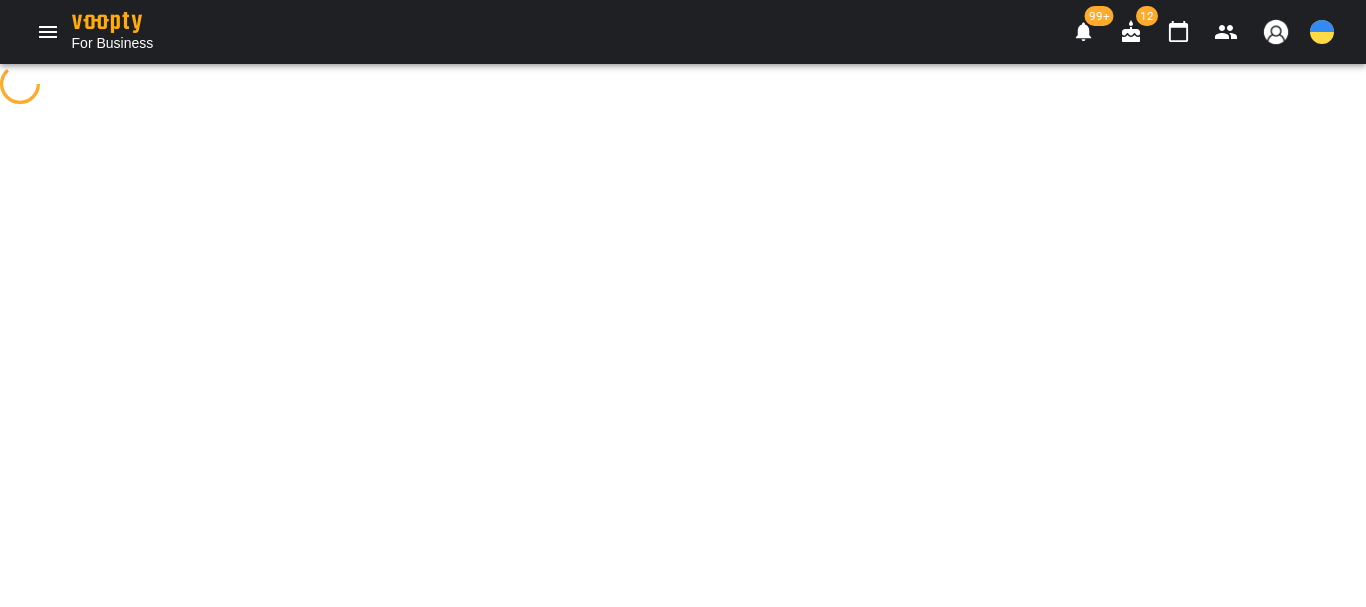 select on "**********" 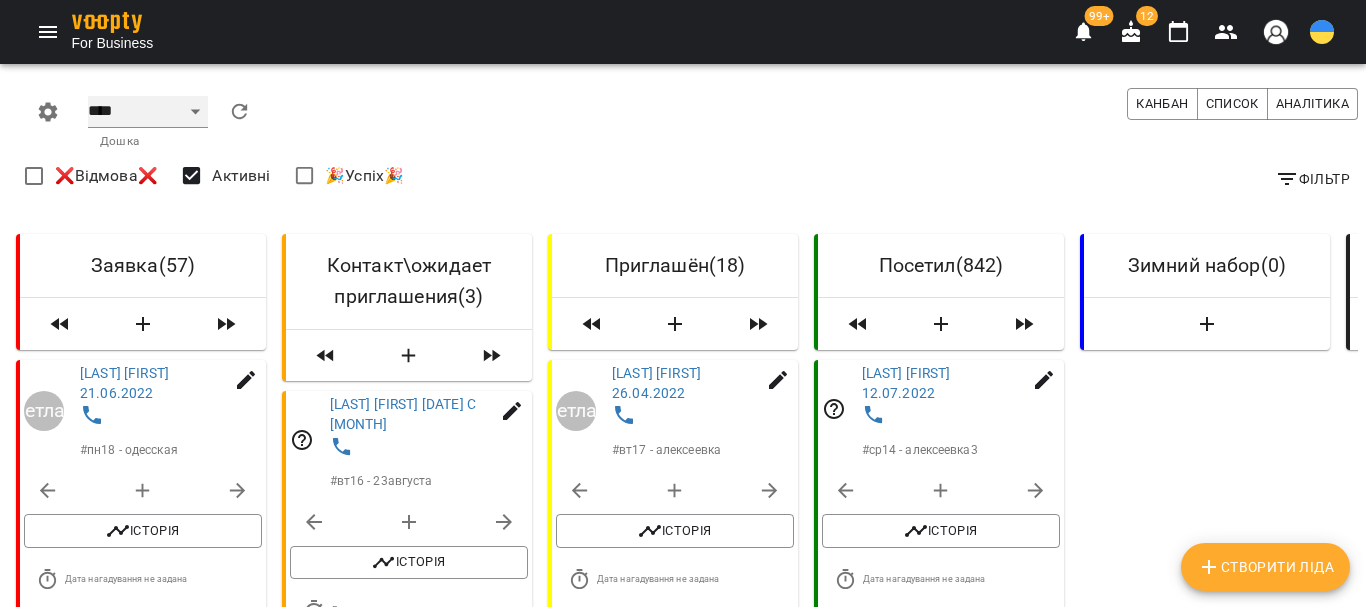 click on "**** ****** ******* ******** *****" at bounding box center [148, 112] 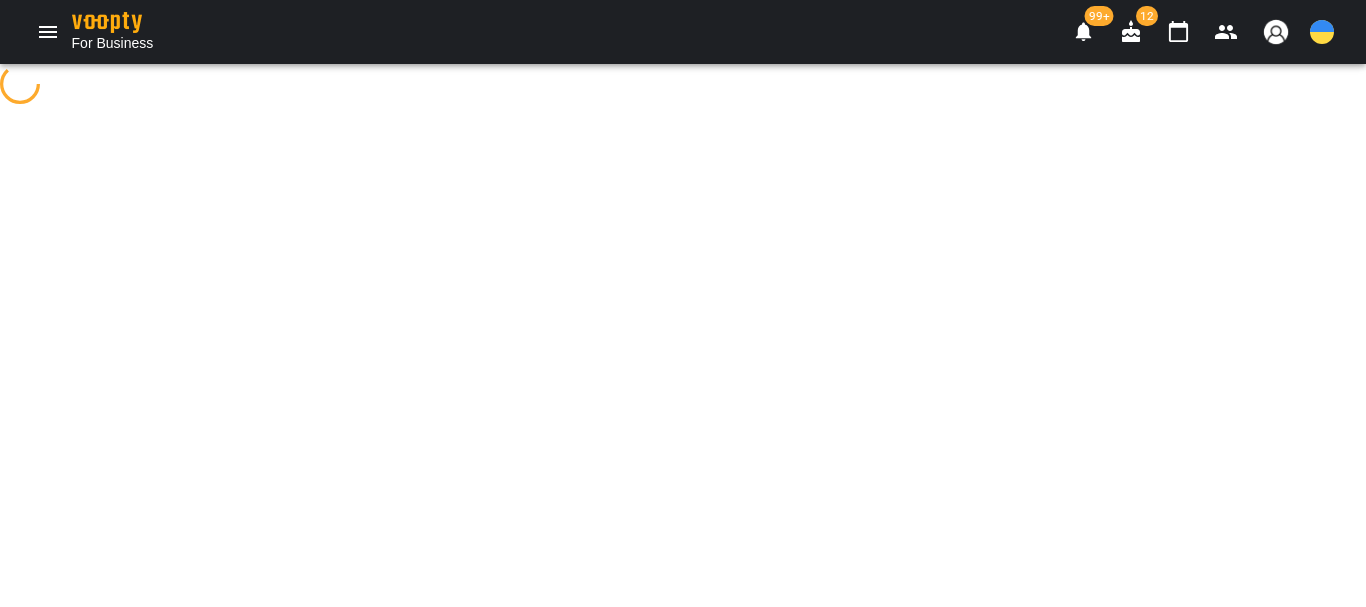 select on "**********" 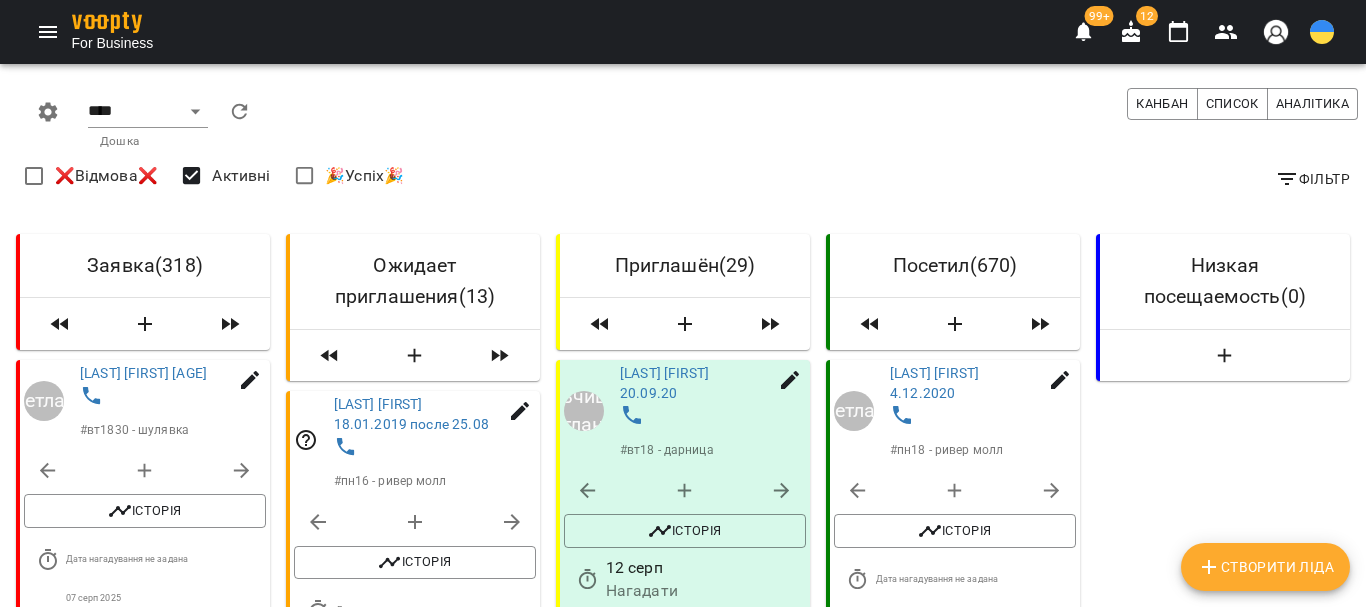 click 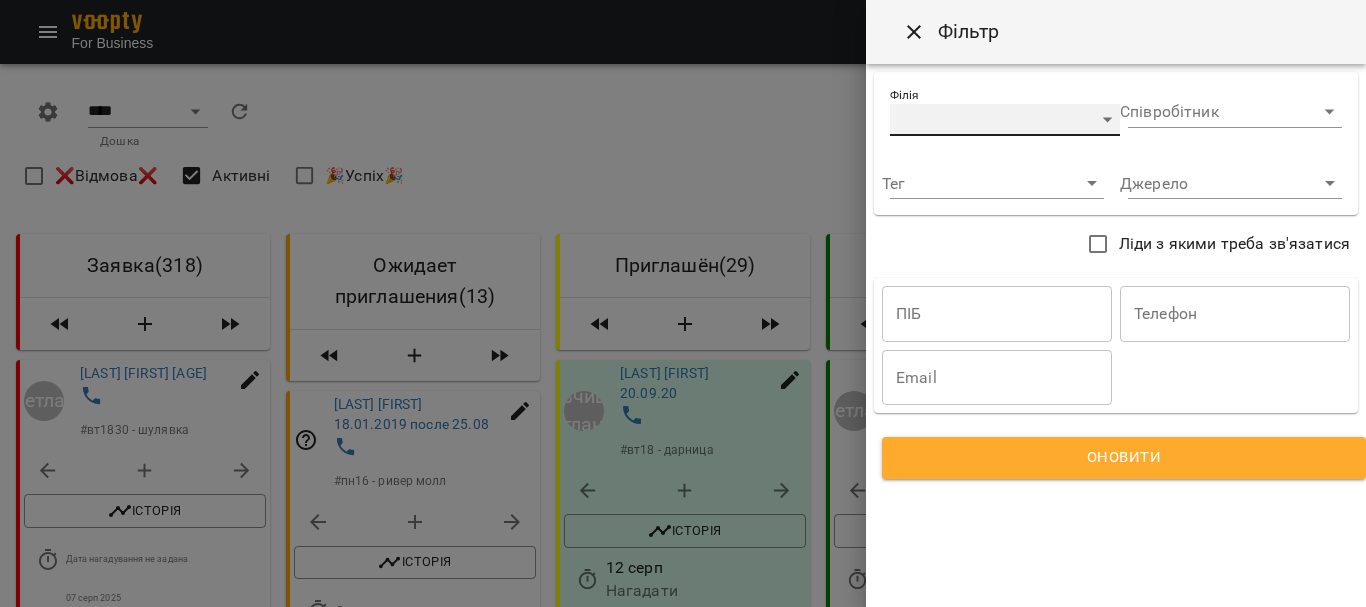 click on "​" at bounding box center (1005, 120) 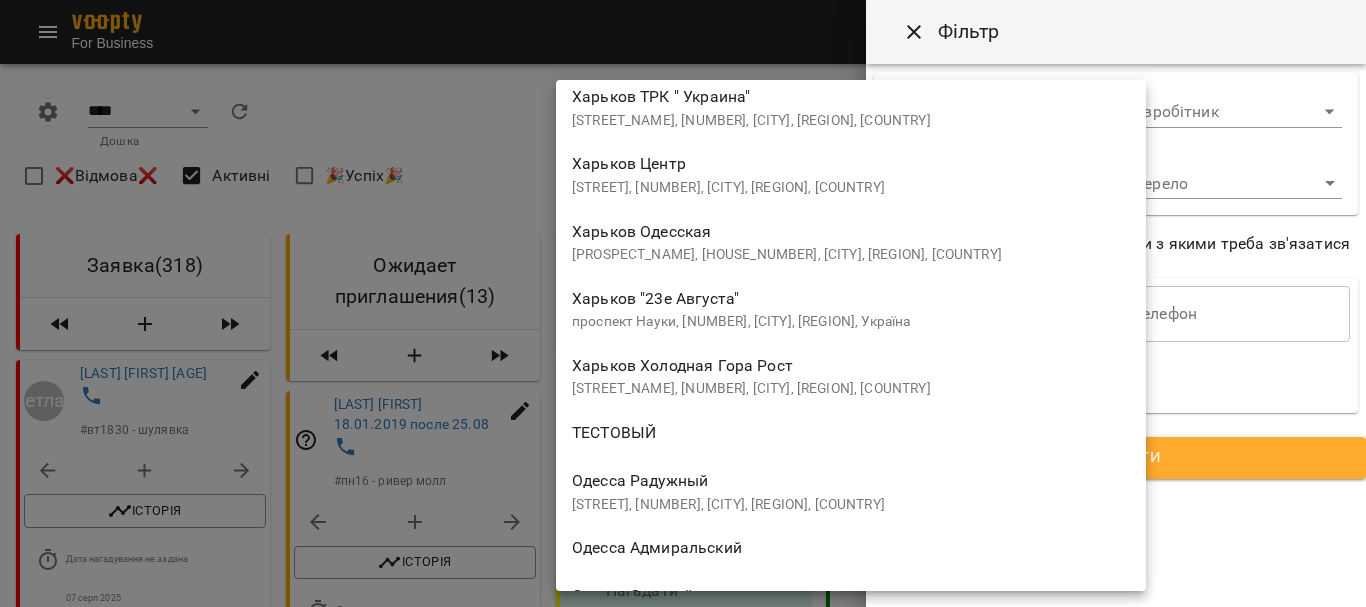 scroll, scrollTop: 800, scrollLeft: 0, axis: vertical 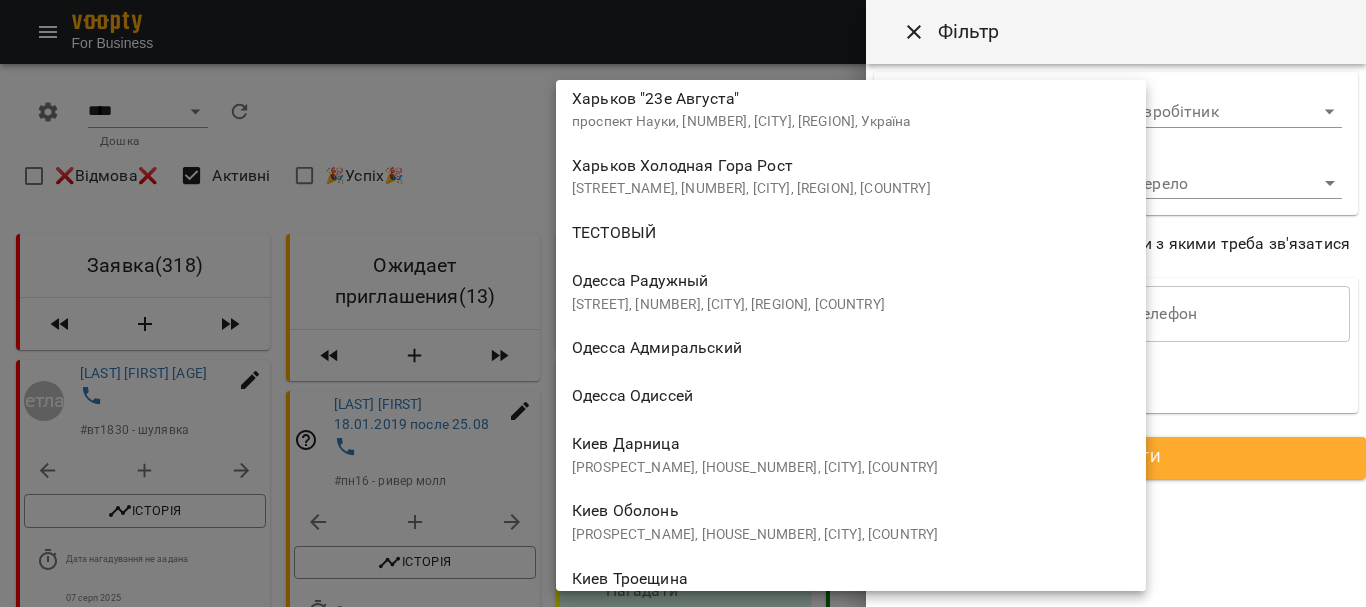 click on "Киев Дарница проспект Соборності, 2/1-А, Київ, Україна" at bounding box center [851, 453] 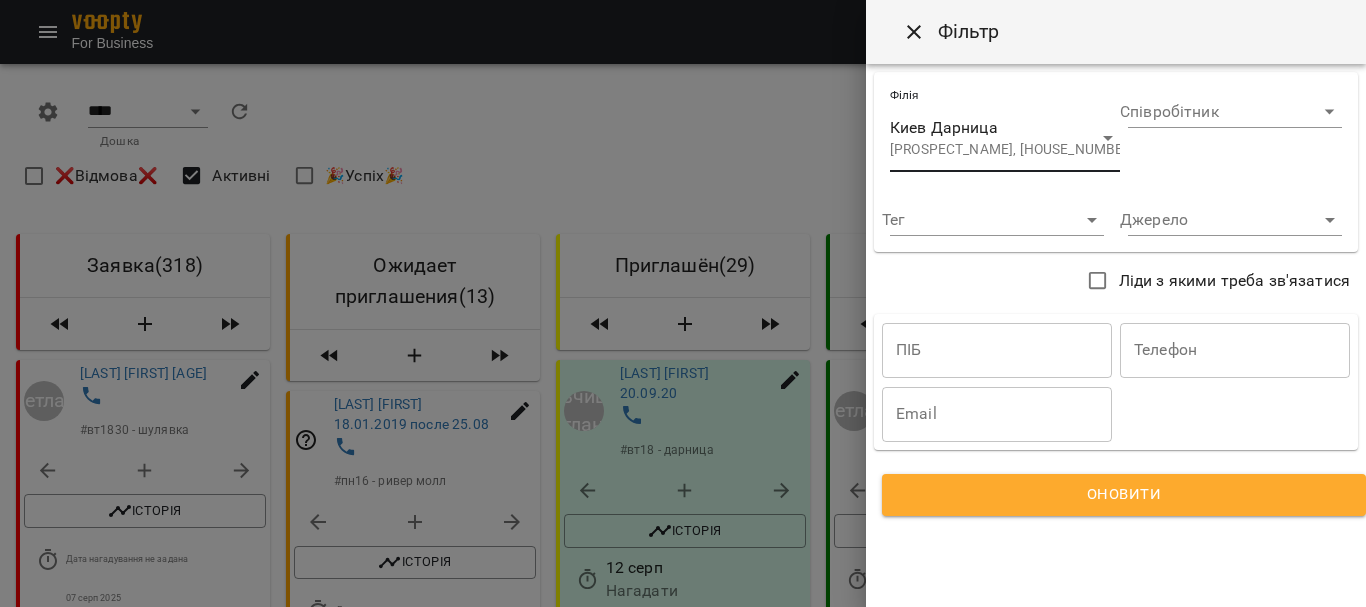 click on "Оновити" at bounding box center [1124, 495] 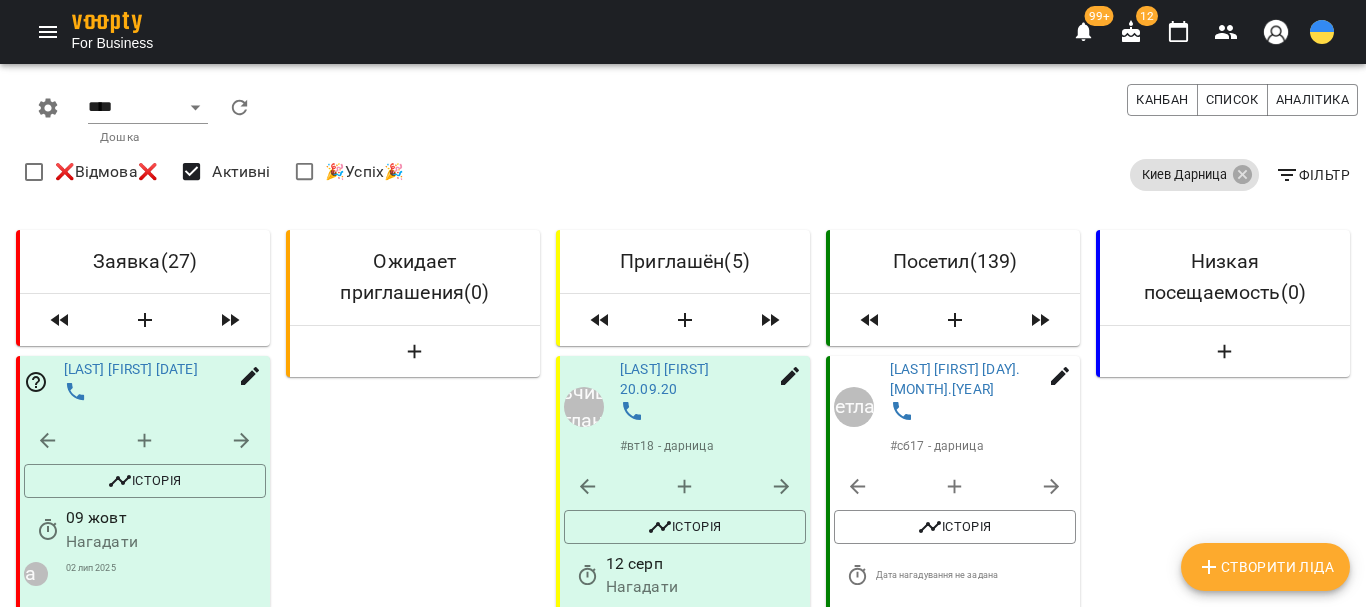 scroll, scrollTop: 0, scrollLeft: 0, axis: both 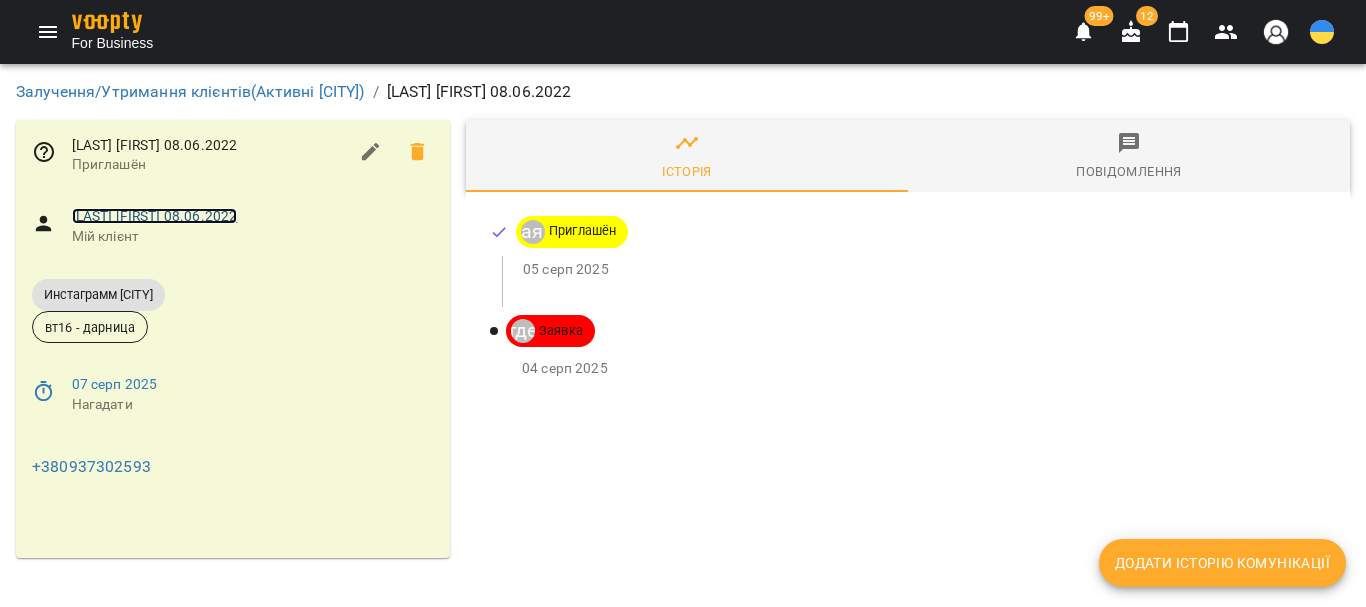 click on "Ветчаніна Анісія
08.06.2022" at bounding box center [155, 216] 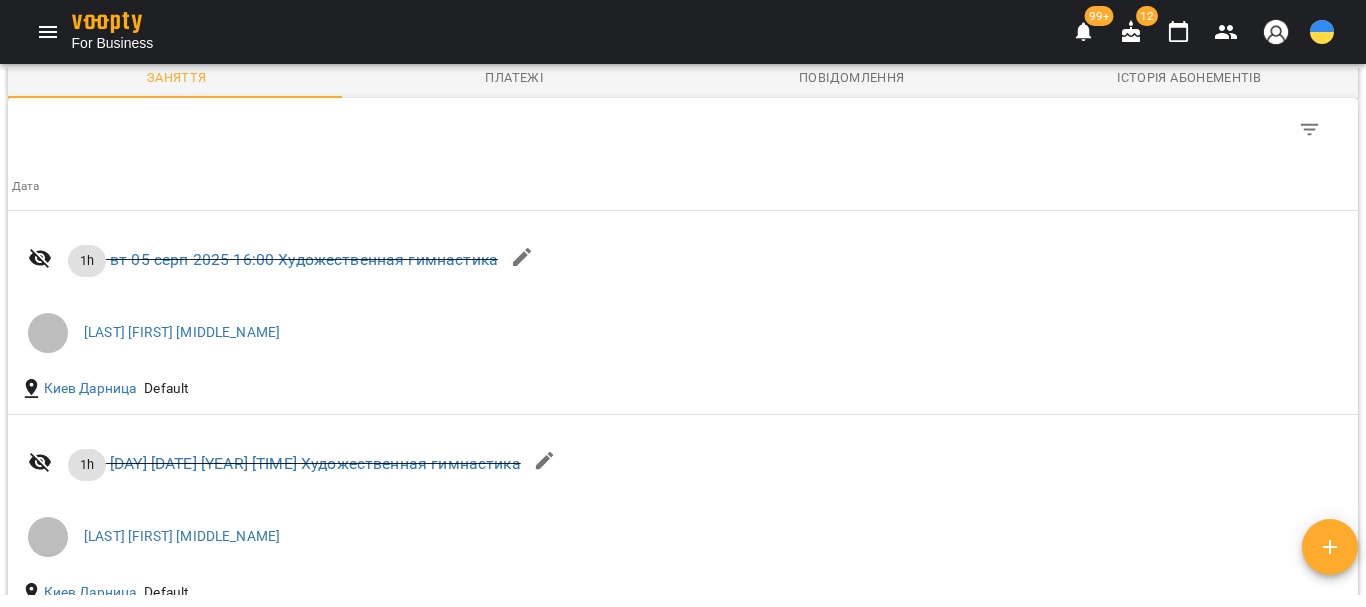 scroll, scrollTop: 1863, scrollLeft: 0, axis: vertical 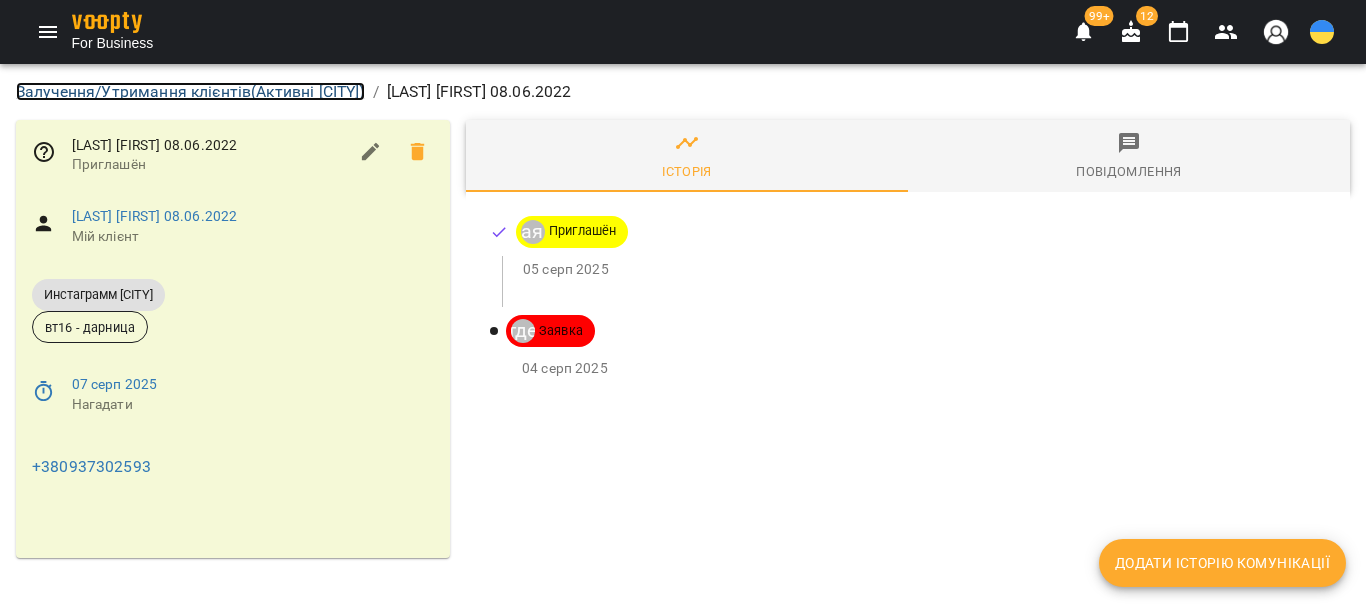 click on "Залучення/Утримання клієнтів ( Активні   [CITY] )" at bounding box center (190, 91) 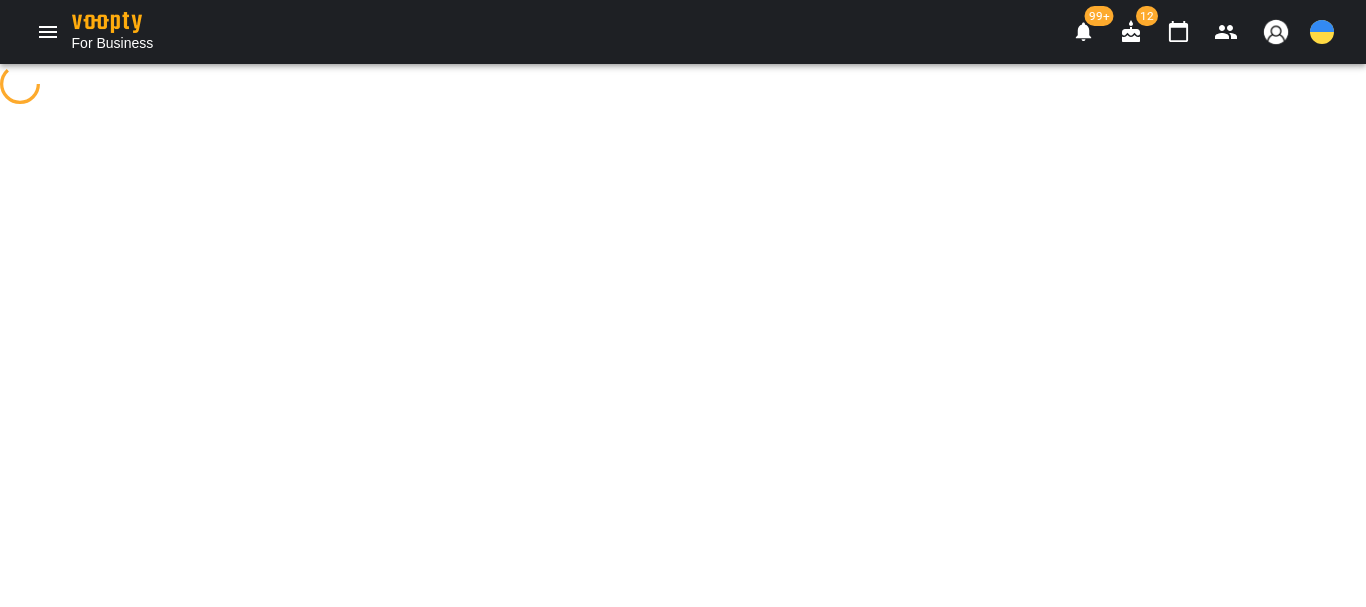 select on "**********" 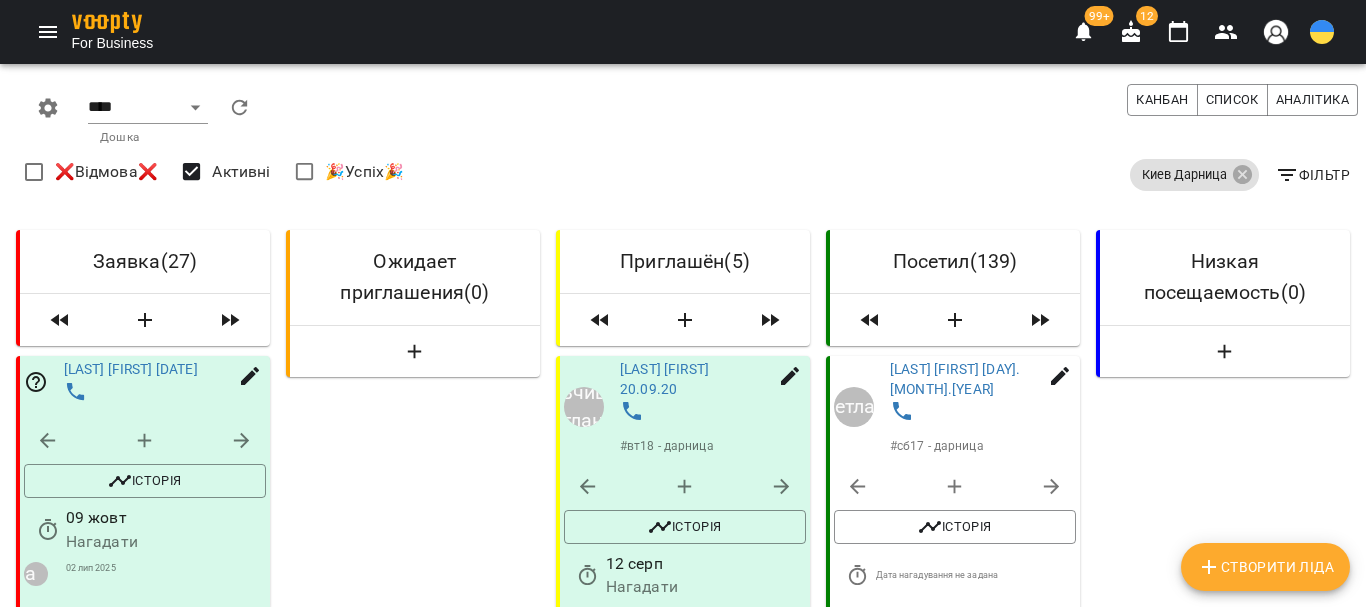 scroll, scrollTop: 1000, scrollLeft: 0, axis: vertical 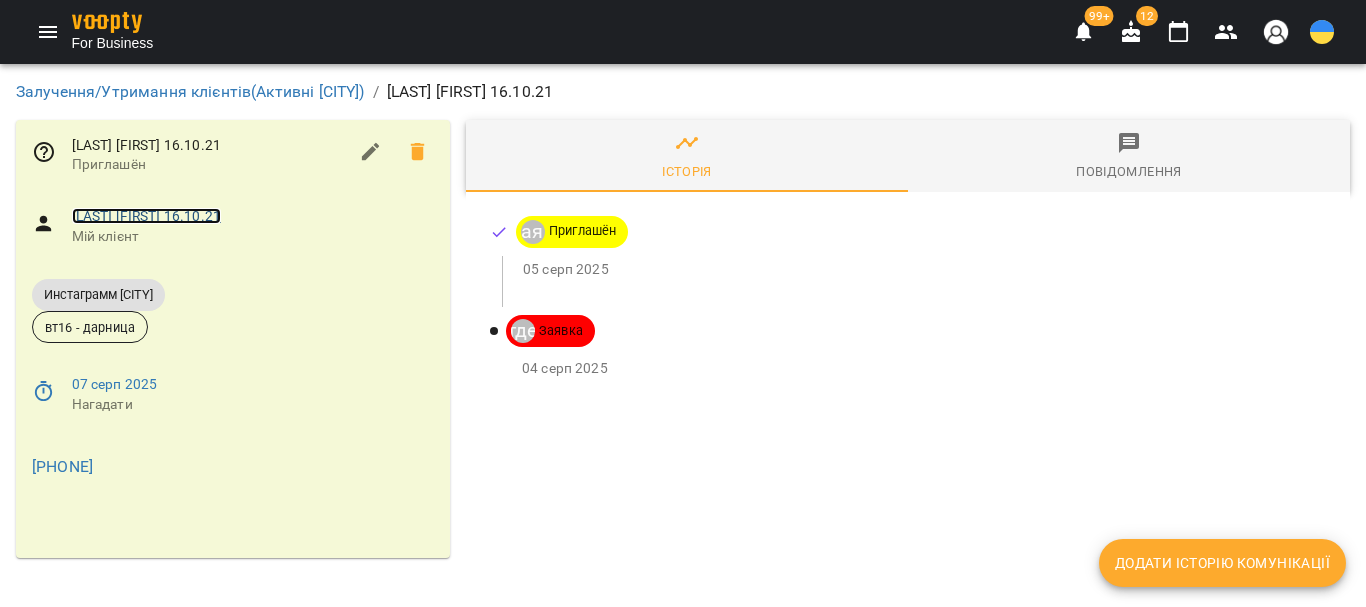 click on "Довбенко Ксенія
16.10.21" at bounding box center [146, 216] 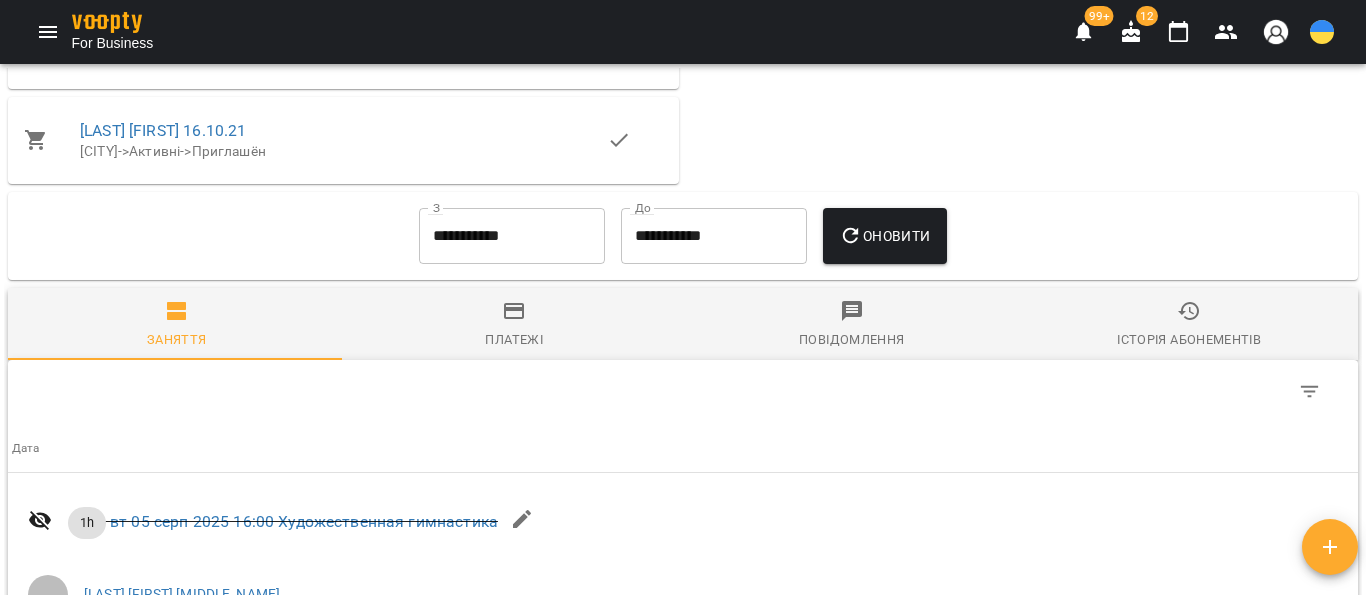 scroll, scrollTop: 1863, scrollLeft: 0, axis: vertical 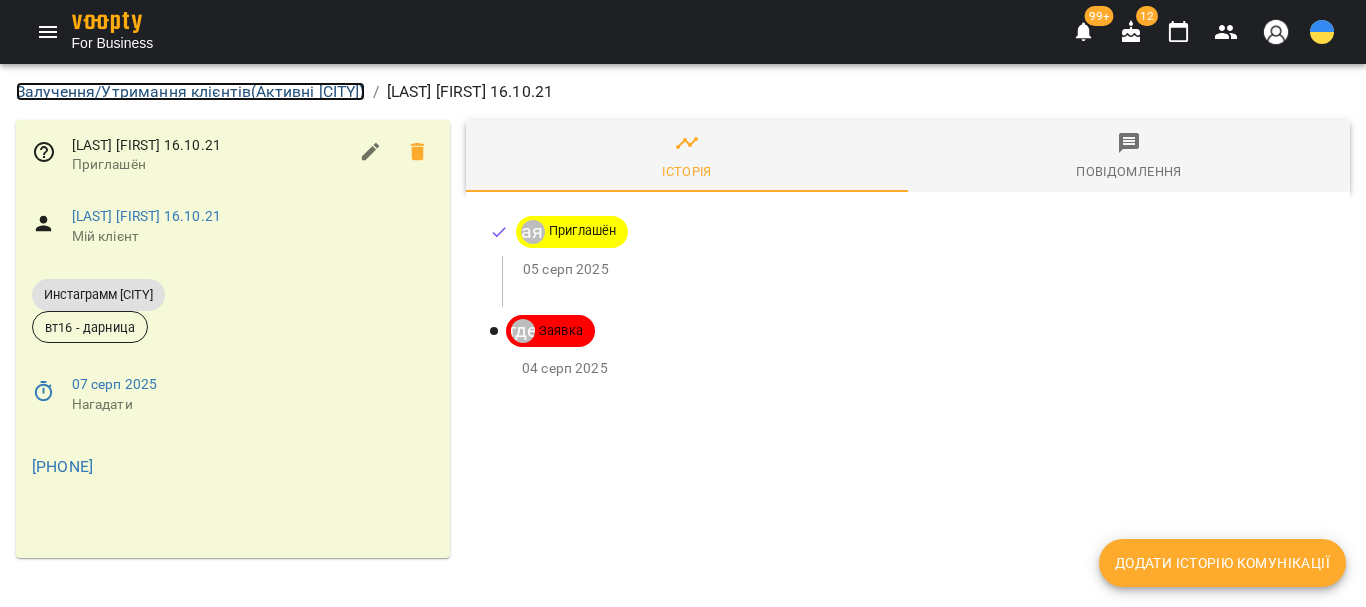 click on "Залучення/Утримання клієнтів ( Активні   [CITY] )" at bounding box center (190, 91) 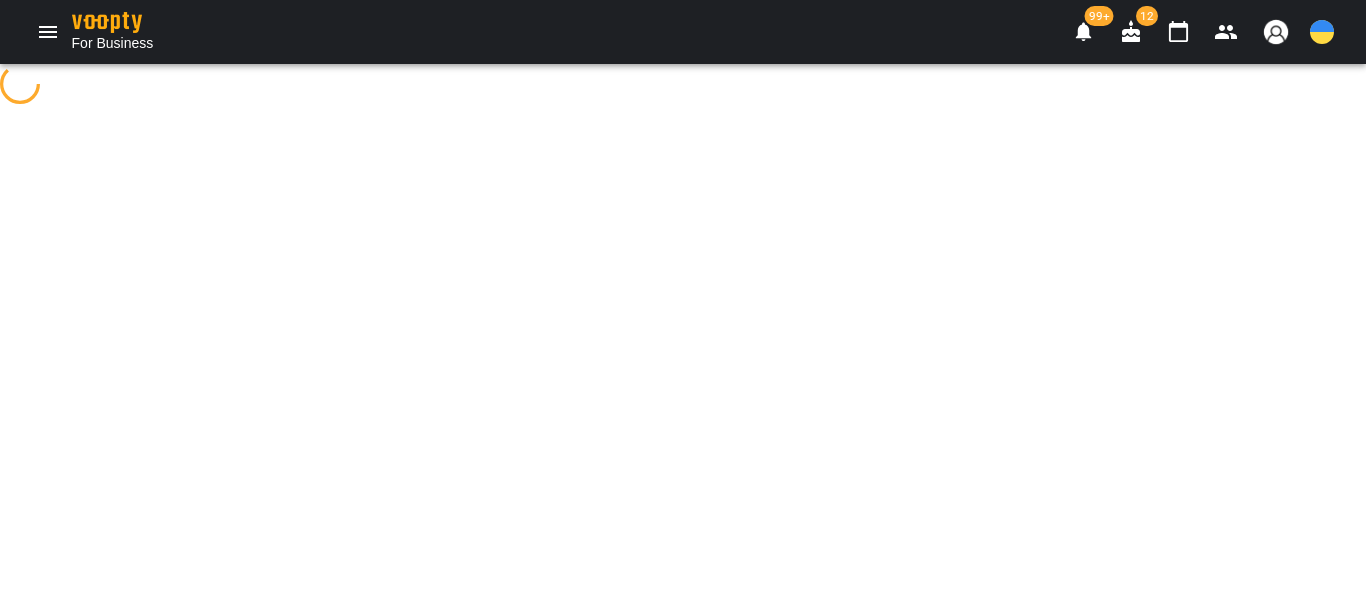 select on "**********" 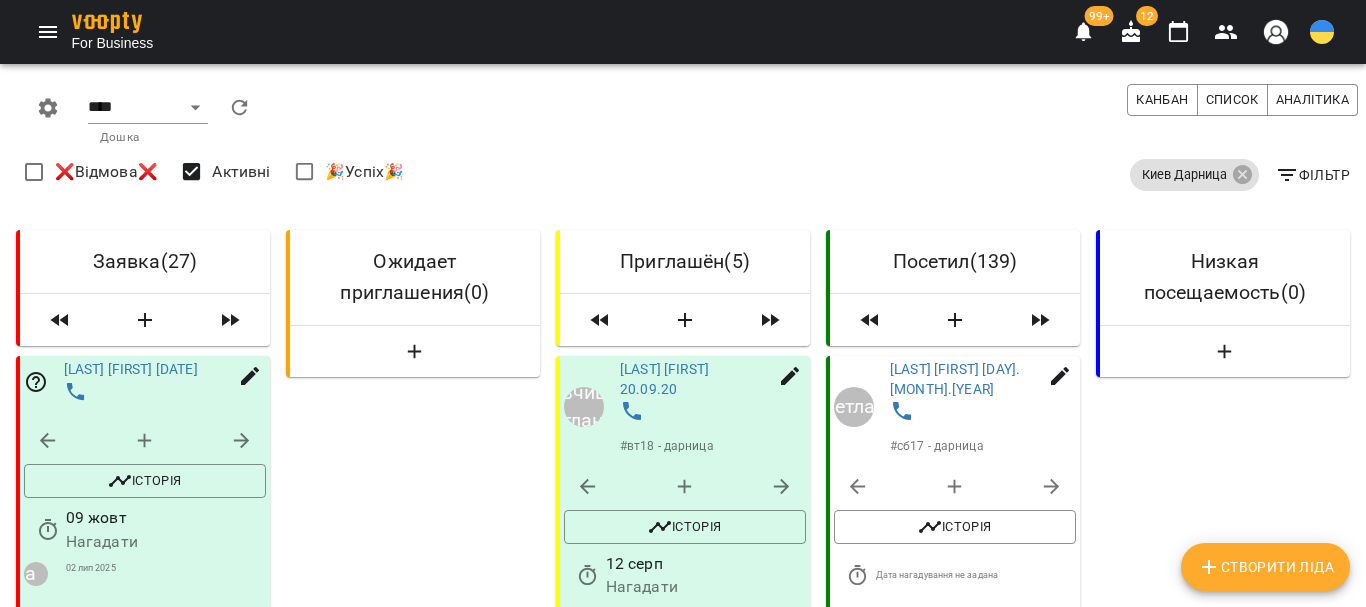 scroll, scrollTop: 0, scrollLeft: 0, axis: both 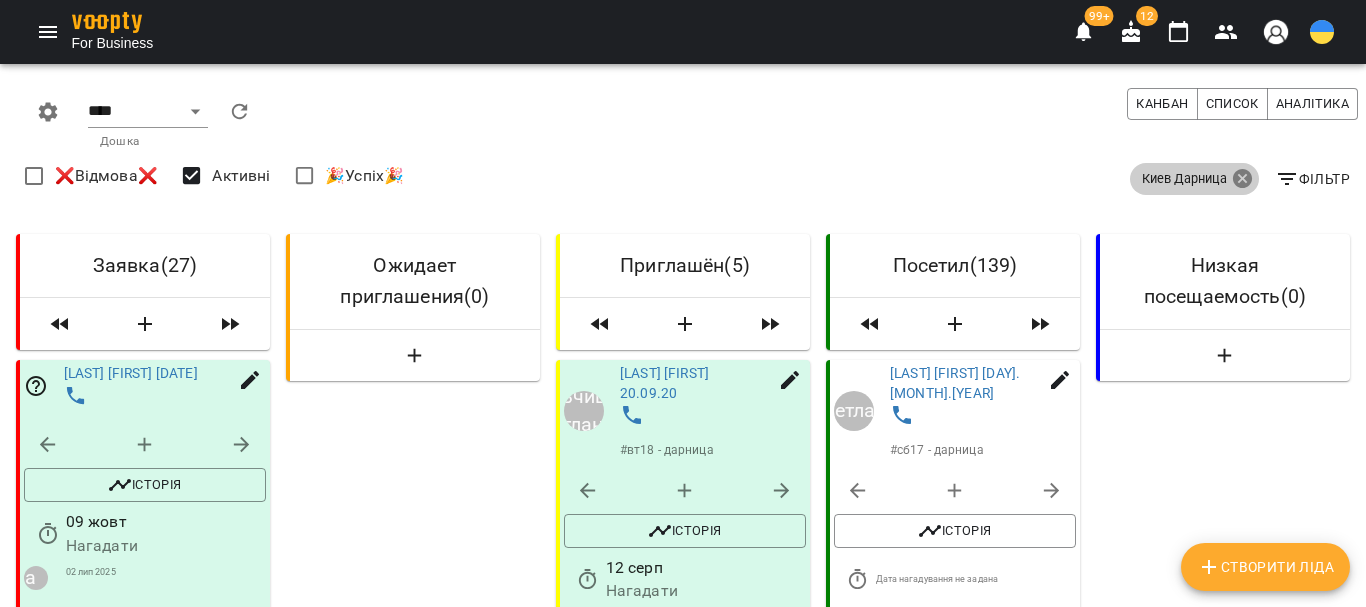 click 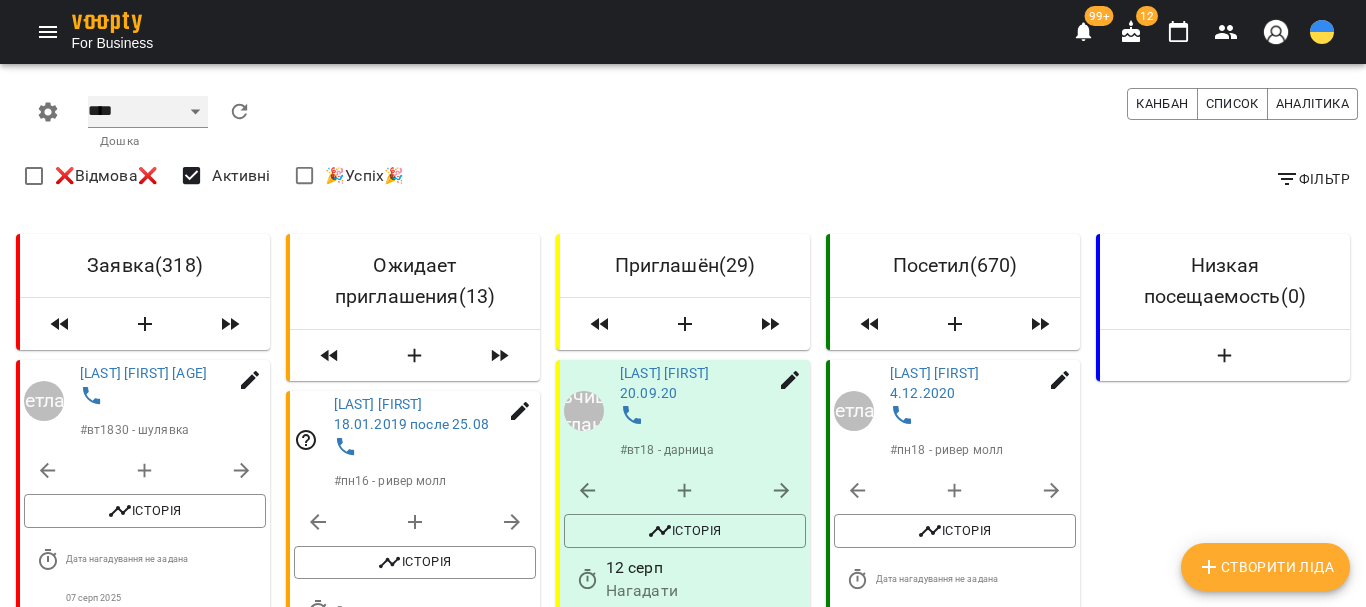 click on "**** ****** ******* ******** *****" at bounding box center (148, 112) 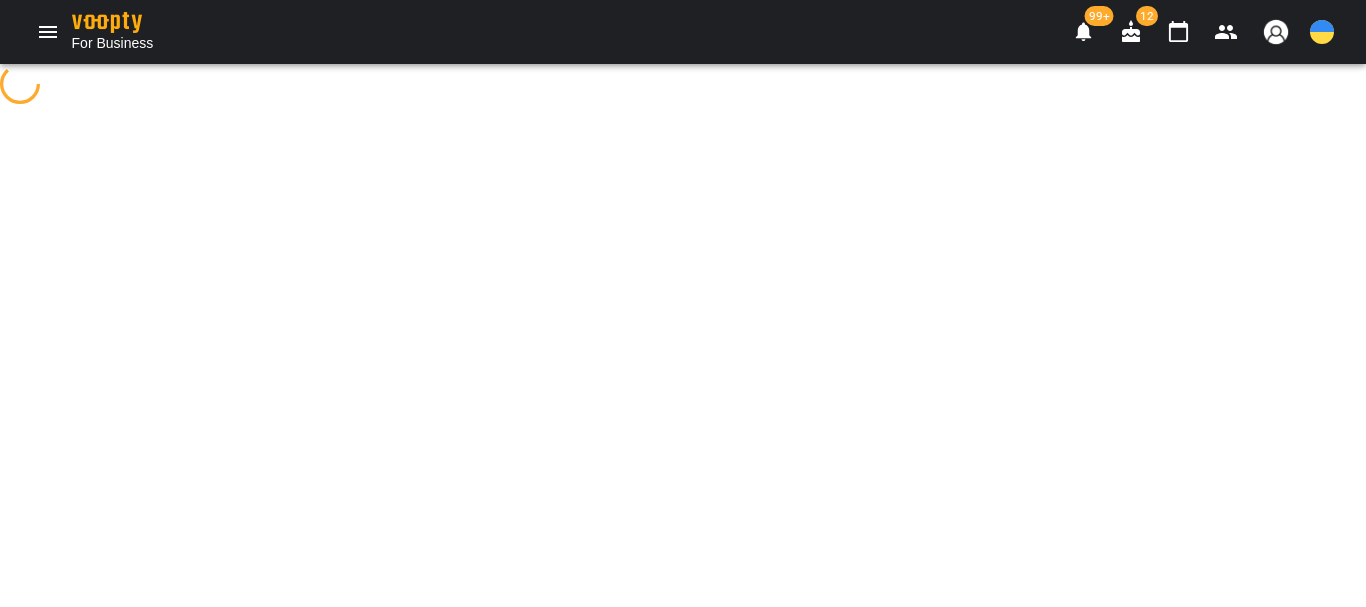 select on "**********" 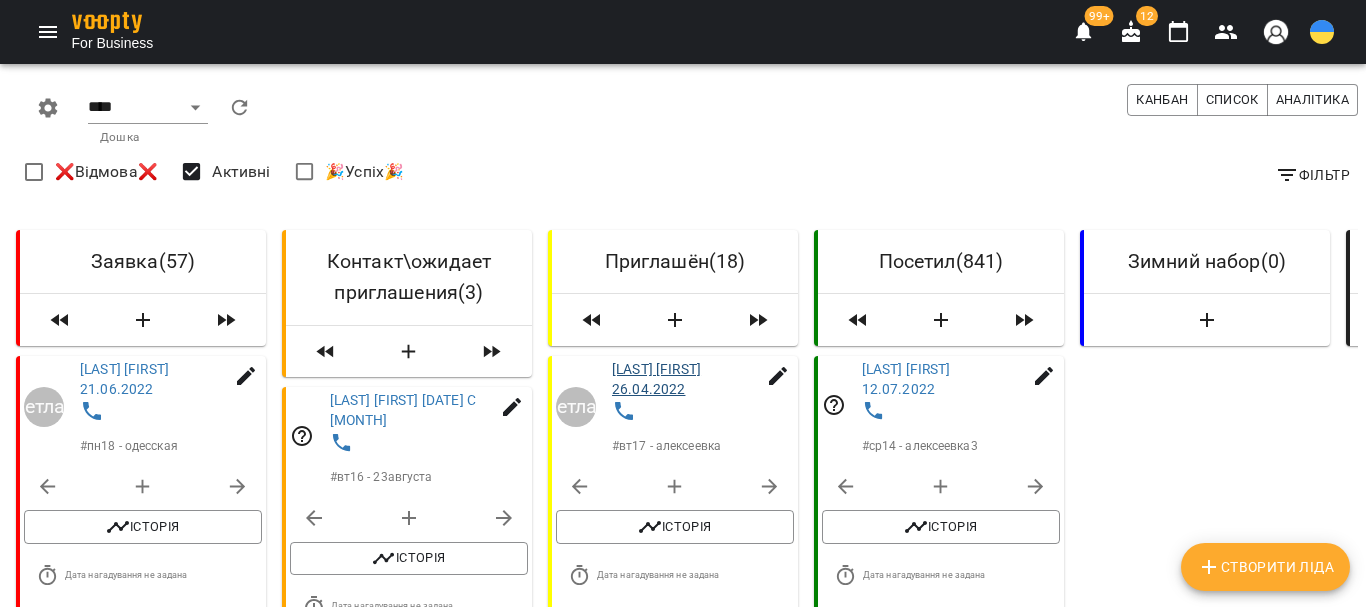 scroll, scrollTop: 200, scrollLeft: 0, axis: vertical 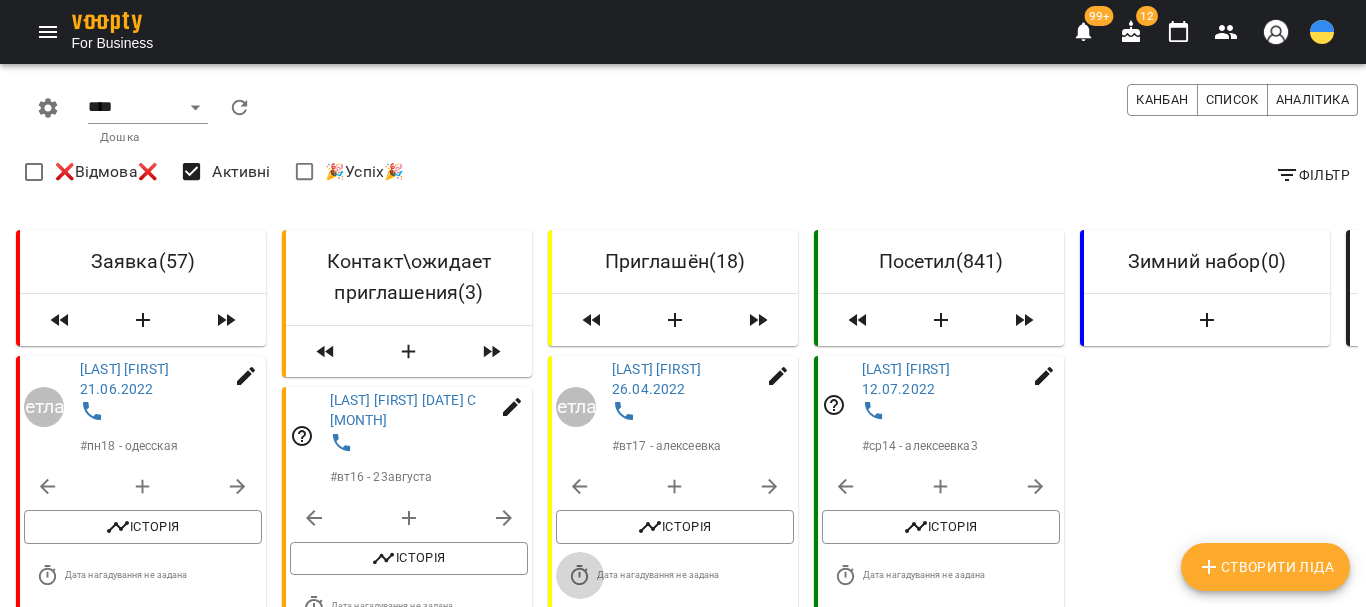 click 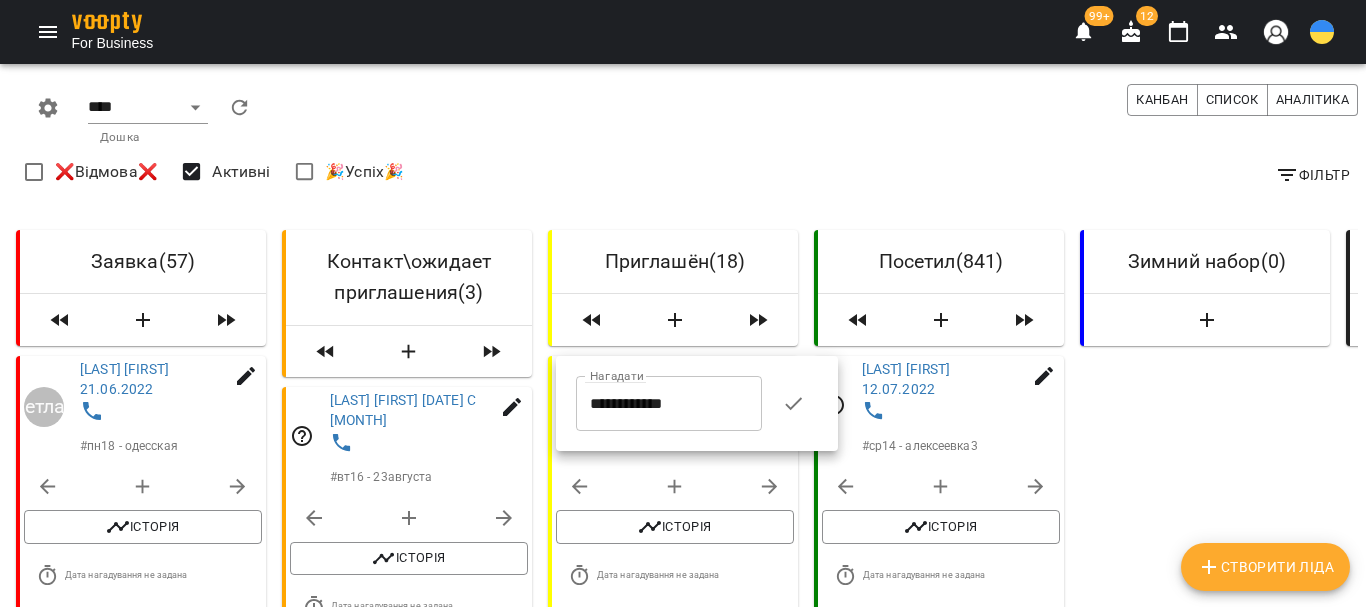 click on "**********" at bounding box center (669, 404) 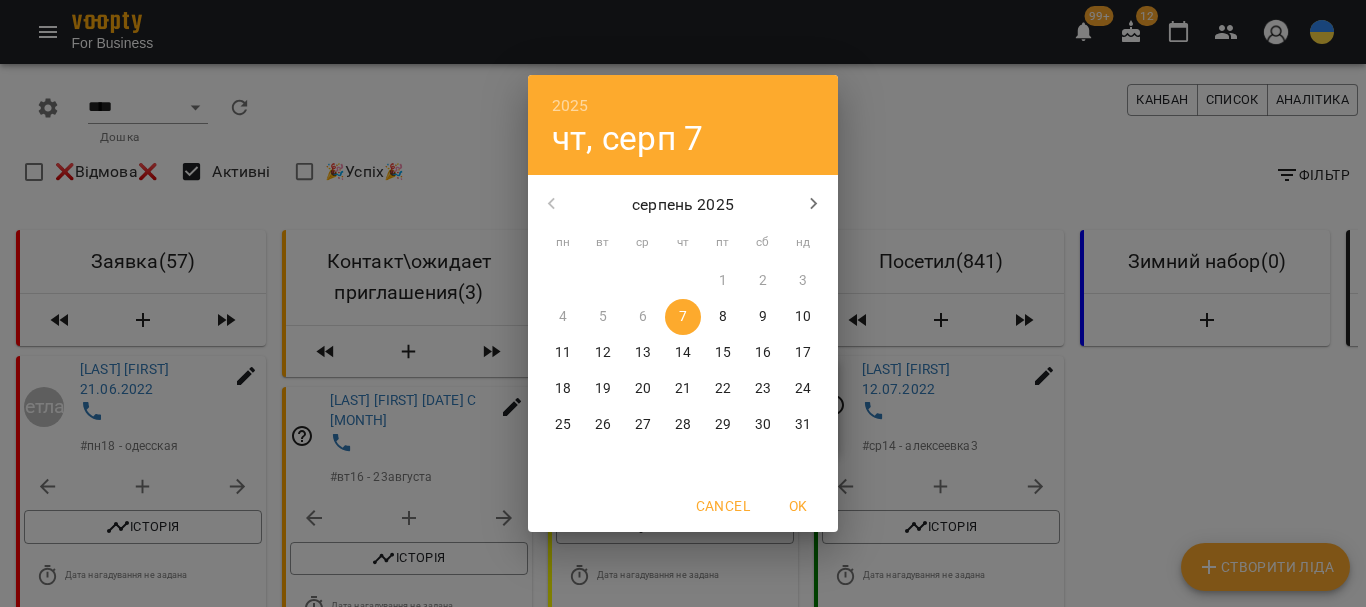 click on "12" at bounding box center (603, 353) 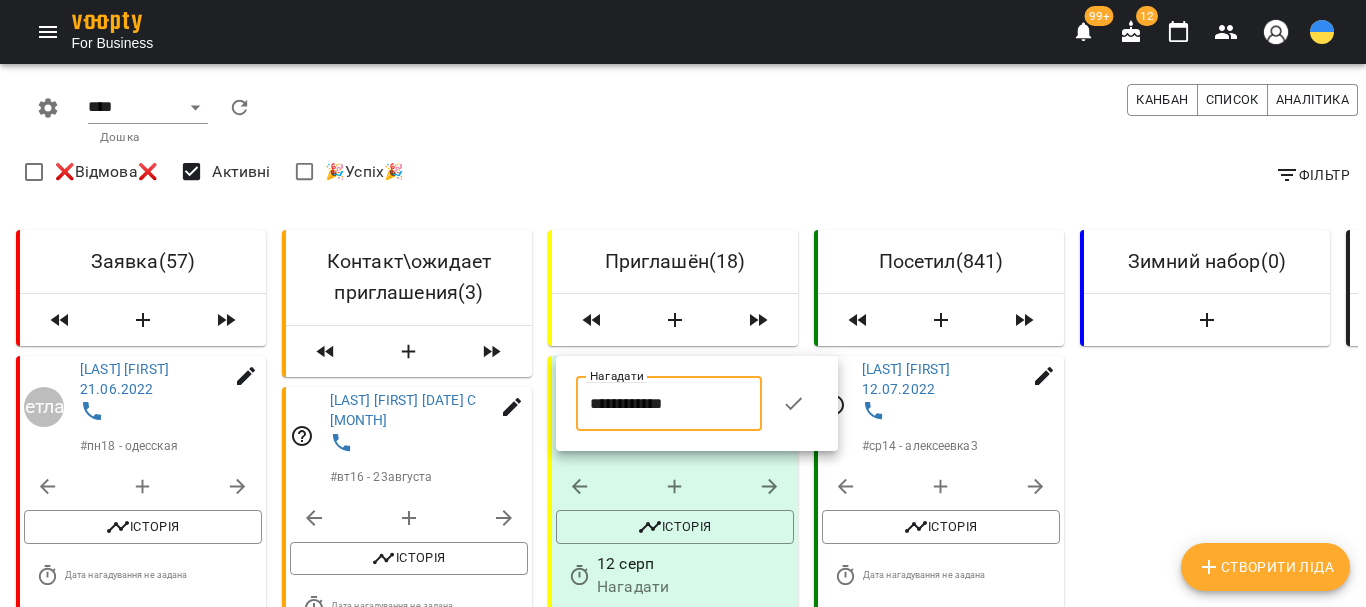 click 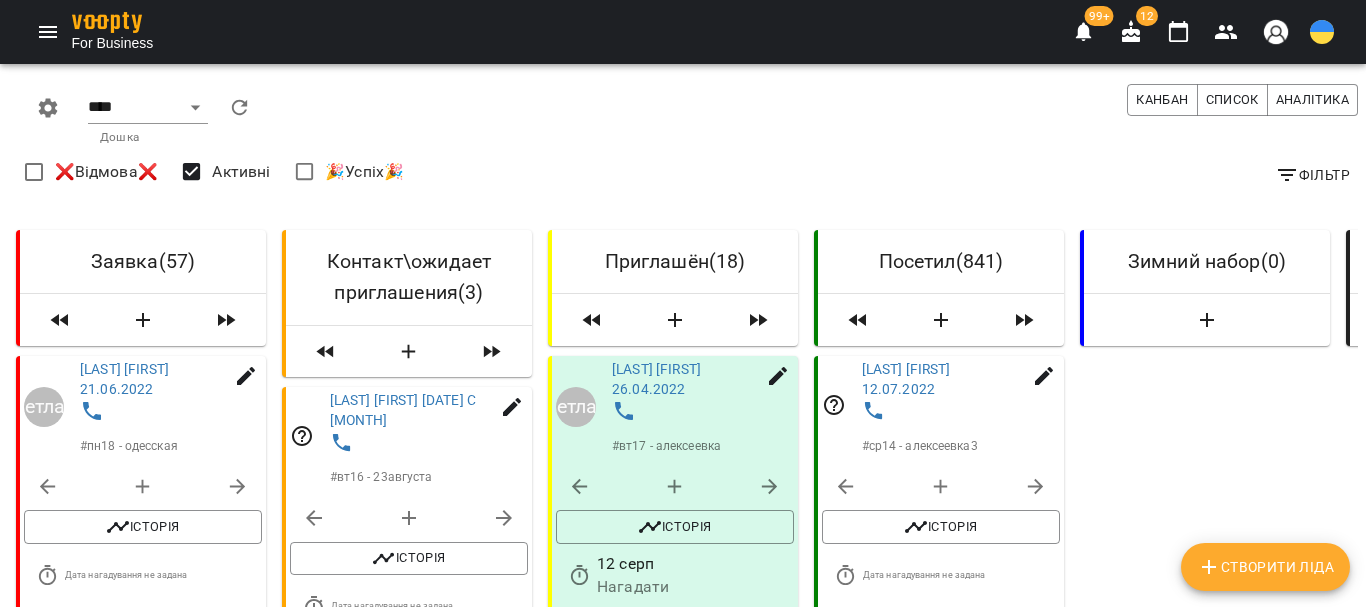 scroll, scrollTop: 500, scrollLeft: 0, axis: vertical 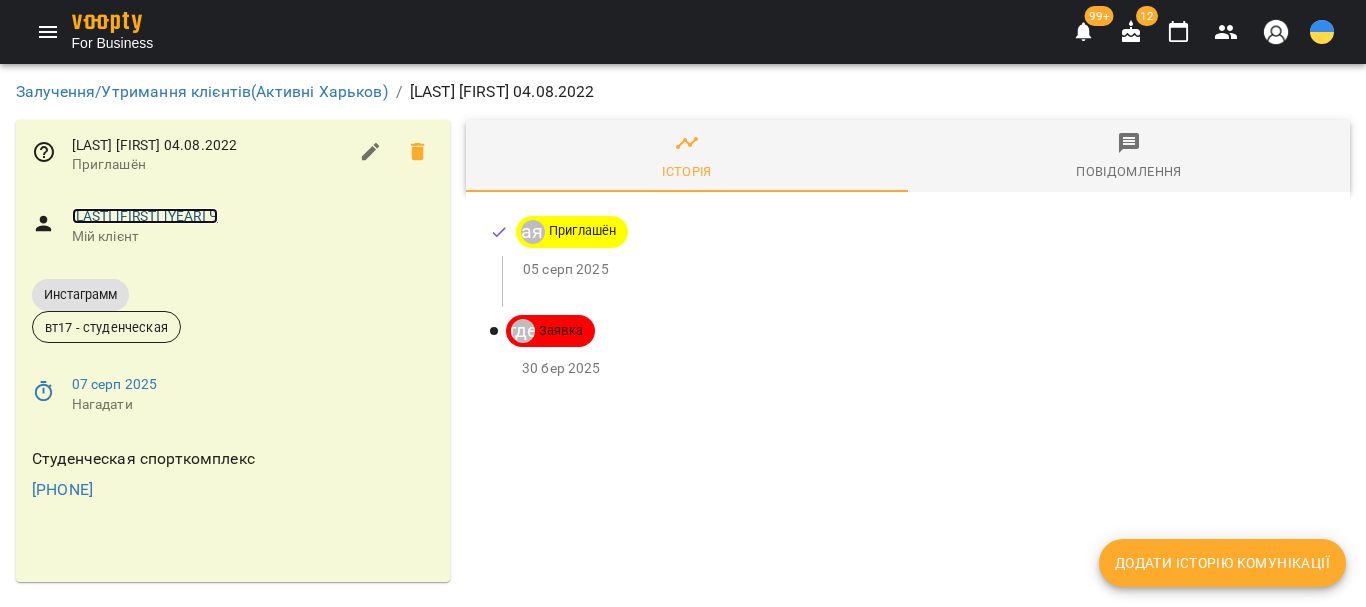 click on "Овакимян Амелия
2022 Ч" at bounding box center [145, 216] 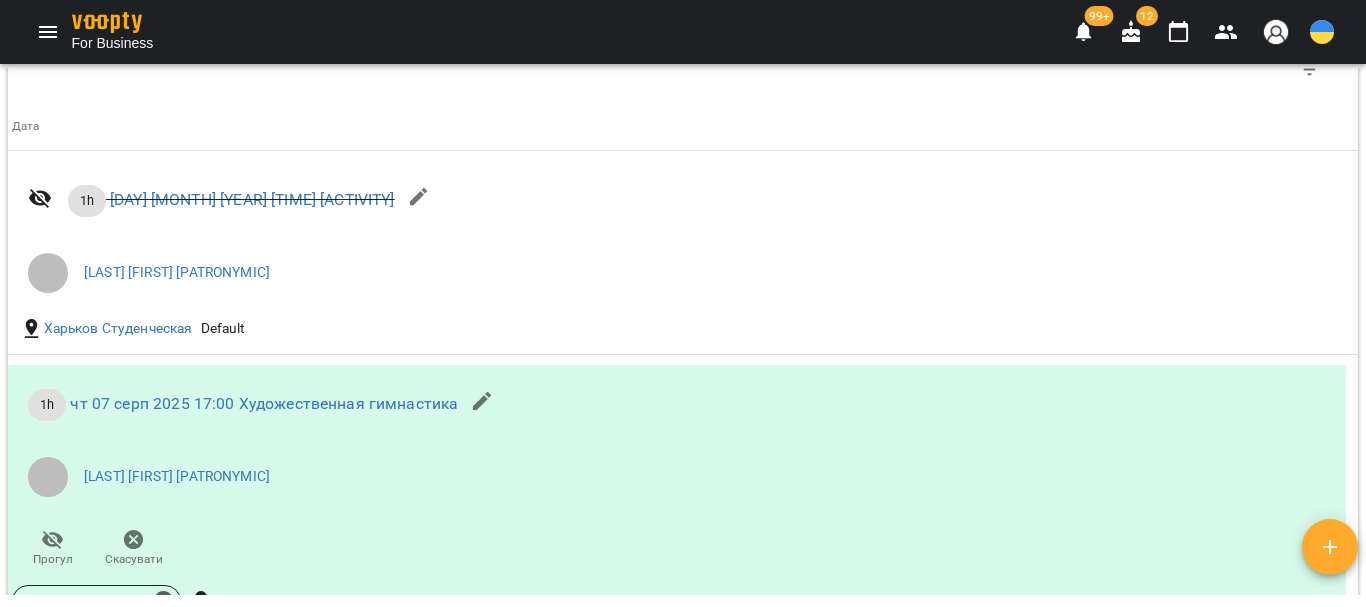scroll, scrollTop: 1800, scrollLeft: 0, axis: vertical 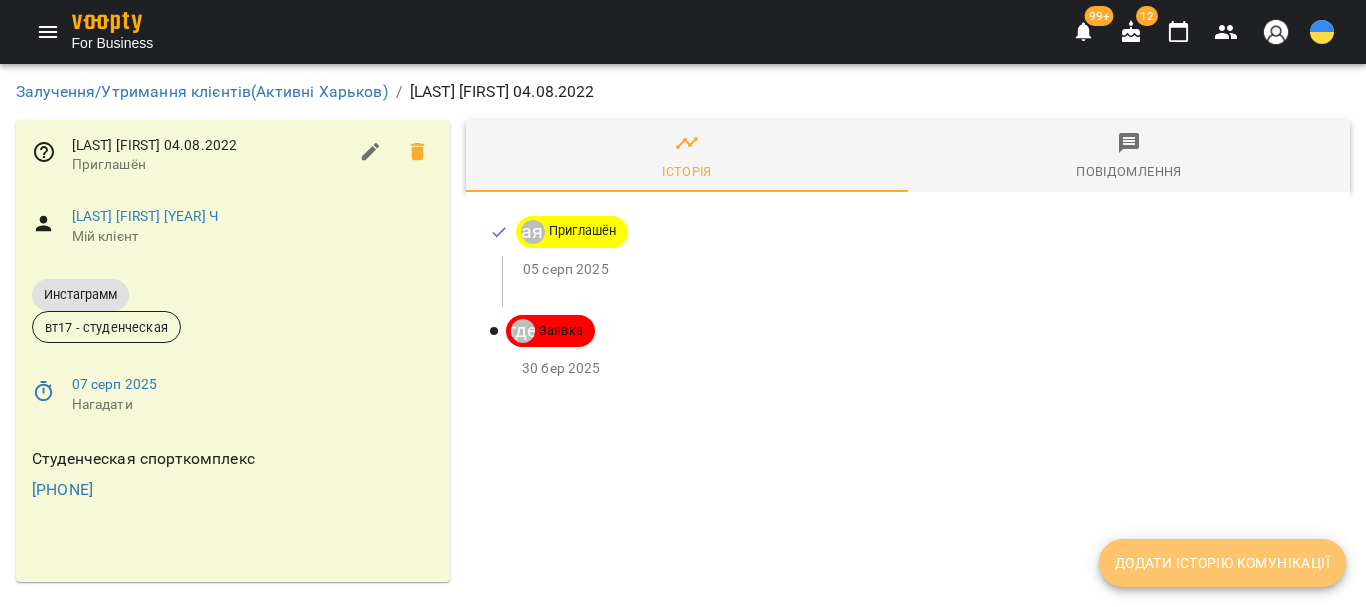 drag, startPoint x: 1171, startPoint y: 566, endPoint x: 1164, endPoint y: 553, distance: 14.764823 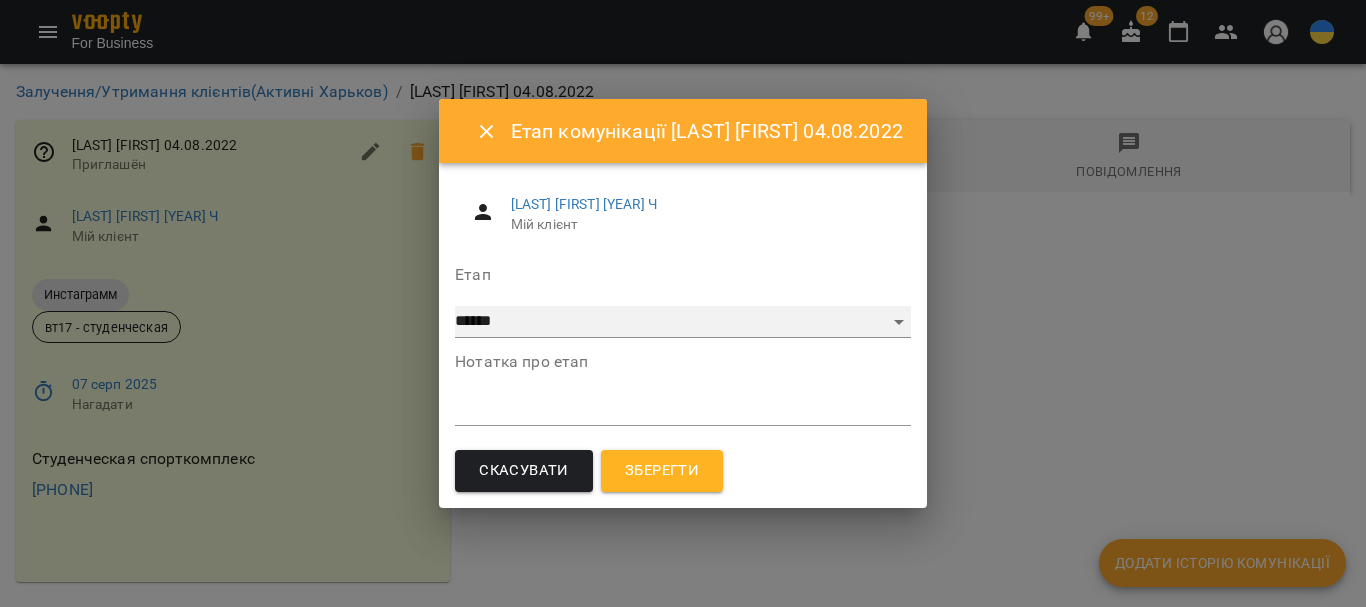click on "**********" at bounding box center [683, 322] 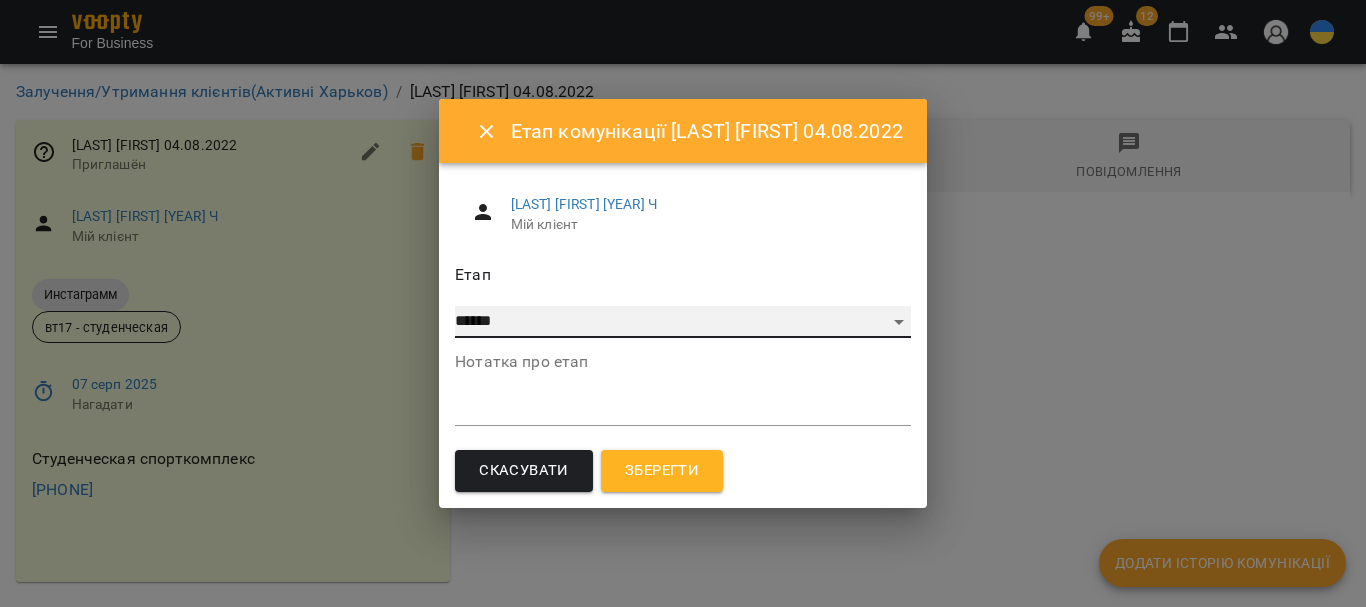 select on "*" 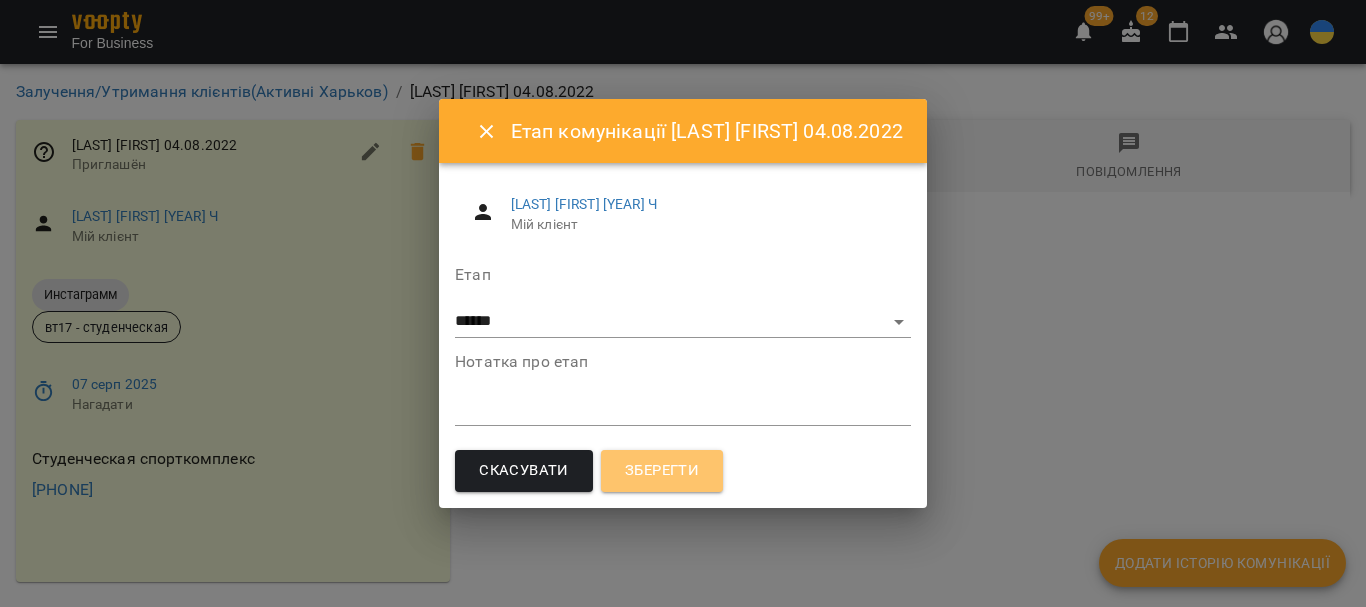 click on "Зберегти" at bounding box center [662, 471] 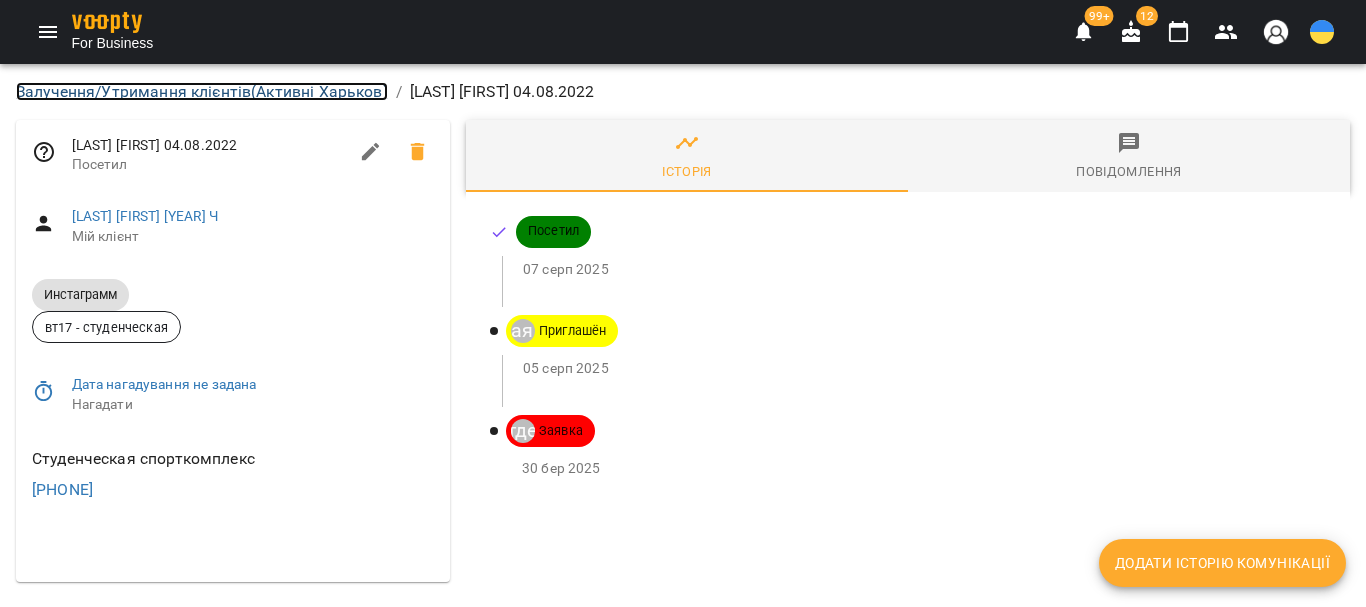 click on "Залучення/Утримання клієнтів ( Активні   Харьков )" at bounding box center (202, 91) 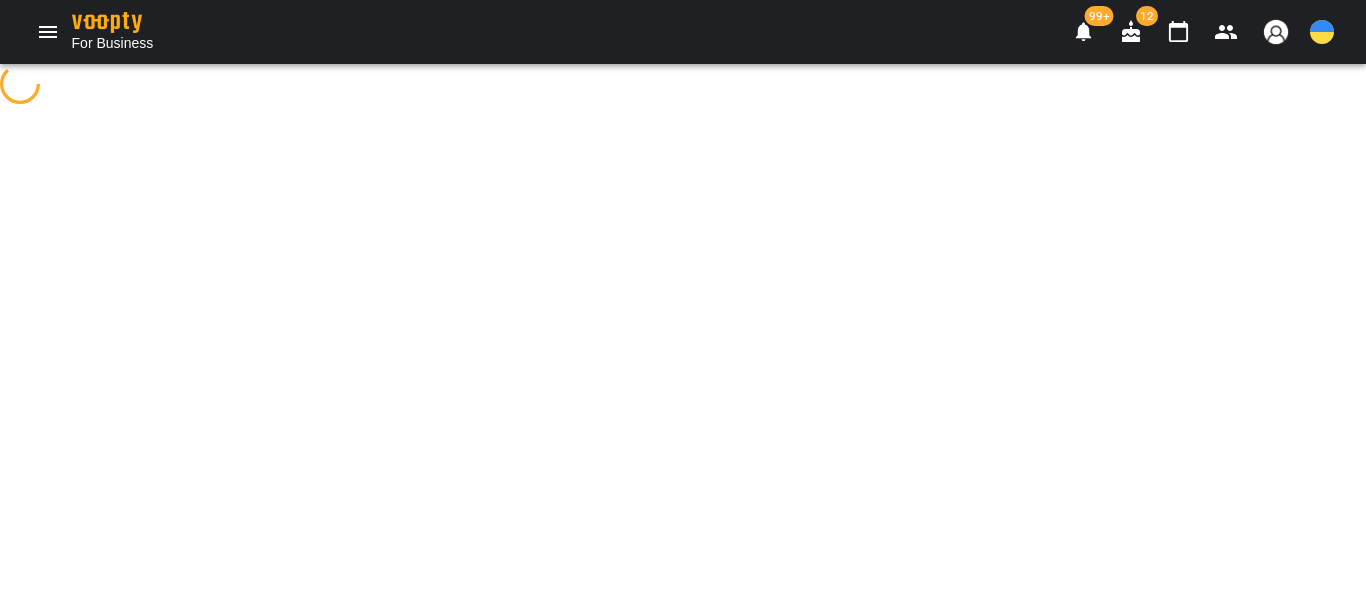 select on "**********" 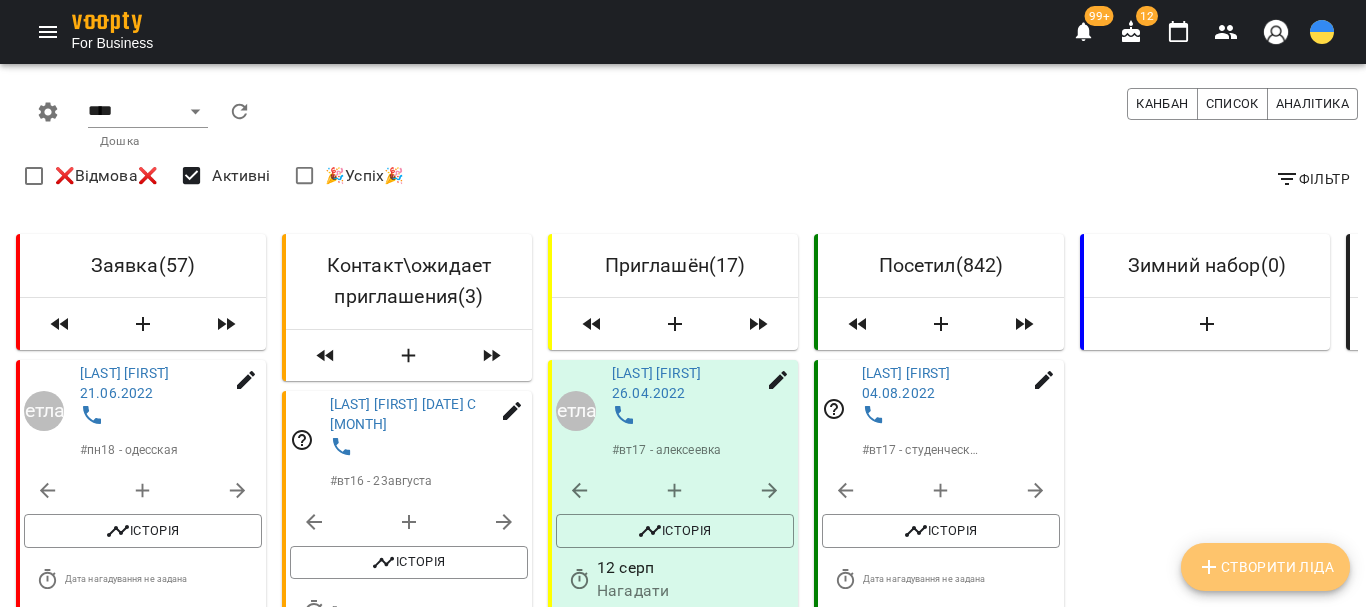 click on "Створити Ліда" at bounding box center (1265, 567) 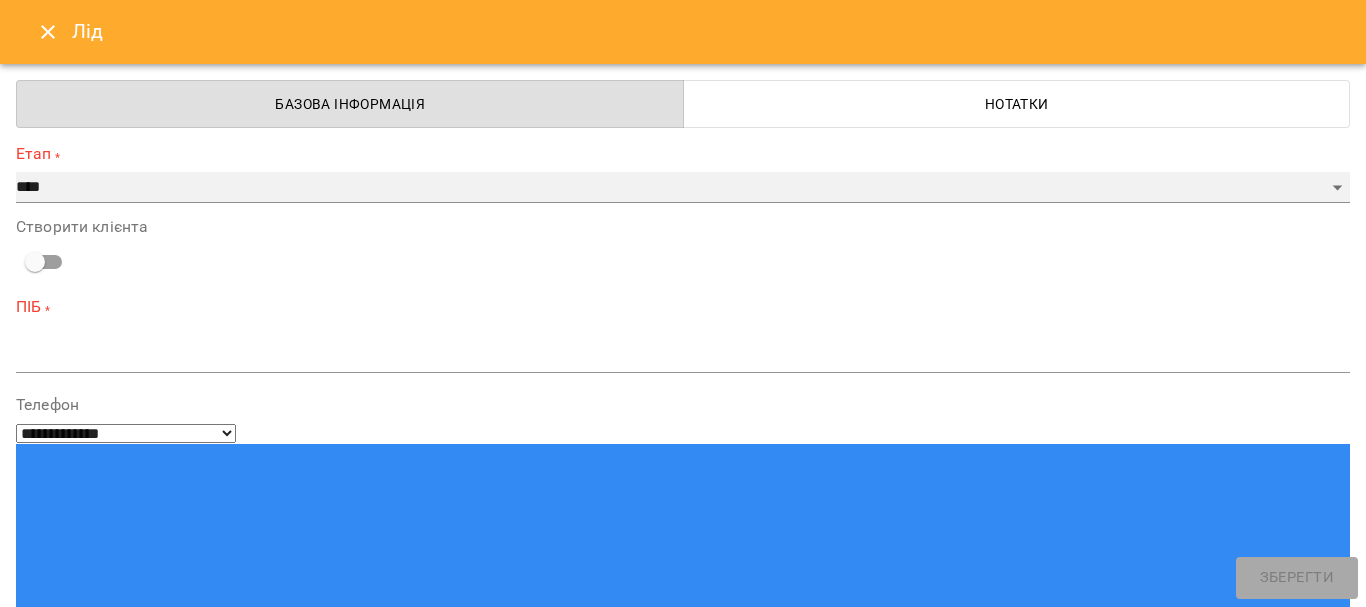 click on "**********" at bounding box center (683, 188) 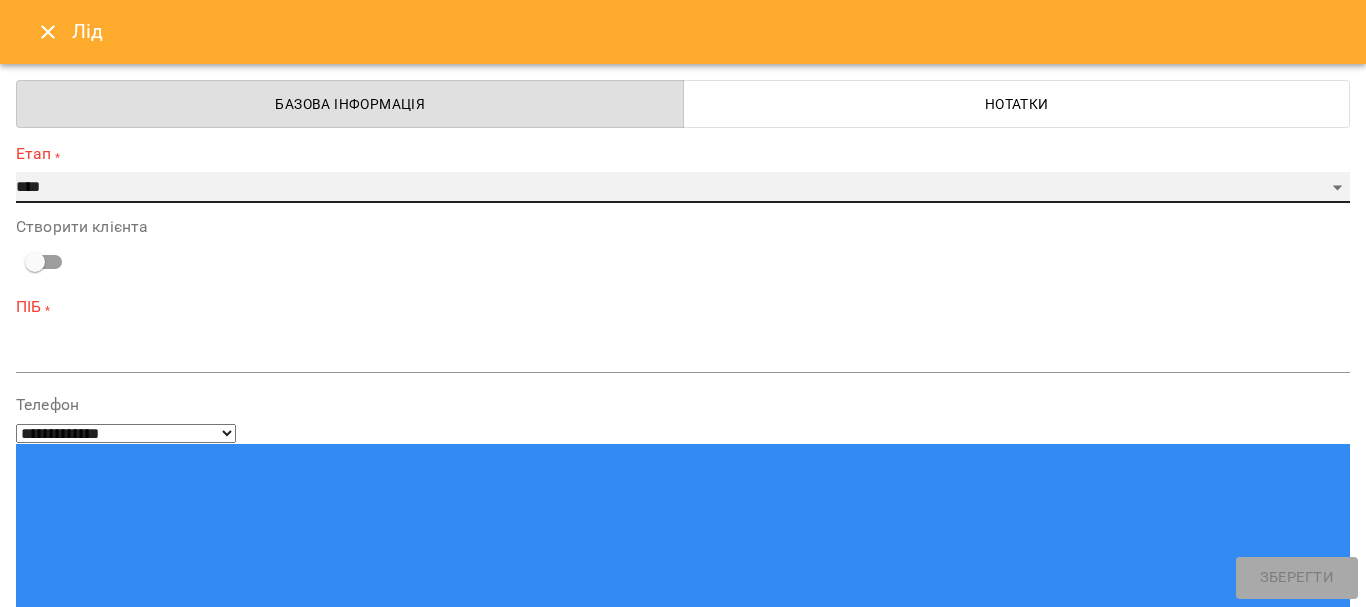 select on "*" 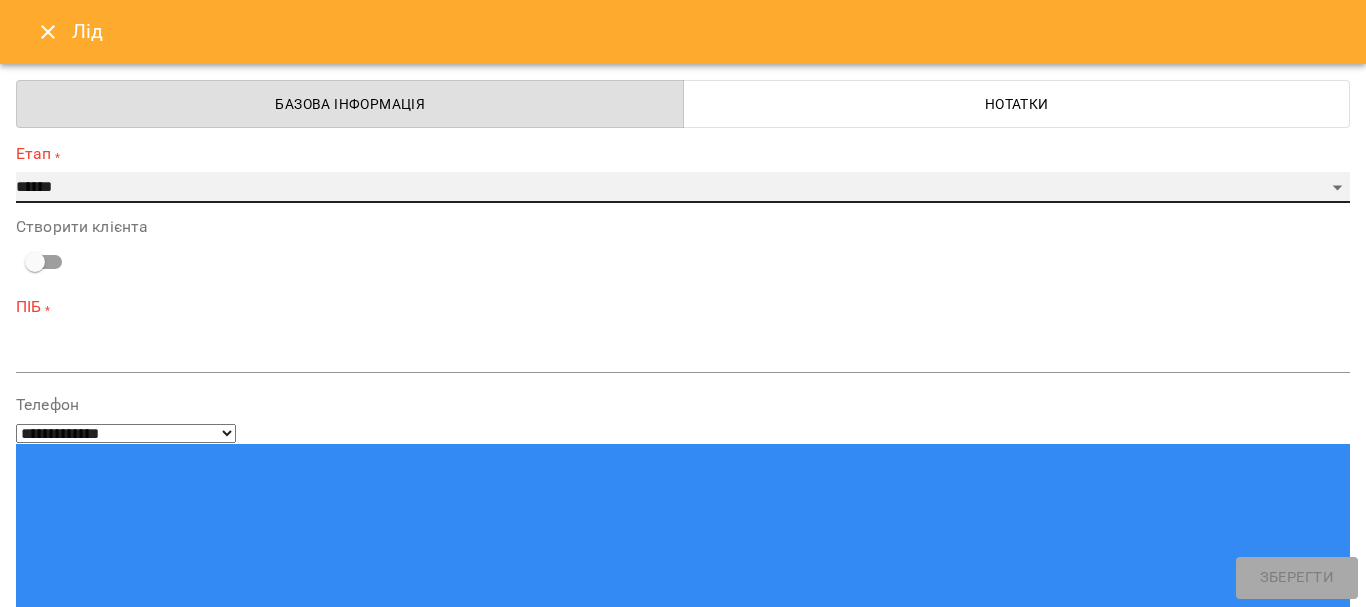 click on "**********" at bounding box center (683, 188) 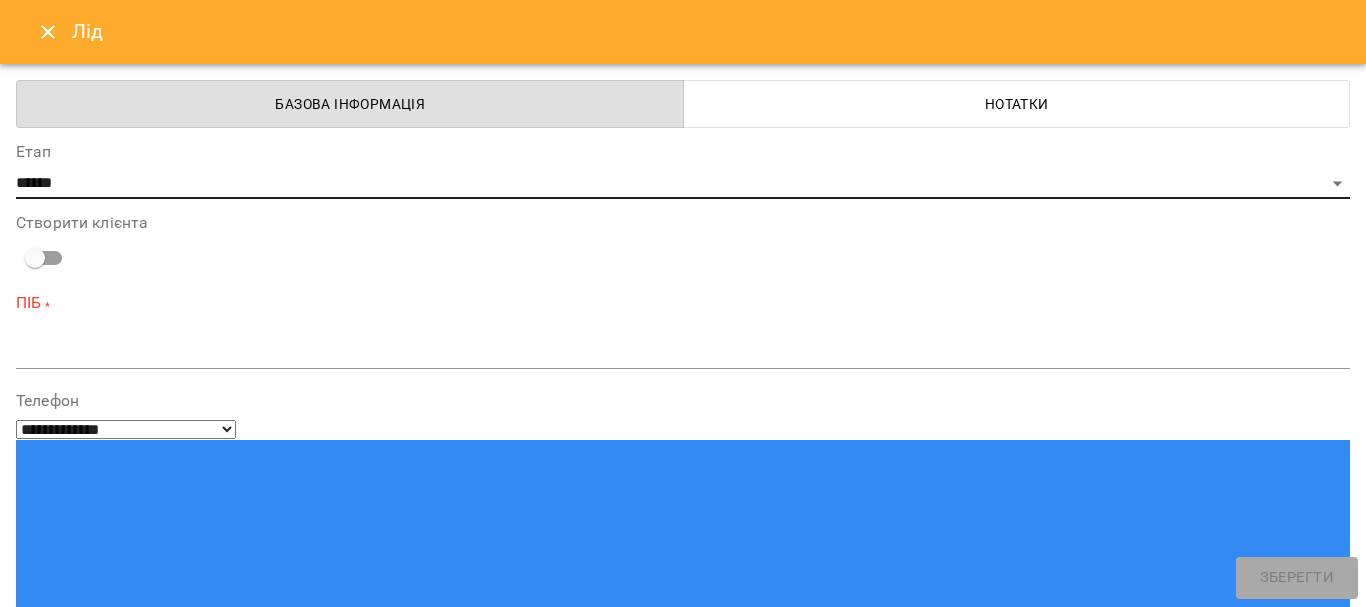 click at bounding box center [683, 352] 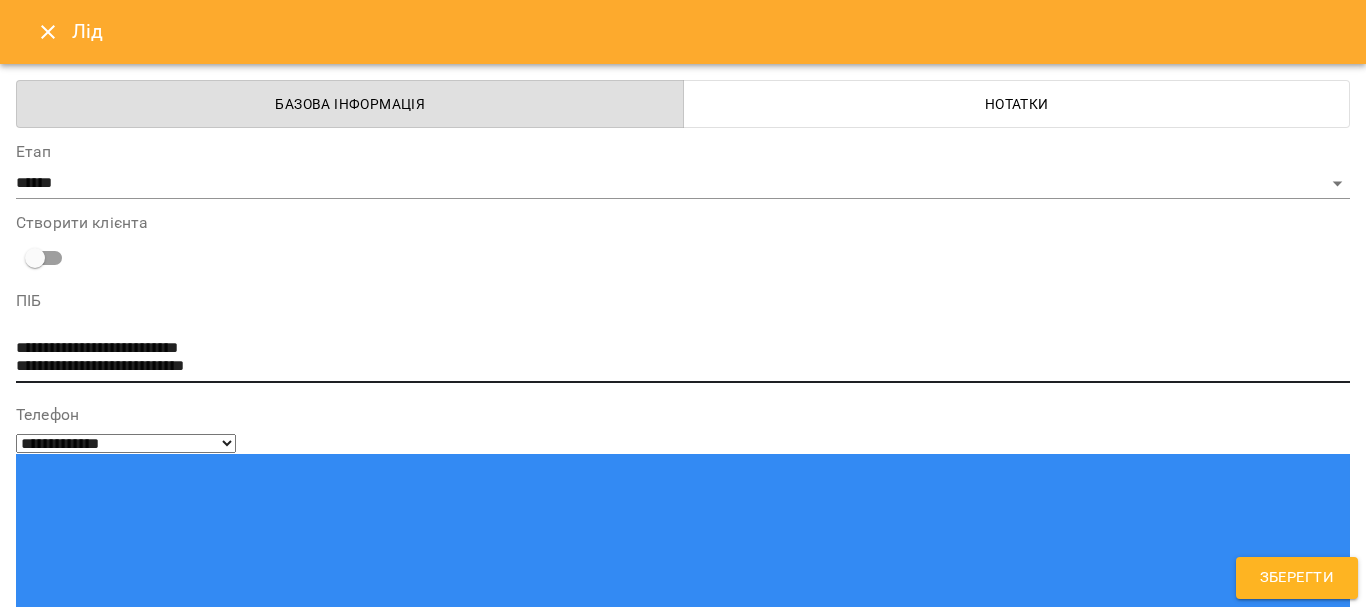 click on "**********" at bounding box center (675, 357) 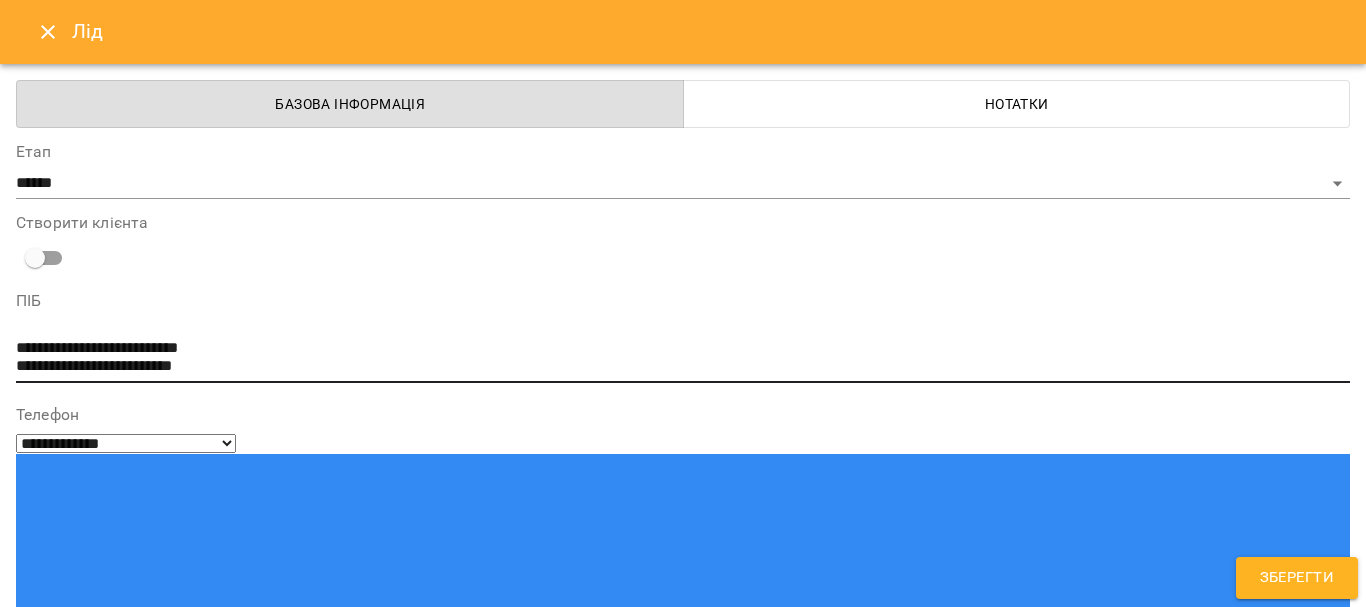 click on "**********" at bounding box center (675, 357) 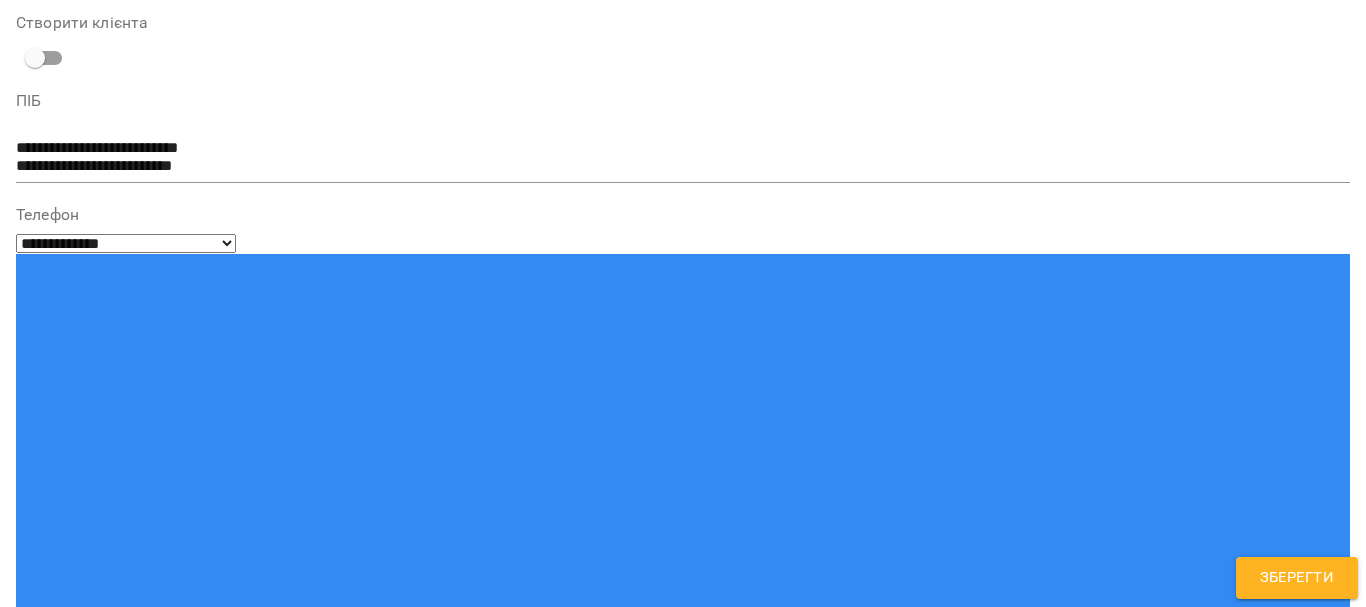 type on "**********" 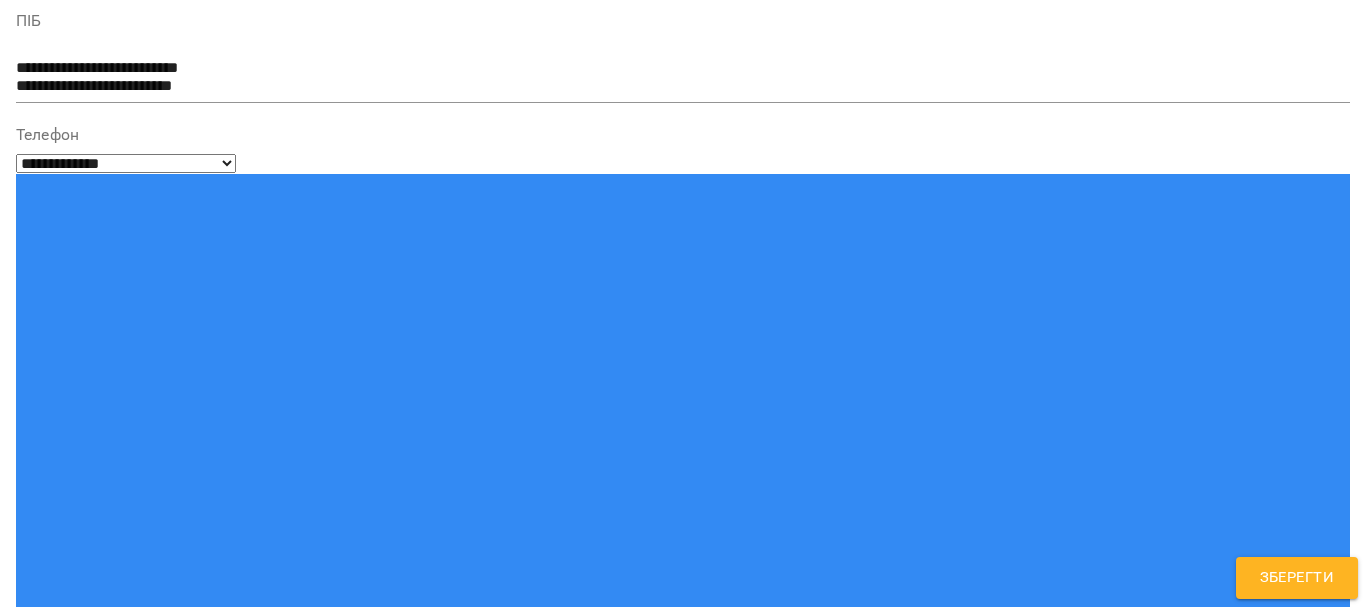 click on "телефон" at bounding box center [683, 1489] 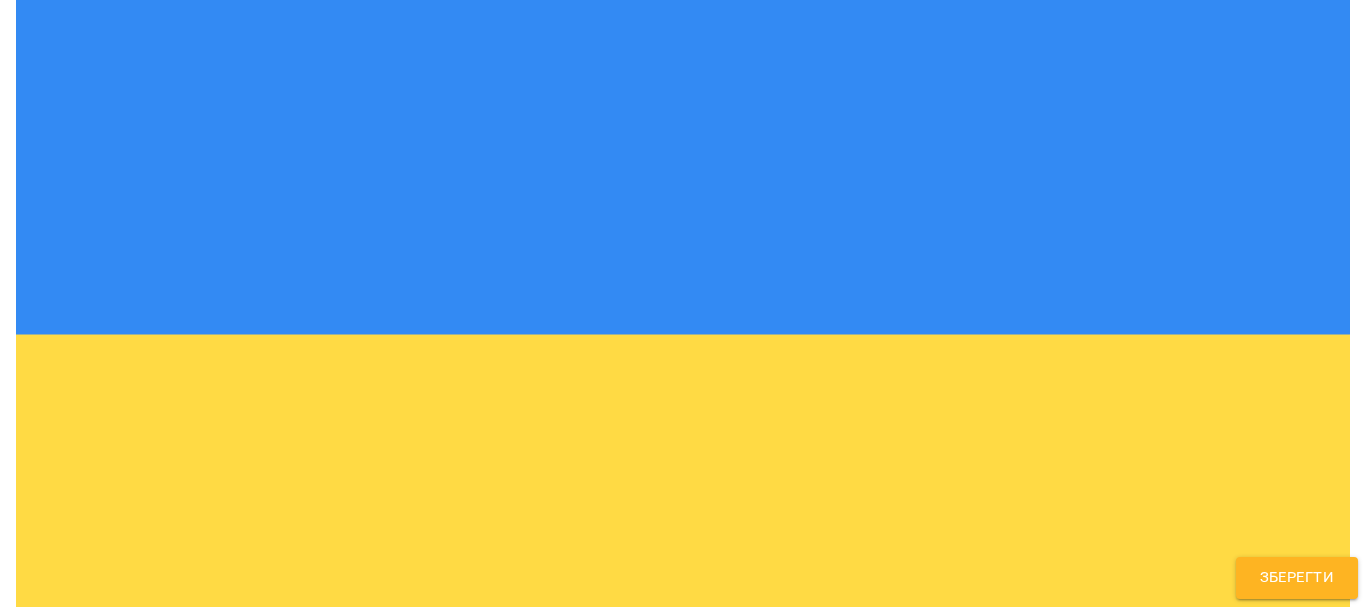 scroll, scrollTop: 580, scrollLeft: 0, axis: vertical 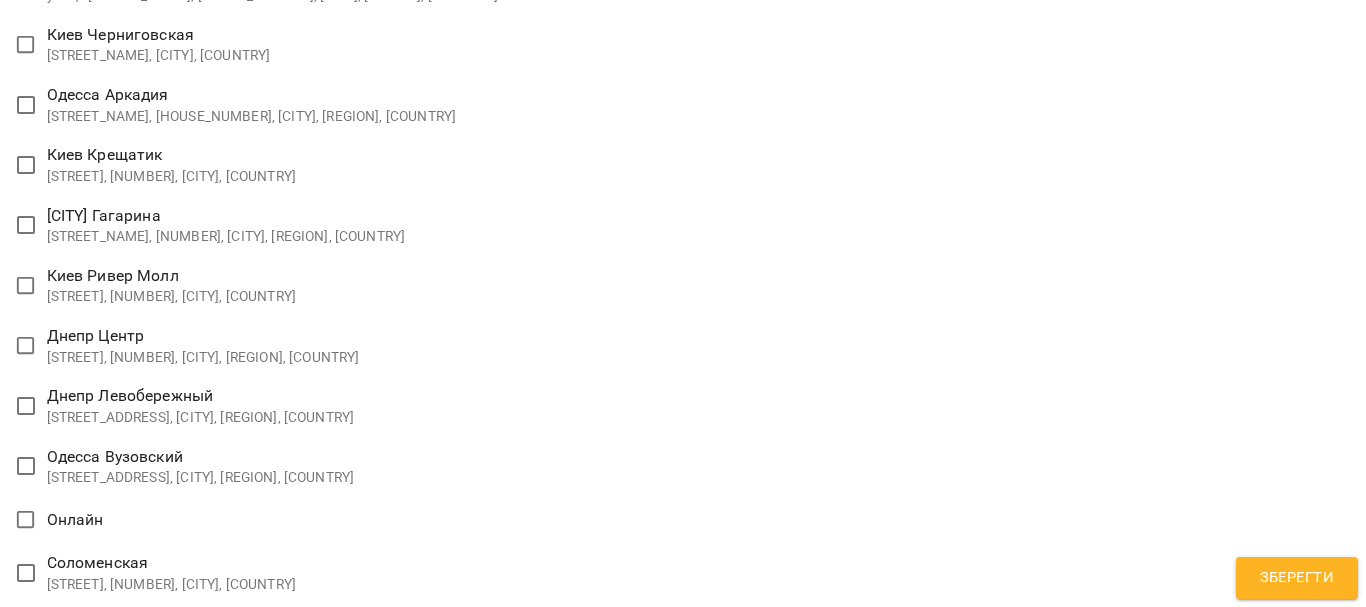 click on "**********" at bounding box center (683, 1340) 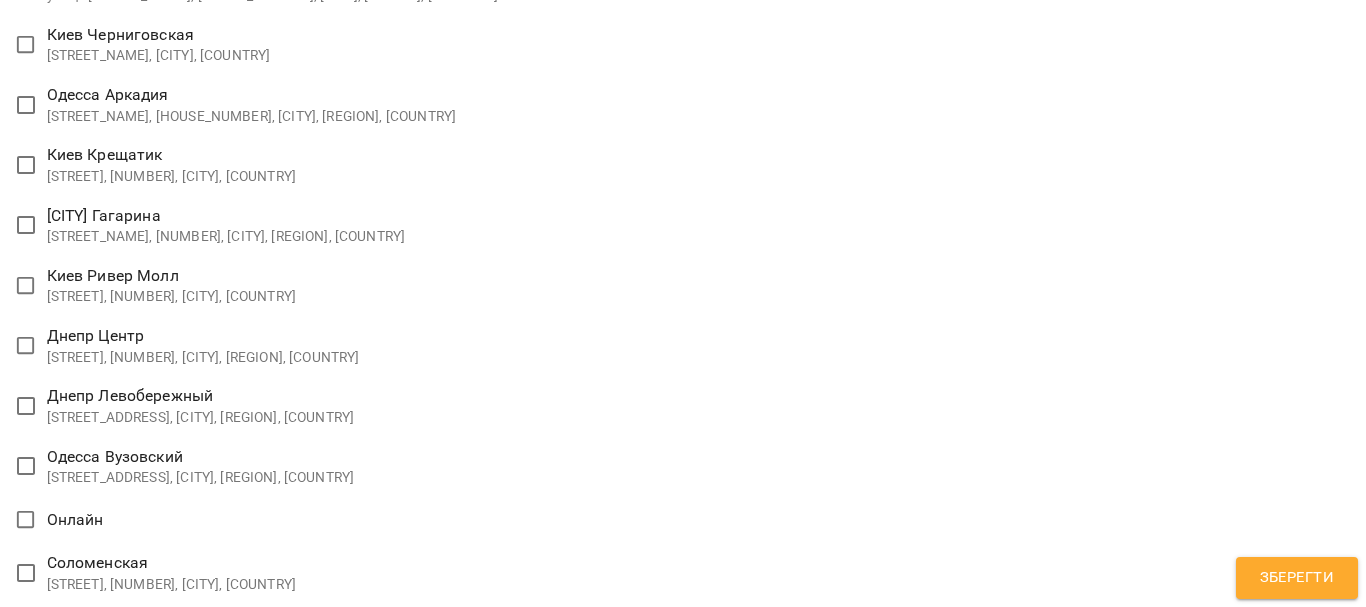 click on "Зберегти" at bounding box center (1297, 578) 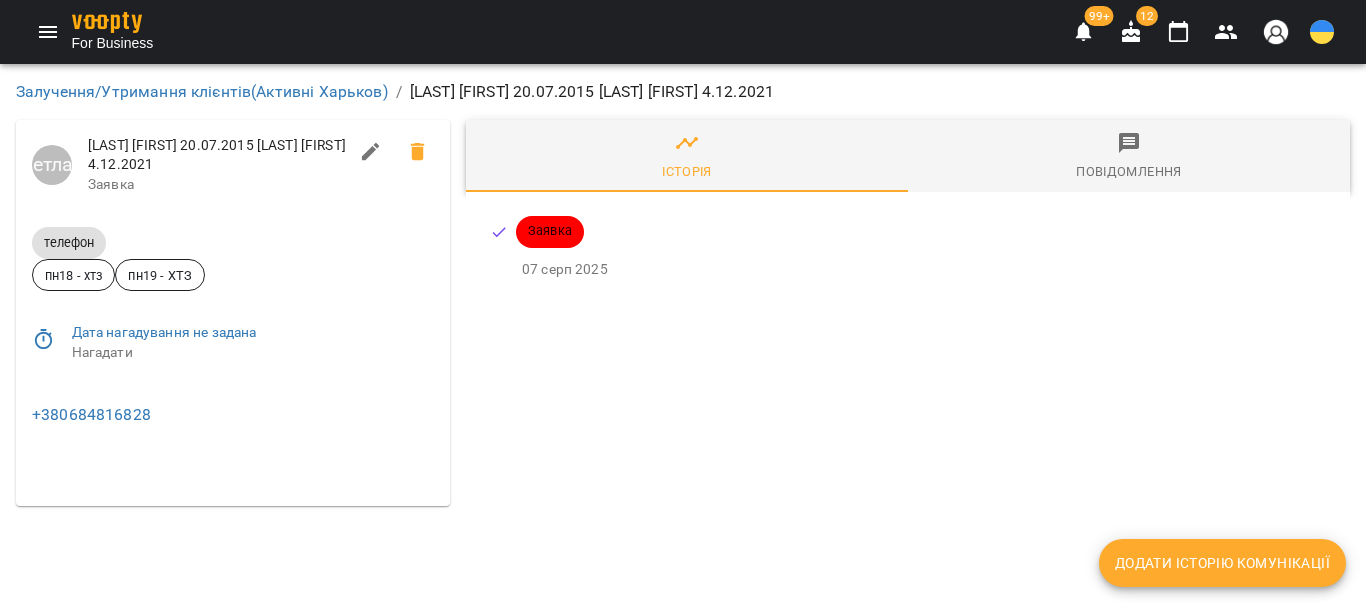 scroll, scrollTop: 0, scrollLeft: 0, axis: both 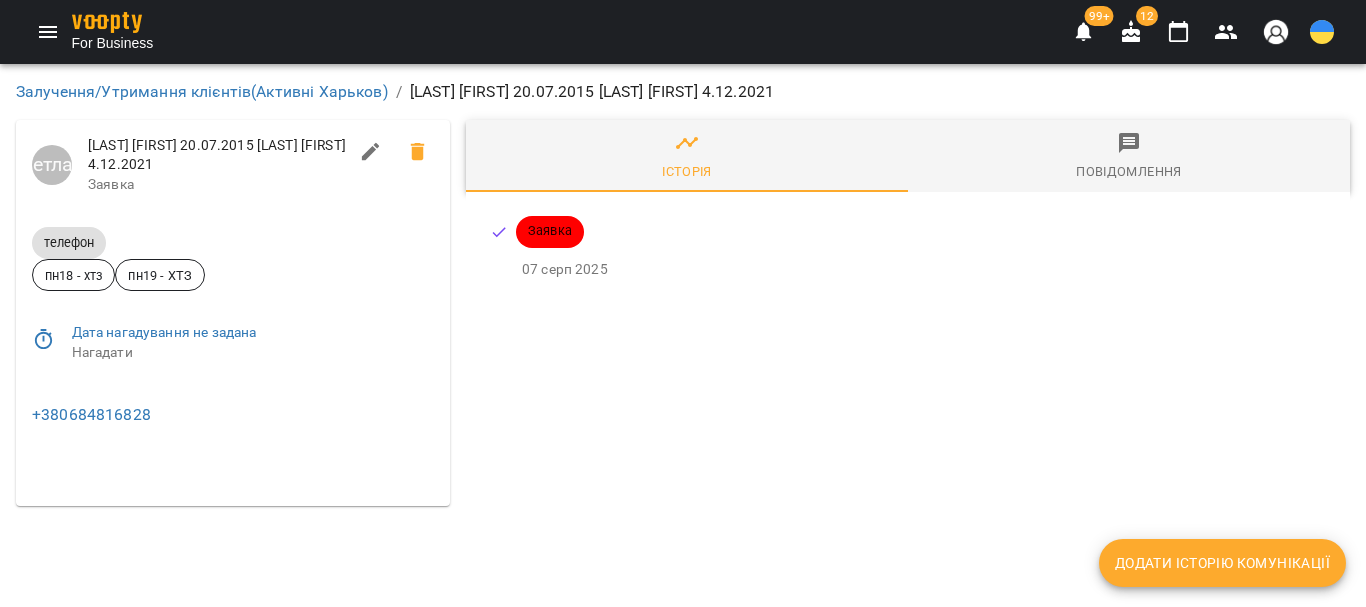 click 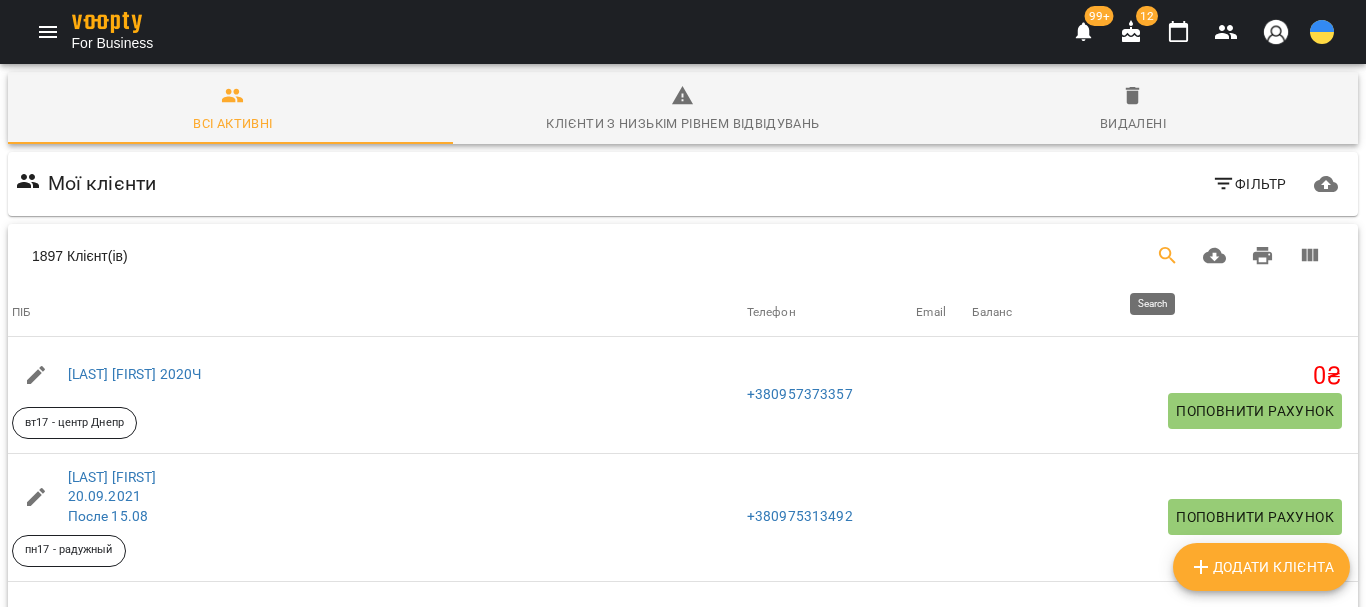 click 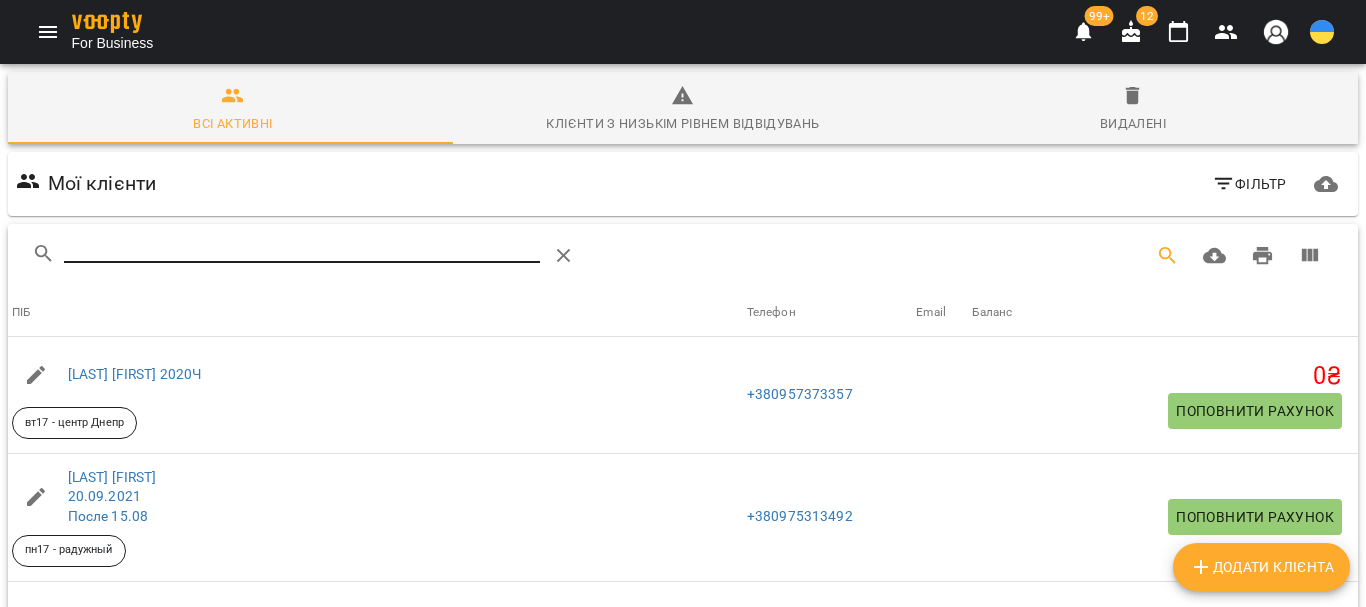 click at bounding box center [302, 248] 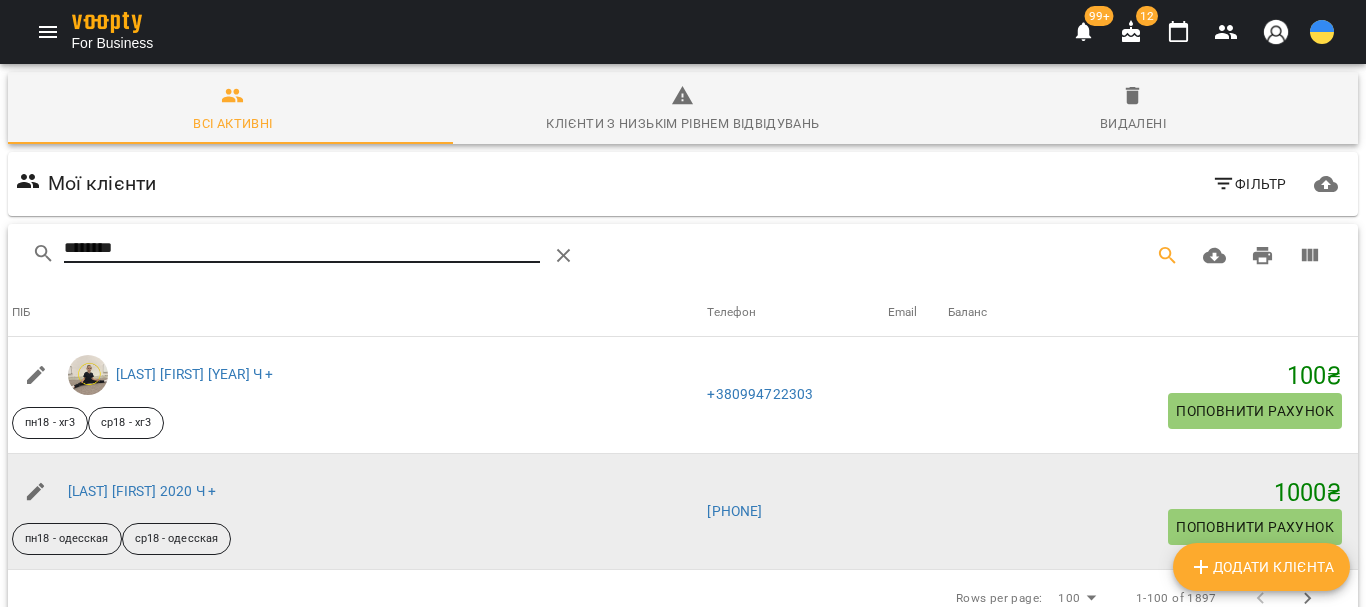 type on "********" 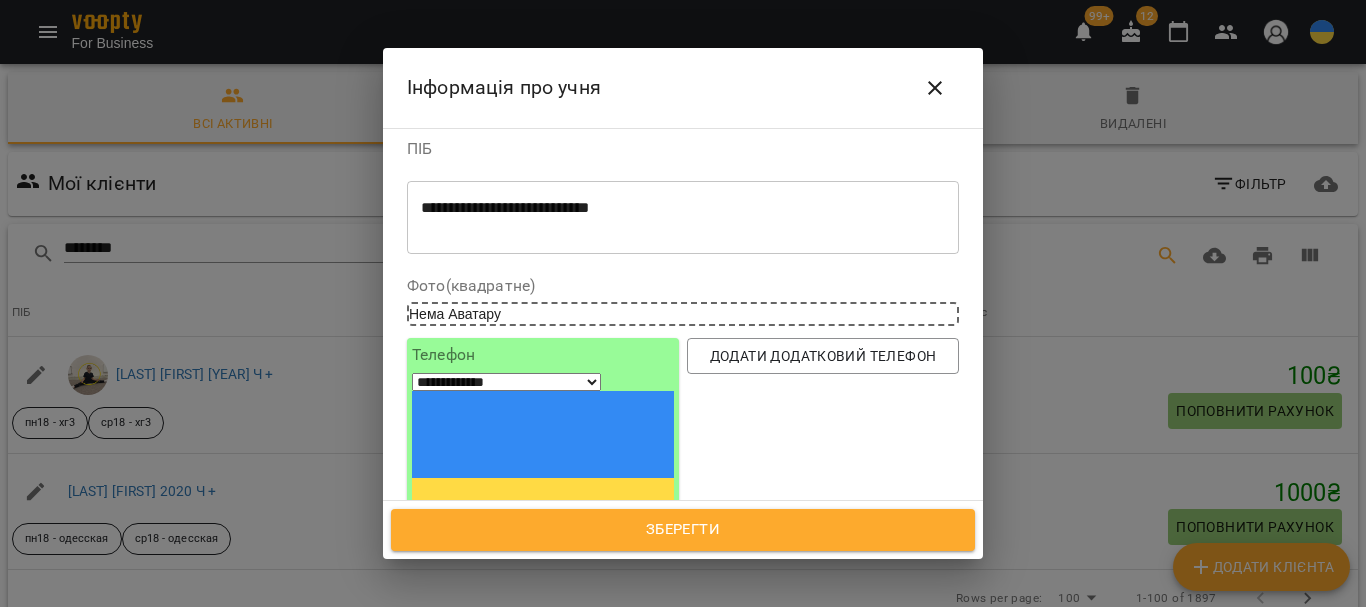 click on "**********" at bounding box center (683, 303) 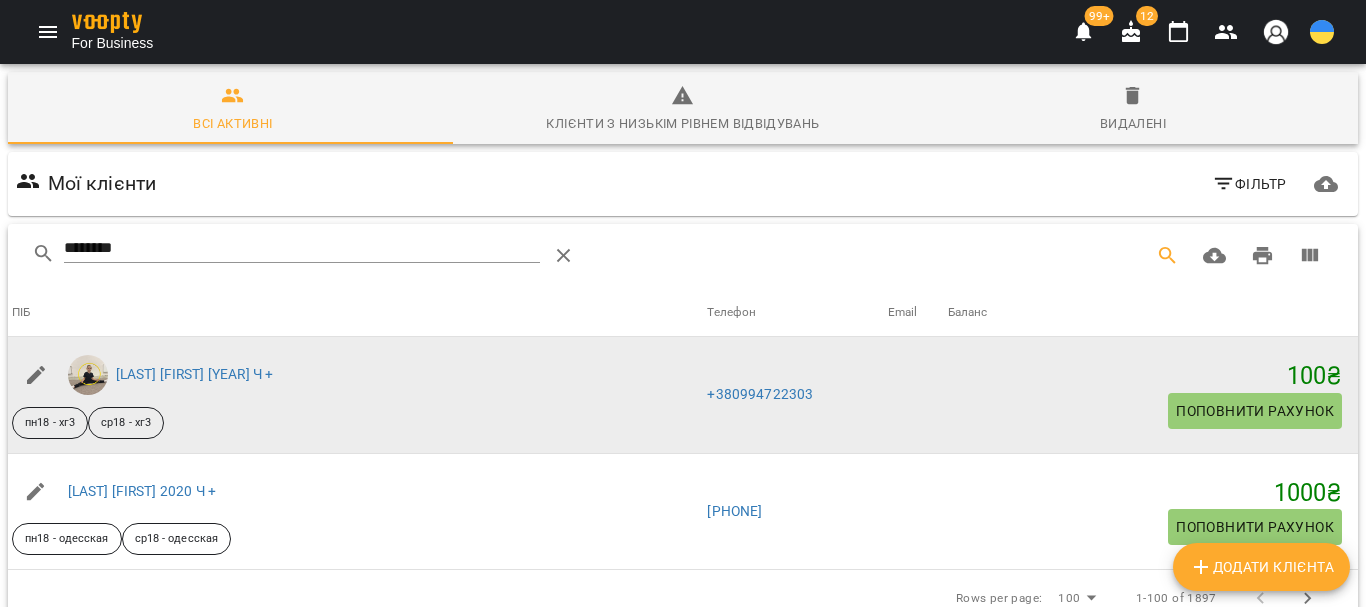 click 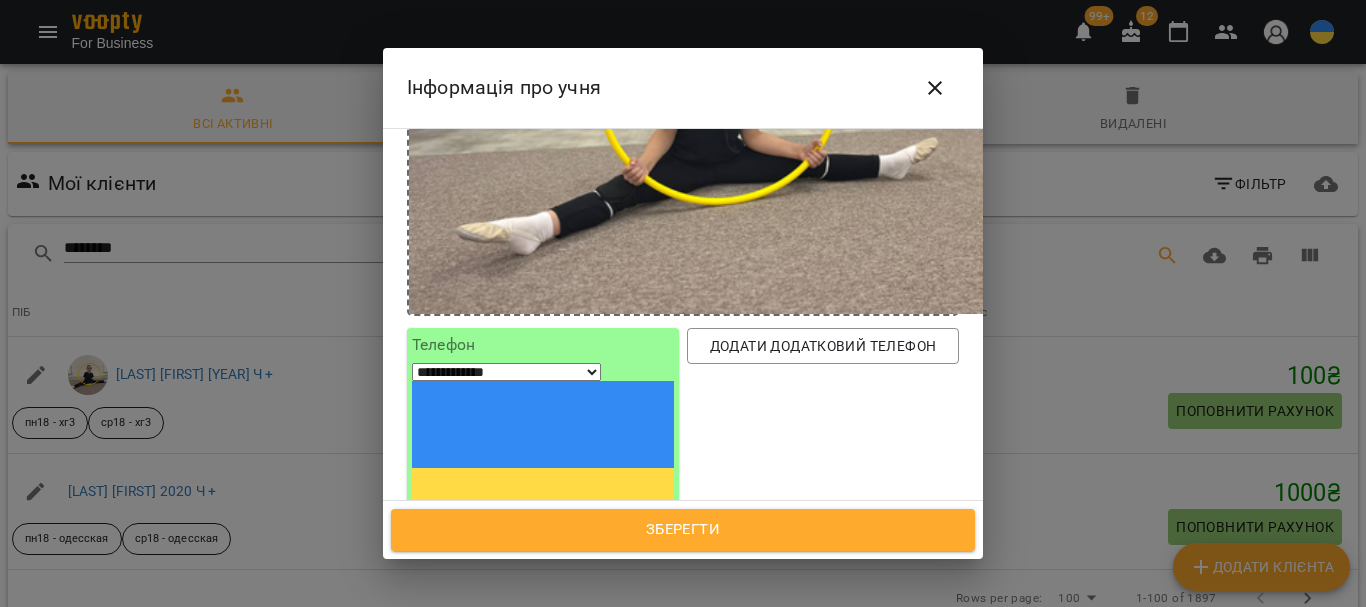 scroll, scrollTop: 500, scrollLeft: 0, axis: vertical 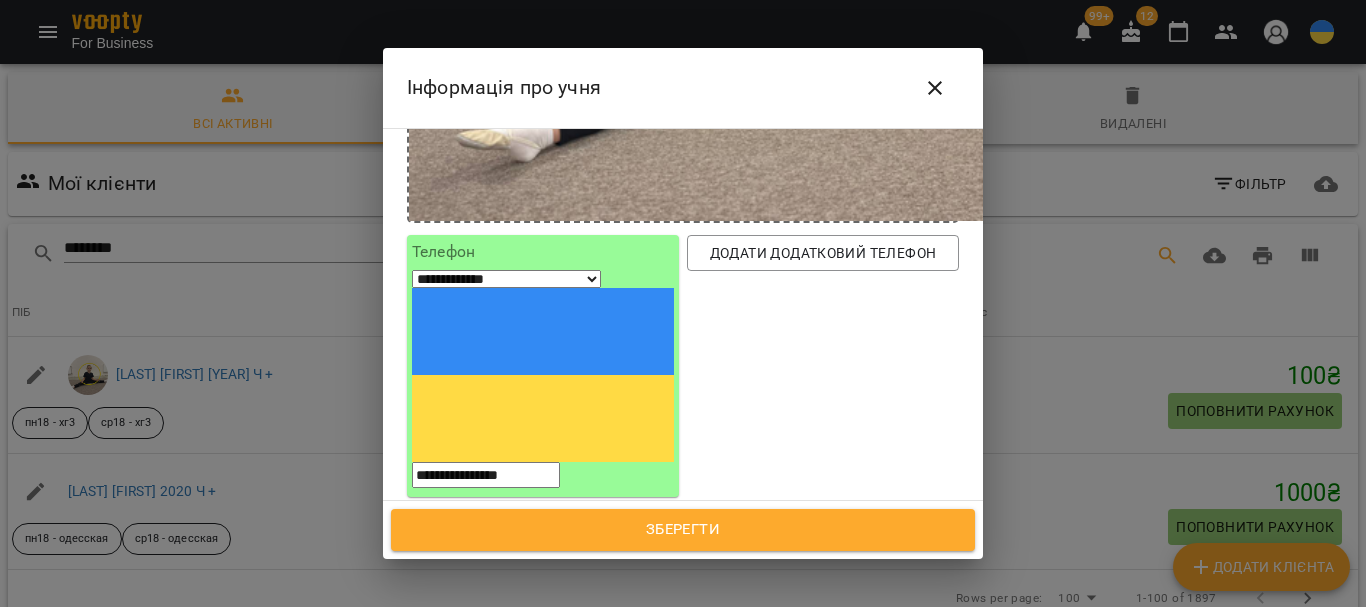 click on "пн18 - хг3 ср18 - хг3" at bounding box center [646, 647] 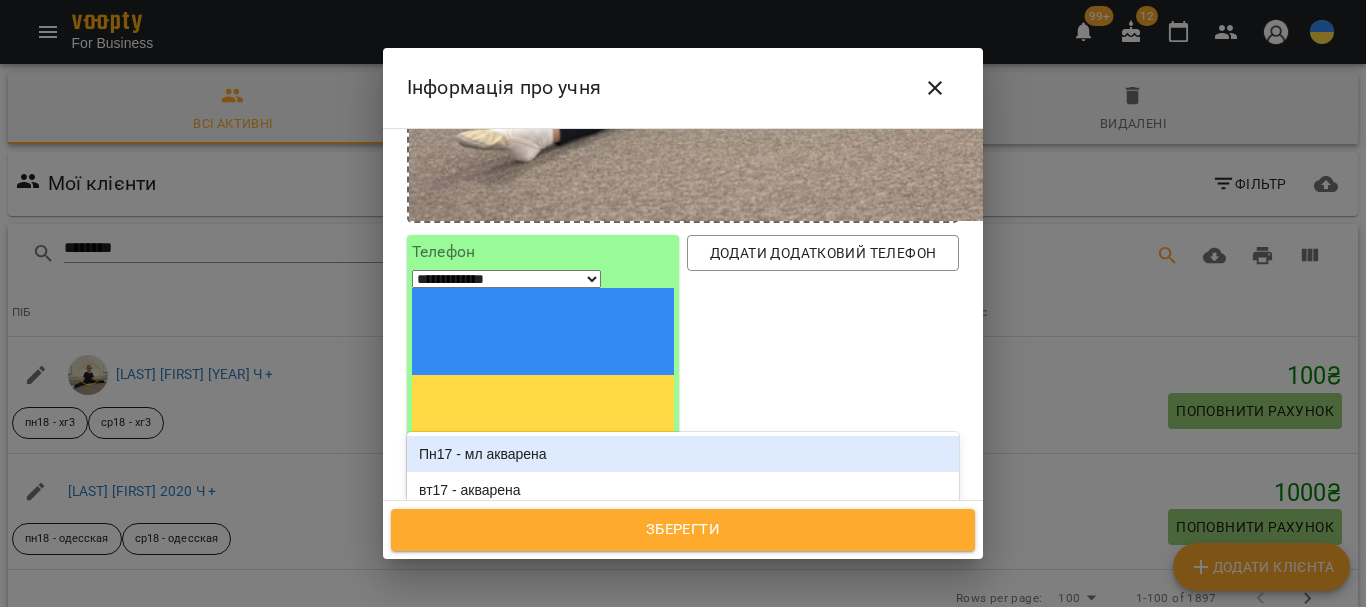 type on "****" 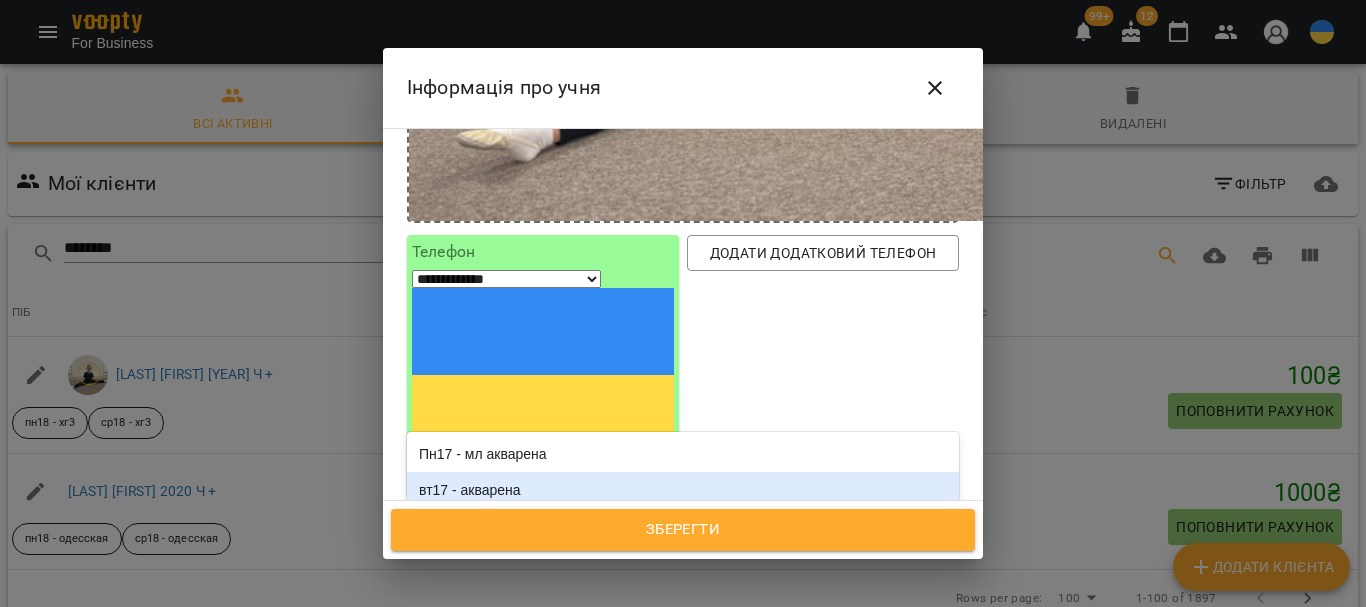 click on "вт17 - акварена" at bounding box center [683, 490] 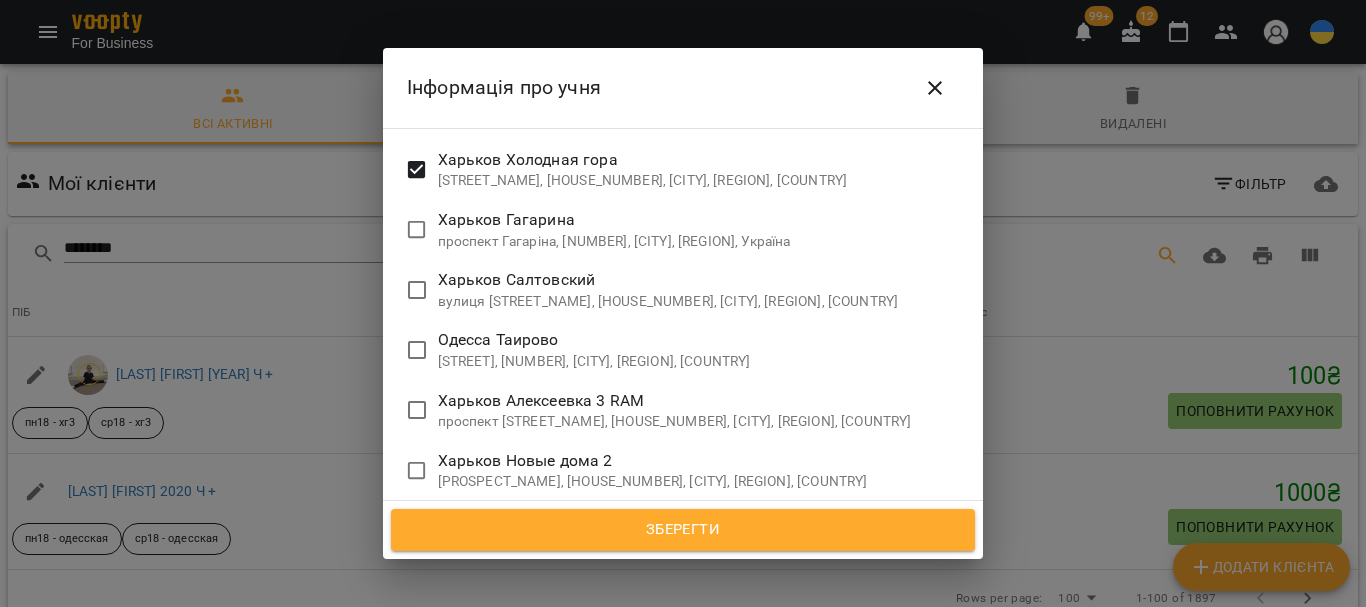 scroll, scrollTop: 2600, scrollLeft: 0, axis: vertical 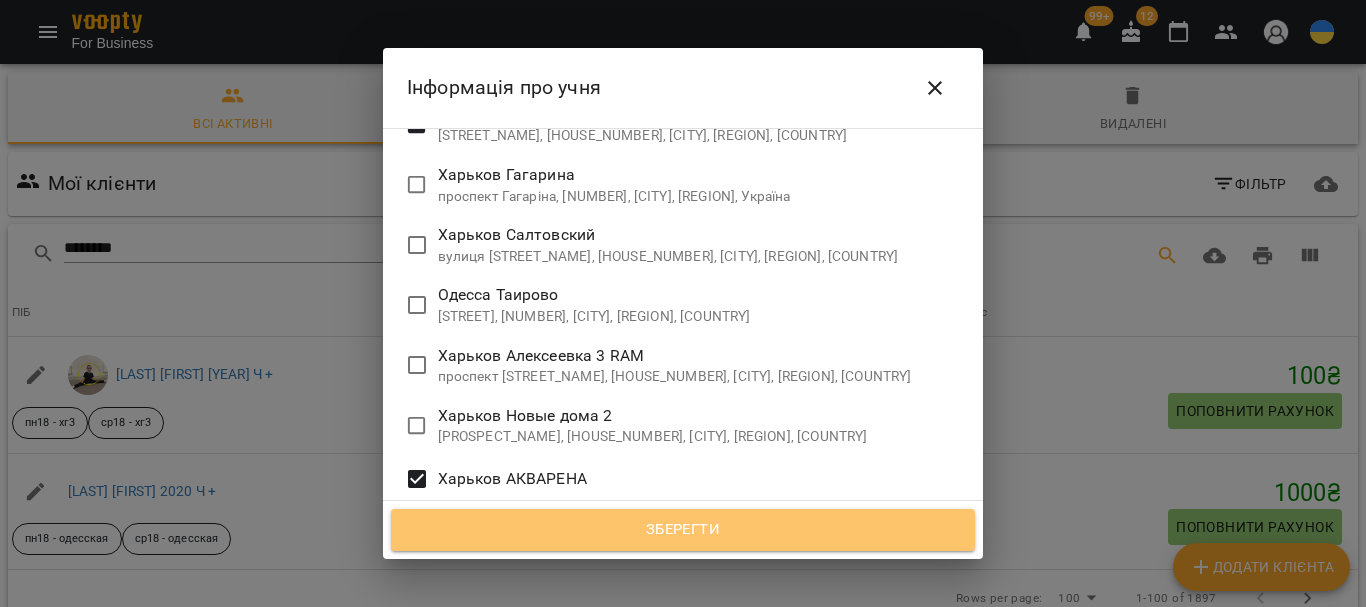 click on "Зберегти" at bounding box center [683, 530] 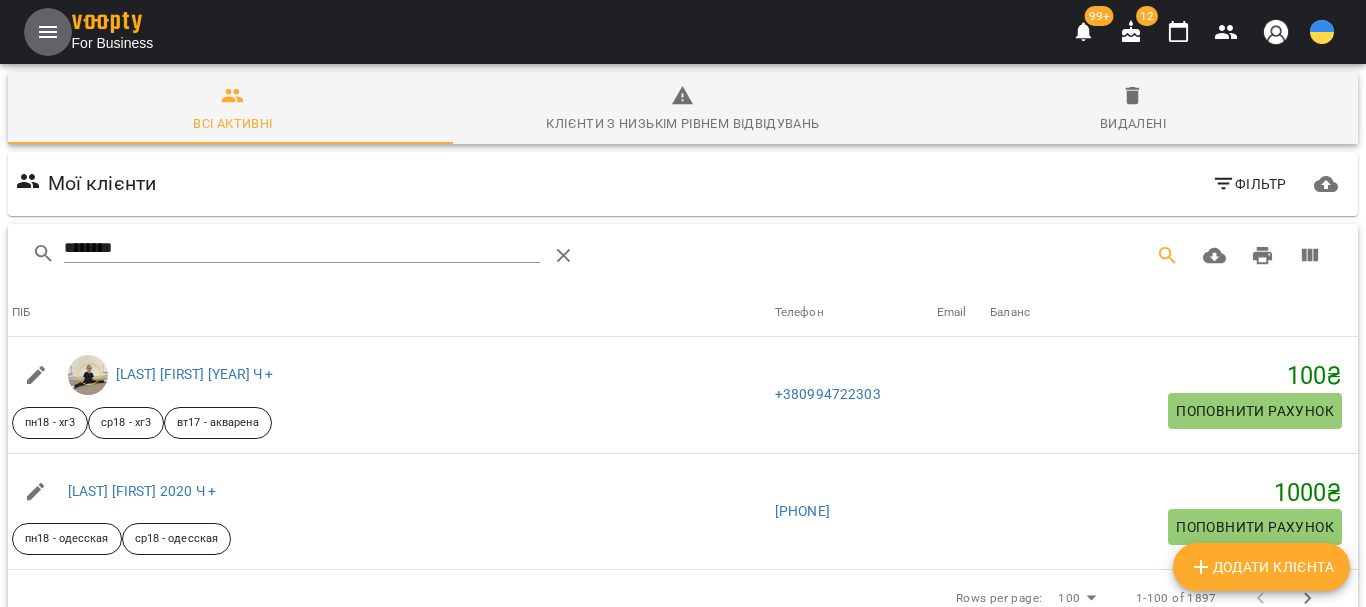 click 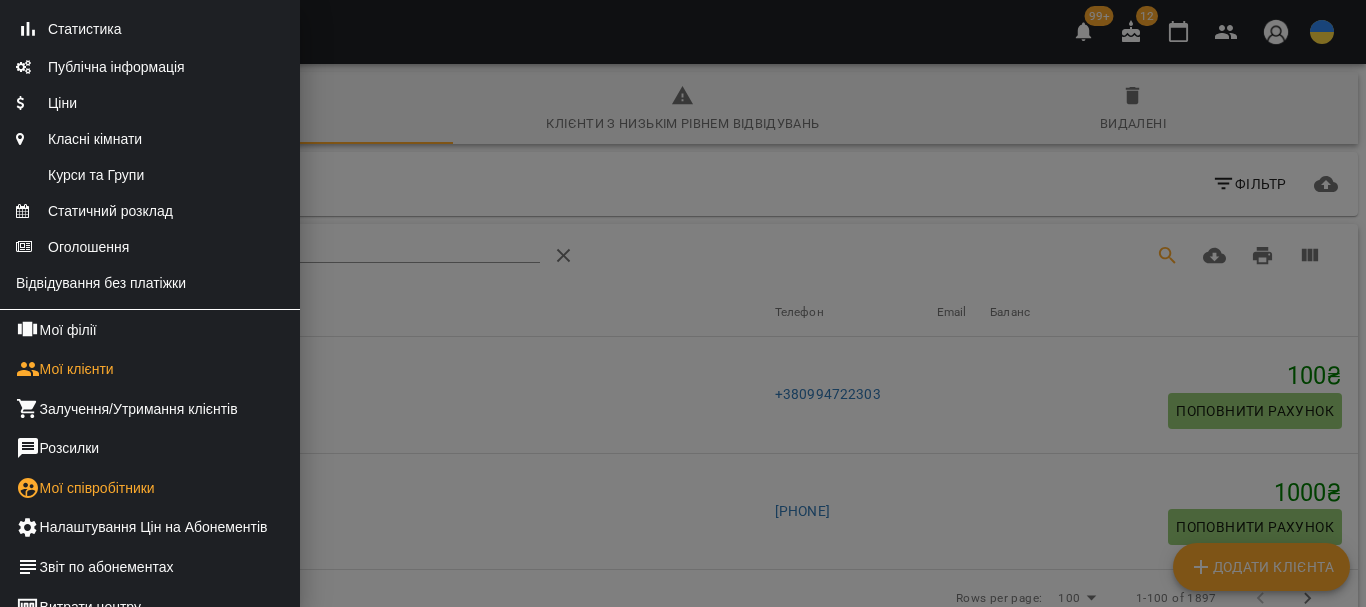 scroll, scrollTop: 300, scrollLeft: 0, axis: vertical 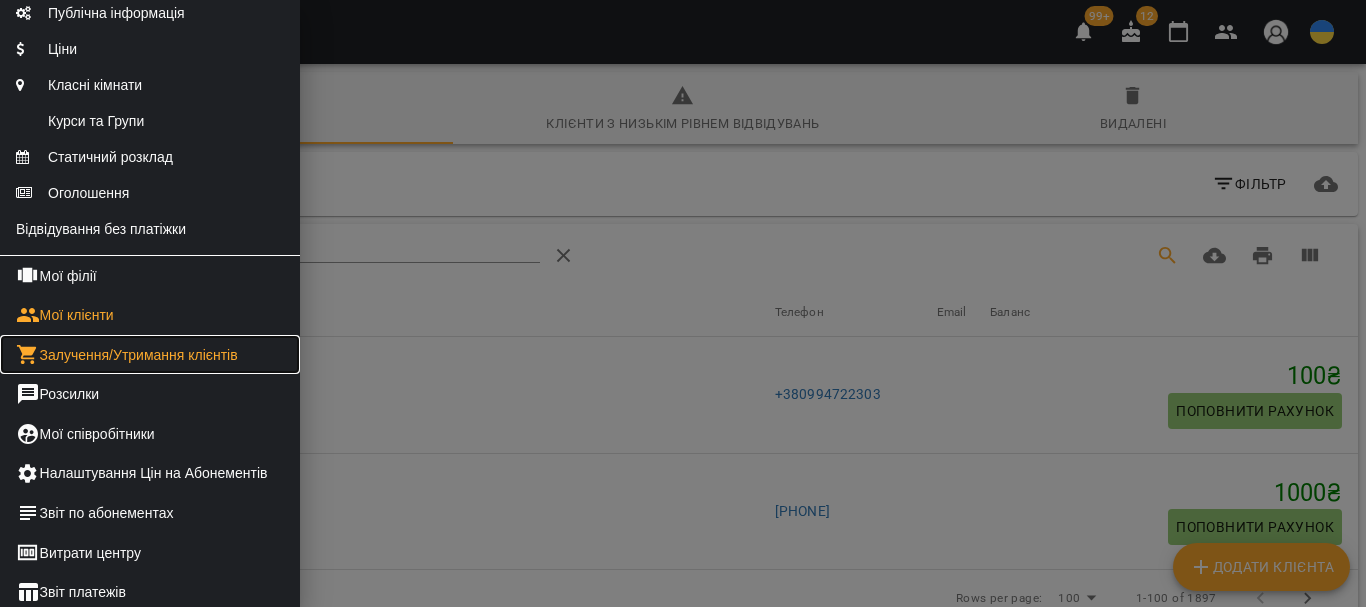 click on "Залучення/Утримання клієнтів" at bounding box center (150, 355) 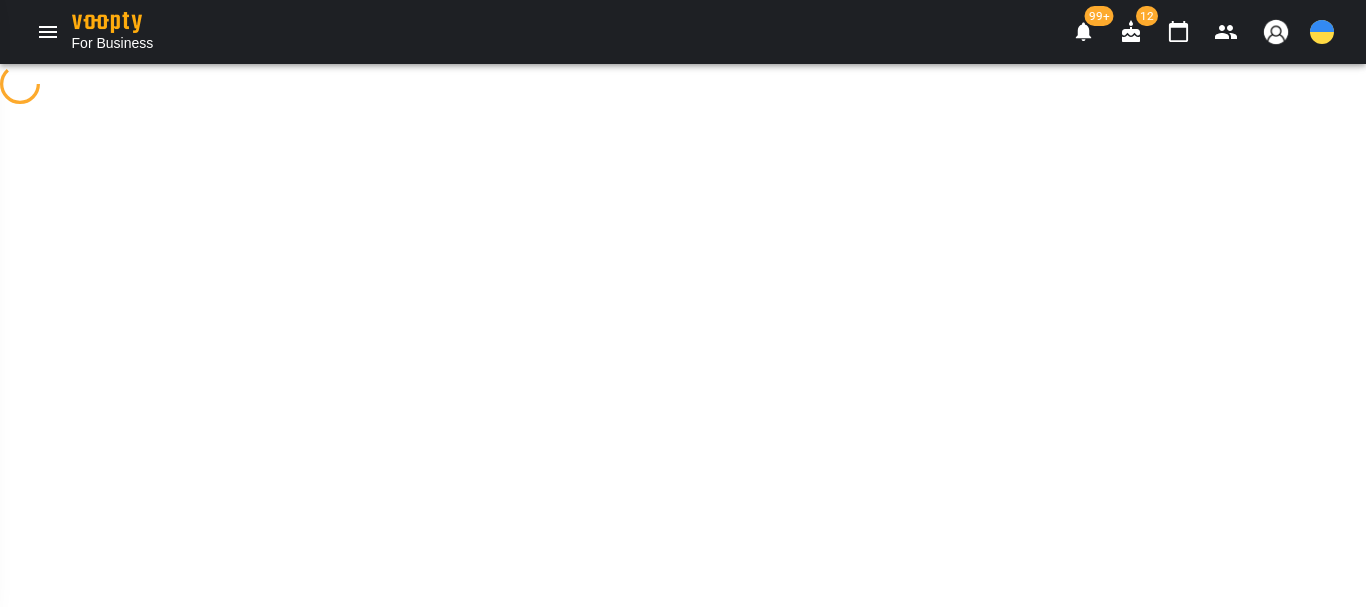 select on "**********" 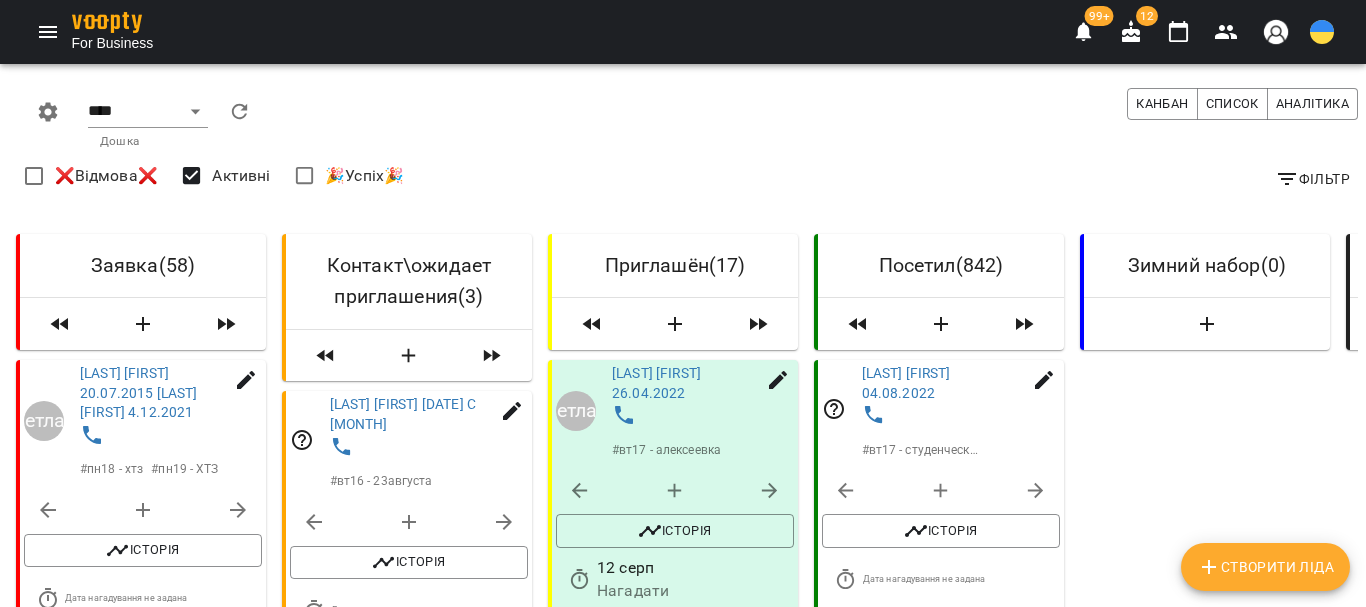 scroll, scrollTop: 300, scrollLeft: 0, axis: vertical 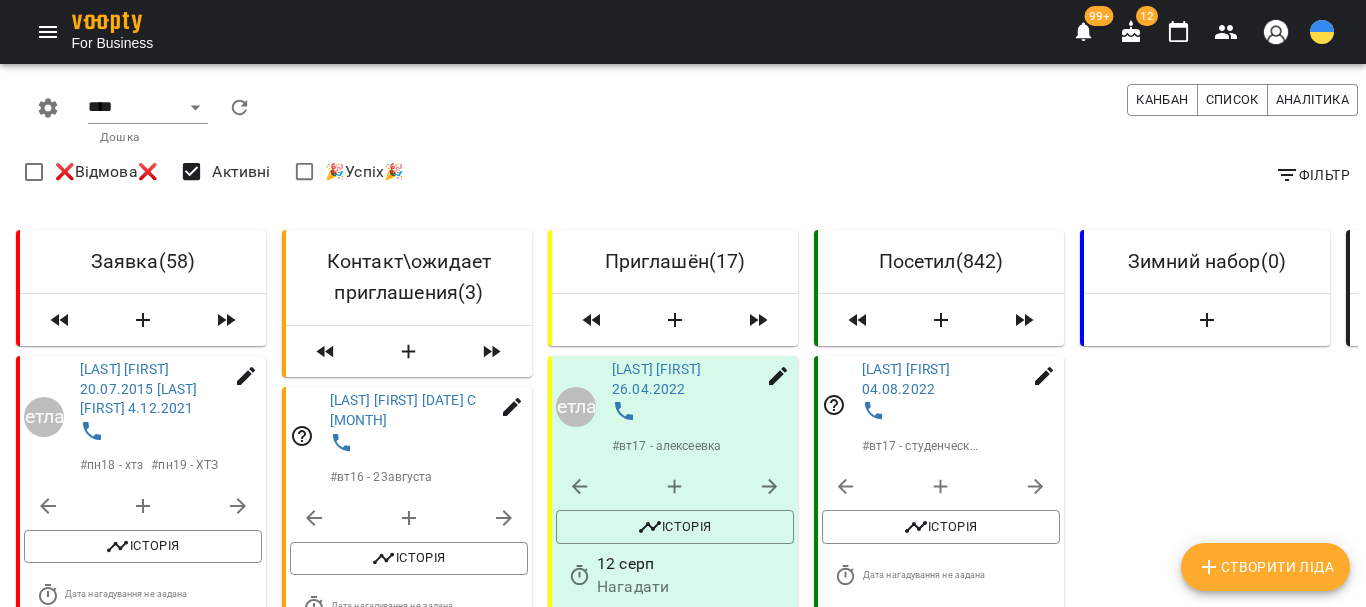 click on "[LAST] [NAME]
[DAY].[MONTH].[YEAR]" at bounding box center [661, 676] 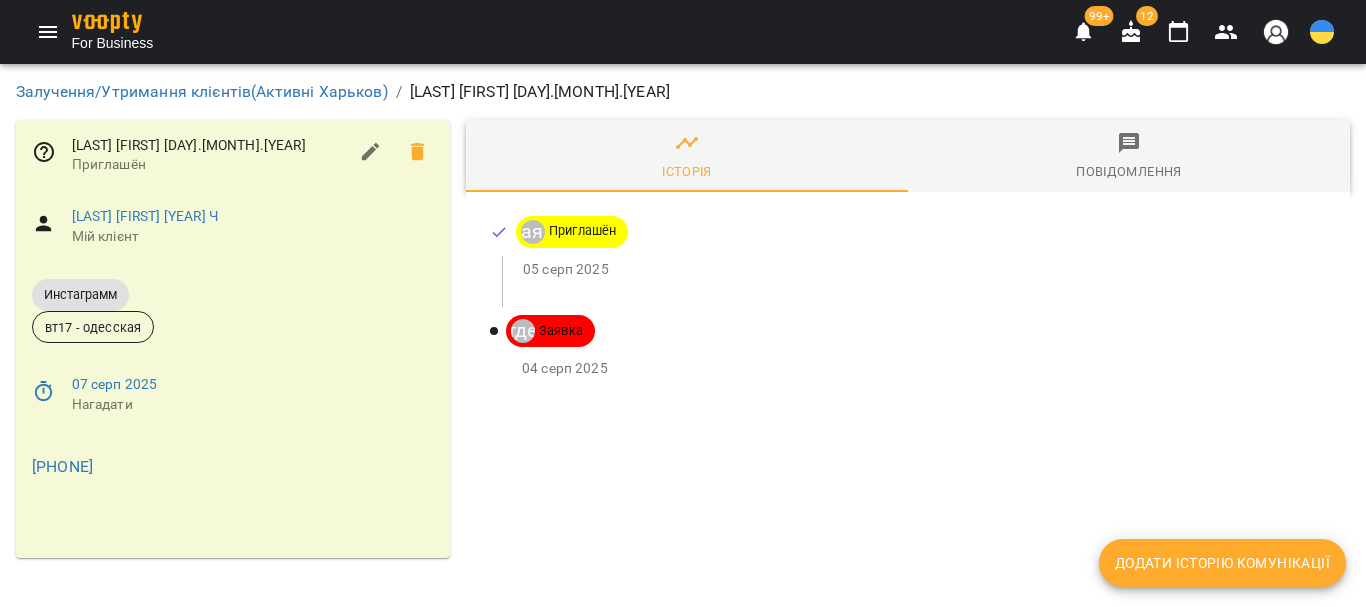 scroll, scrollTop: 0, scrollLeft: 0, axis: both 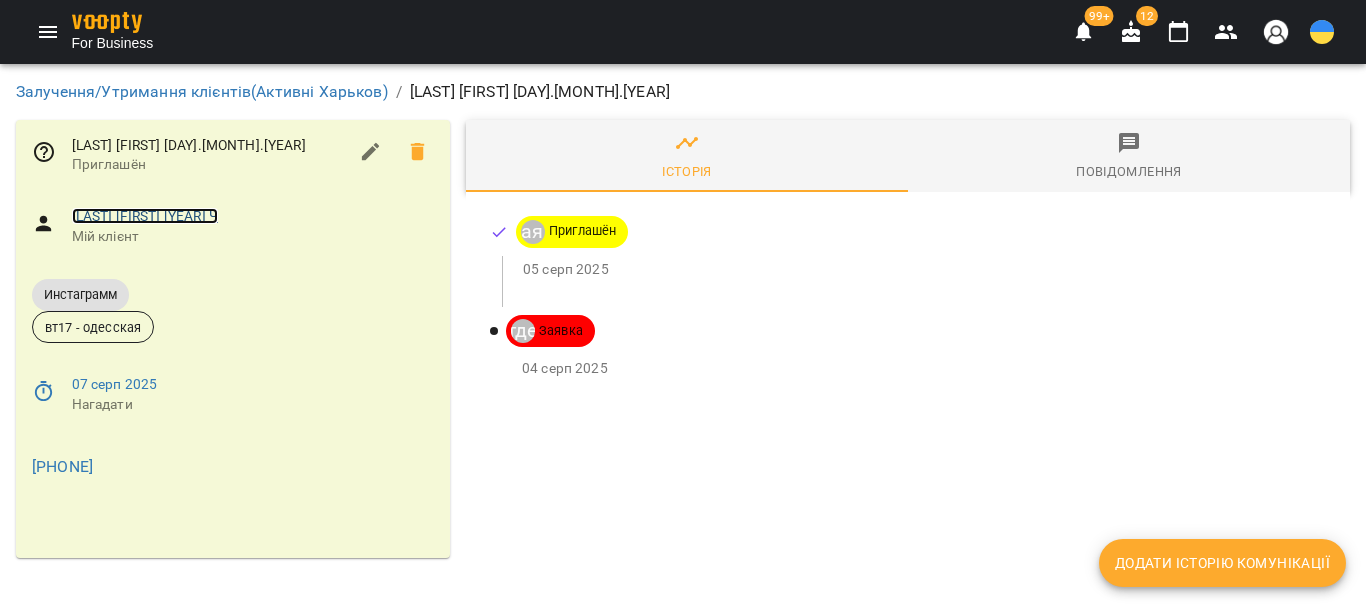 click on "Степаненко Анна 2021 Ч" at bounding box center (145, 216) 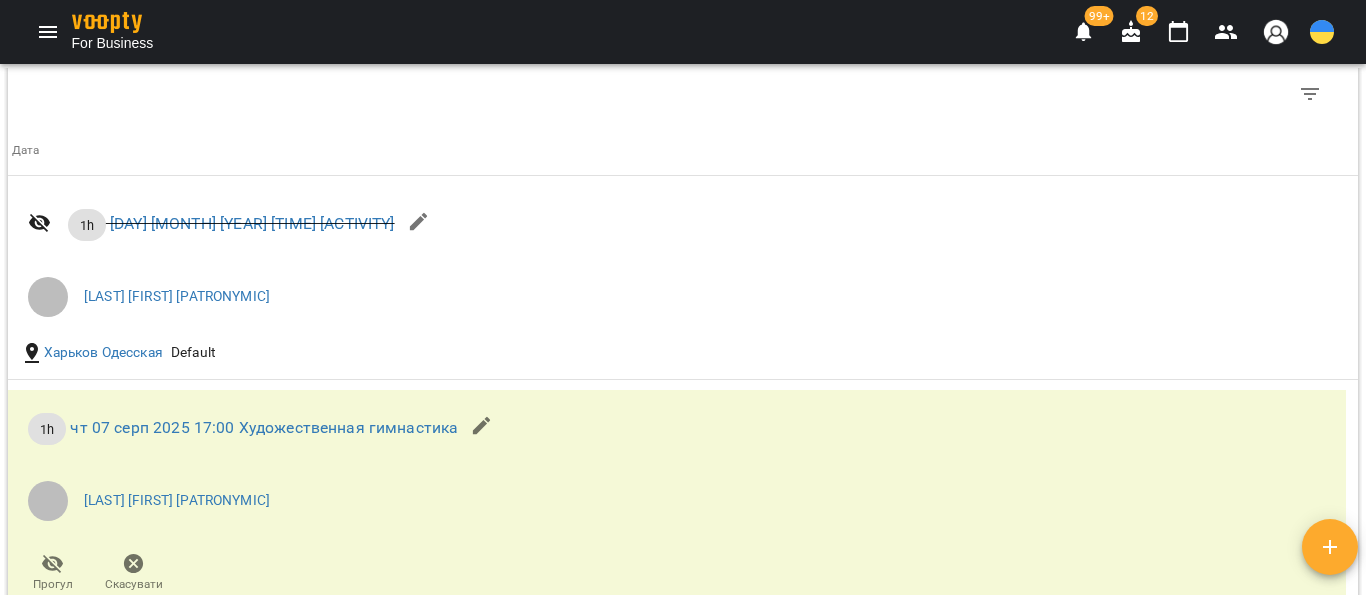 scroll, scrollTop: 1800, scrollLeft: 0, axis: vertical 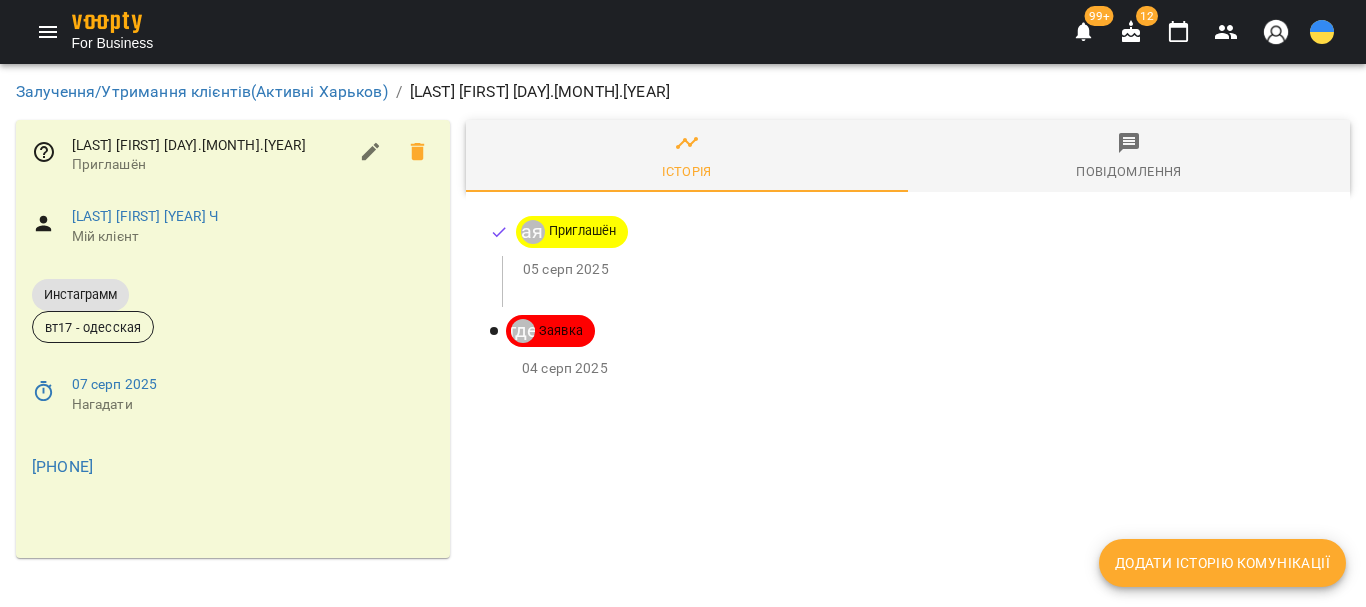 click on "Додати історію комунікації" at bounding box center (1222, 563) 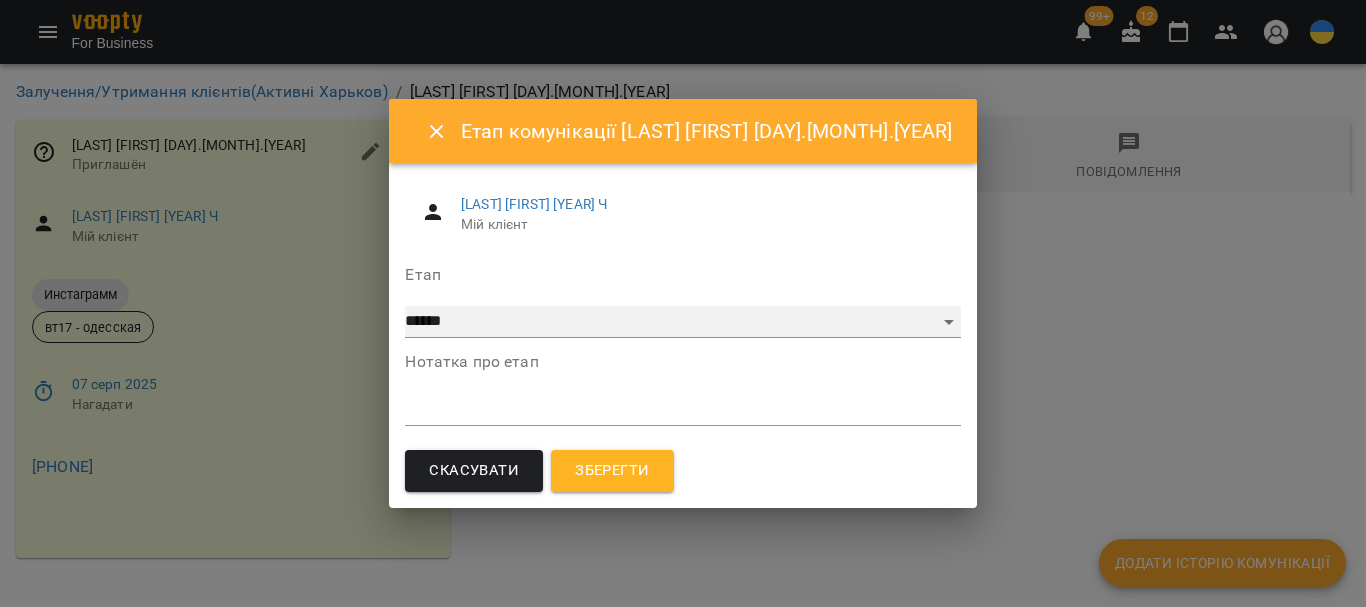 click on "**********" at bounding box center [682, 322] 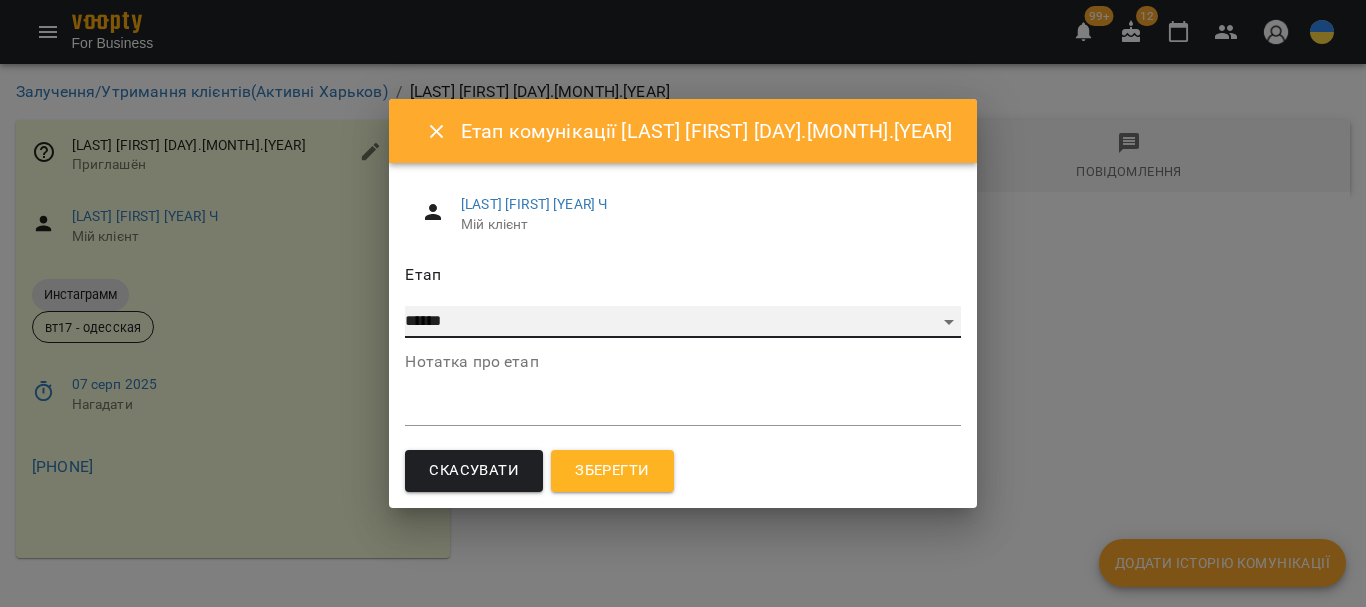 select on "*" 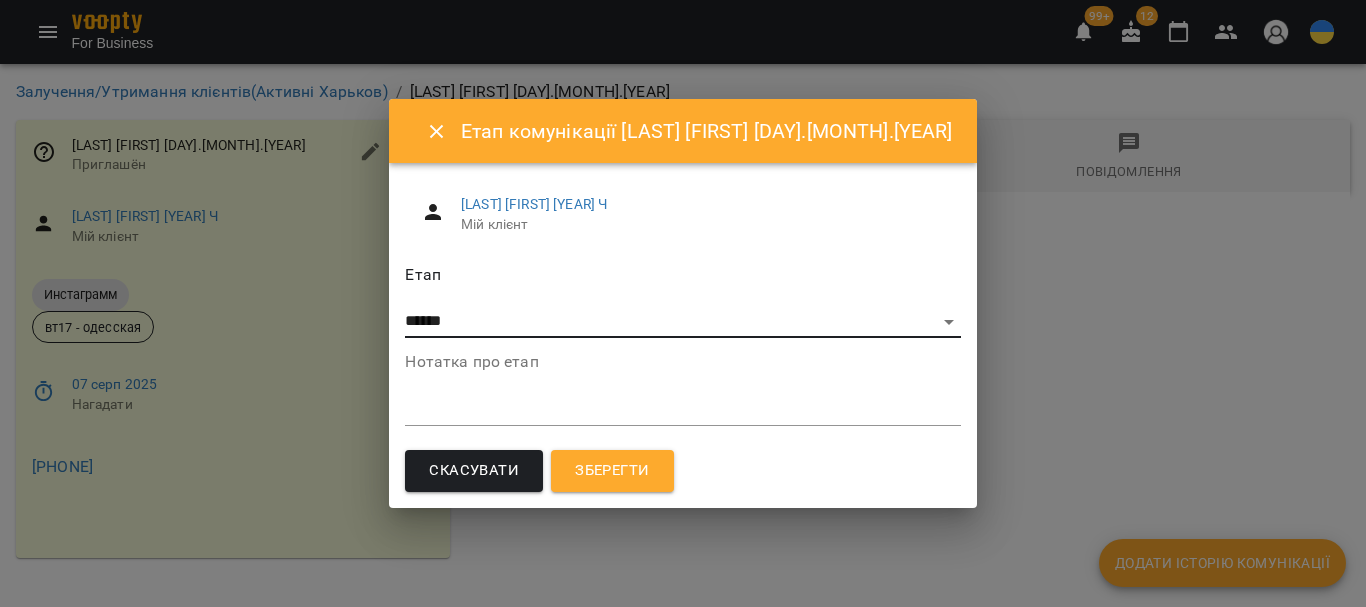 click on "Зберегти" at bounding box center (612, 471) 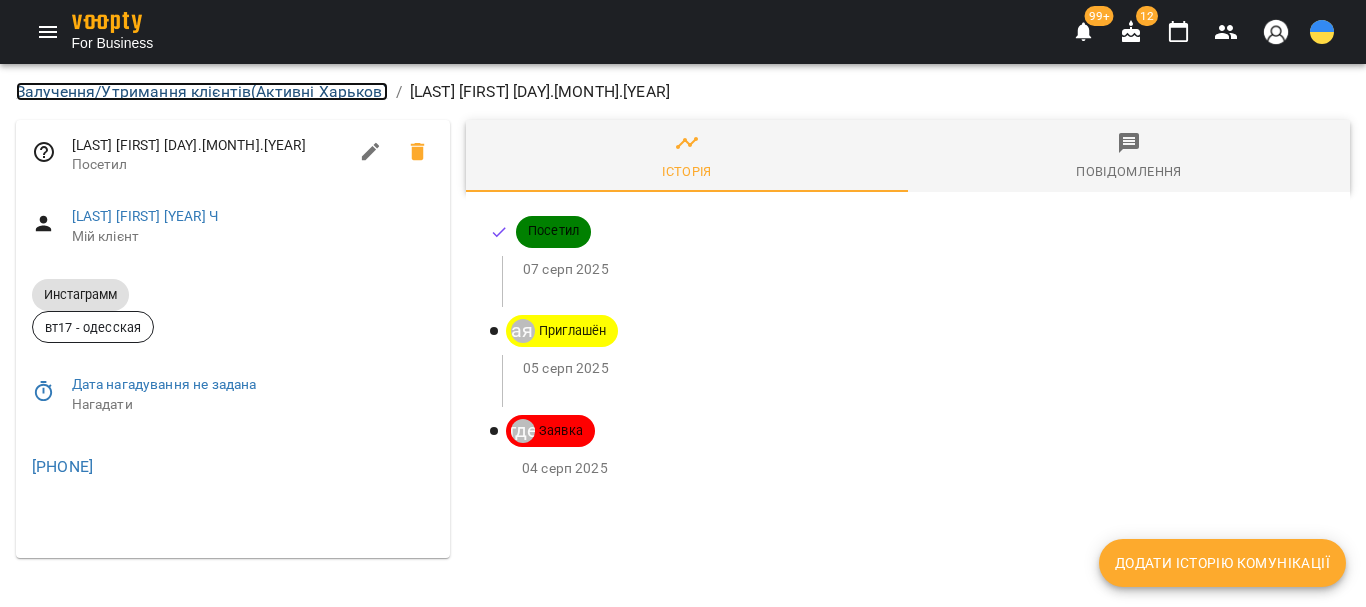 click on "Залучення/Утримання клієнтів ( Активні   Харьков )" at bounding box center [202, 91] 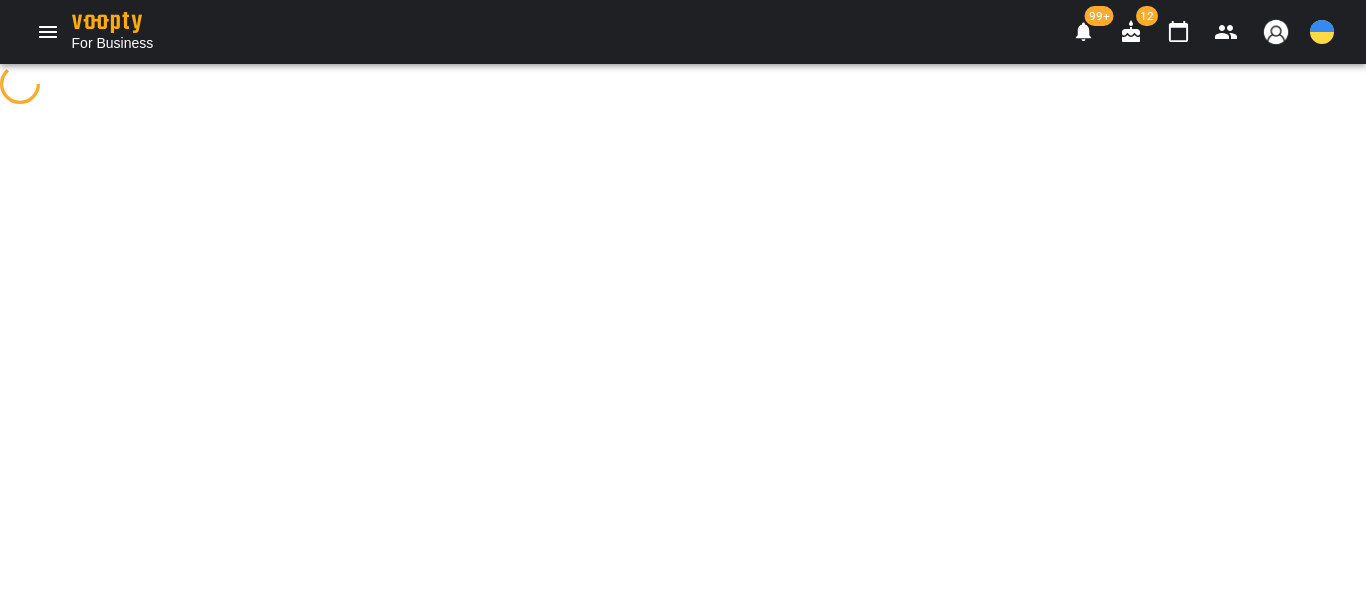 select on "**********" 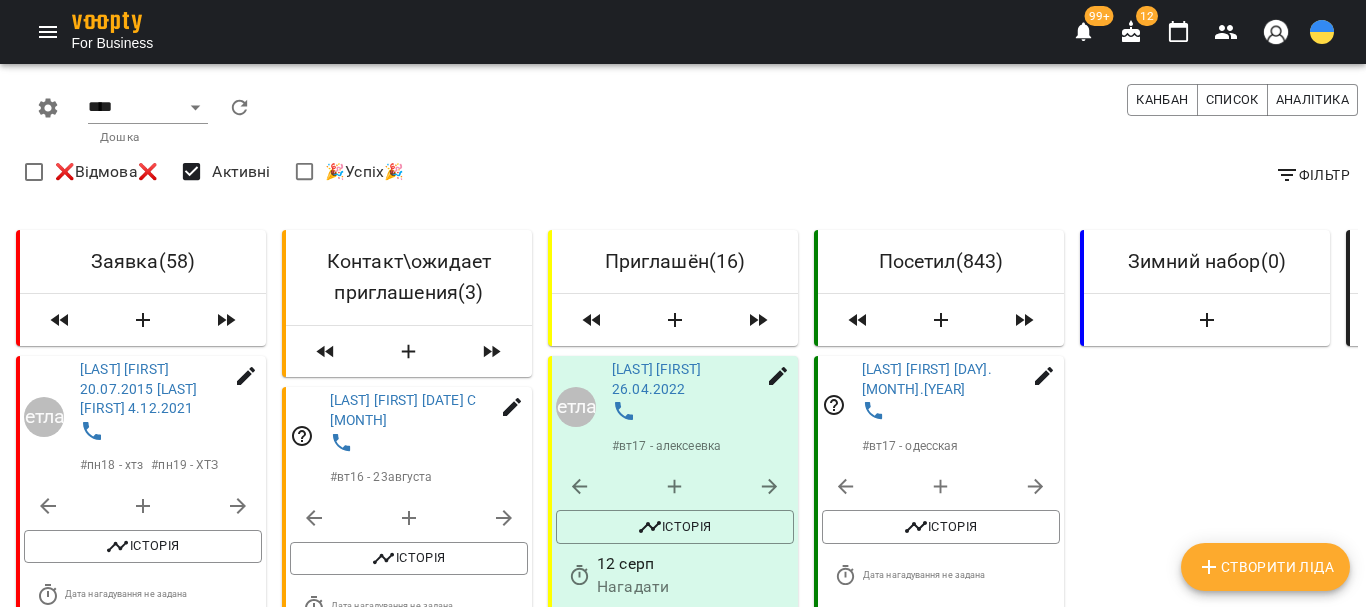 scroll, scrollTop: 1300, scrollLeft: 0, axis: vertical 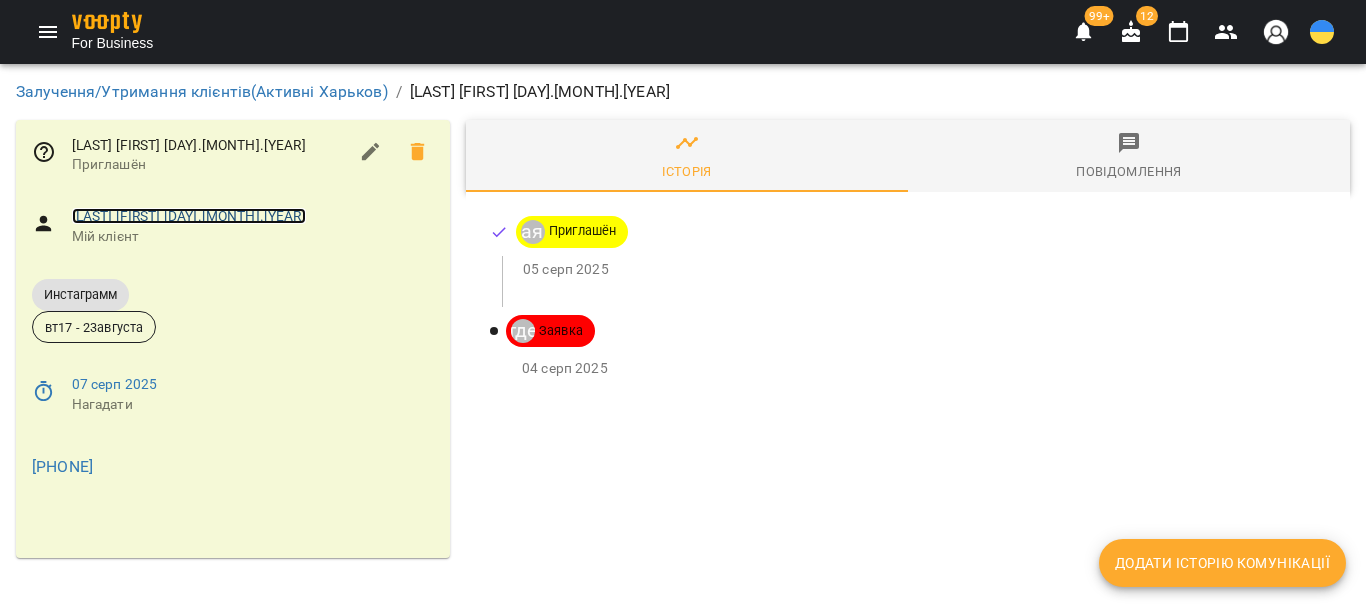 click on "[LAST_NAME] [FIRST_NAME]
[DATE]" at bounding box center [189, 216] 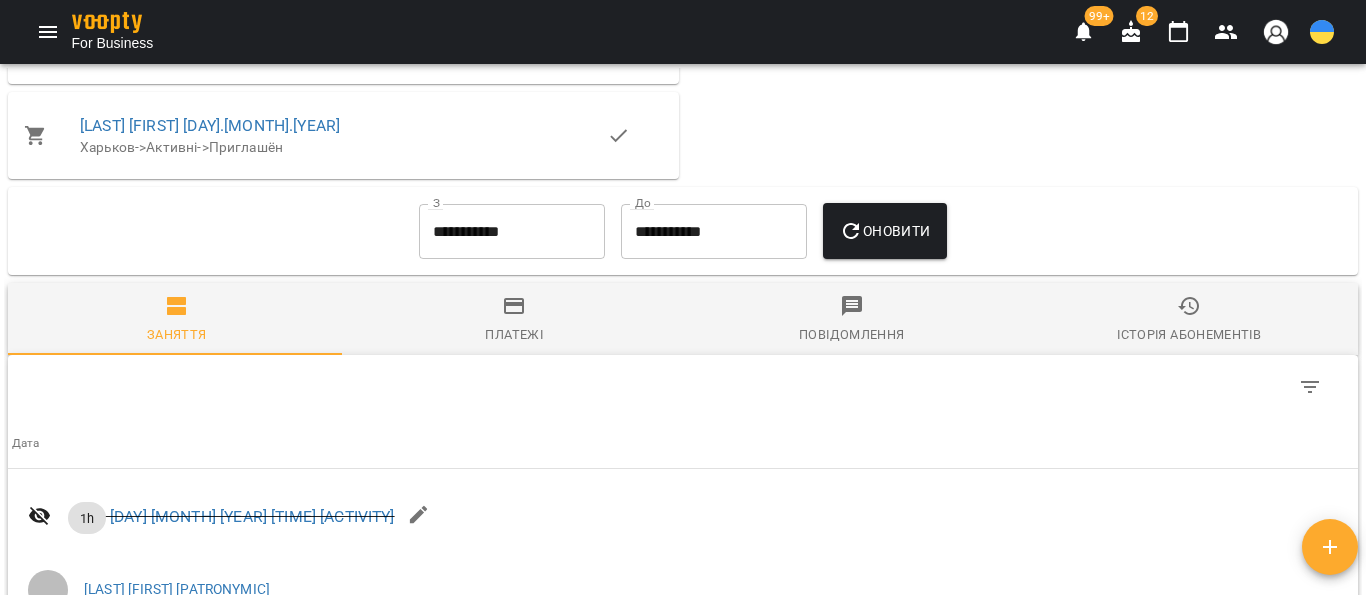 scroll, scrollTop: 1936, scrollLeft: 0, axis: vertical 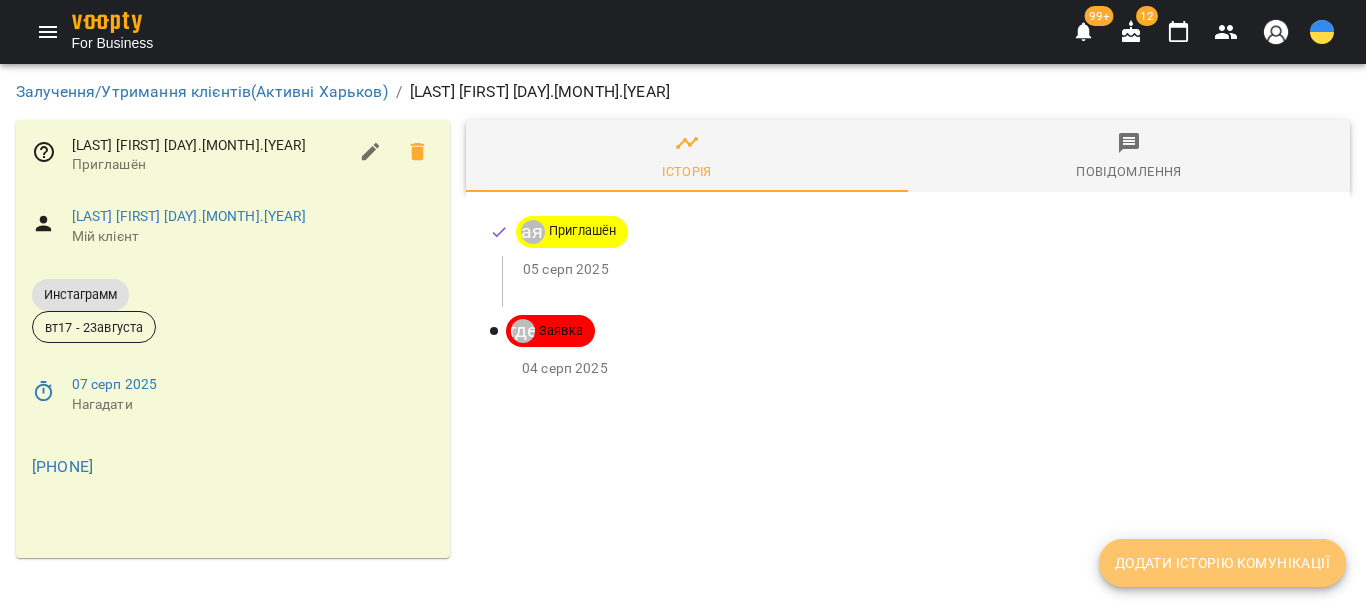 click on "Додати історію комунікації" at bounding box center [1222, 563] 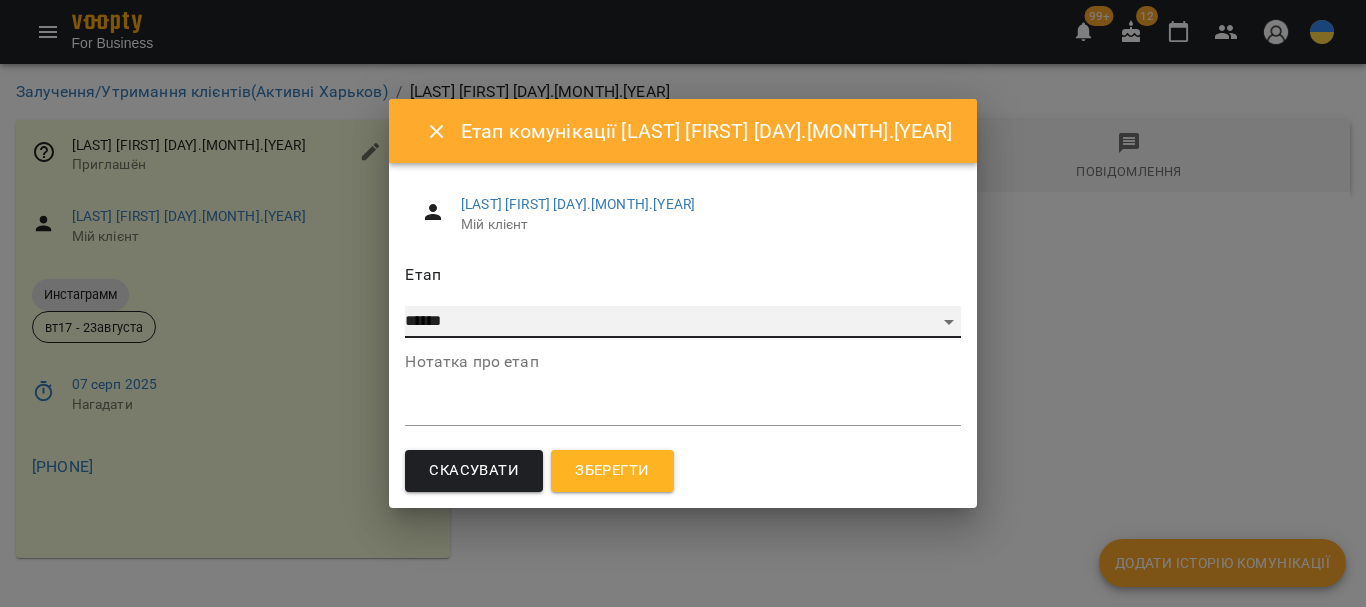 click on "**********" at bounding box center (682, 322) 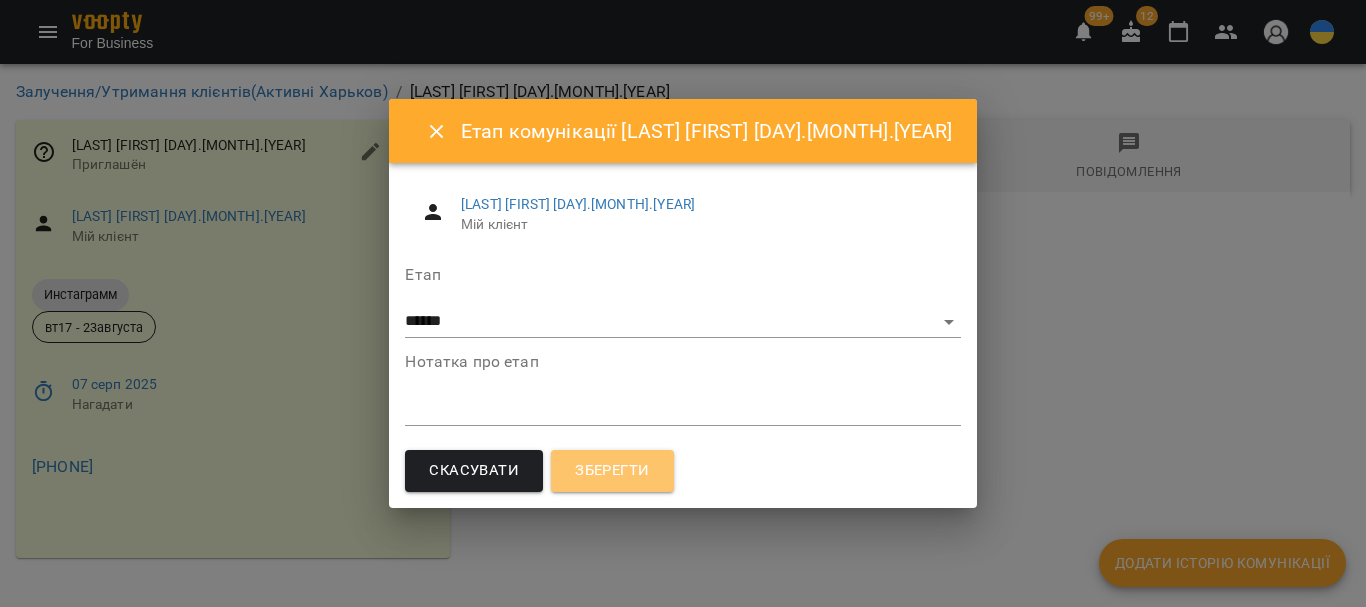 click on "Зберегти" at bounding box center [612, 471] 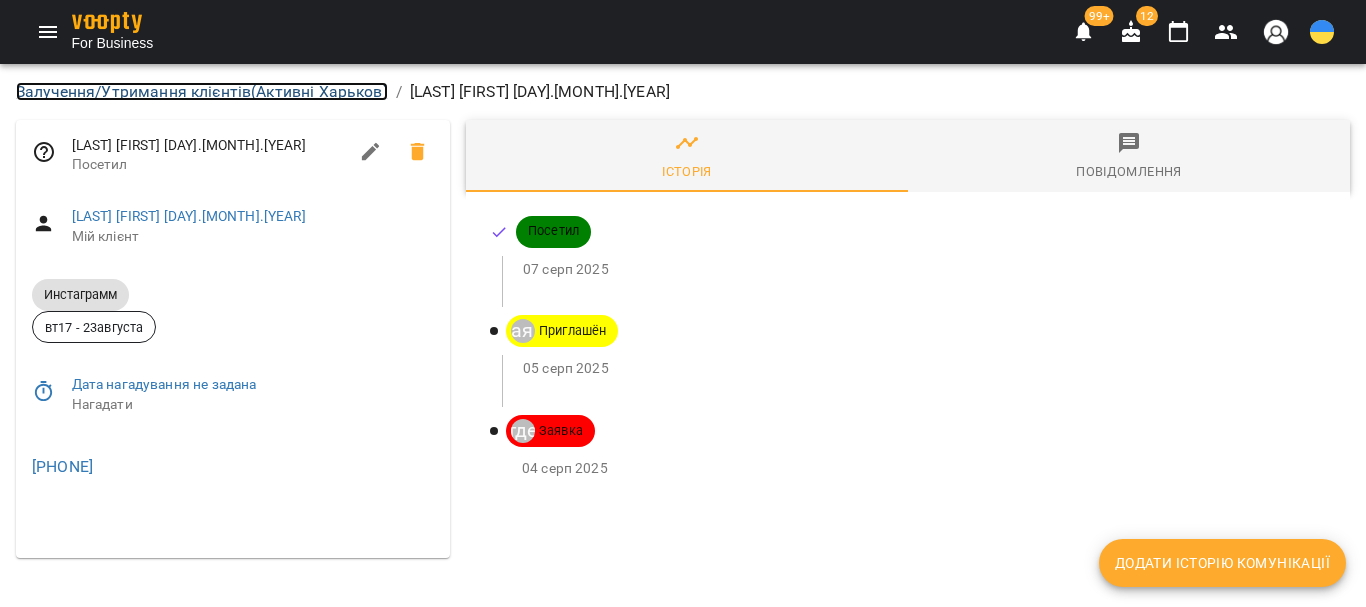 click on "Залучення/Утримання клієнтів ( Активні   Харьков )" at bounding box center [202, 91] 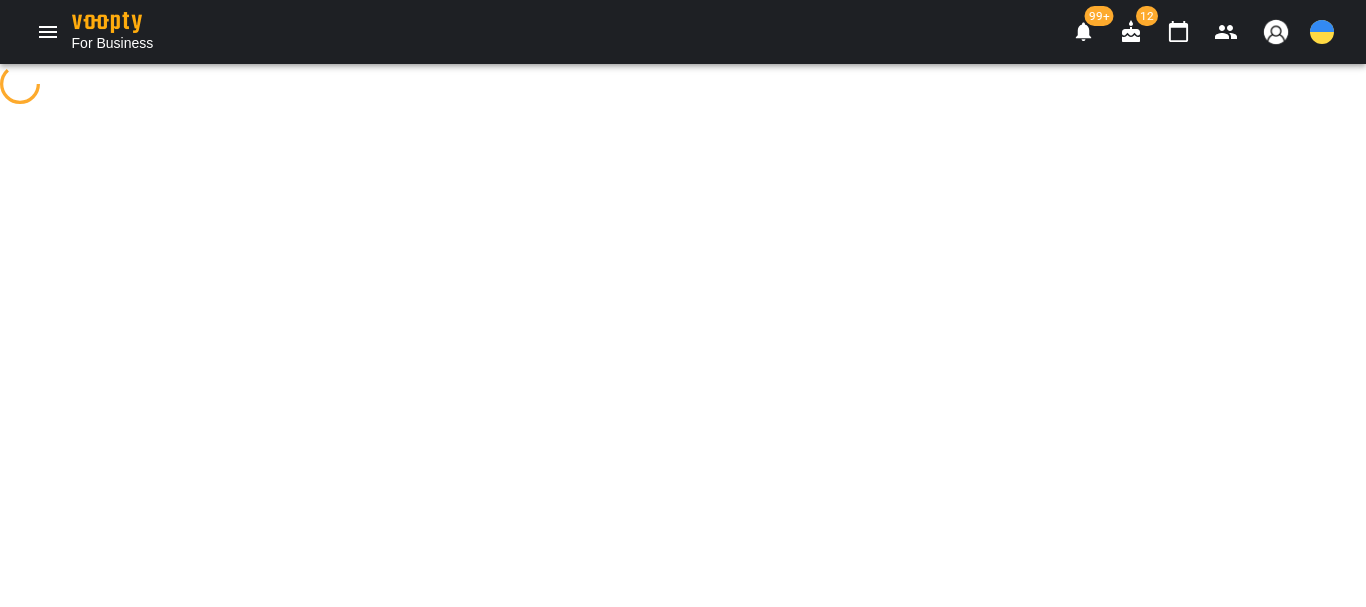 select on "**********" 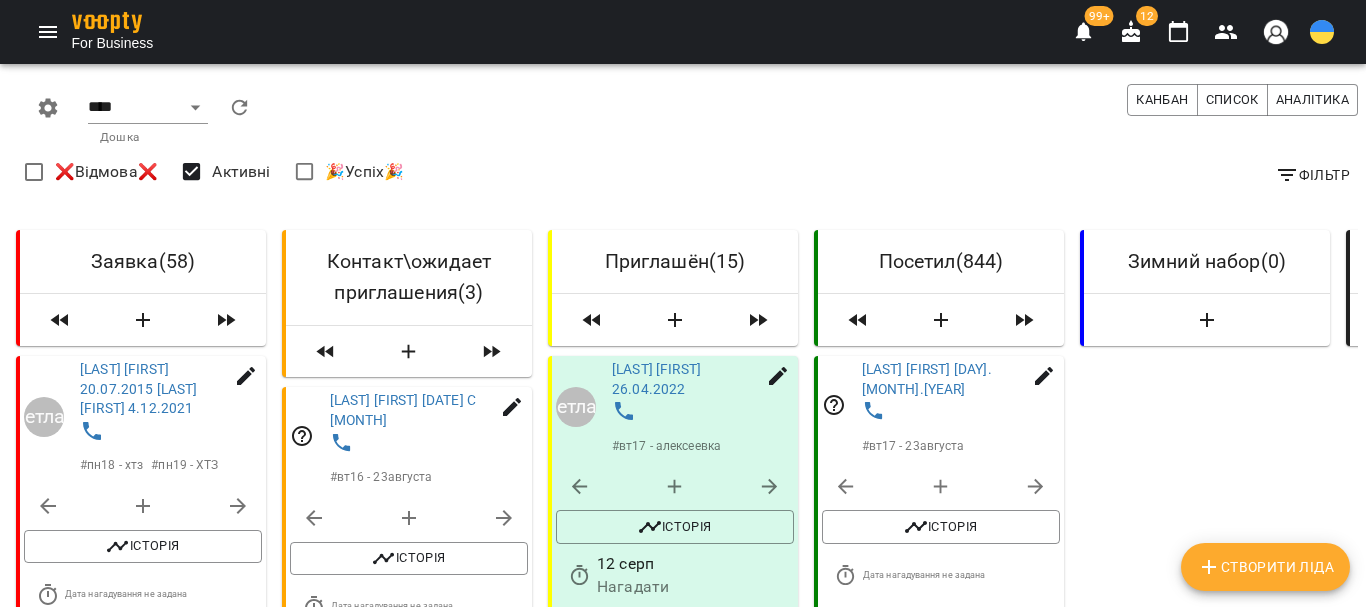 scroll, scrollTop: 2300, scrollLeft: 0, axis: vertical 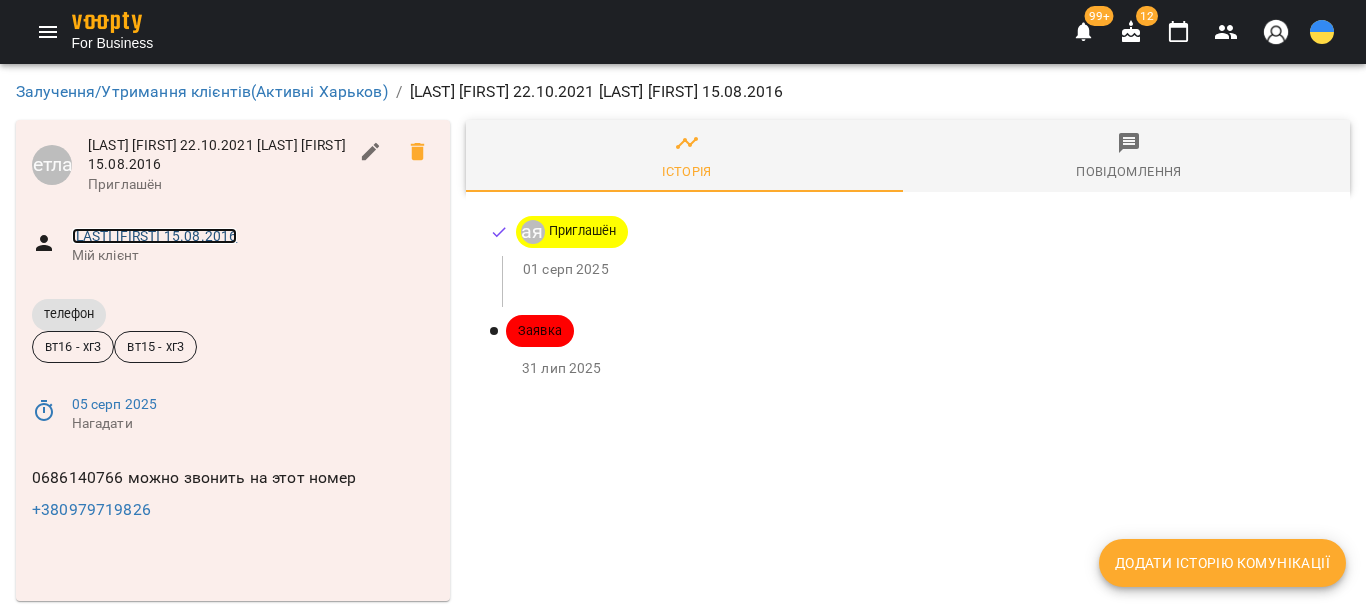 click on "[LAST] [NAME] [DAY].[MONTH].[YEAR]" at bounding box center (155, 236) 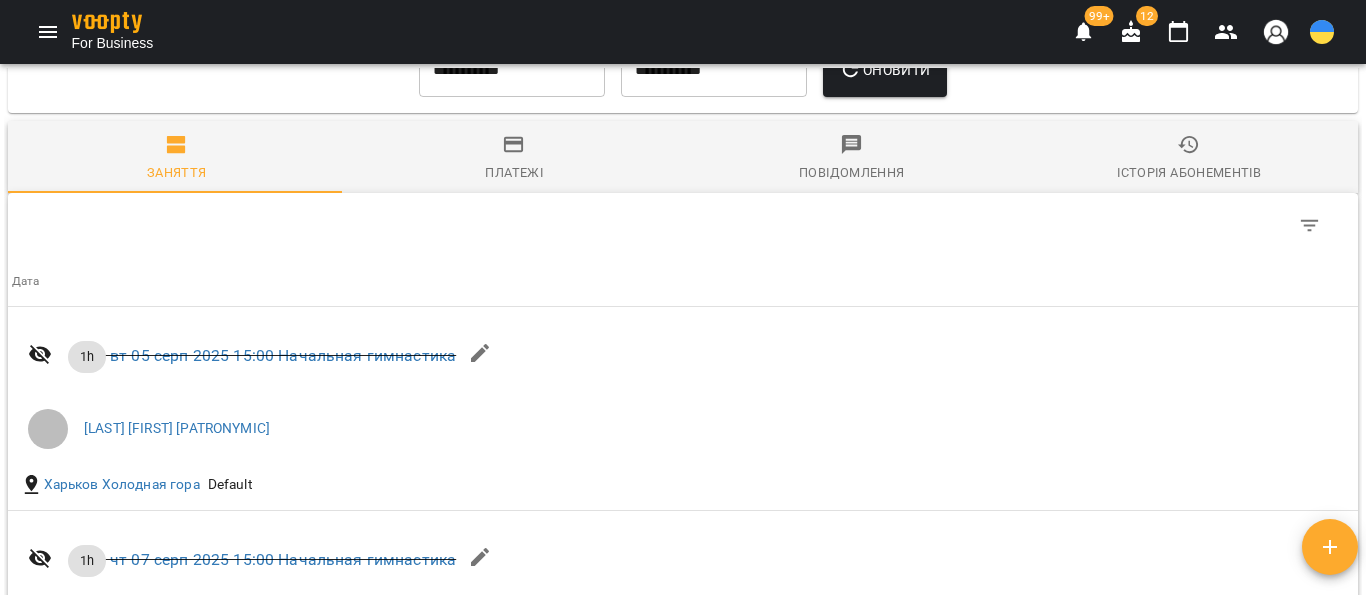 scroll, scrollTop: 2000, scrollLeft: 0, axis: vertical 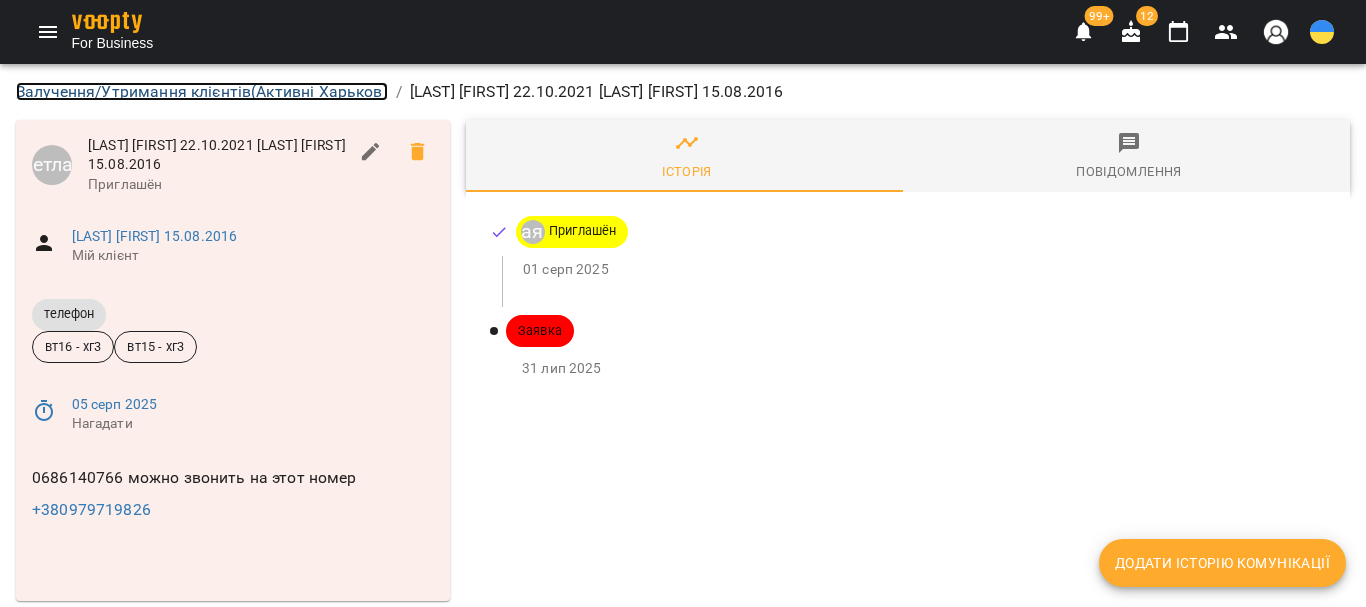 click on "Залучення/Утримання клієнтів ( Активні   Харьков )" at bounding box center (202, 91) 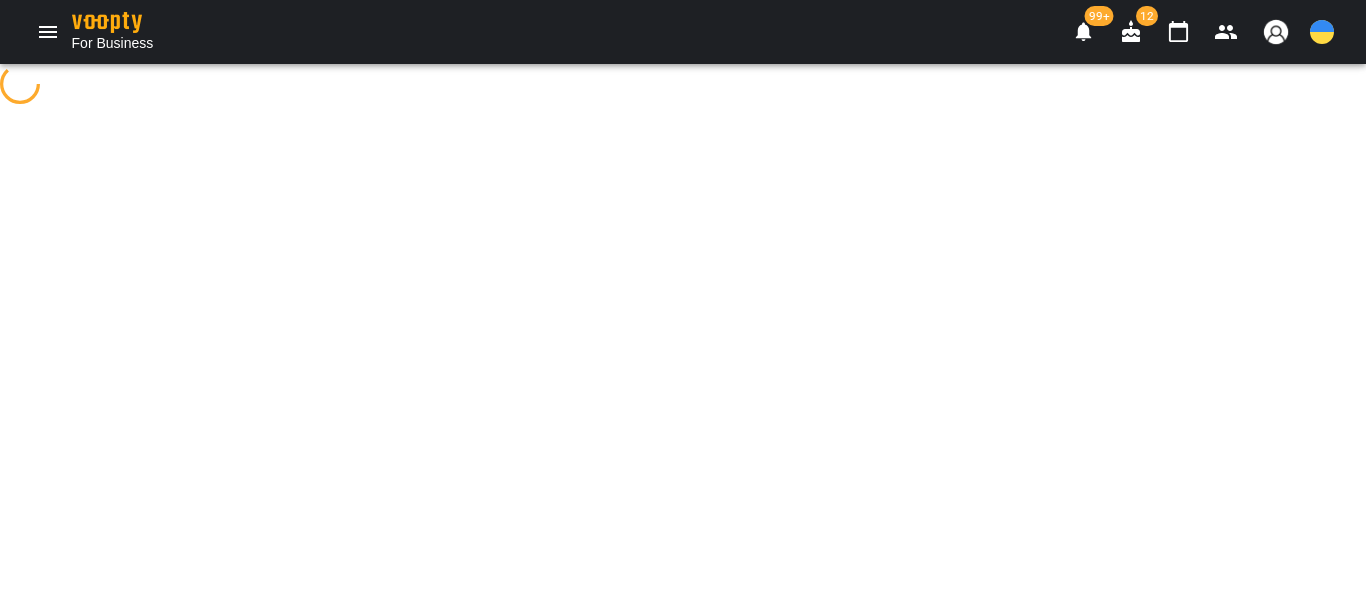 select on "**********" 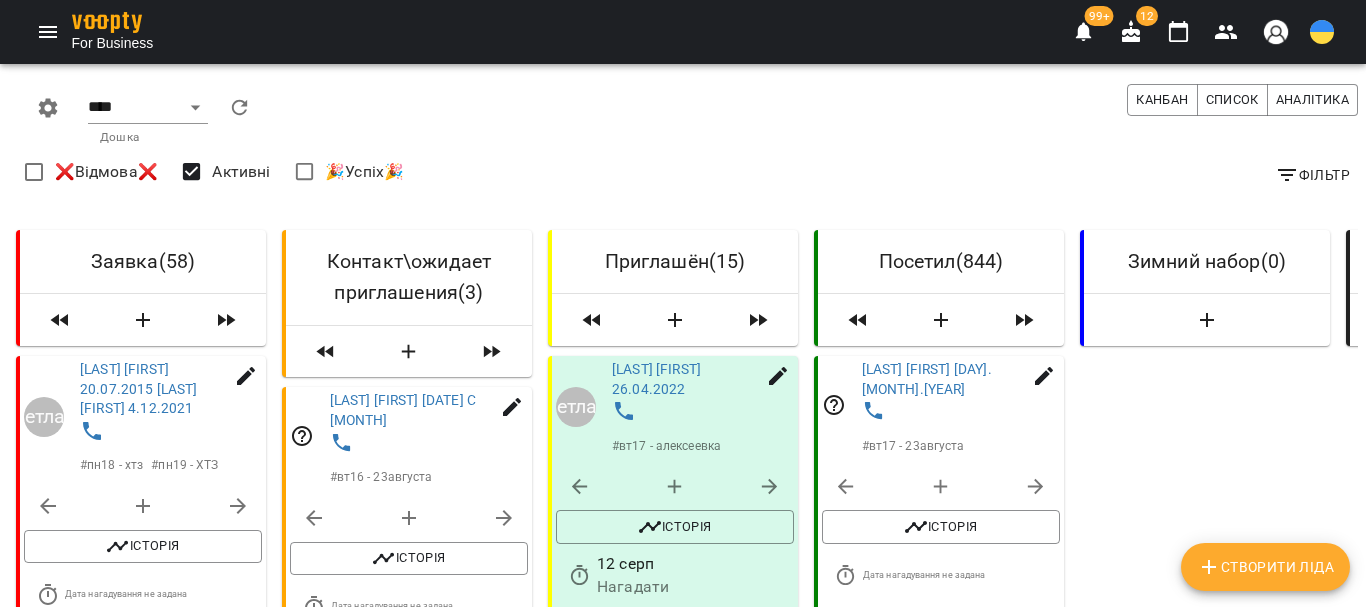 scroll, scrollTop: 2900, scrollLeft: 0, axis: vertical 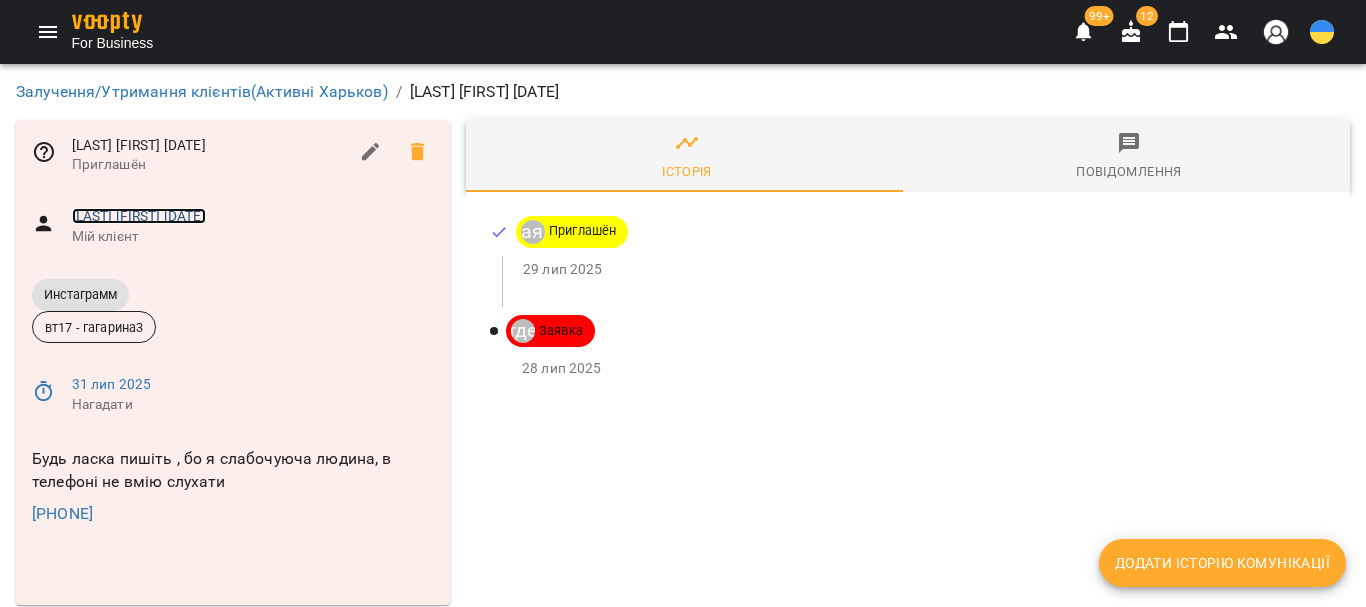 click on "Пантюшина Міла
19.12.2020" at bounding box center [139, 216] 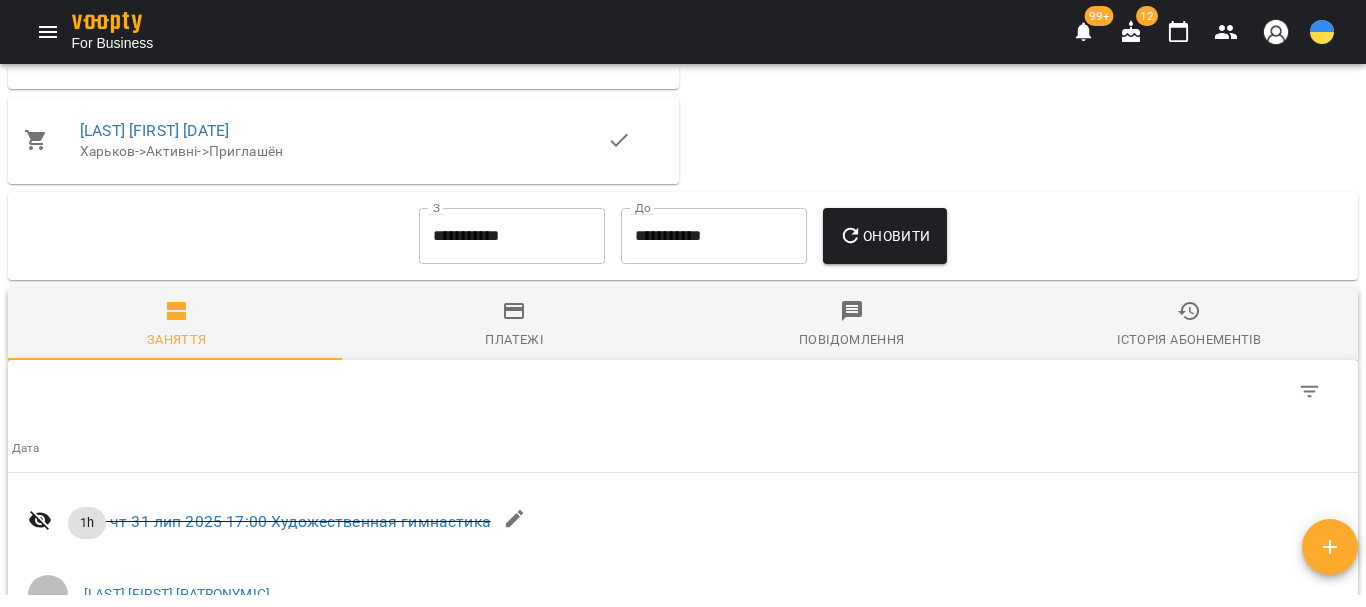 scroll, scrollTop: 2067, scrollLeft: 0, axis: vertical 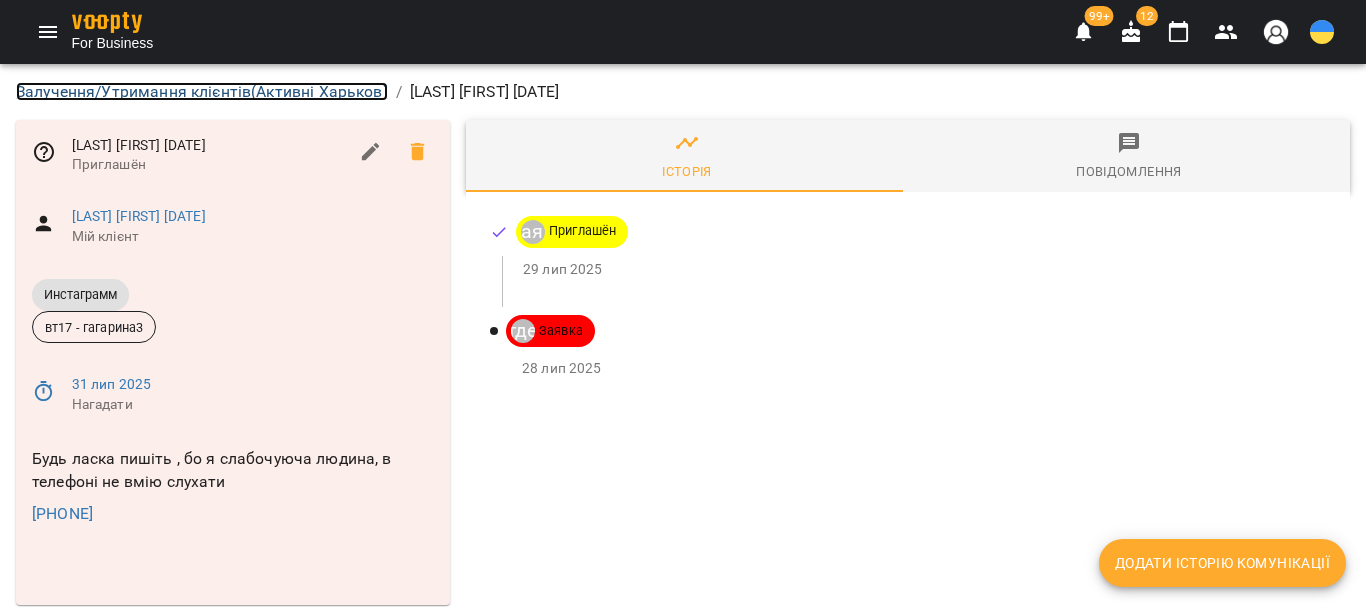 click on "Залучення/Утримання клієнтів ( Активні   Харьков )" at bounding box center (202, 91) 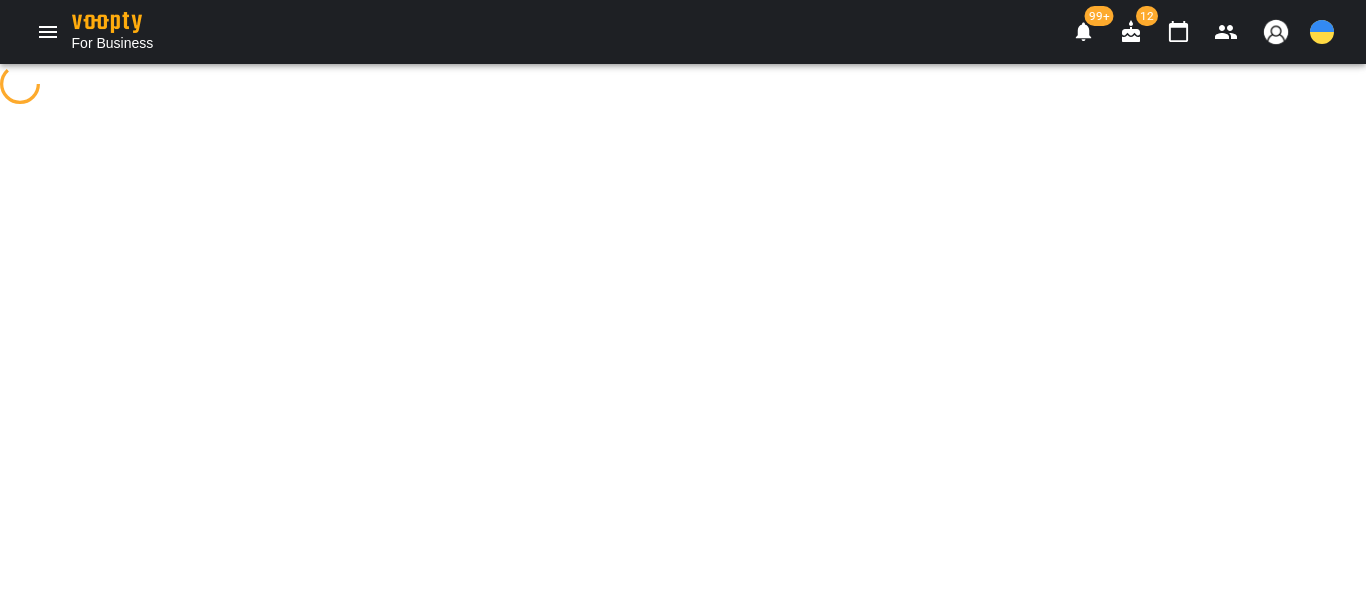select on "**********" 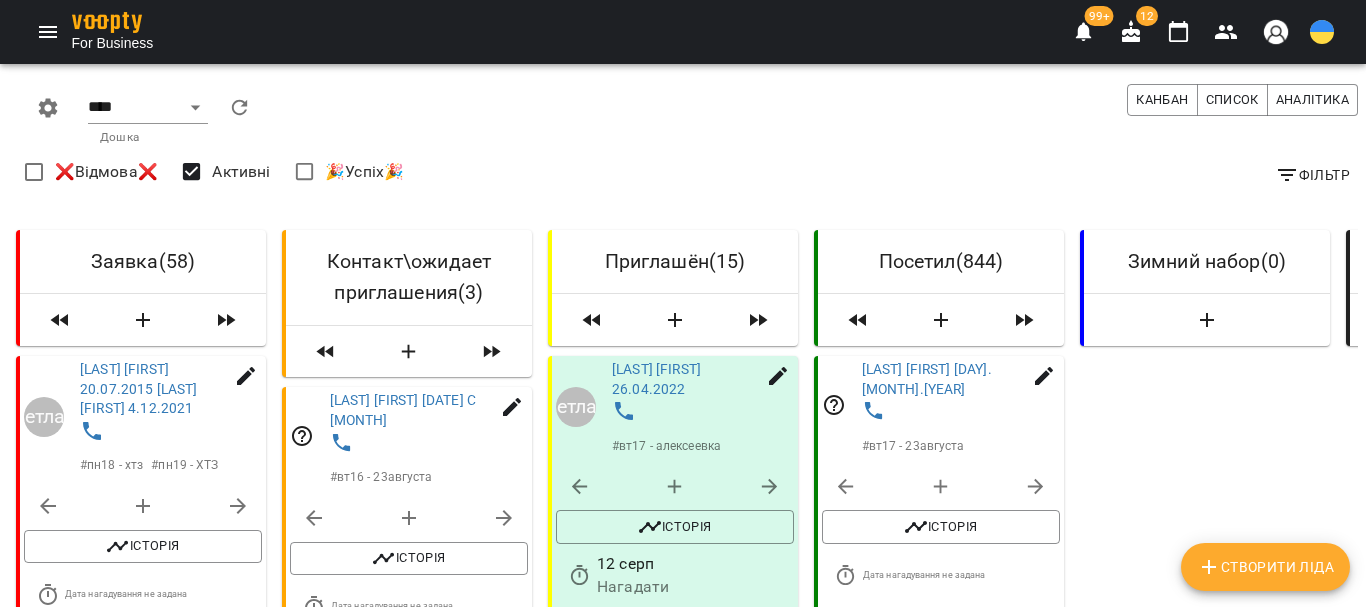 scroll, scrollTop: 3000, scrollLeft: 0, axis: vertical 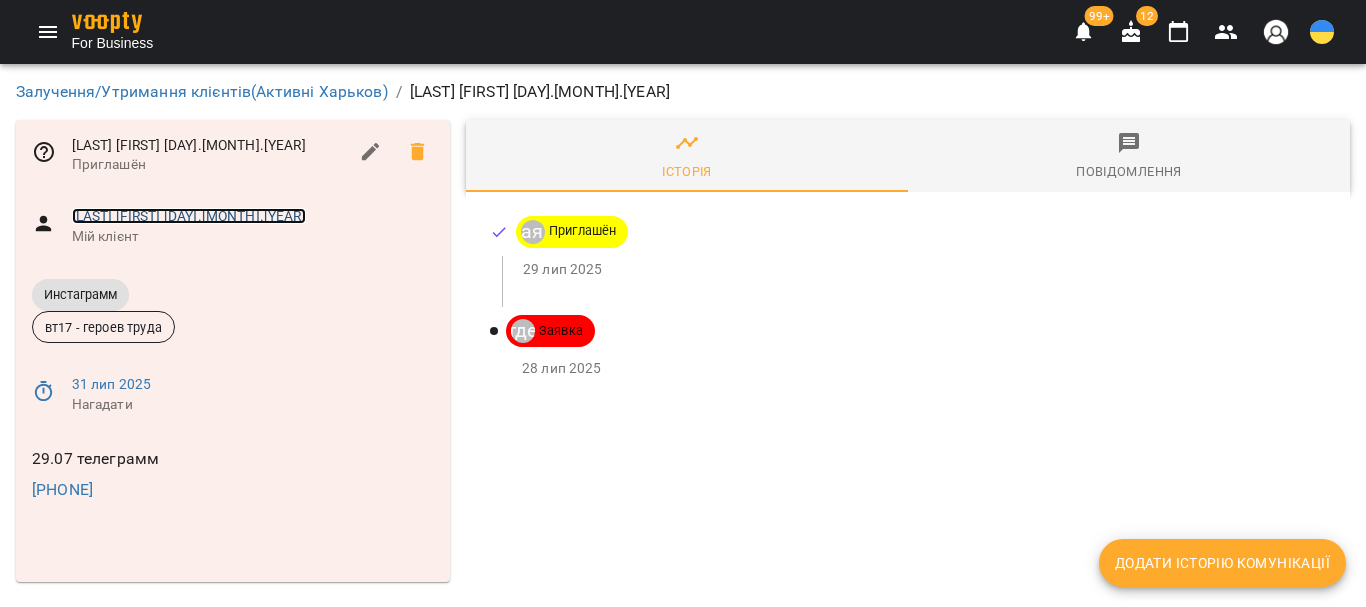 click on "Лубнина Злата
22.12.2021" at bounding box center [189, 216] 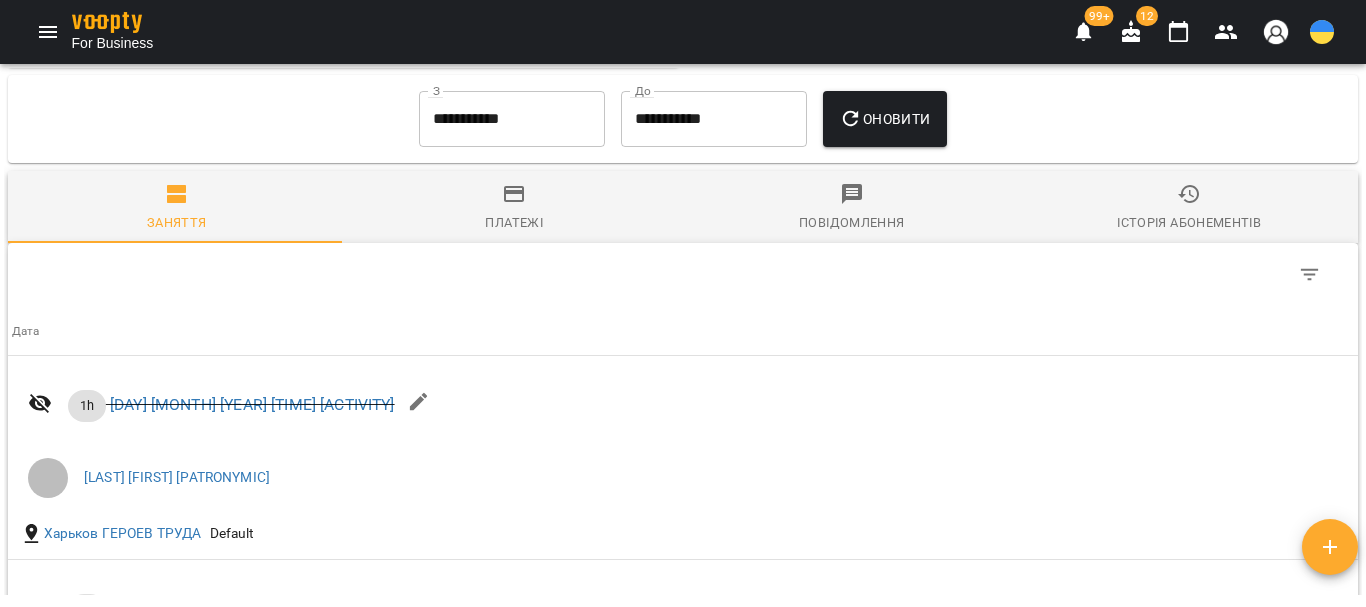 scroll, scrollTop: 1900, scrollLeft: 0, axis: vertical 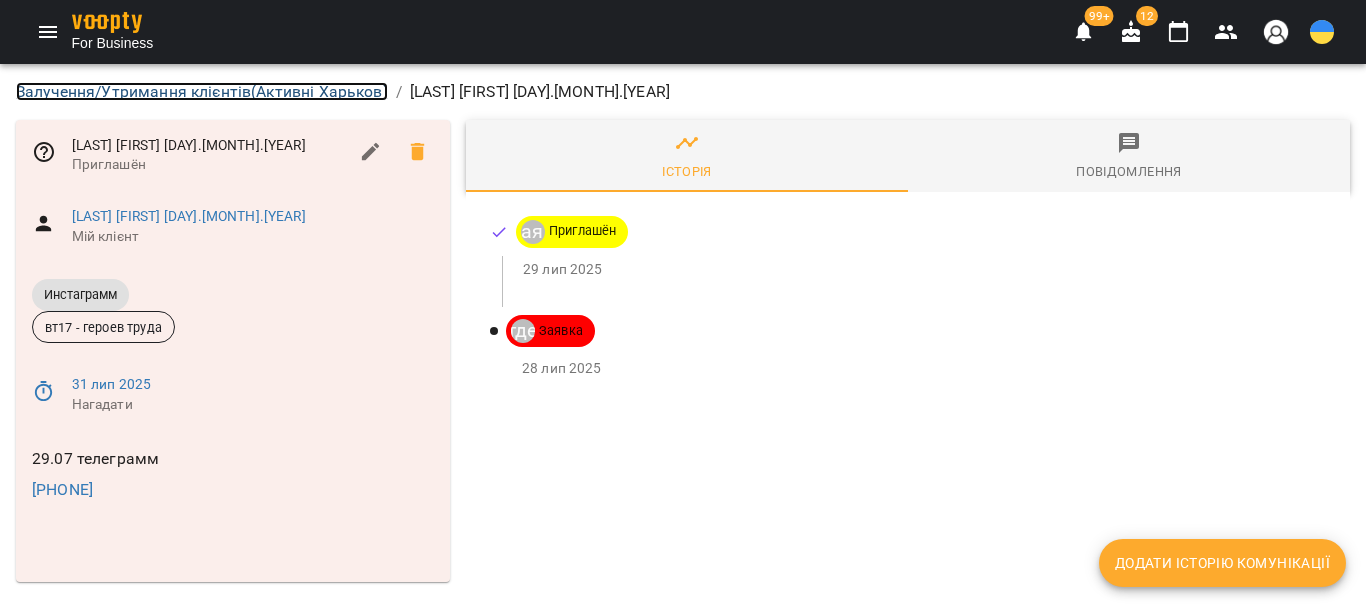 click on "Залучення/Утримання клієнтів ( Активні   Харьков )" at bounding box center [202, 91] 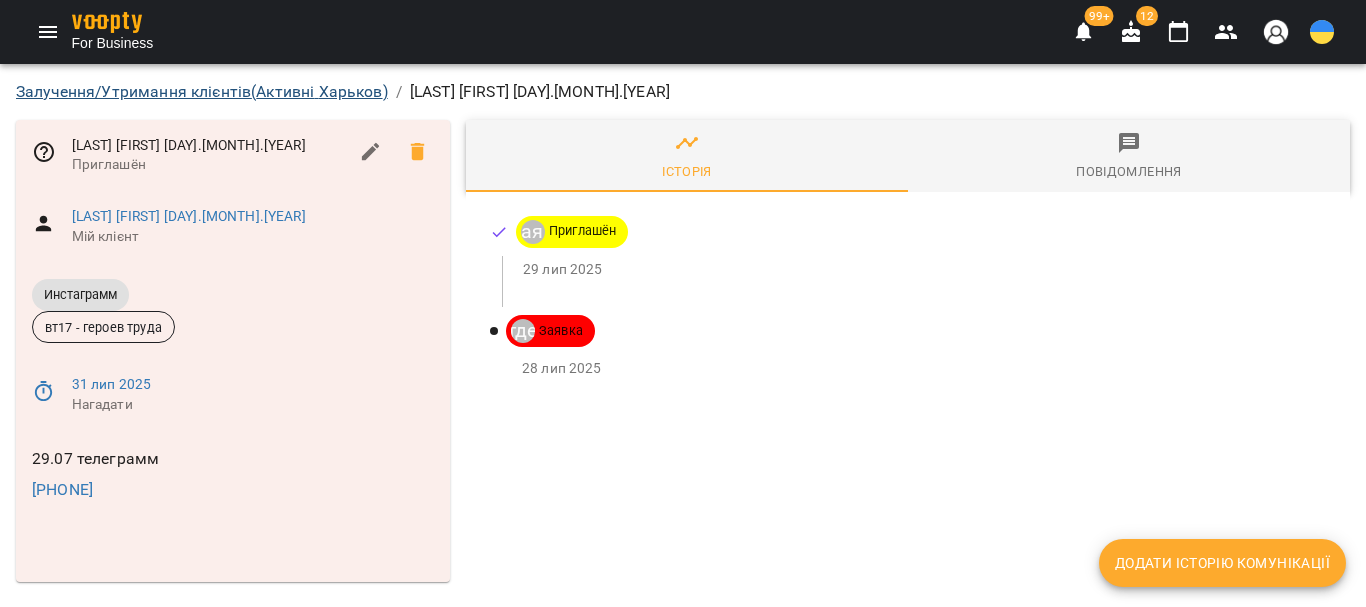 select on "**********" 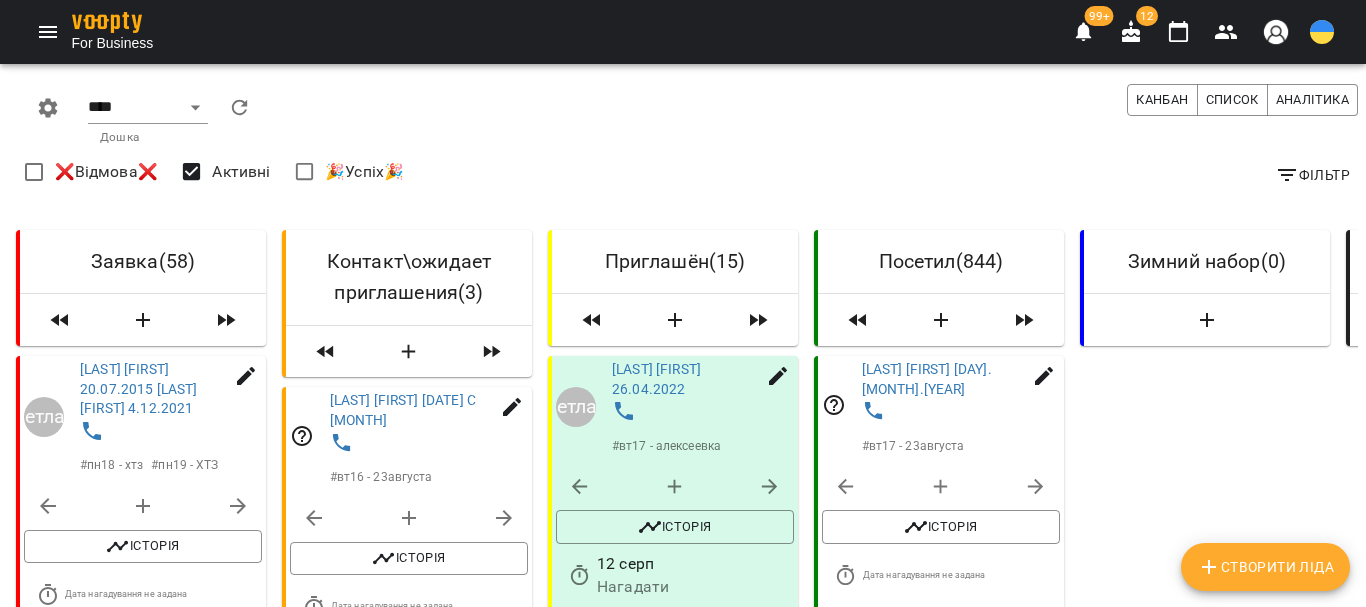 scroll, scrollTop: 3066, scrollLeft: 0, axis: vertical 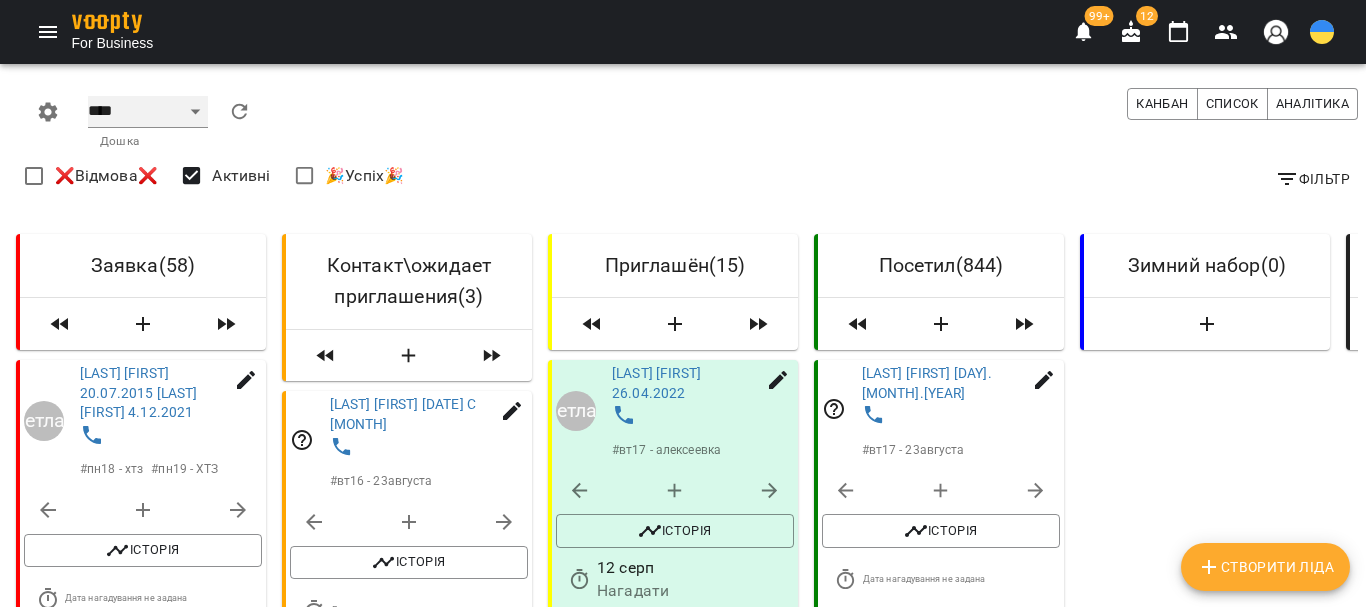 click on "**** ****** ******* ******** *****" at bounding box center (148, 112) 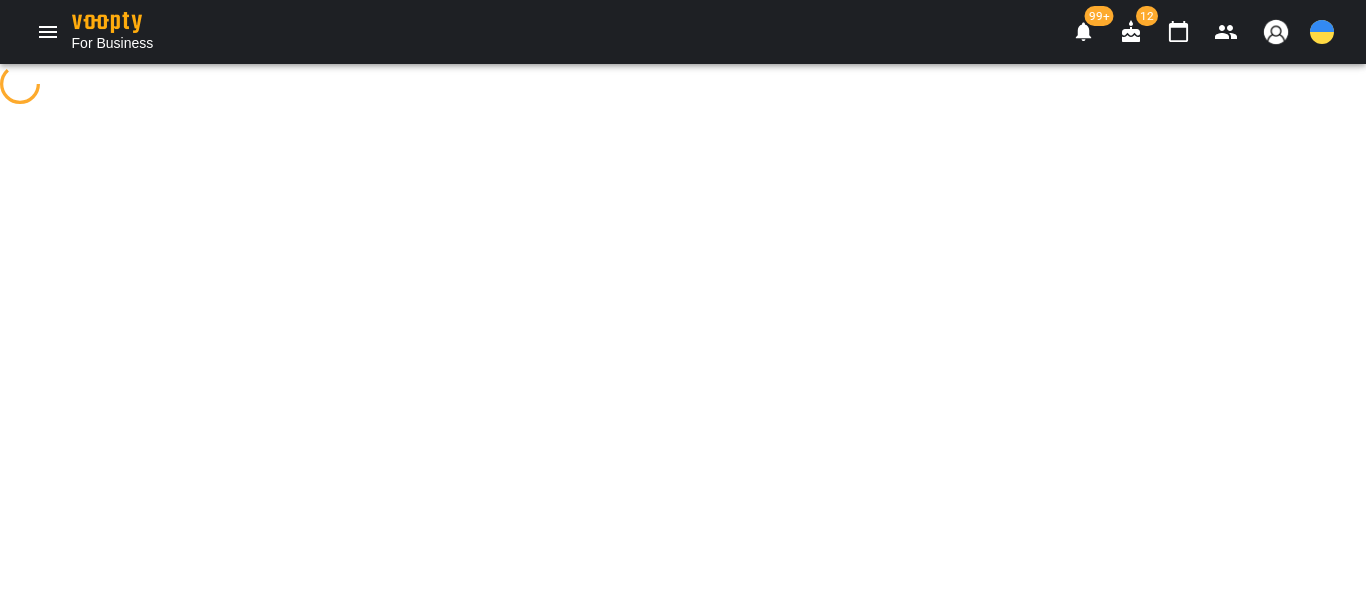 select on "**********" 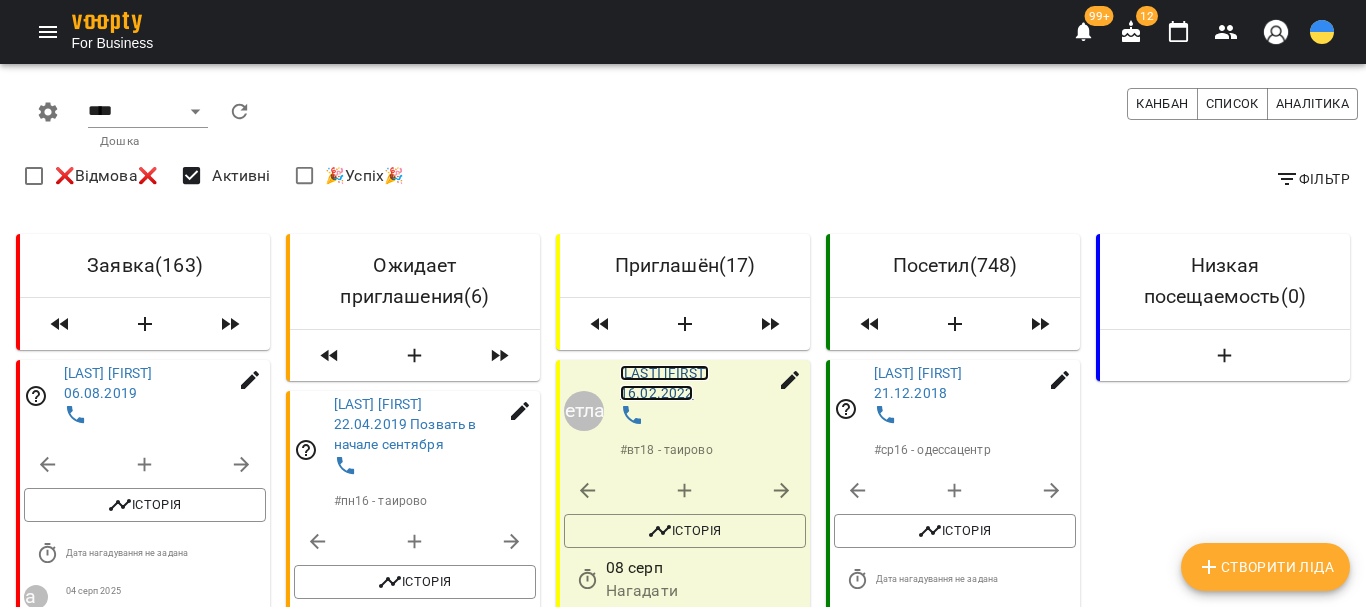 click on "Демчук Анна 16.02.2022" at bounding box center [664, 383] 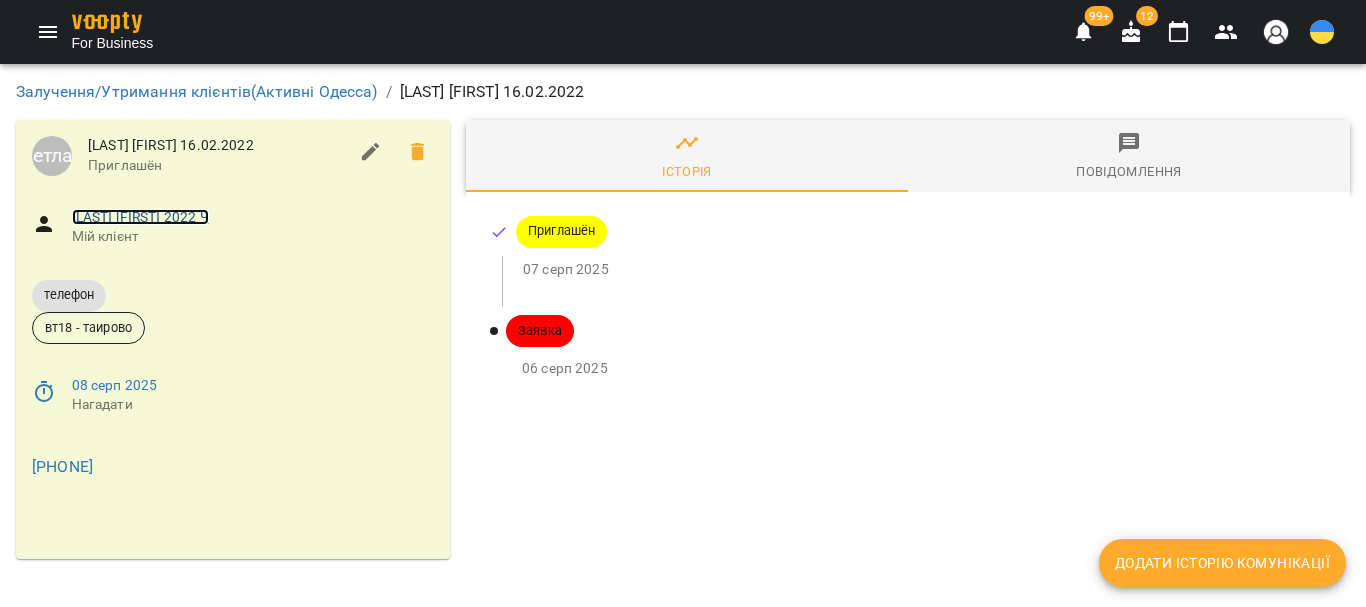 click on "Демчук Анна 2022 Ч" at bounding box center [140, 217] 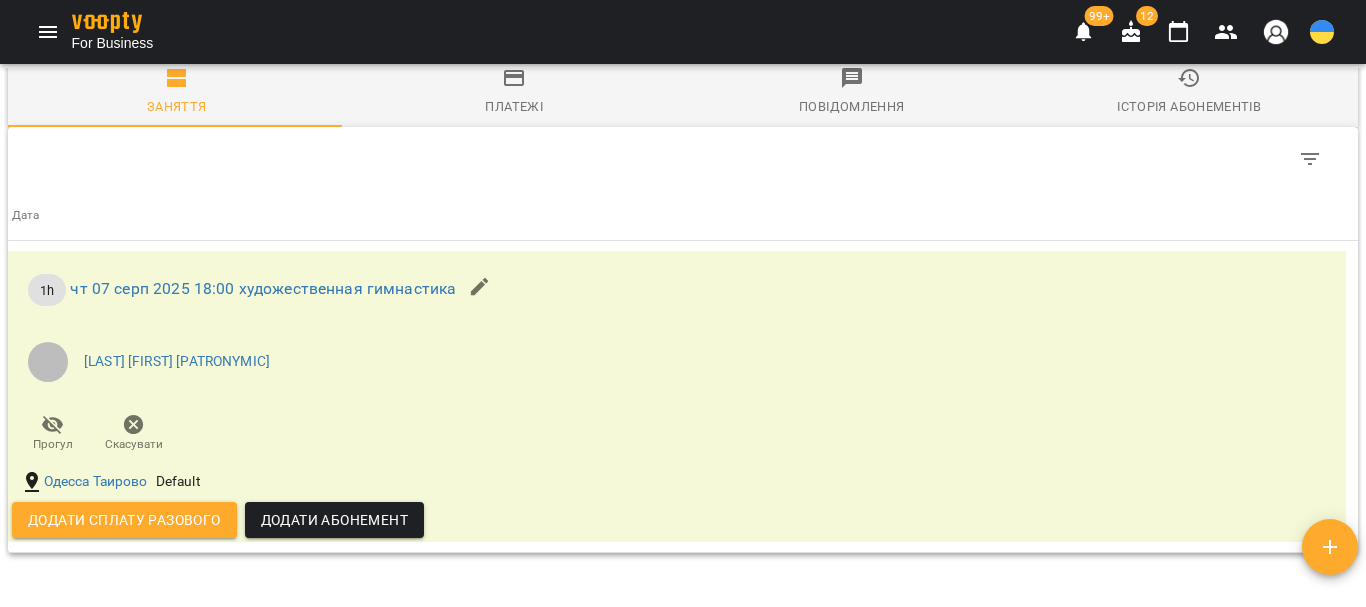 scroll, scrollTop: 1767, scrollLeft: 0, axis: vertical 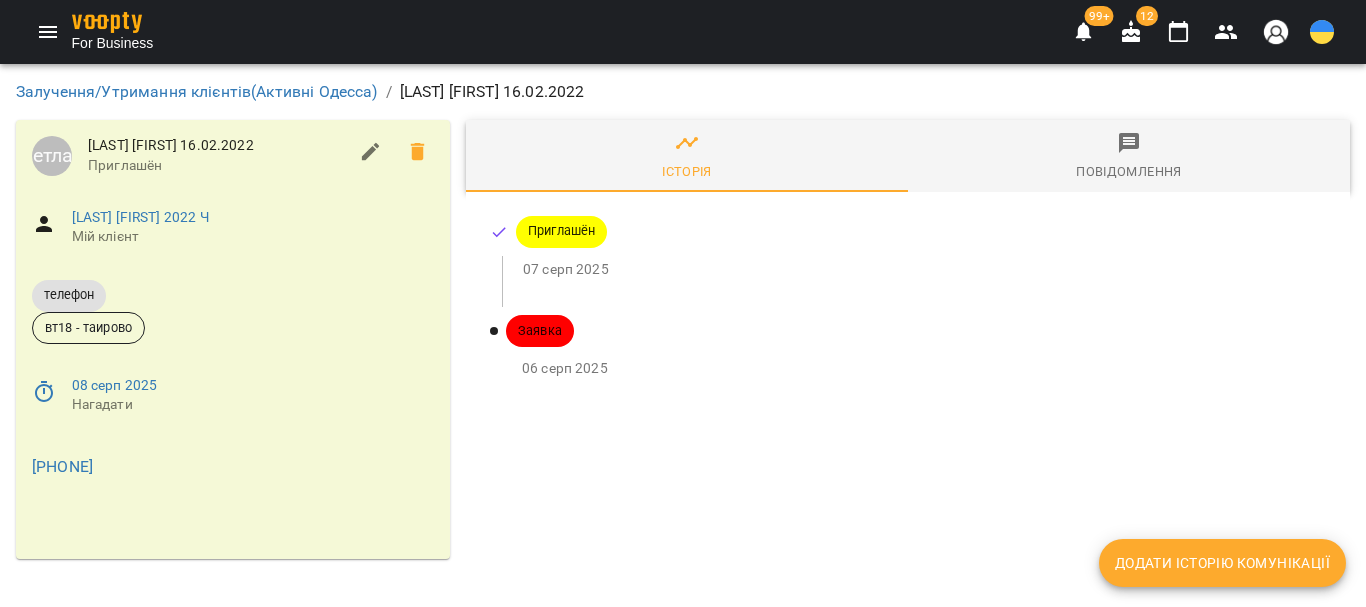 click on "Додати історію комунікації" at bounding box center (1222, 563) 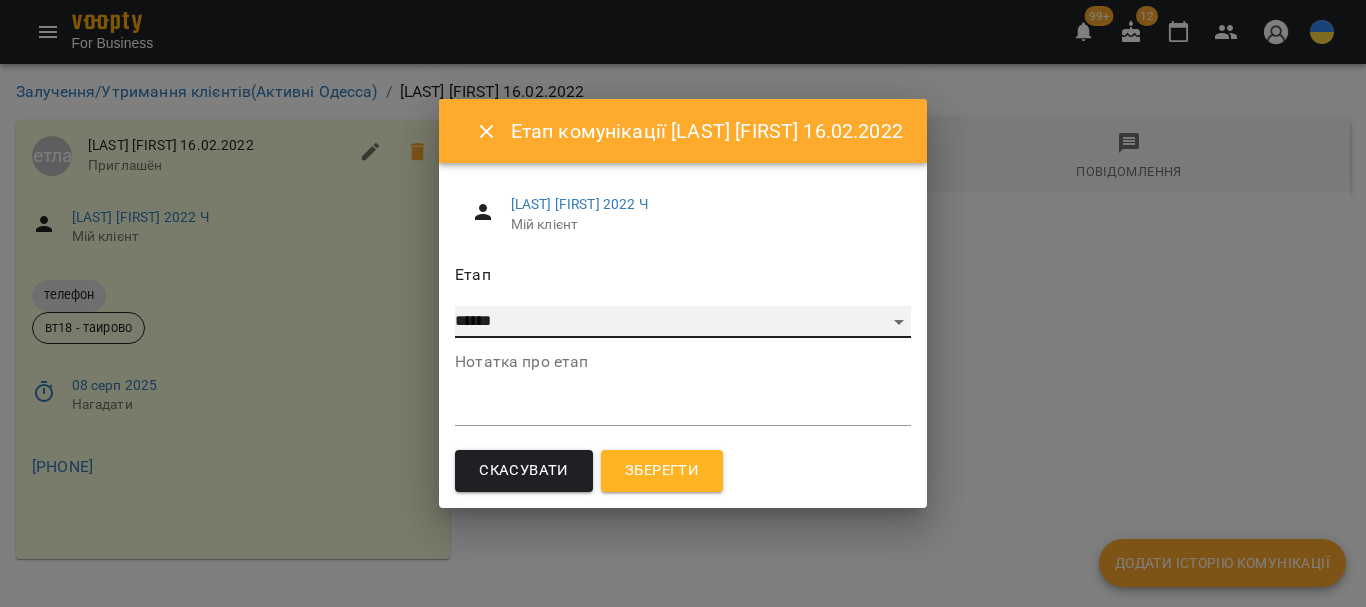drag, startPoint x: 527, startPoint y: 322, endPoint x: 511, endPoint y: 337, distance: 21.931713 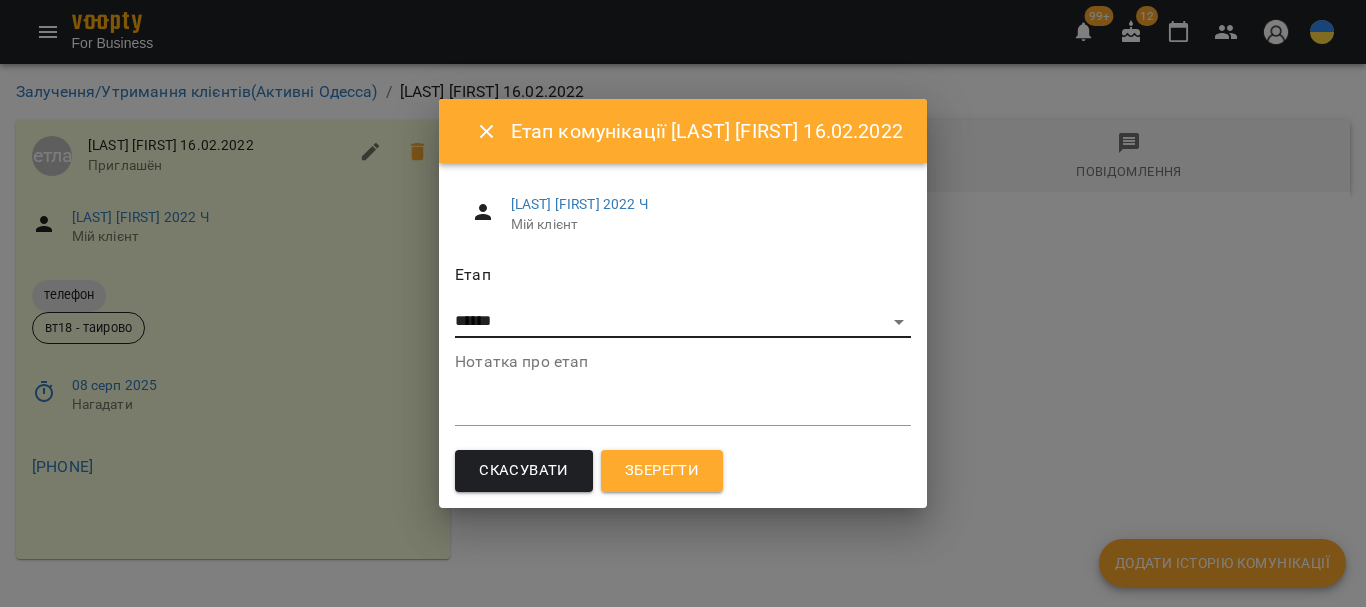 click on "Зберегти" at bounding box center [662, 471] 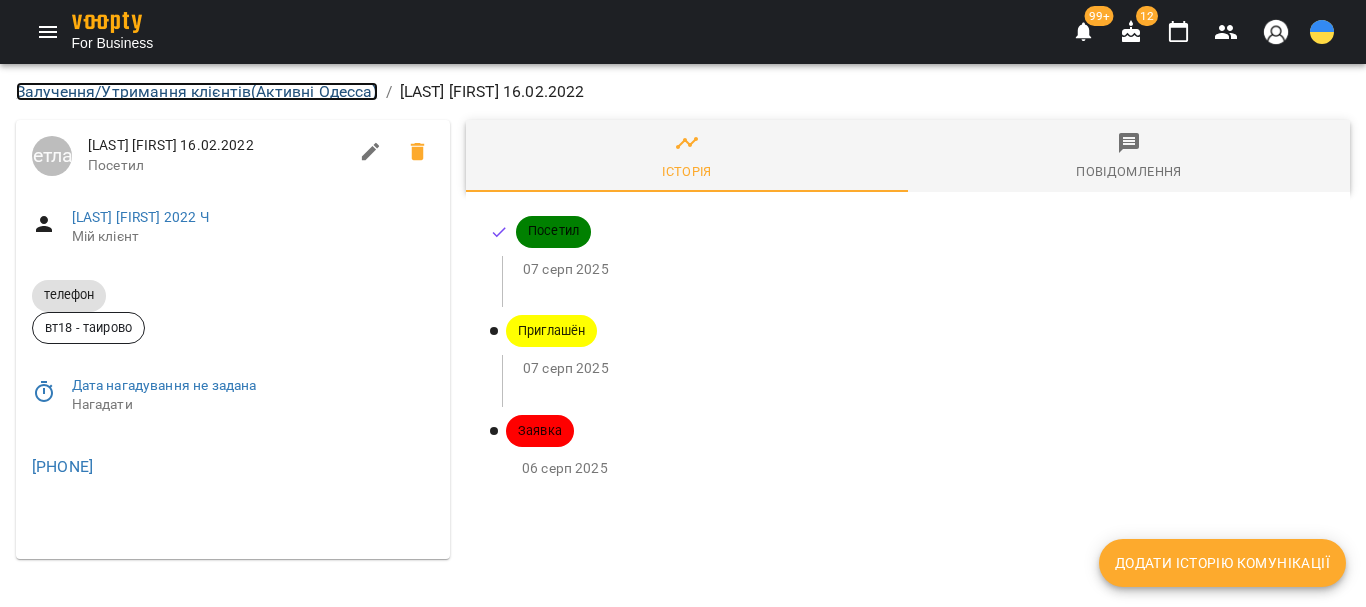 click on "Залучення/Утримання клієнтів ( Активні   Одесса )" at bounding box center (197, 91) 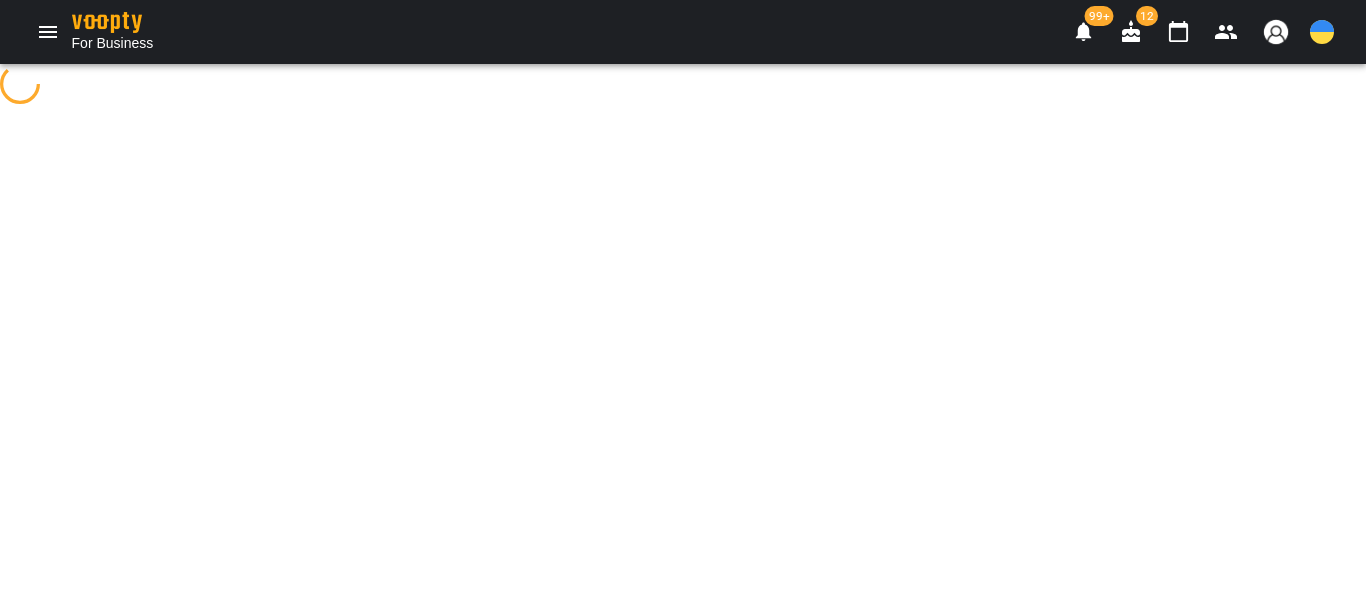 select on "**********" 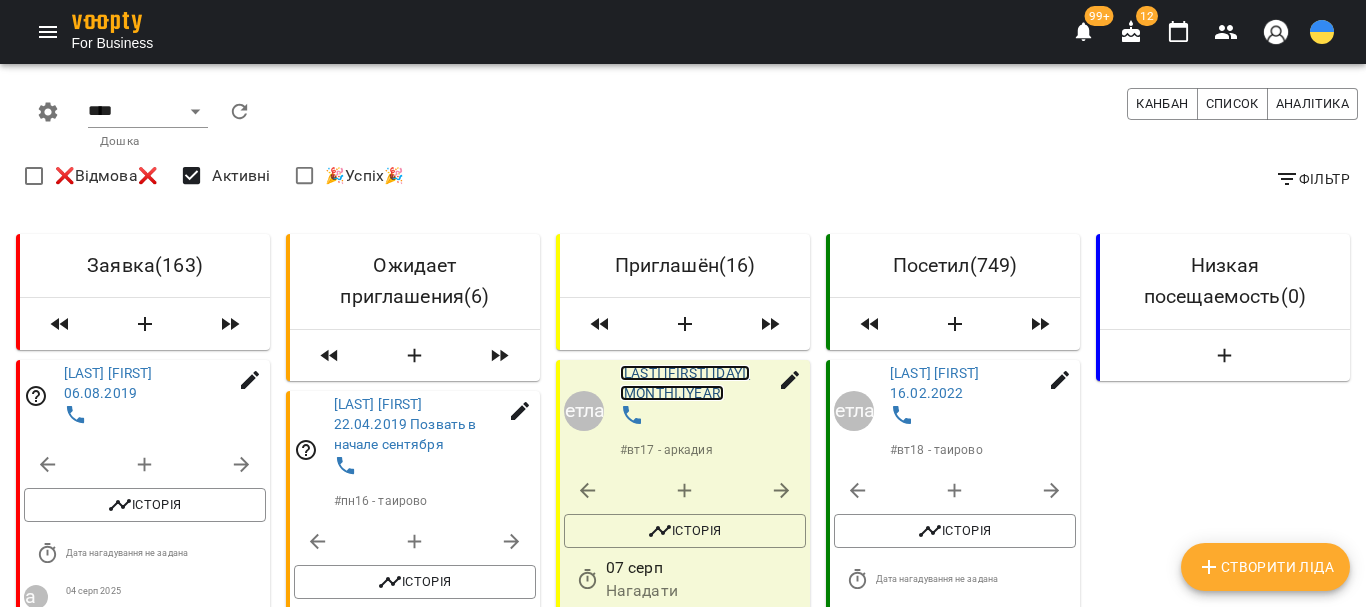 click on "Медведська Вікторія 18.06.2022" at bounding box center [685, 383] 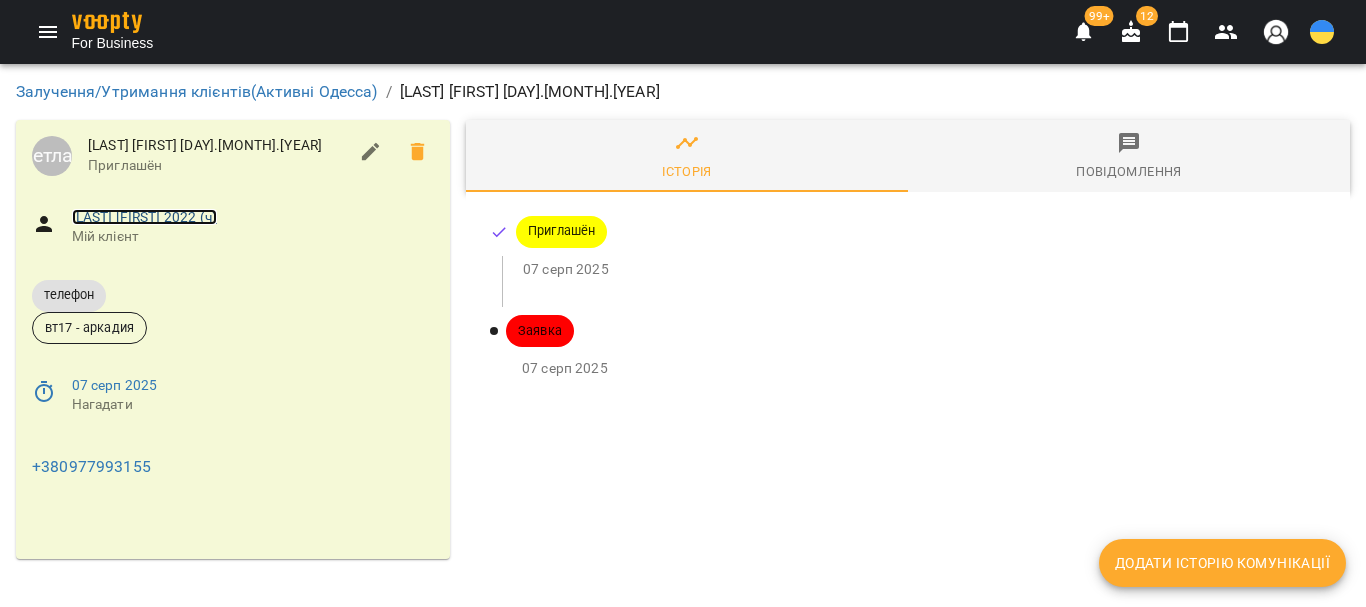 click on "Медведська Вікторія 2022 (ч)" at bounding box center (144, 217) 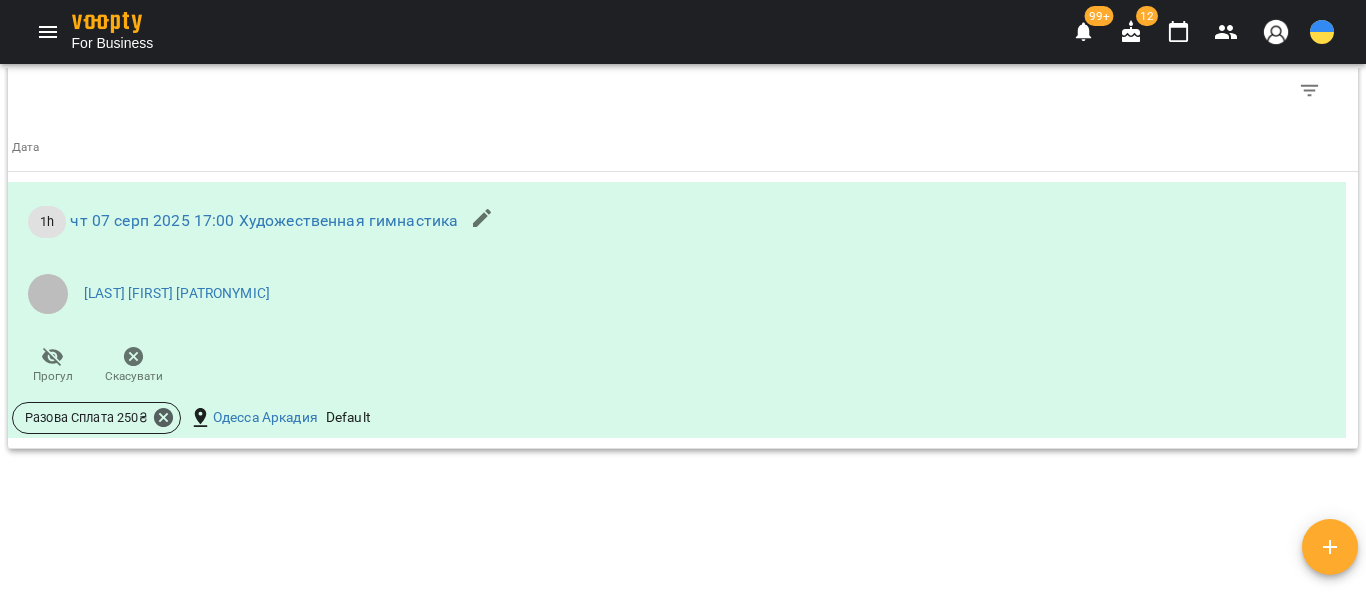 scroll, scrollTop: 1731, scrollLeft: 0, axis: vertical 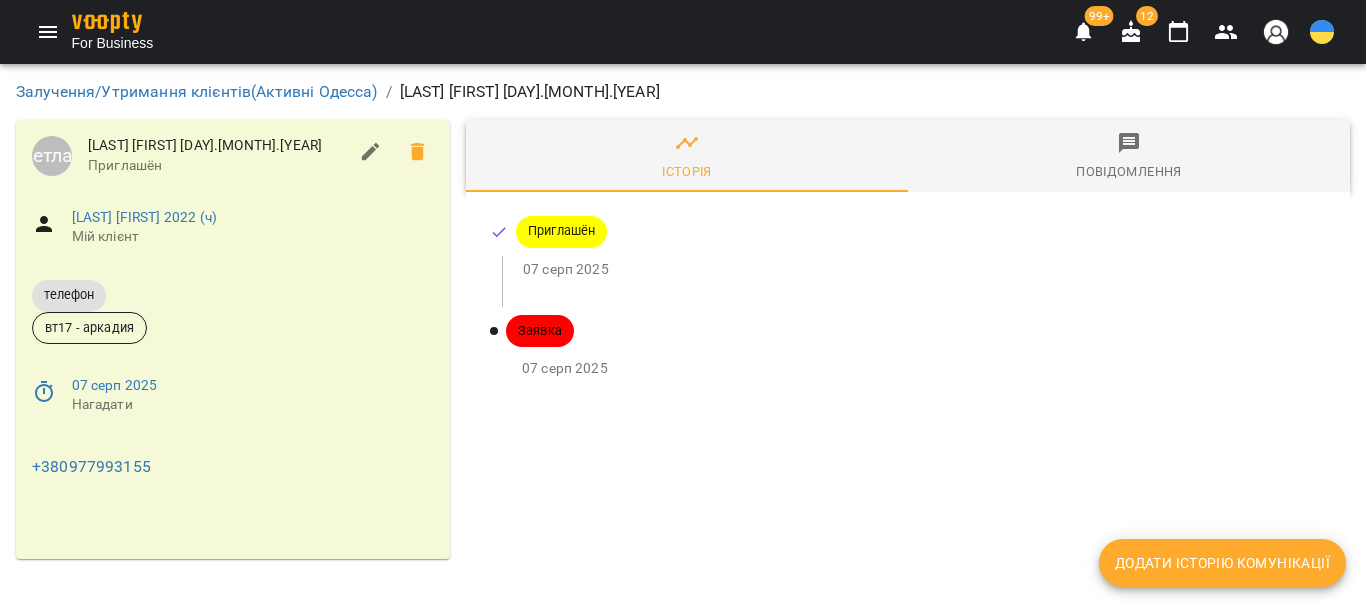 click on "Додати історію комунікації" at bounding box center (1222, 563) 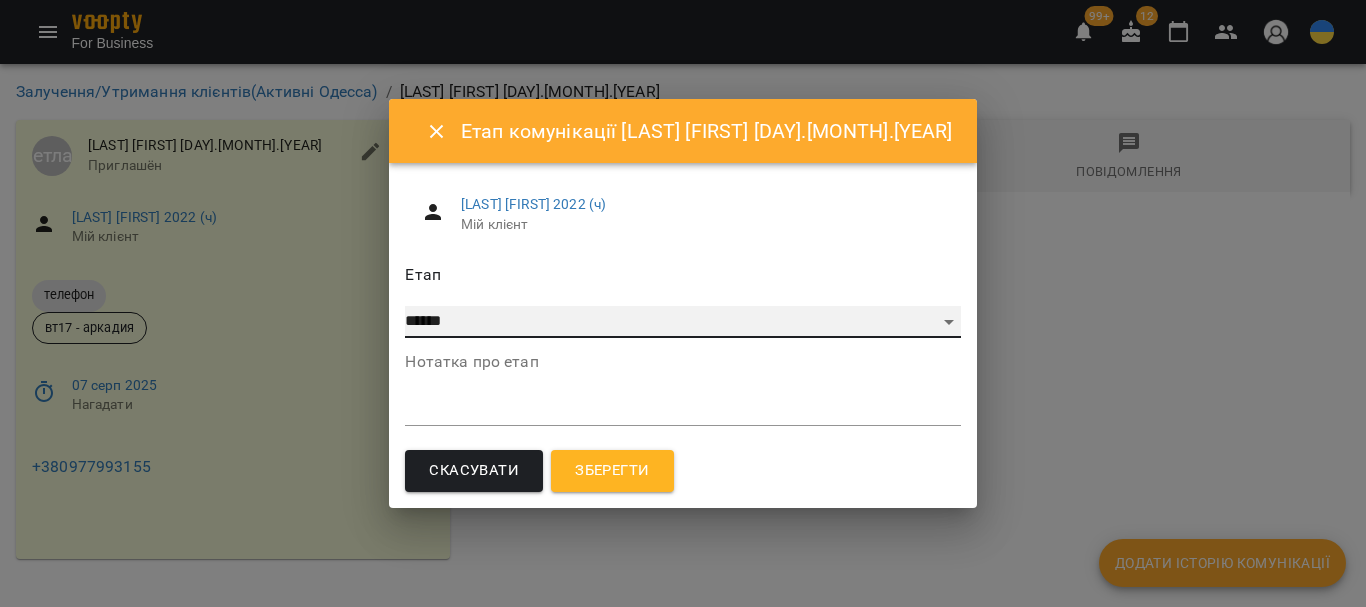 drag, startPoint x: 457, startPoint y: 317, endPoint x: 456, endPoint y: 330, distance: 13.038404 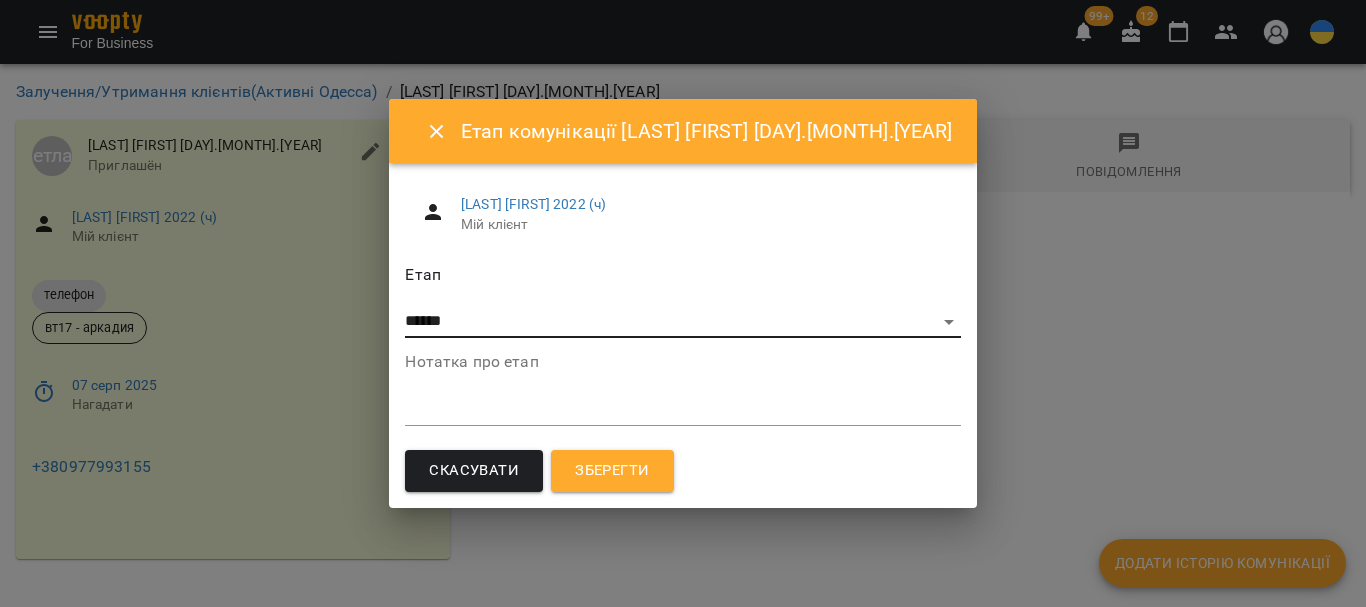 click on "Зберегти" at bounding box center (612, 471) 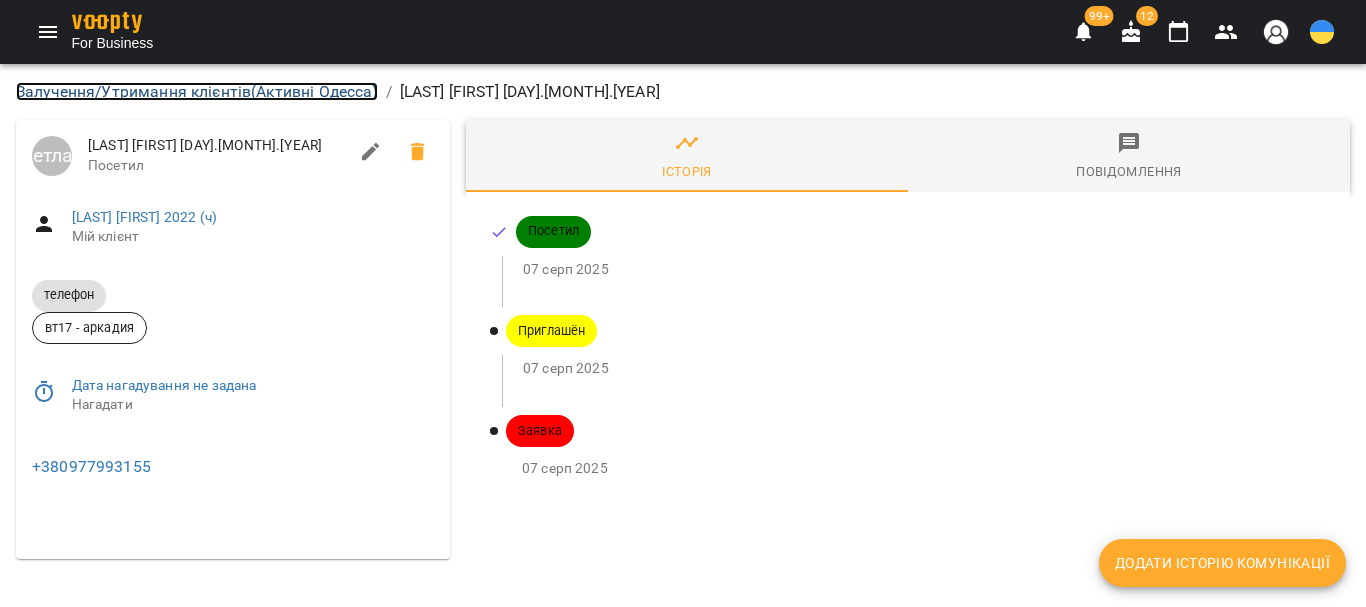 click on "Залучення/Утримання клієнтів ( Активні   Одесса )" at bounding box center [197, 91] 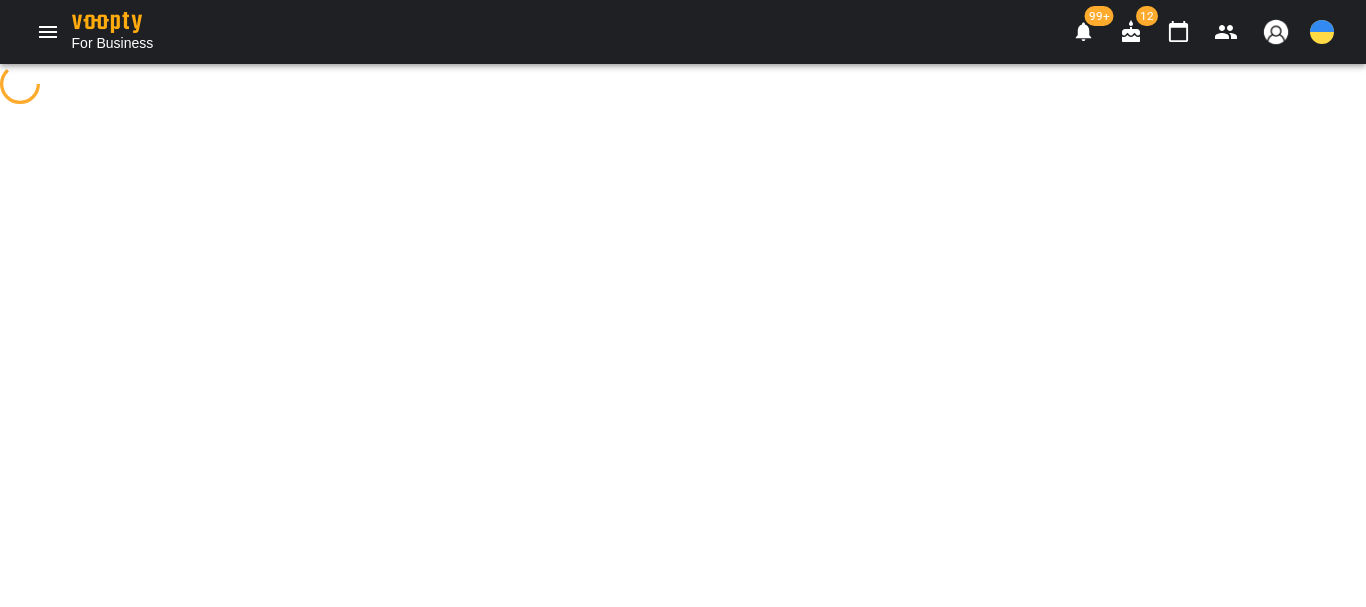 select on "**********" 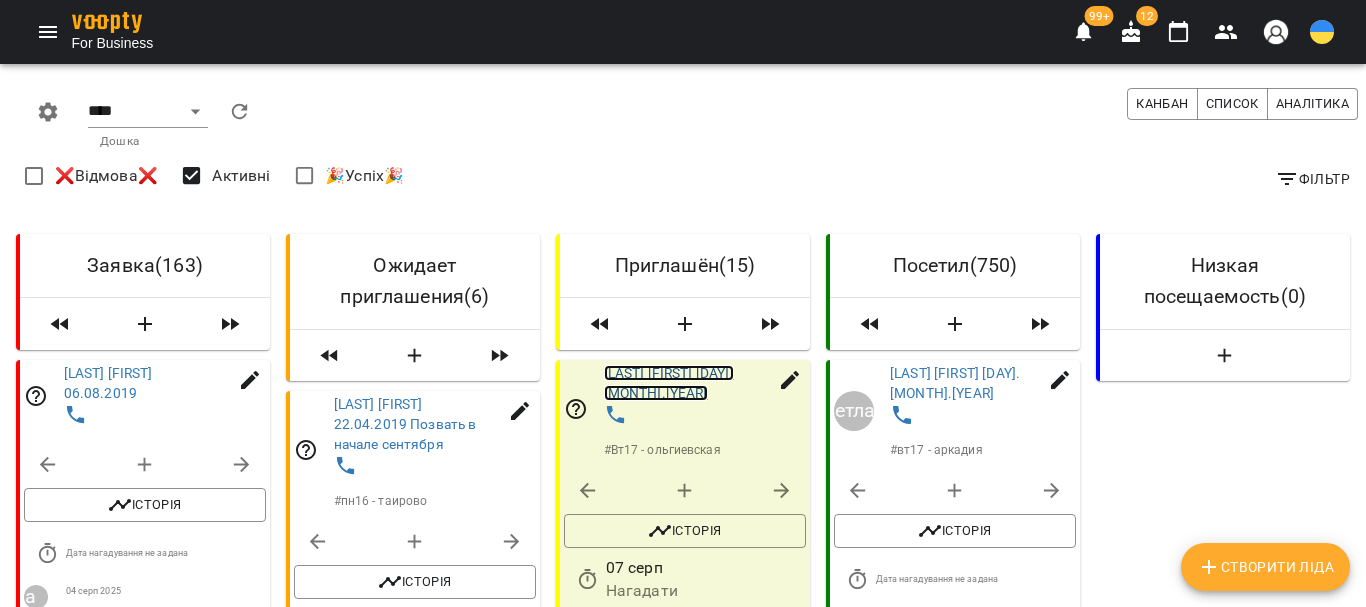 click on "Каширська Діана
01.05.2022" at bounding box center [669, 383] 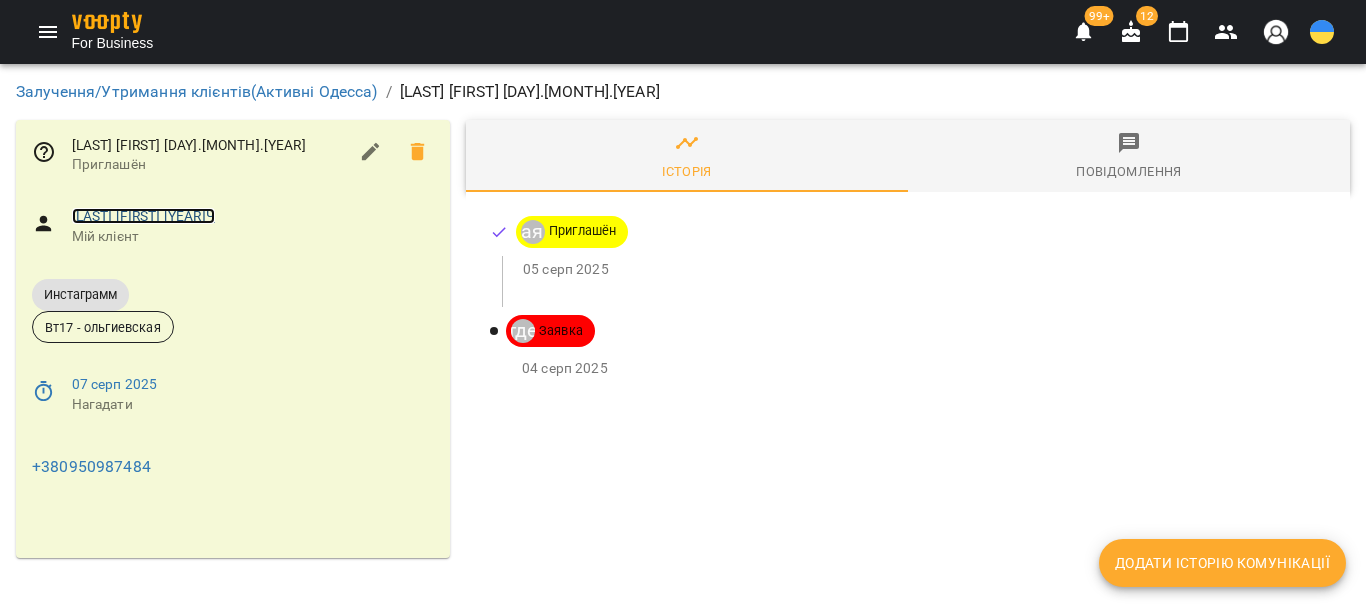 click on "Каширська Діана
2022Ч" at bounding box center (143, 216) 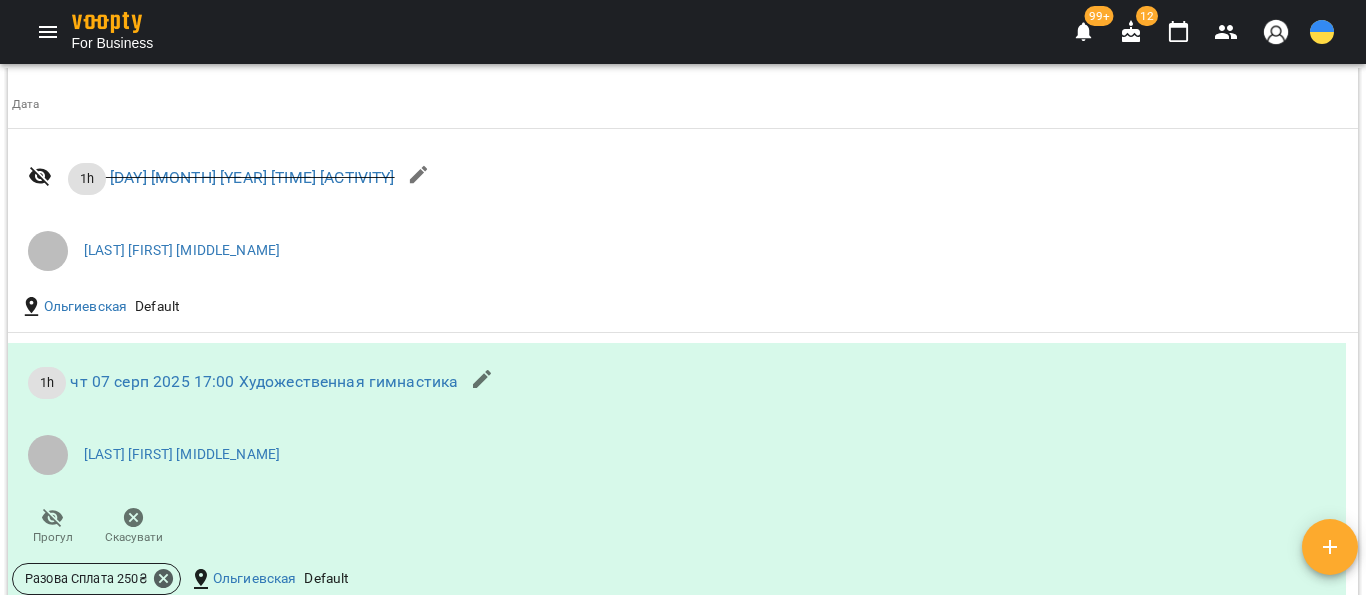 scroll, scrollTop: 1936, scrollLeft: 0, axis: vertical 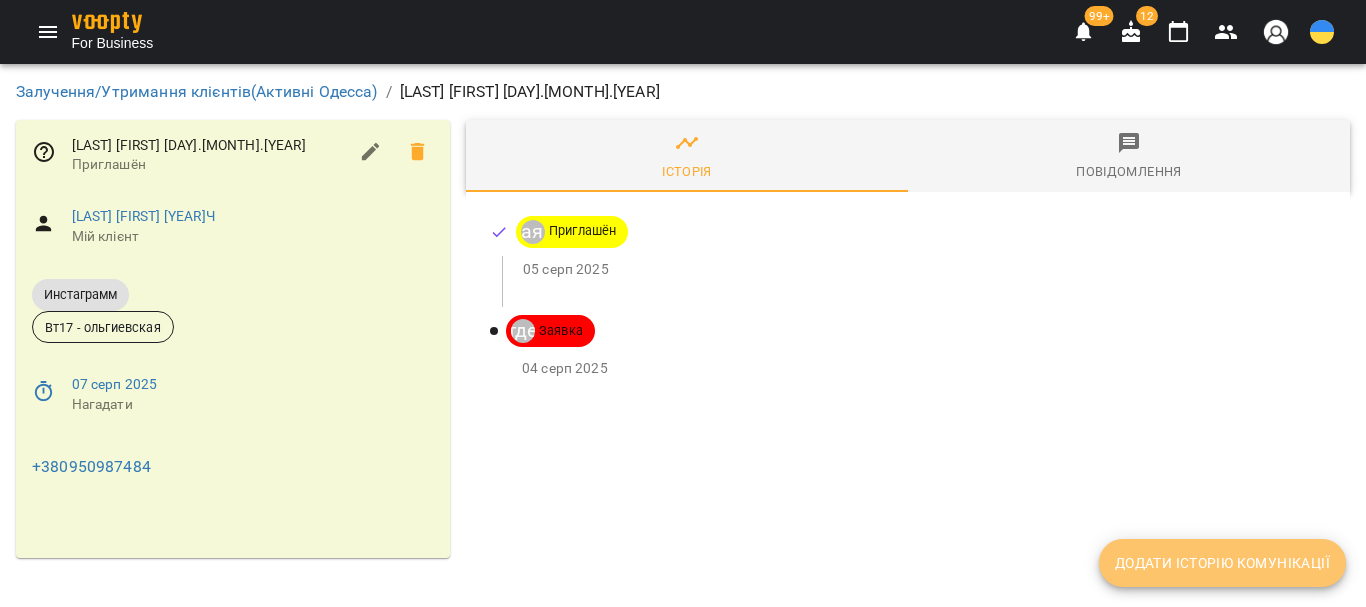 click on "Додати історію комунікації" at bounding box center [1222, 563] 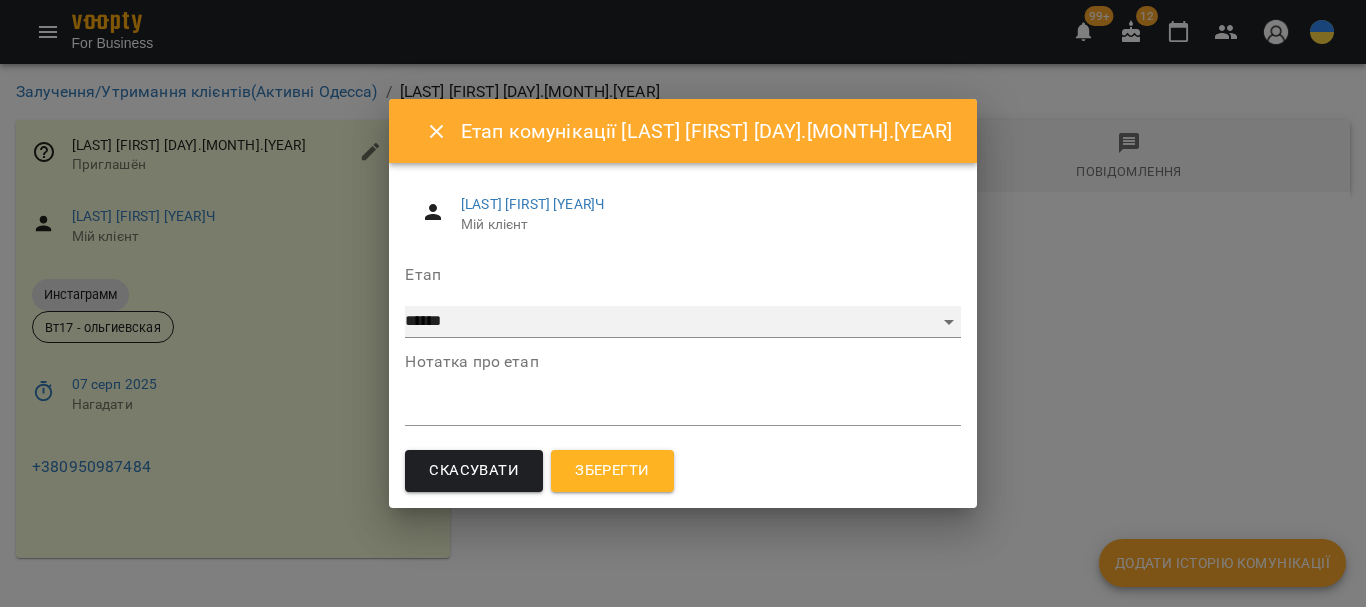 click on "**********" at bounding box center [682, 322] 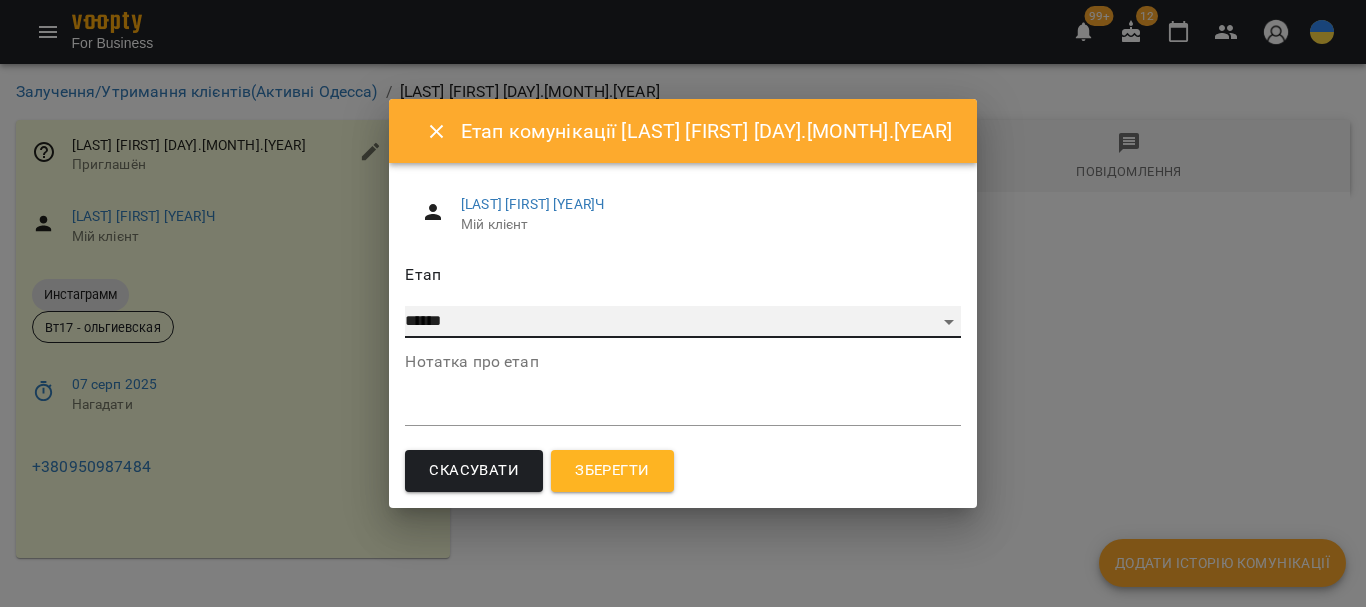 select on "*" 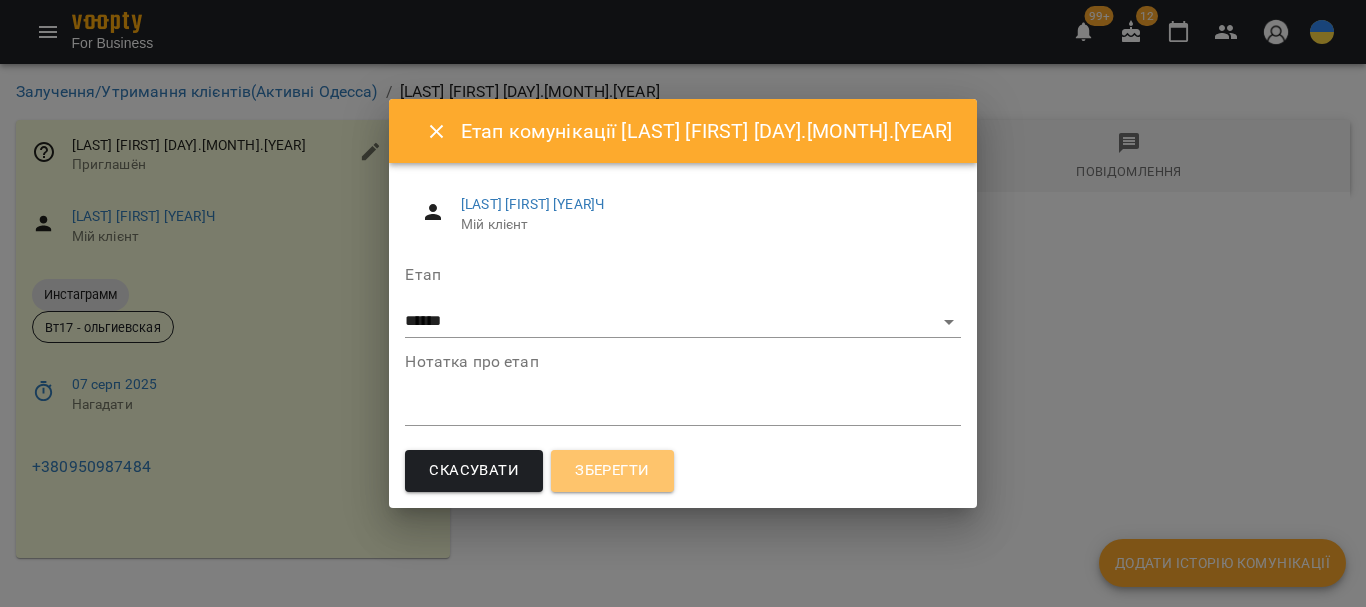 click on "Зберегти" at bounding box center (612, 471) 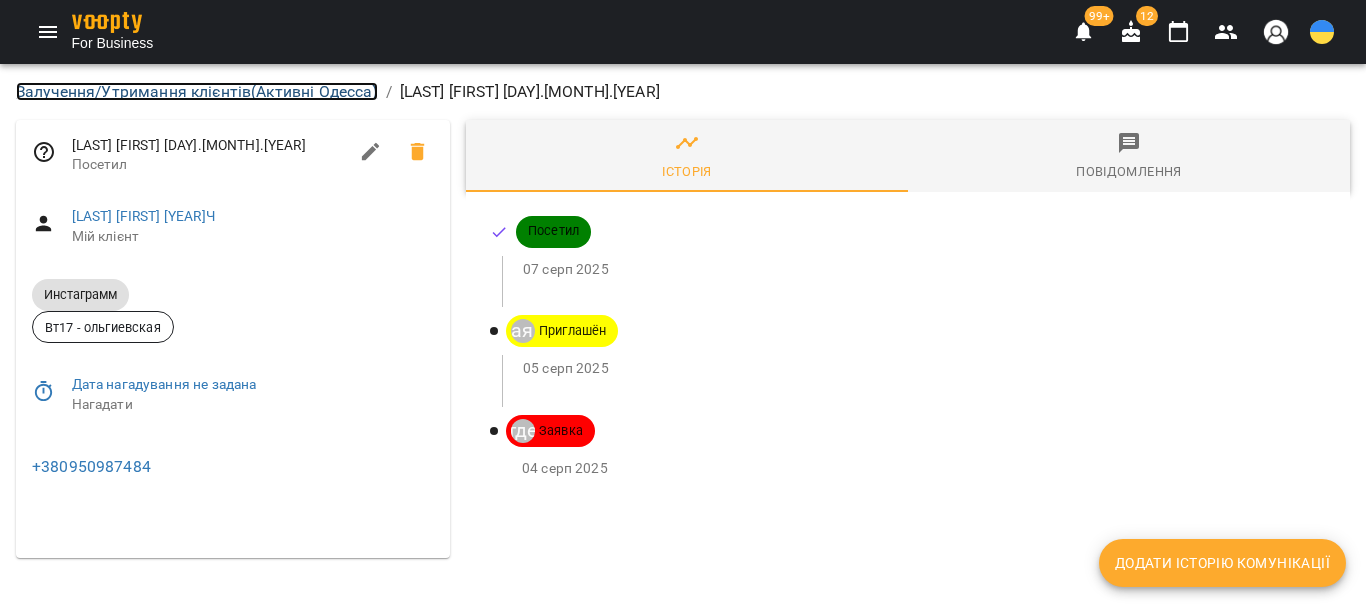 click on "Залучення/Утримання клієнтів ( Активні   Одесса )" at bounding box center [197, 91] 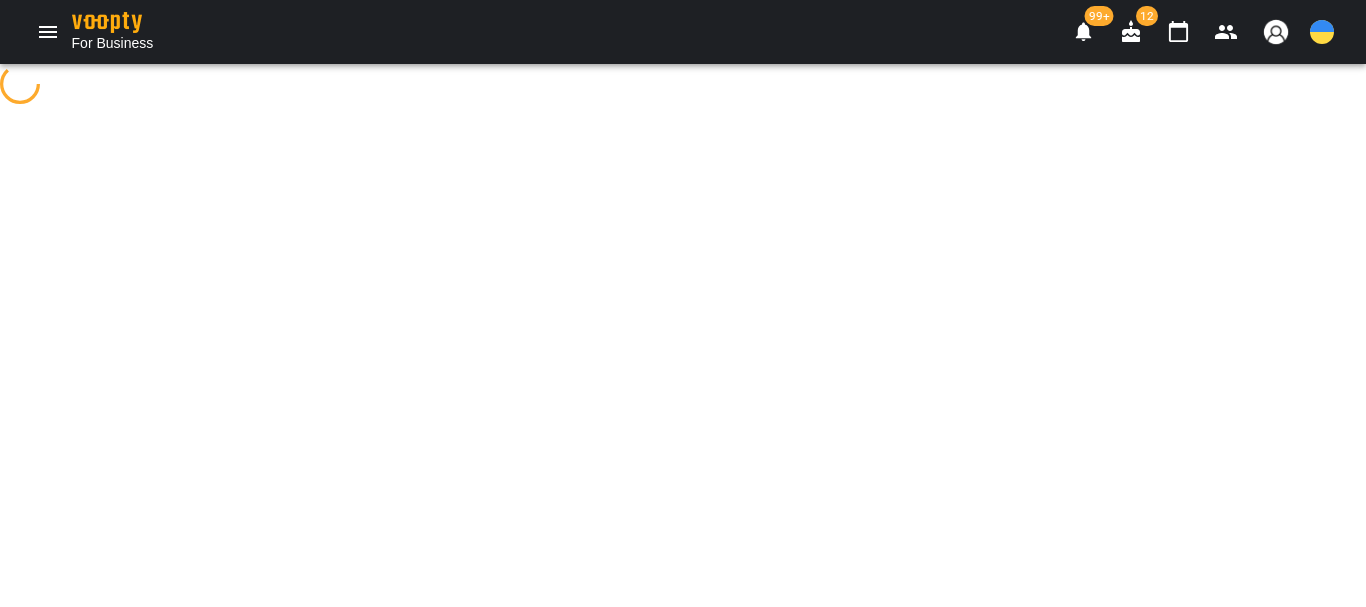 select on "**********" 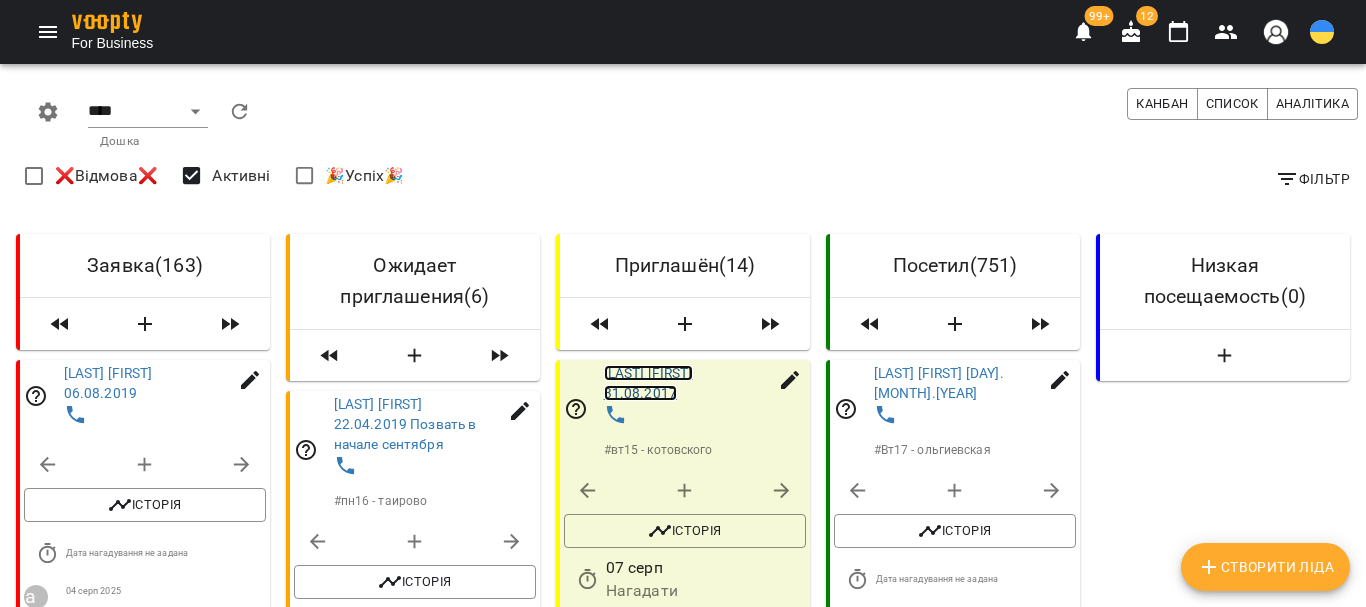 click on "Кудикова Арина
31.08.2017" at bounding box center [648, 383] 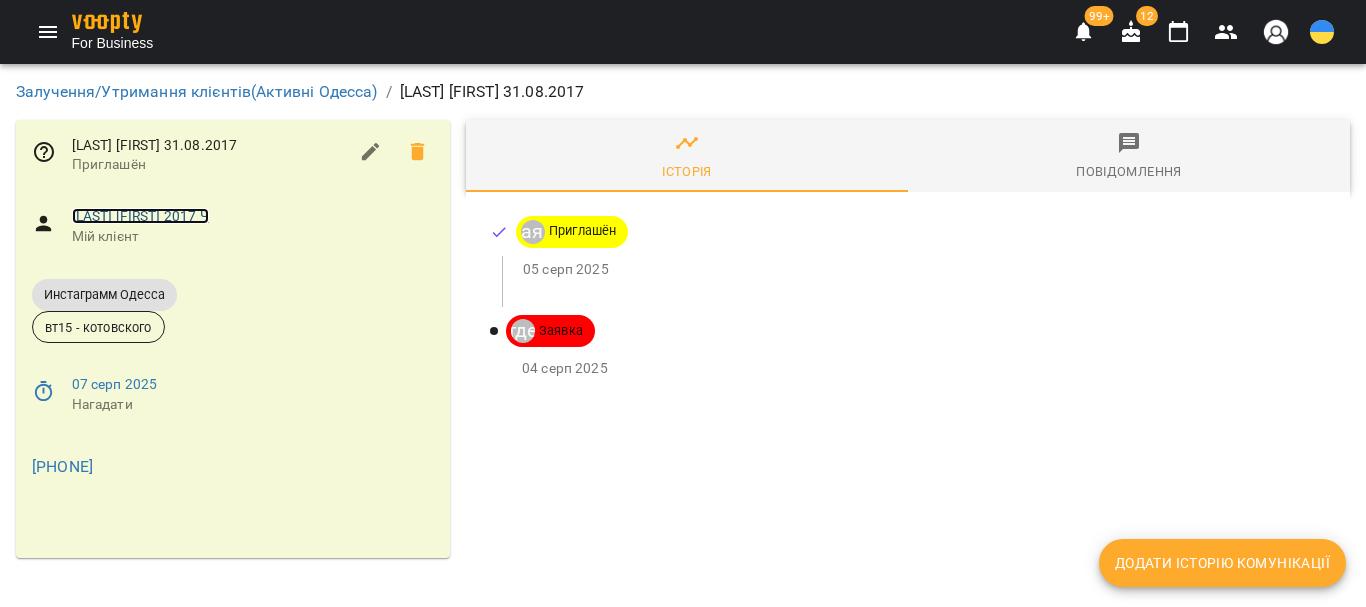 click on "Кудикова Арина 2017 Ч" at bounding box center [140, 216] 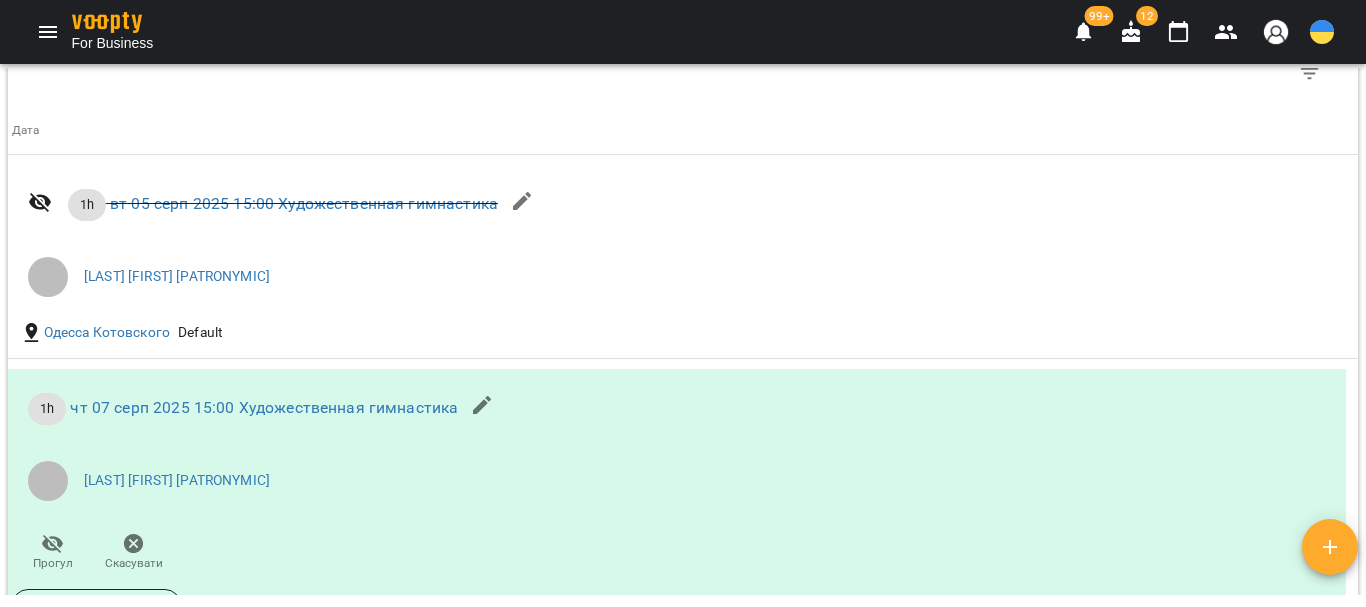 scroll, scrollTop: 1936, scrollLeft: 0, axis: vertical 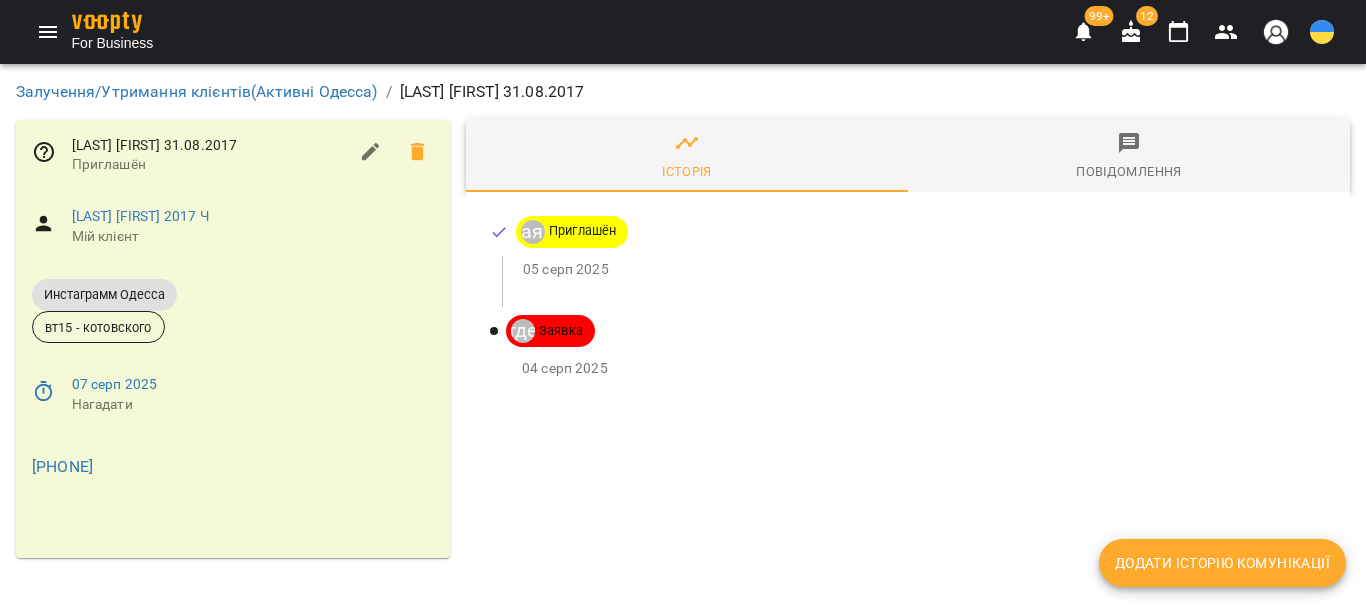 click on "Додати історію комунікації" at bounding box center [1222, 563] 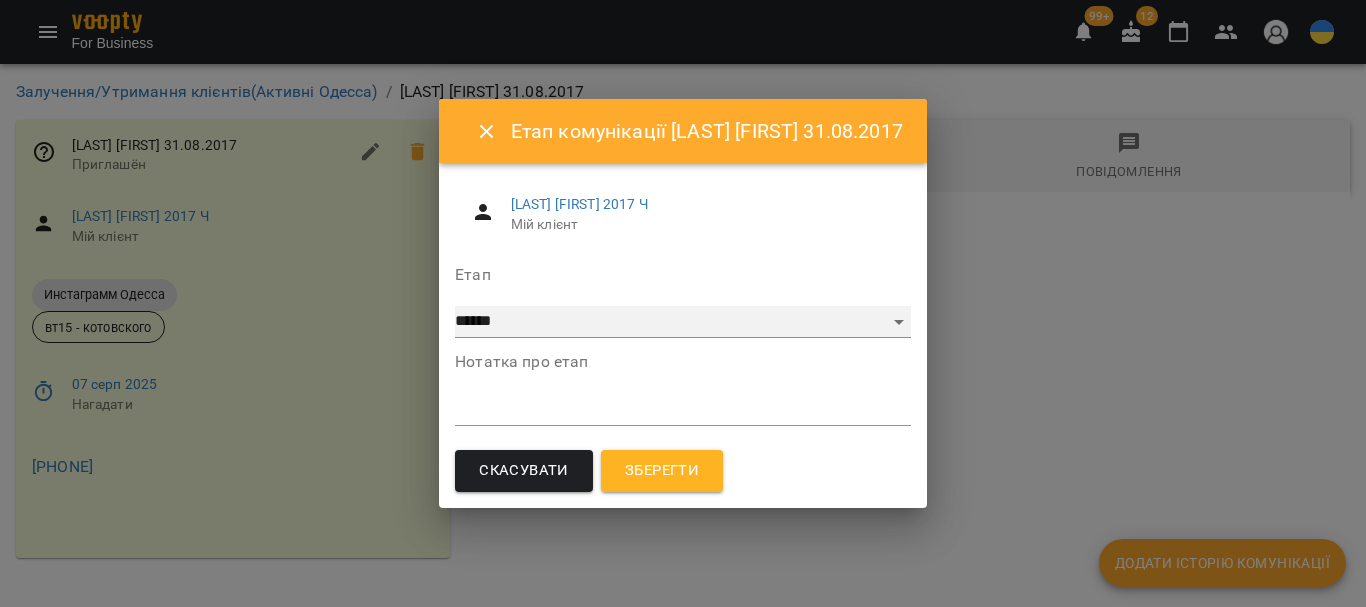click on "**********" at bounding box center [683, 322] 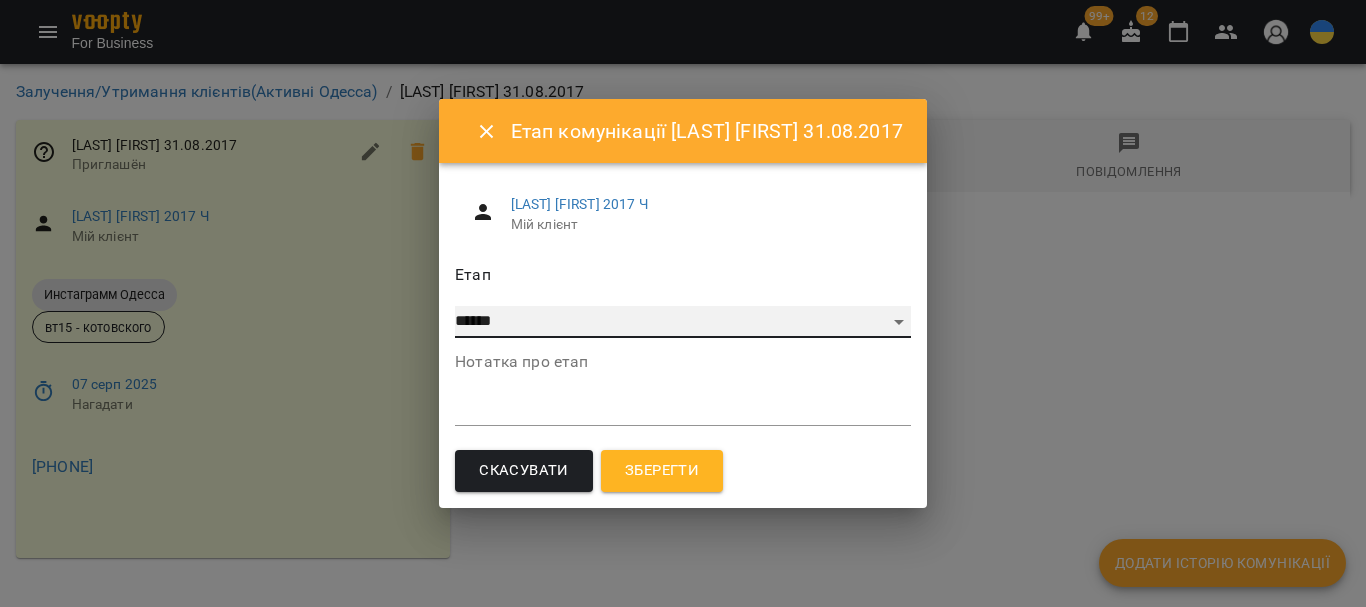 select on "*" 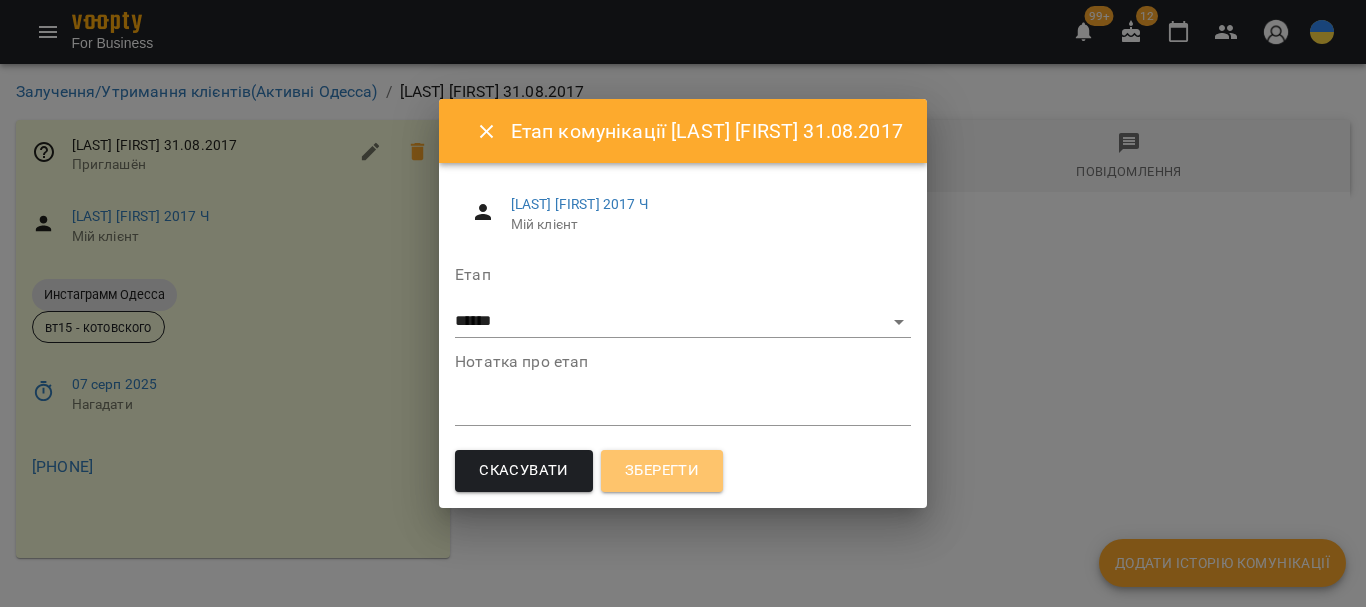 click on "Зберегти" at bounding box center (662, 471) 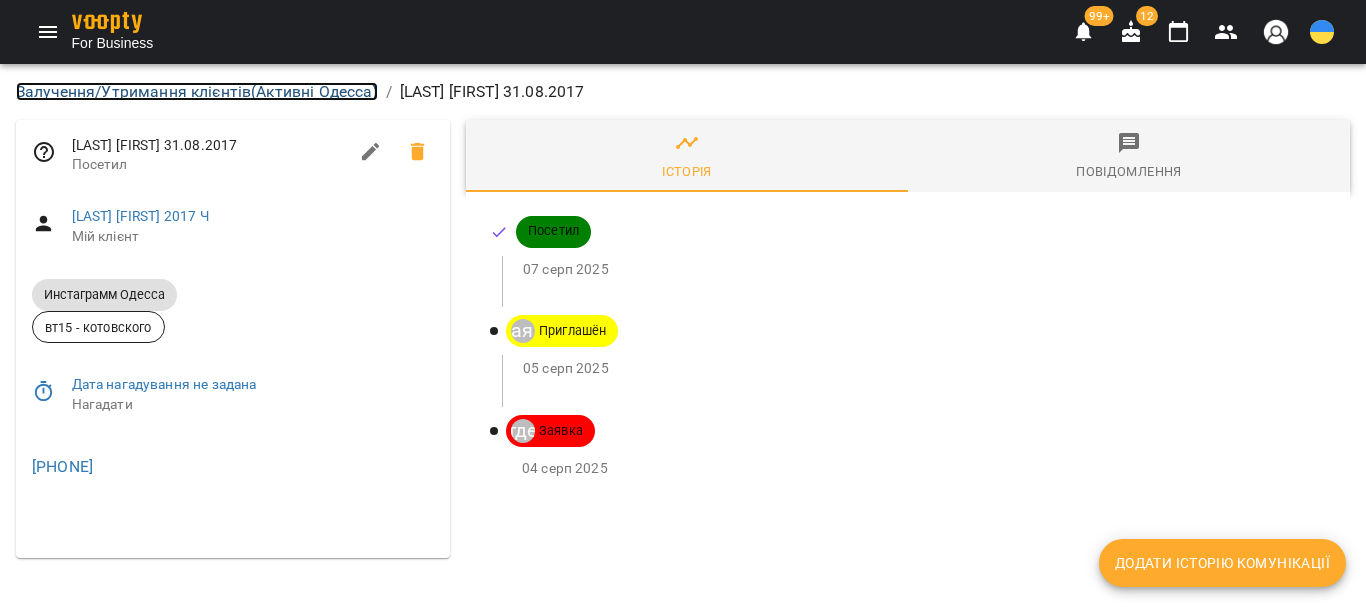 click on "Залучення/Утримання клієнтів ( Активні   Одесса )" at bounding box center (197, 91) 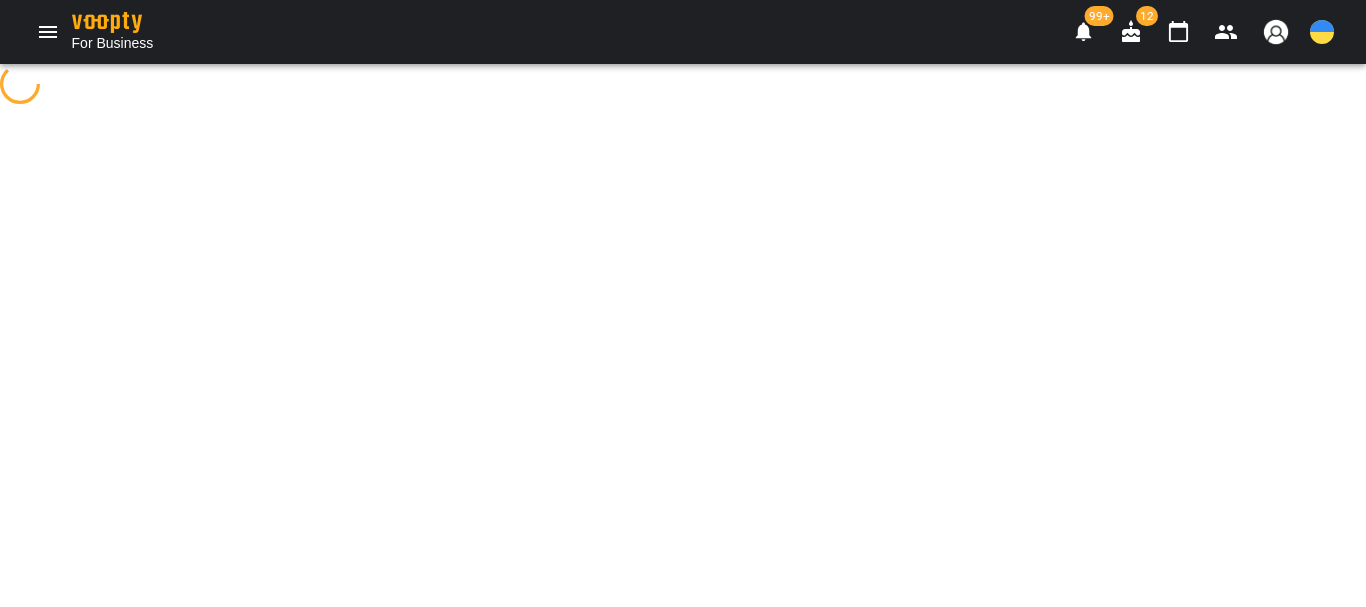 select on "**********" 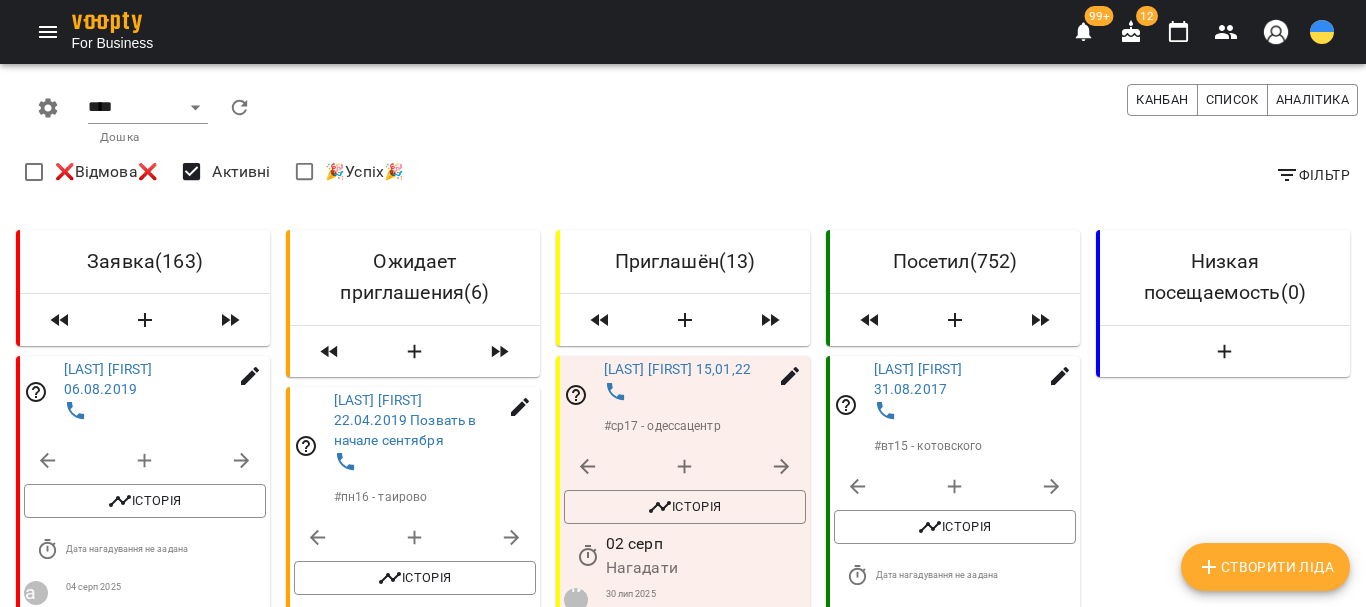 scroll, scrollTop: 2600, scrollLeft: 0, axis: vertical 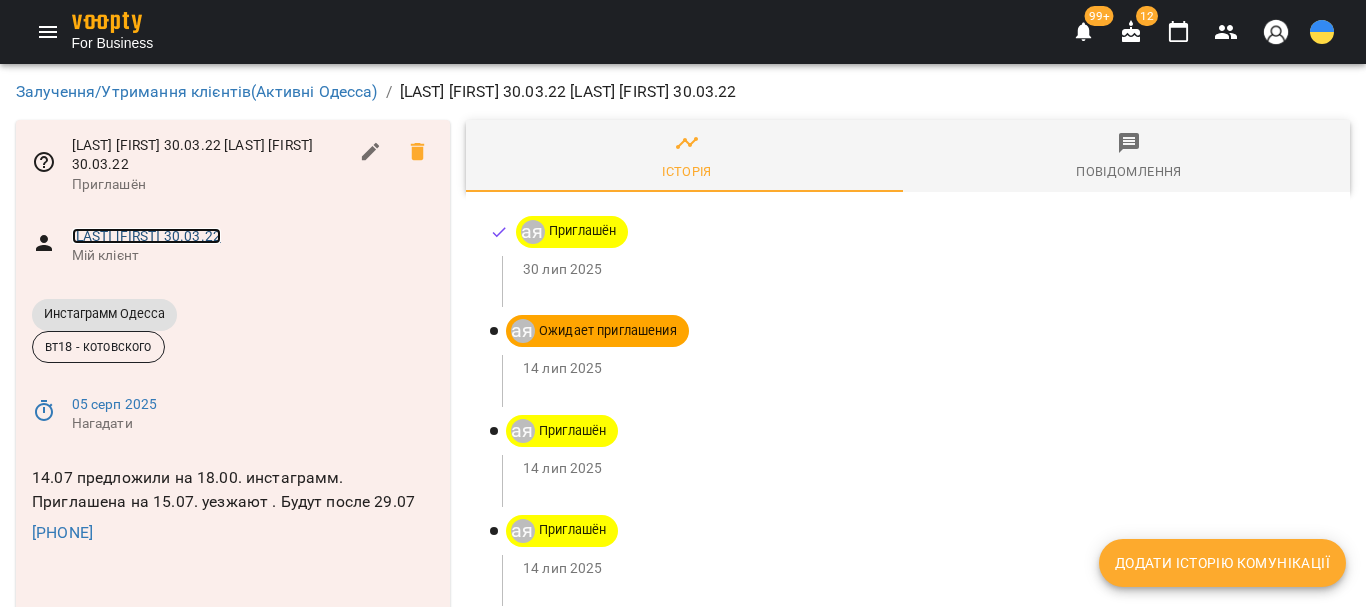 click on "[LAST] [NAME] [DAY].[MONTH].[YEAR]" at bounding box center (146, 236) 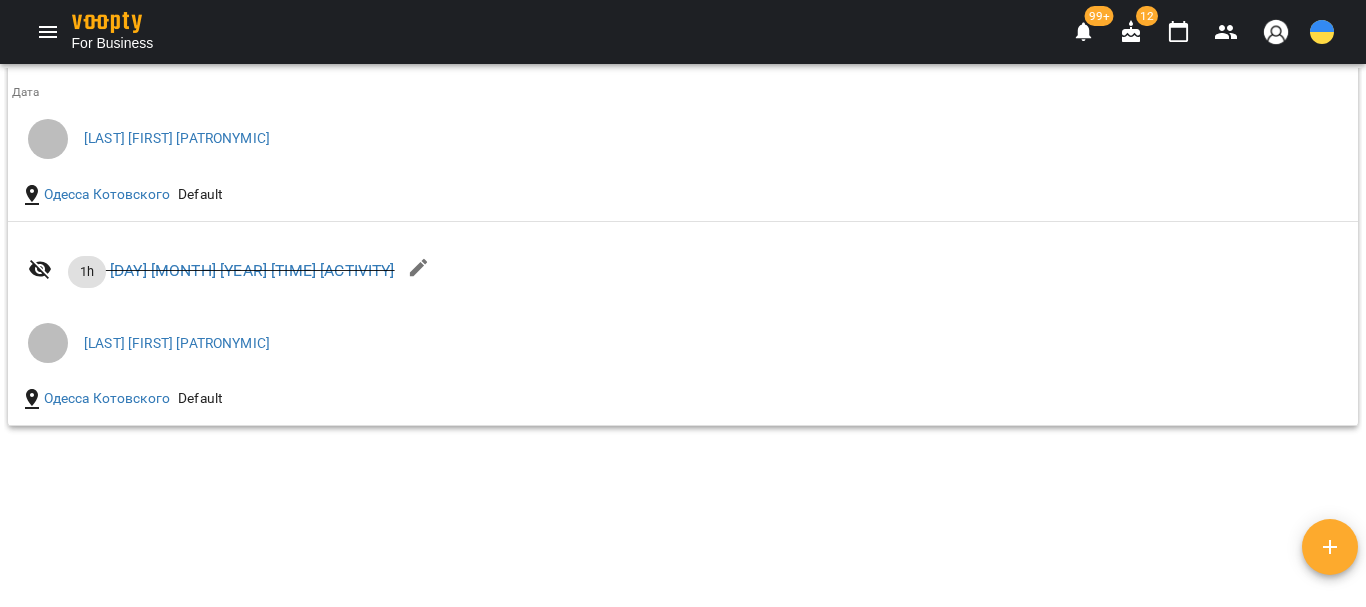 scroll, scrollTop: 2277, scrollLeft: 0, axis: vertical 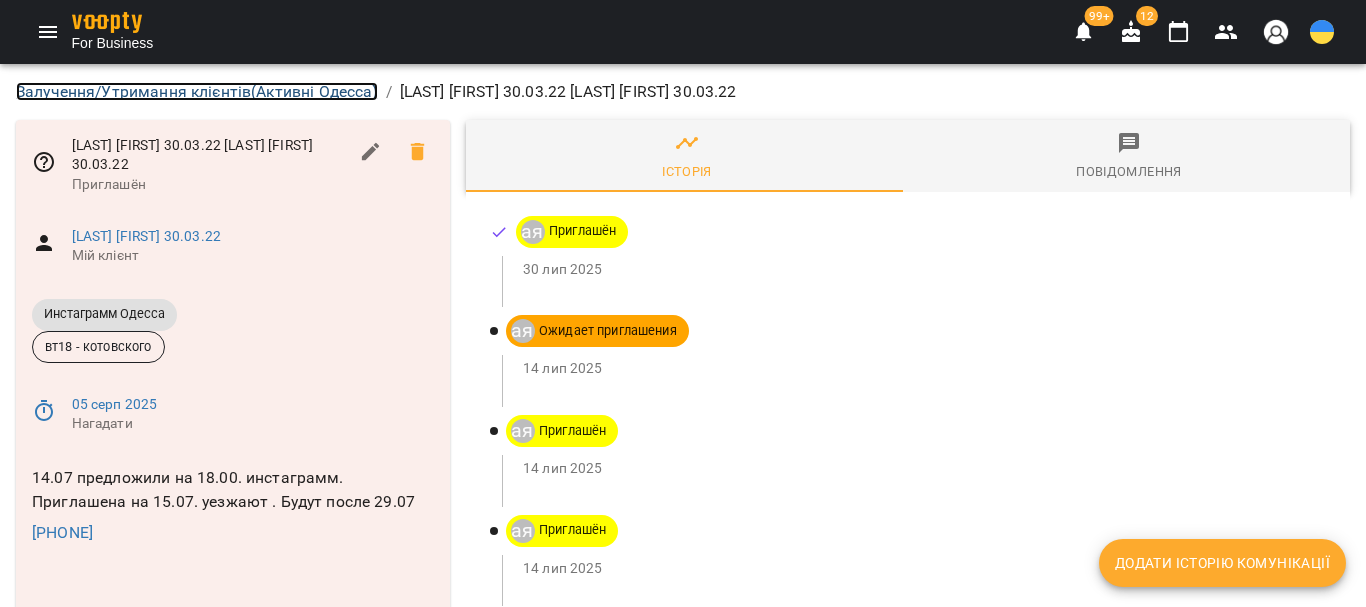 click on "Залучення/Утримання клієнтів ( Активні   Одесса )" at bounding box center [197, 91] 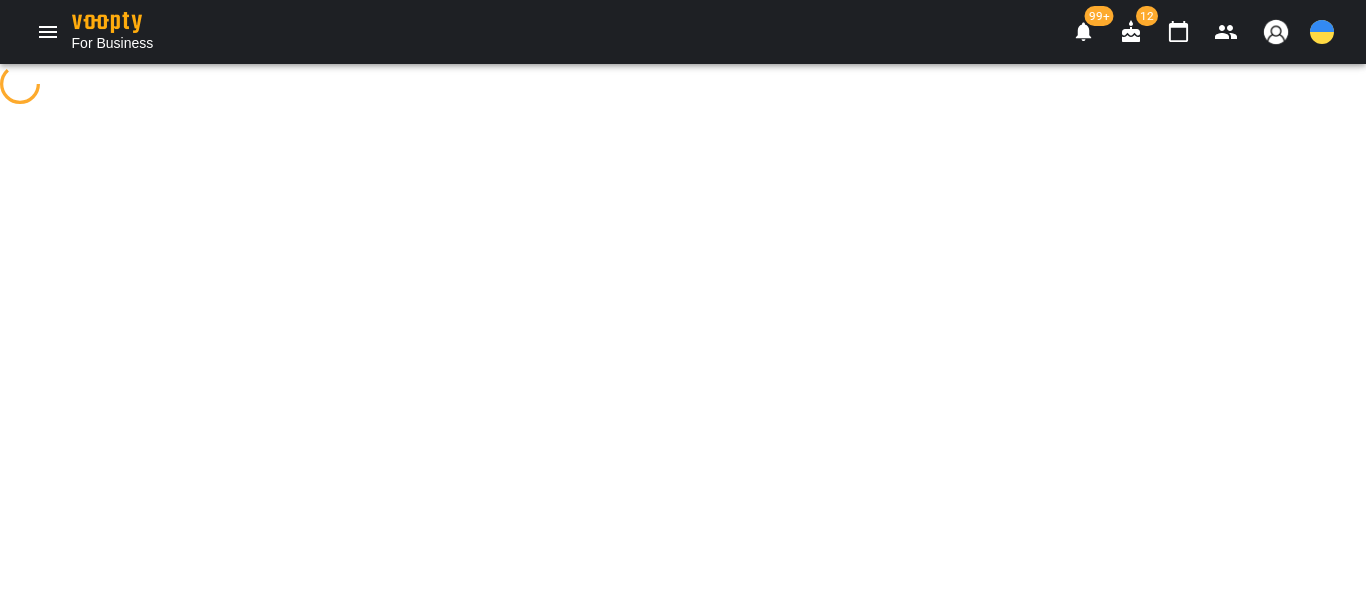 select on "**********" 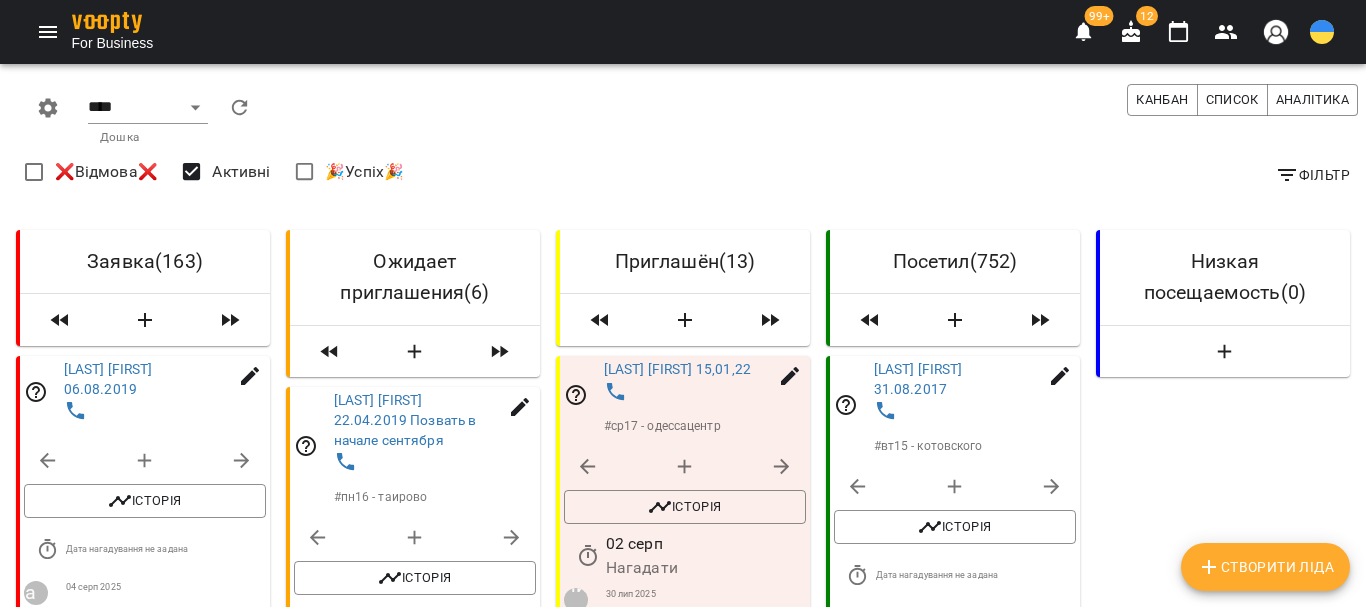 scroll, scrollTop: 2800, scrollLeft: 0, axis: vertical 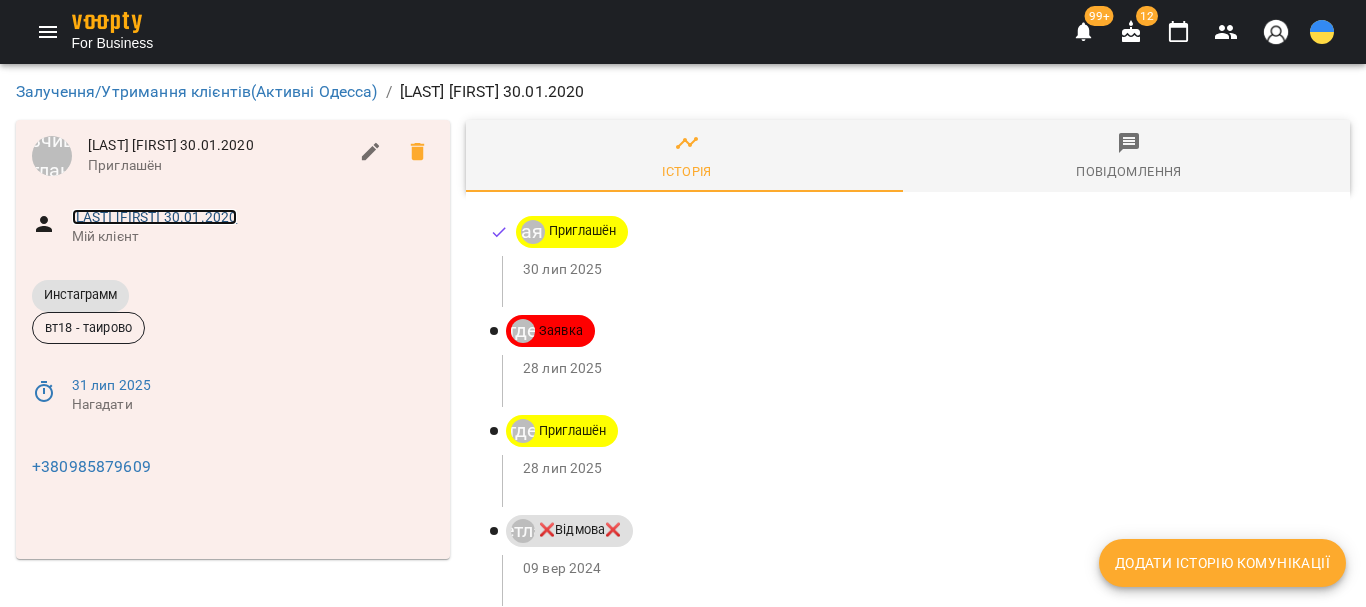 click on "Вахтер Ева 30.01.2020" at bounding box center [155, 217] 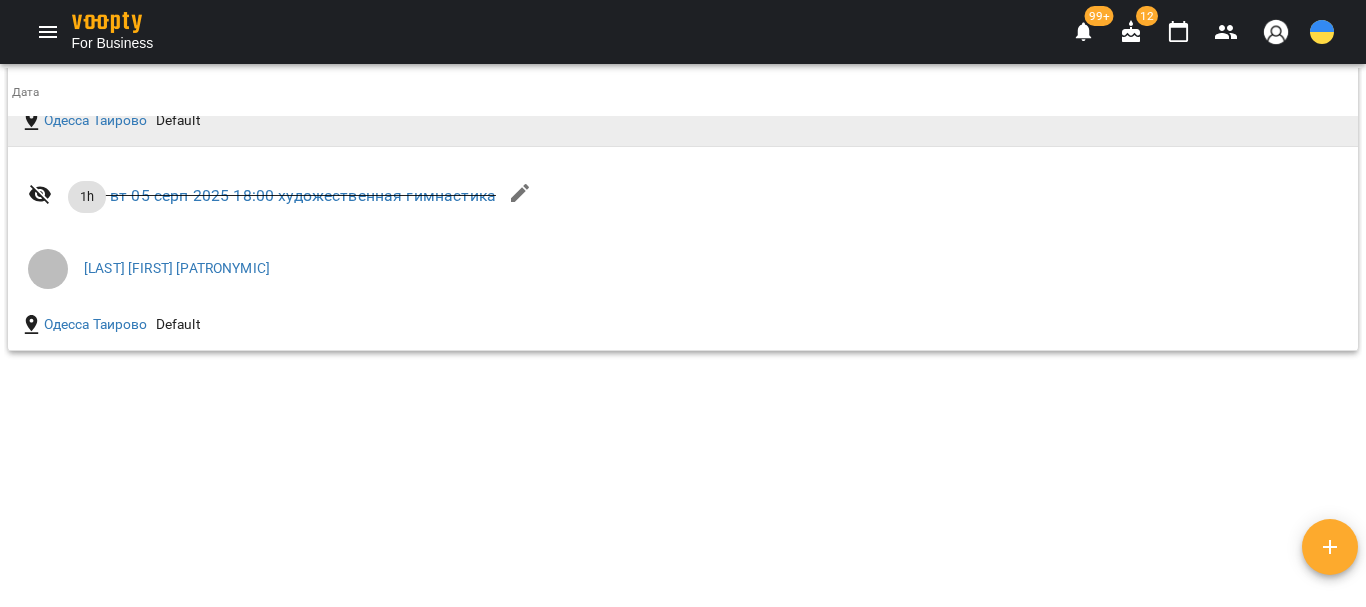 scroll, scrollTop: 1863, scrollLeft: 0, axis: vertical 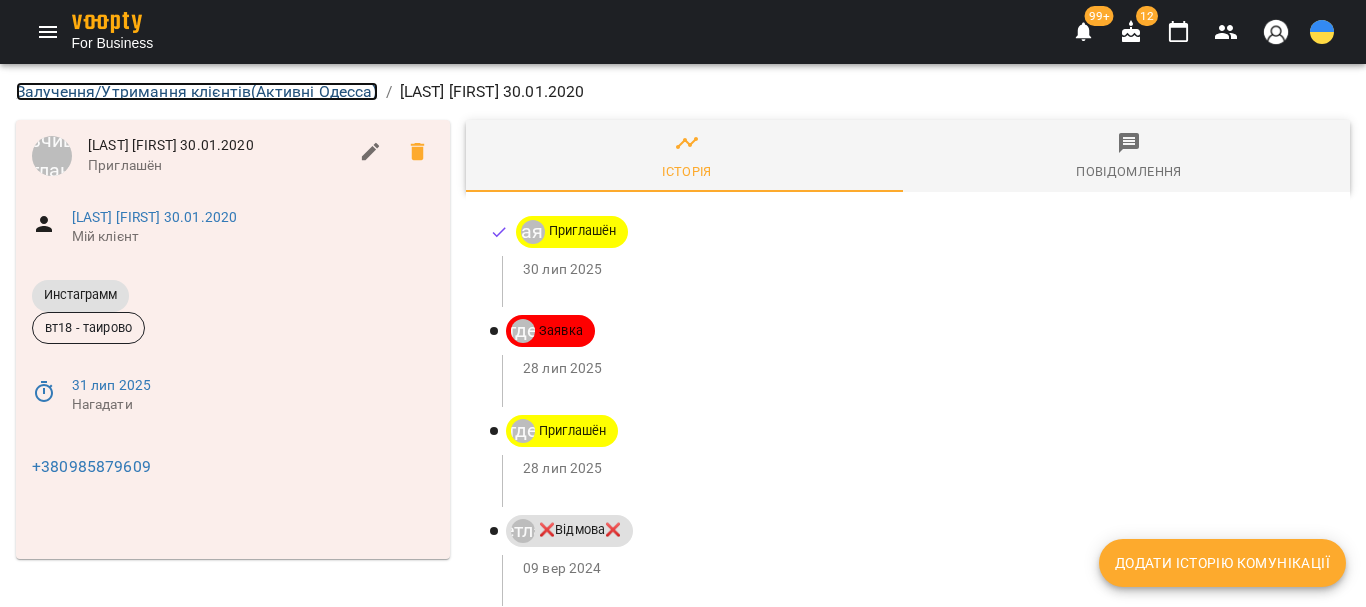 click on "Залучення/Утримання клієнтів ( Активні   Одесса )" at bounding box center [197, 91] 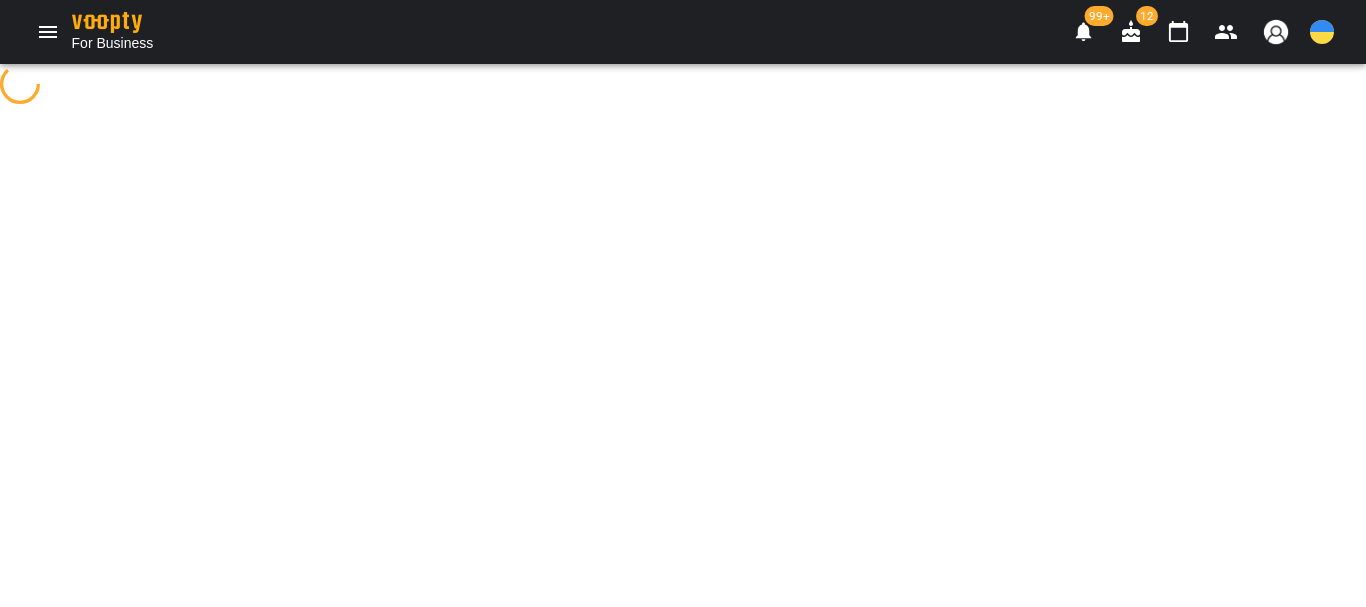 select on "**********" 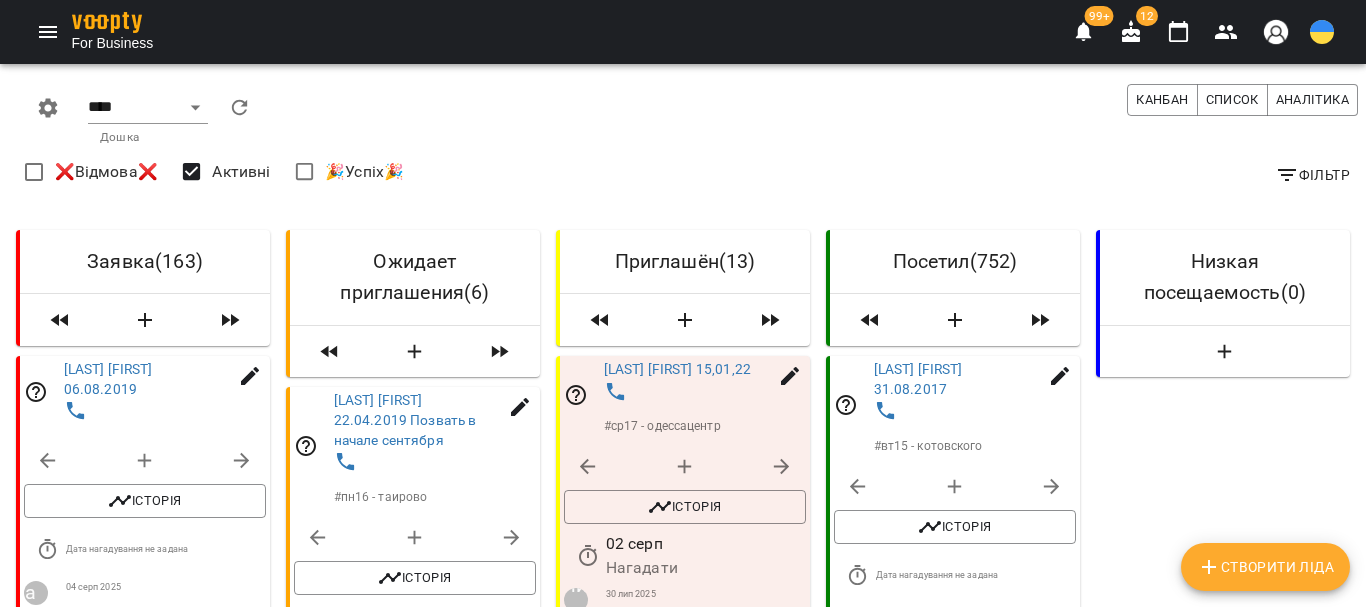 scroll, scrollTop: 3092, scrollLeft: 0, axis: vertical 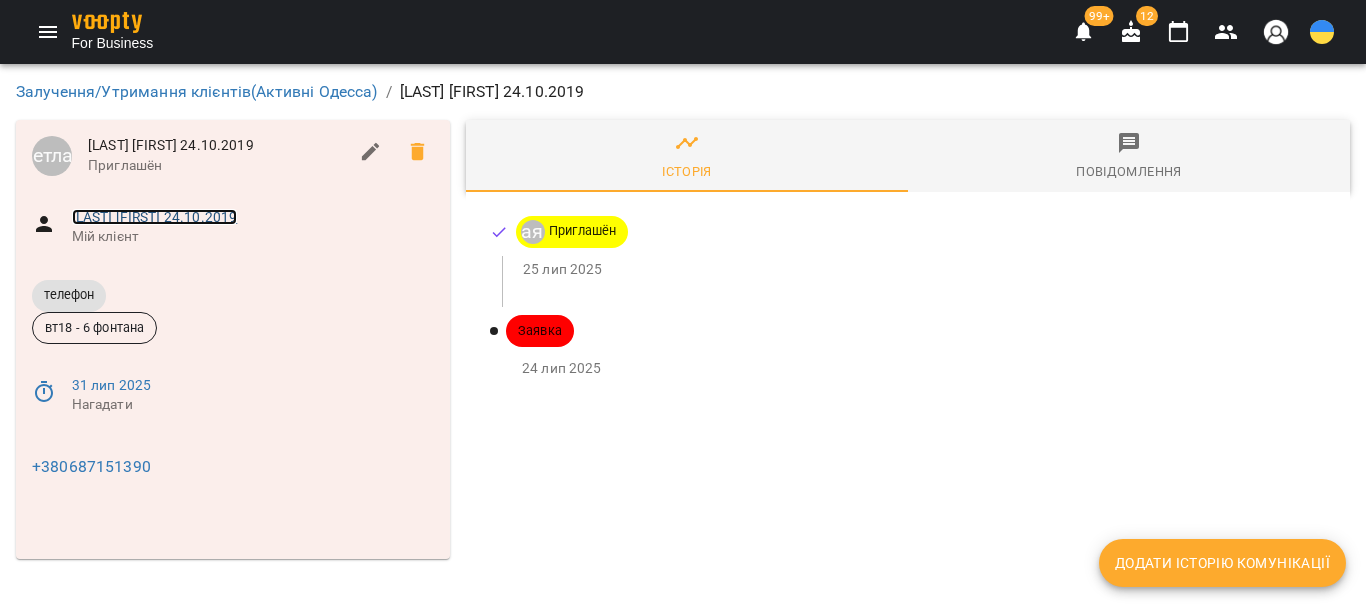 click on "Шустакевич Анастасия 24.10.2019" at bounding box center (155, 217) 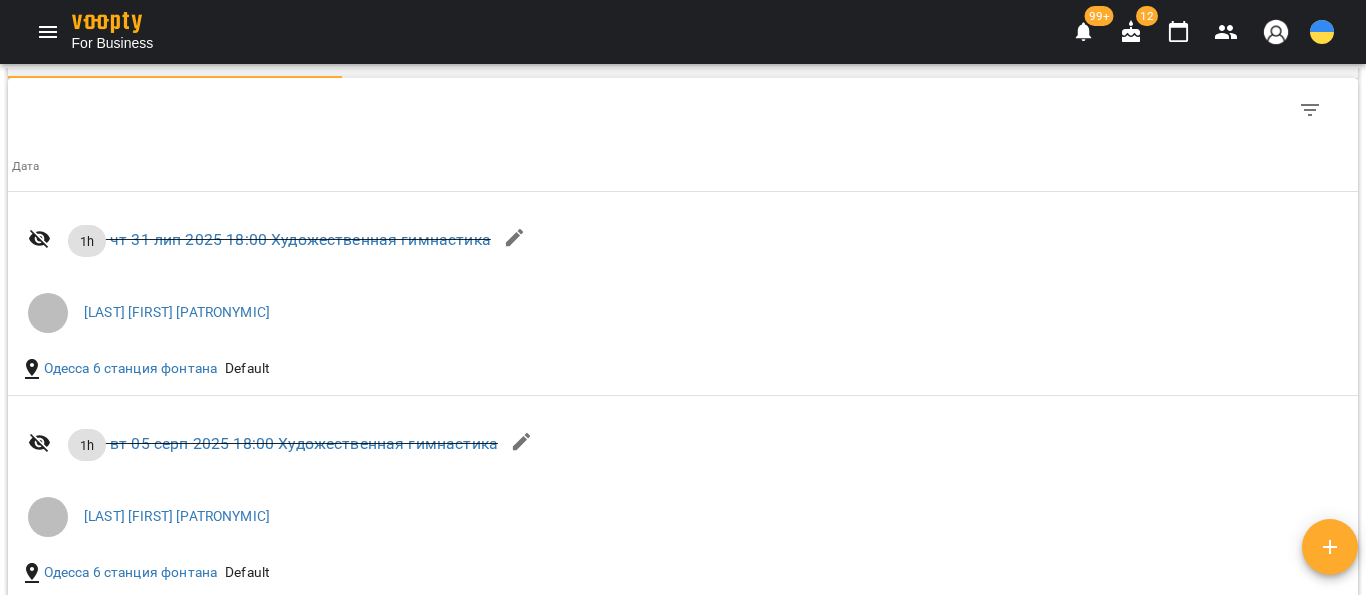 scroll, scrollTop: 1700, scrollLeft: 0, axis: vertical 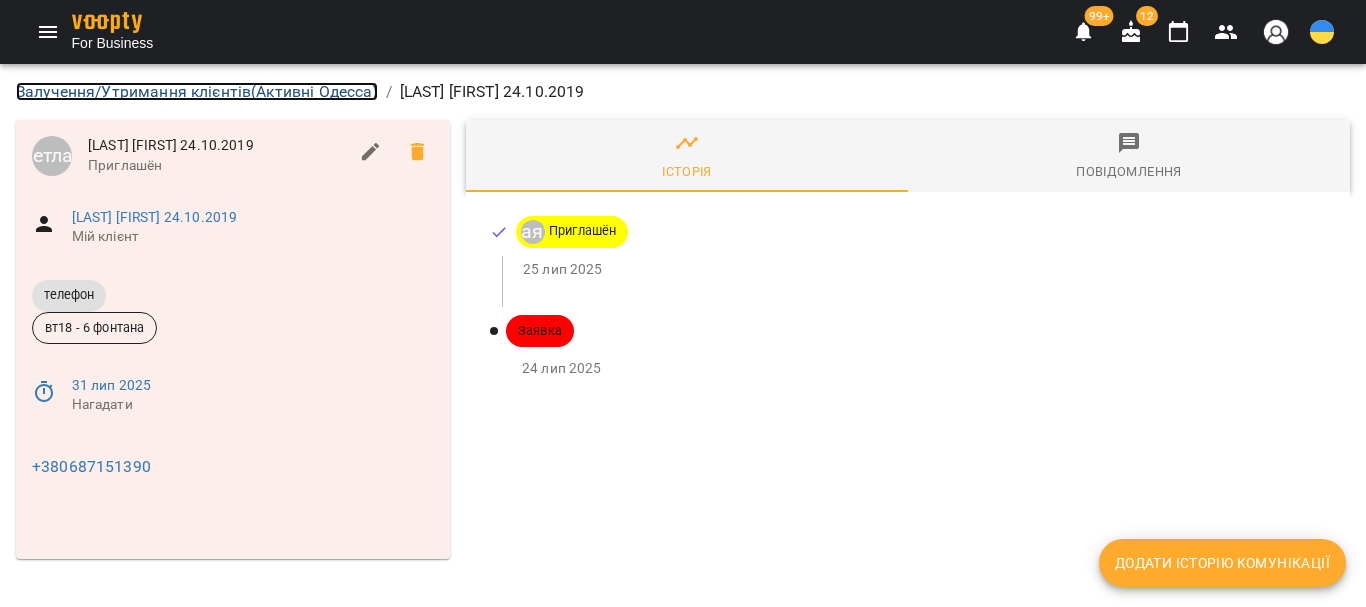 click on "Залучення/Утримання клієнтів ( Активні   Одесса )" at bounding box center (197, 91) 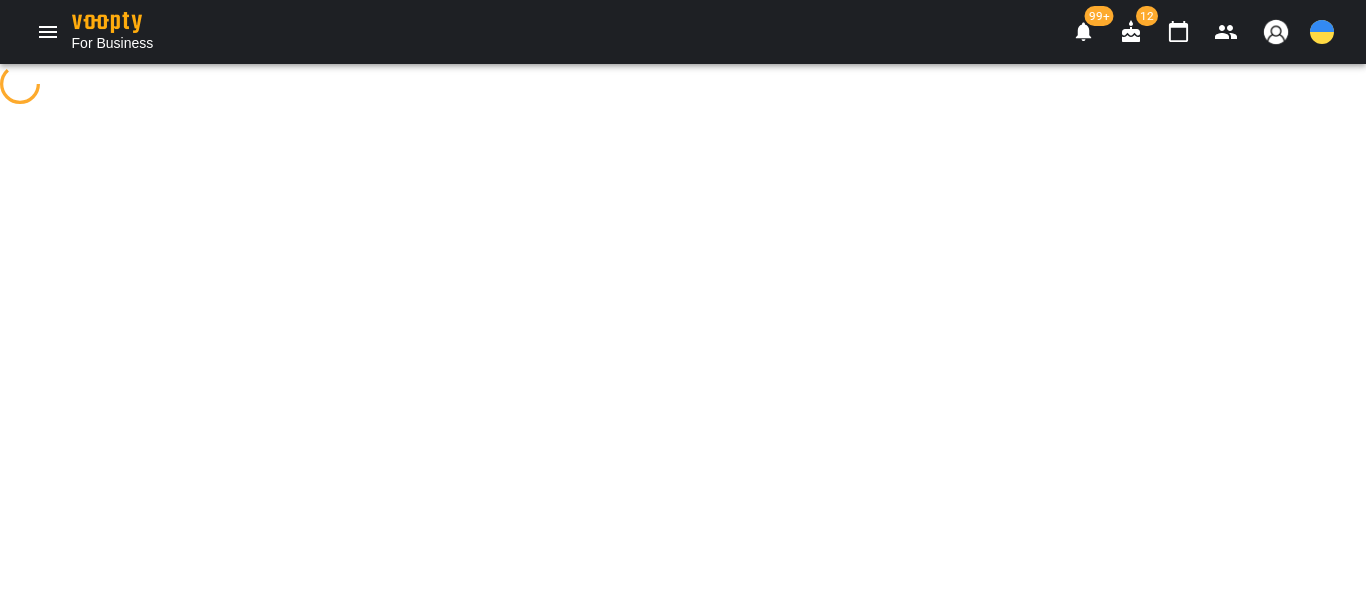 select on "**********" 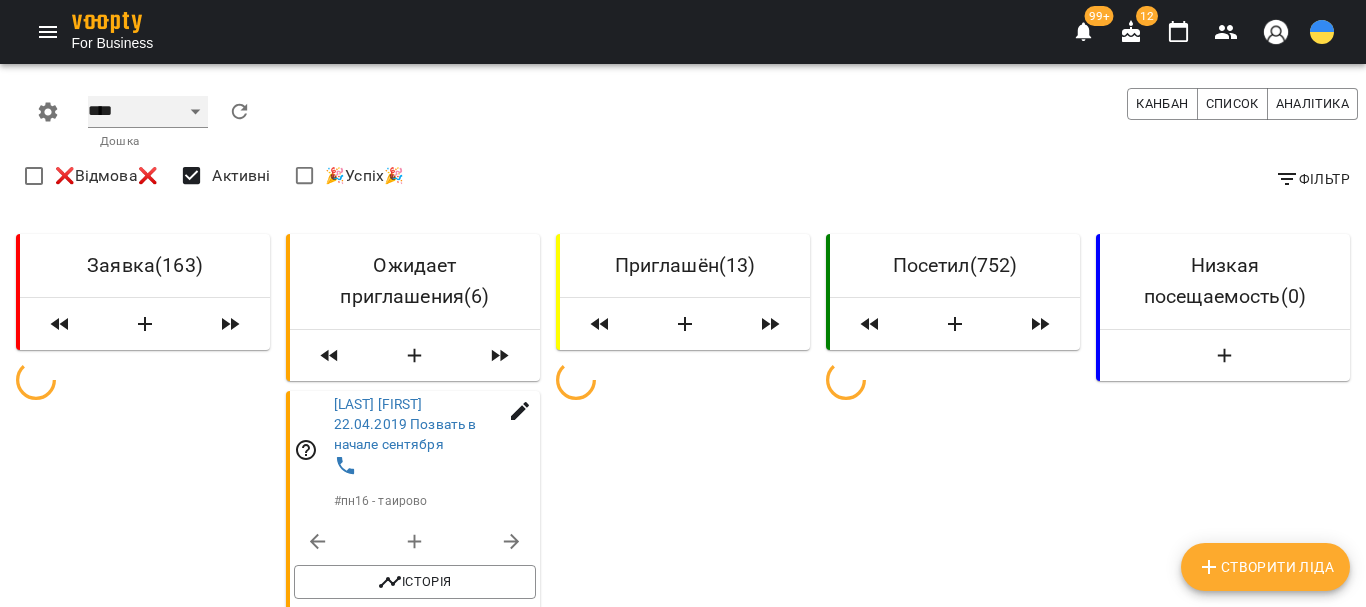 drag, startPoint x: 133, startPoint y: 114, endPoint x: 63, endPoint y: 240, distance: 144.13882 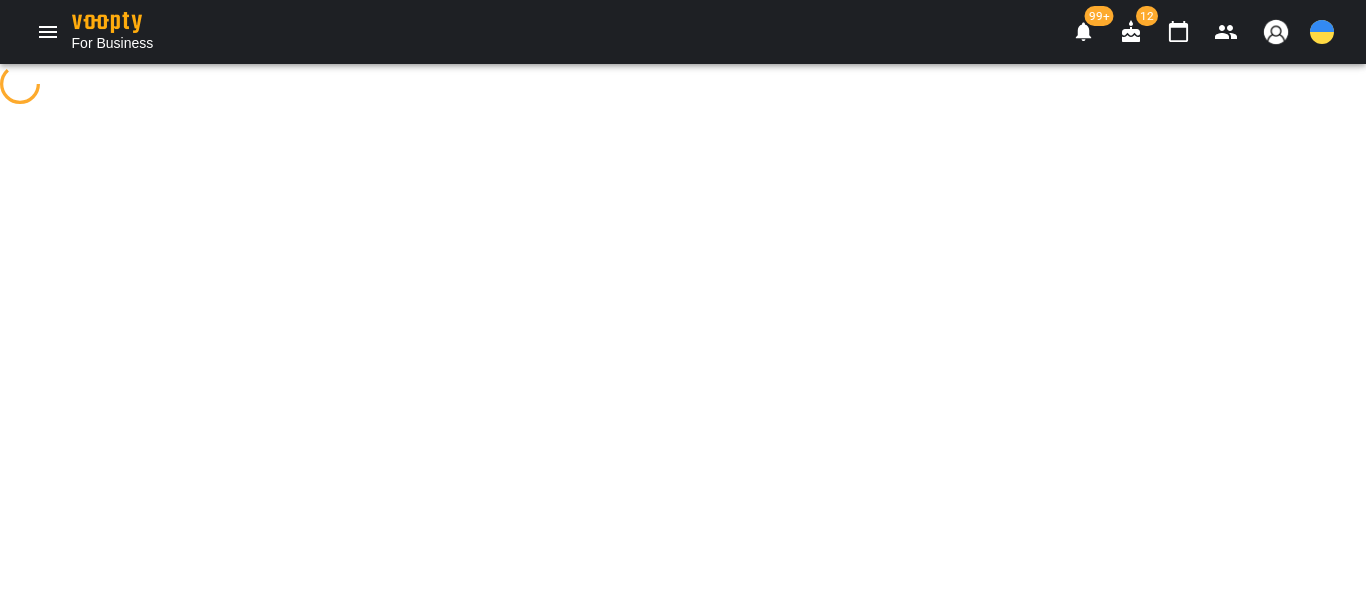 select on "**********" 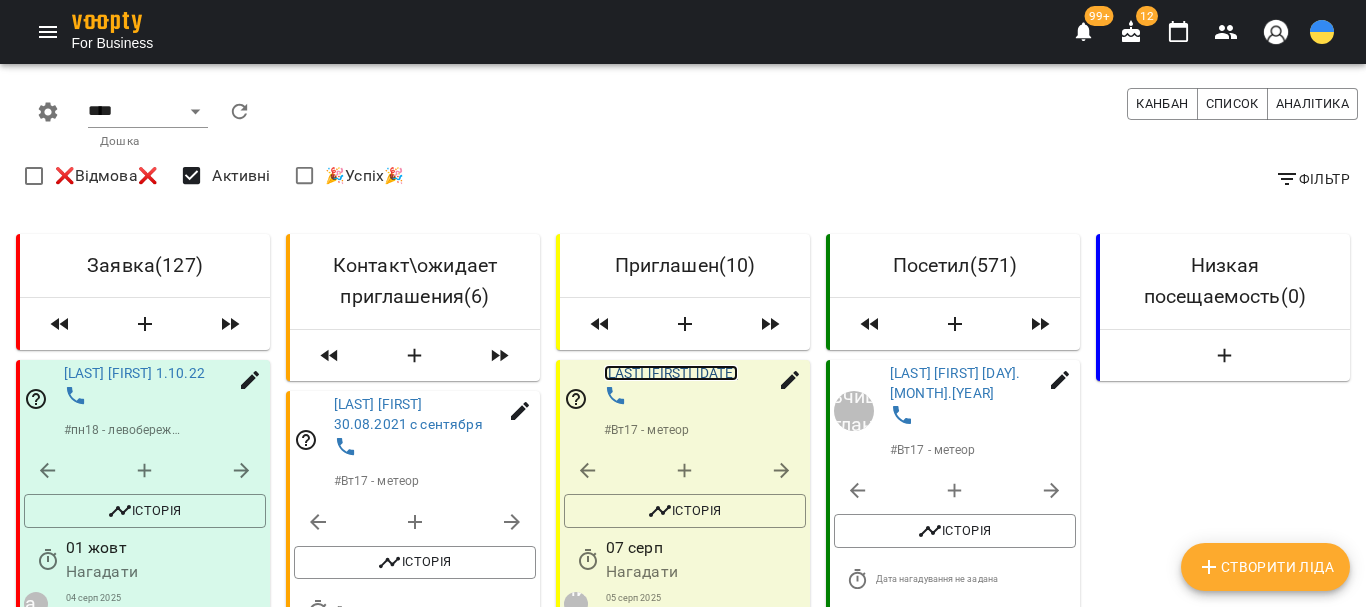 click on "Балега Эмилия
14.09.2021" at bounding box center (671, 373) 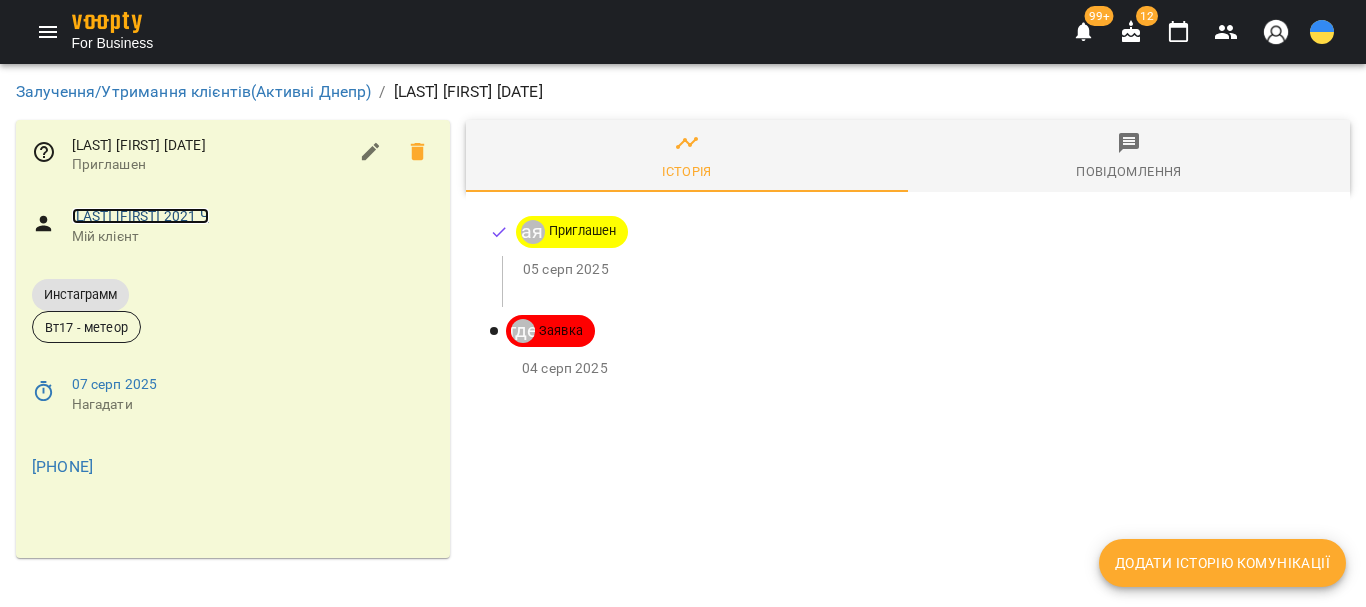 click on "Балега Эмилия 2021 Ч" at bounding box center [140, 216] 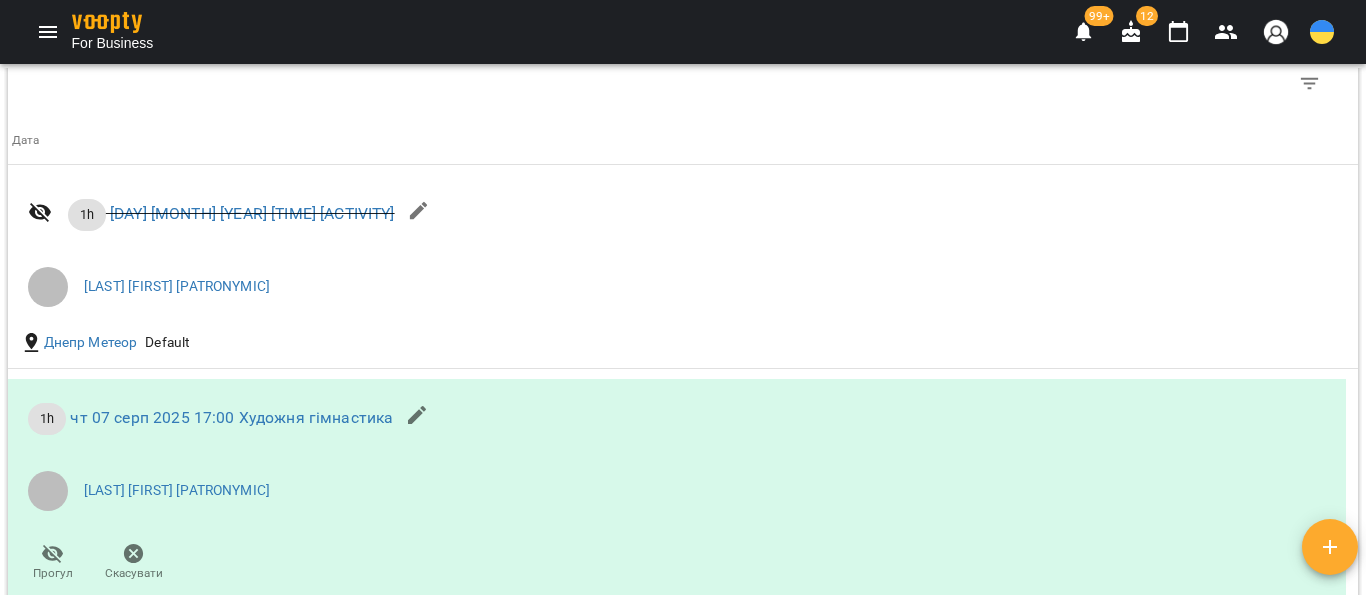 scroll, scrollTop: 1800, scrollLeft: 0, axis: vertical 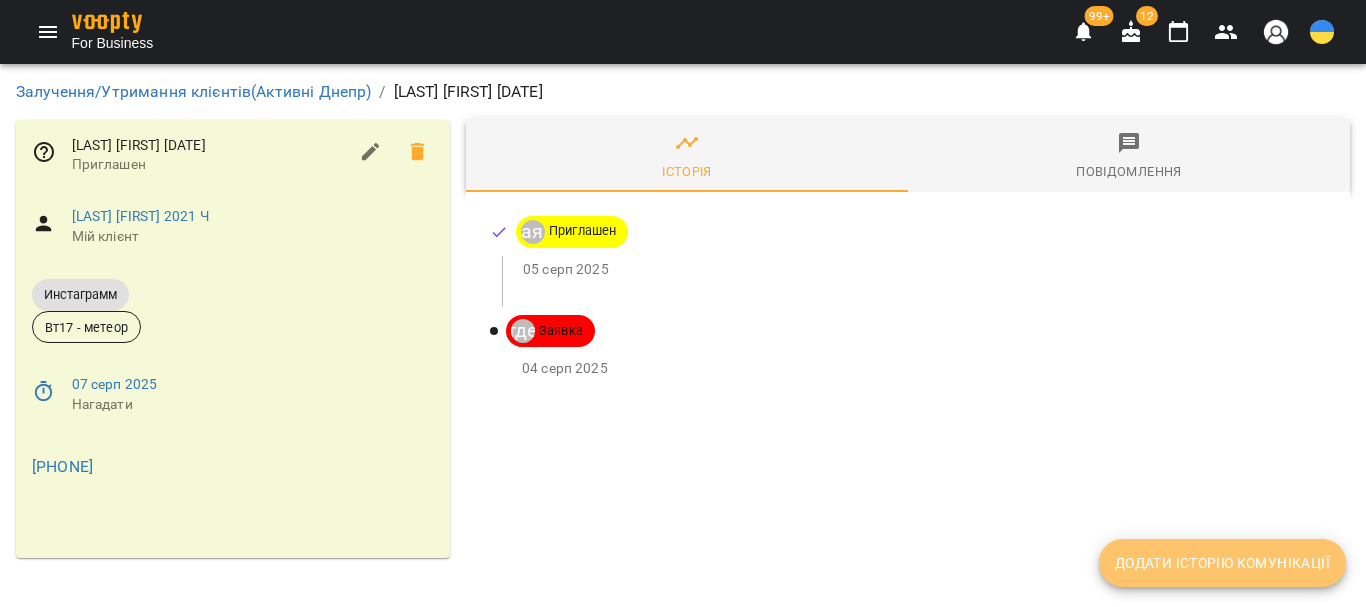 click on "Додати історію комунікації" at bounding box center [1222, 563] 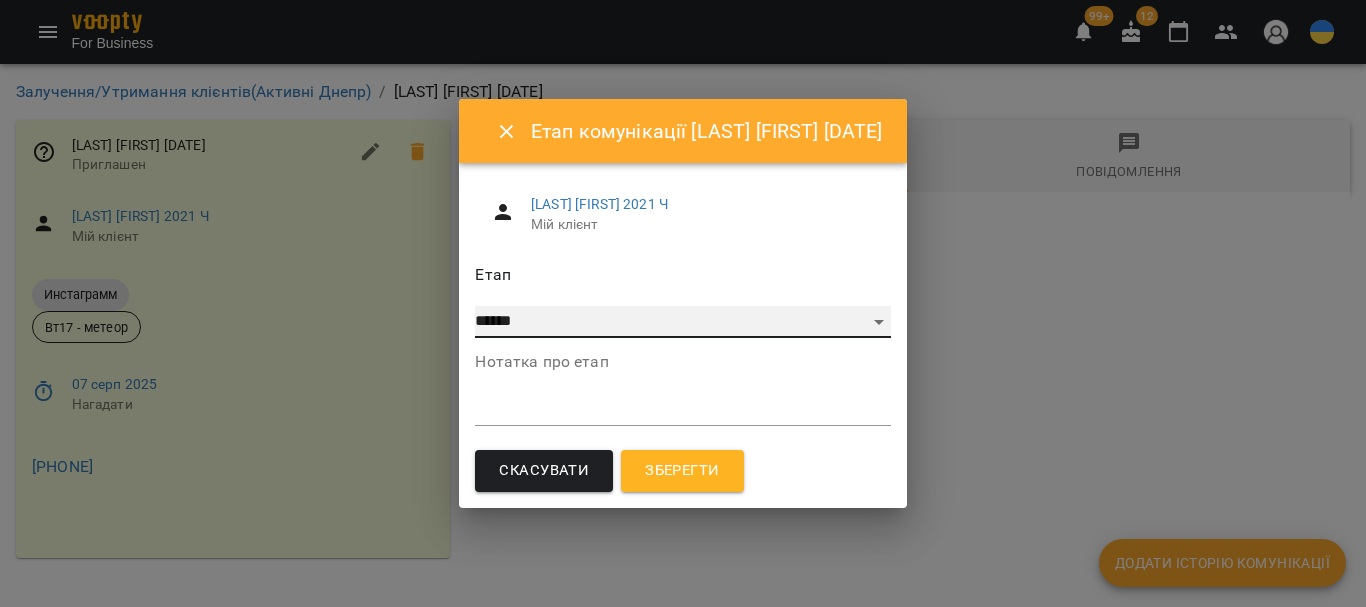 click on "**********" at bounding box center [682, 322] 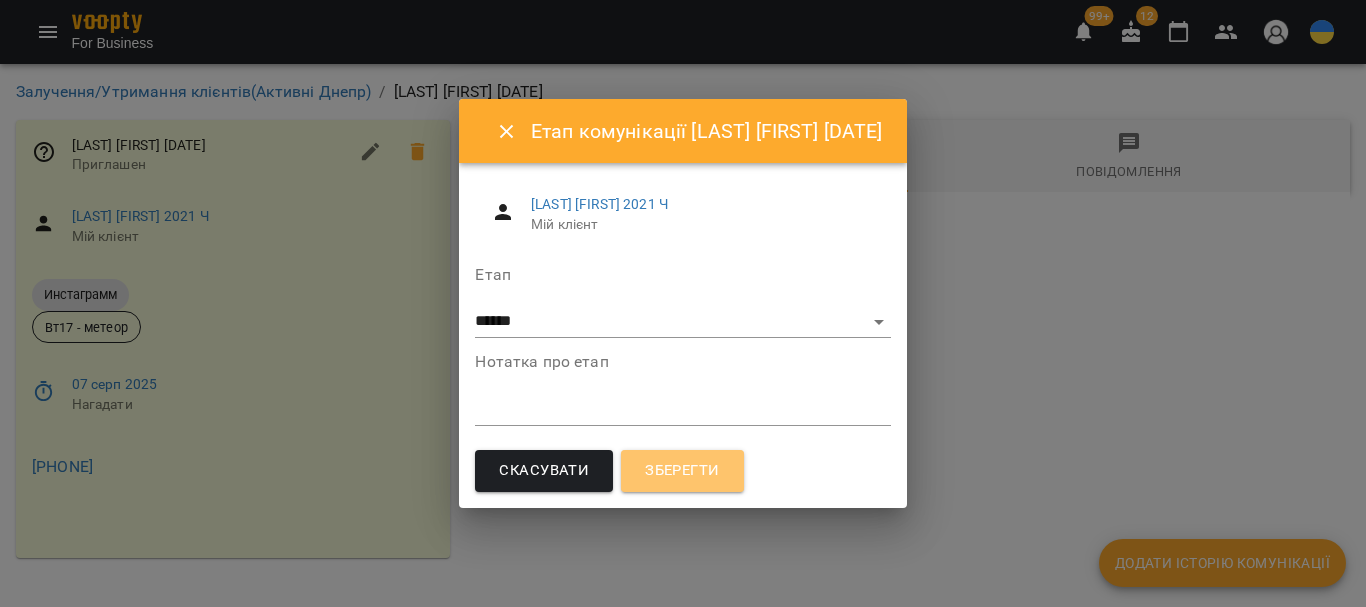 click on "Зберегти" at bounding box center [682, 471] 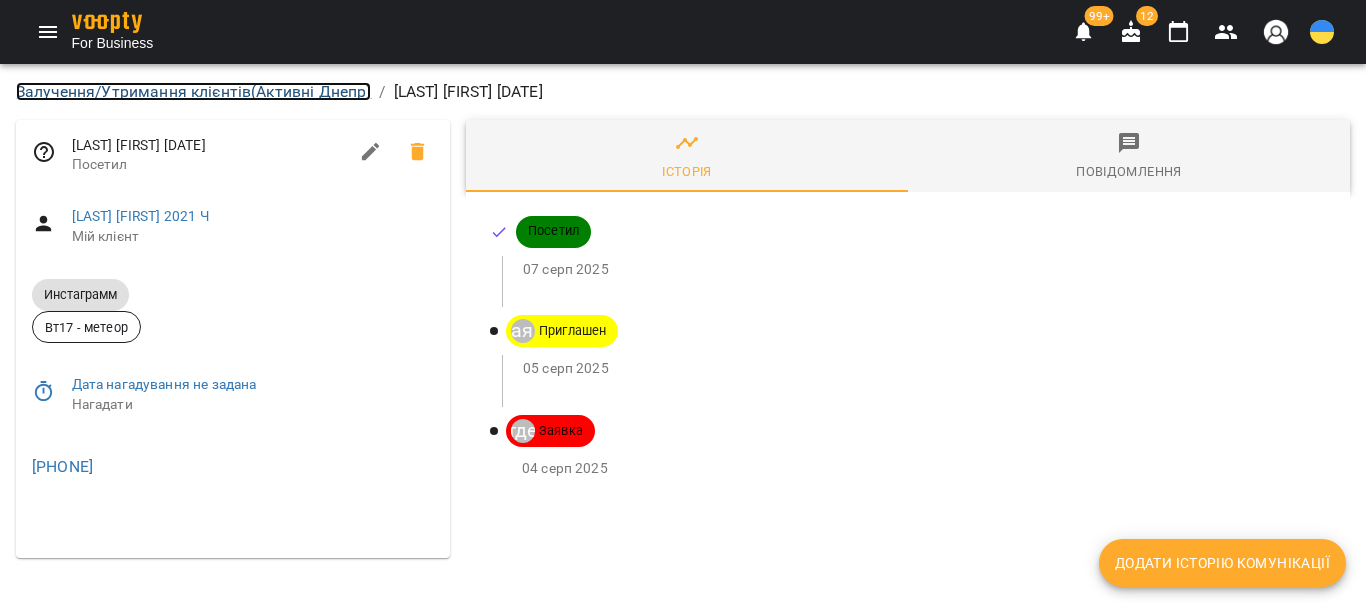 click on "Залучення/Утримання клієнтів ( Активні   Днепр )" at bounding box center (193, 91) 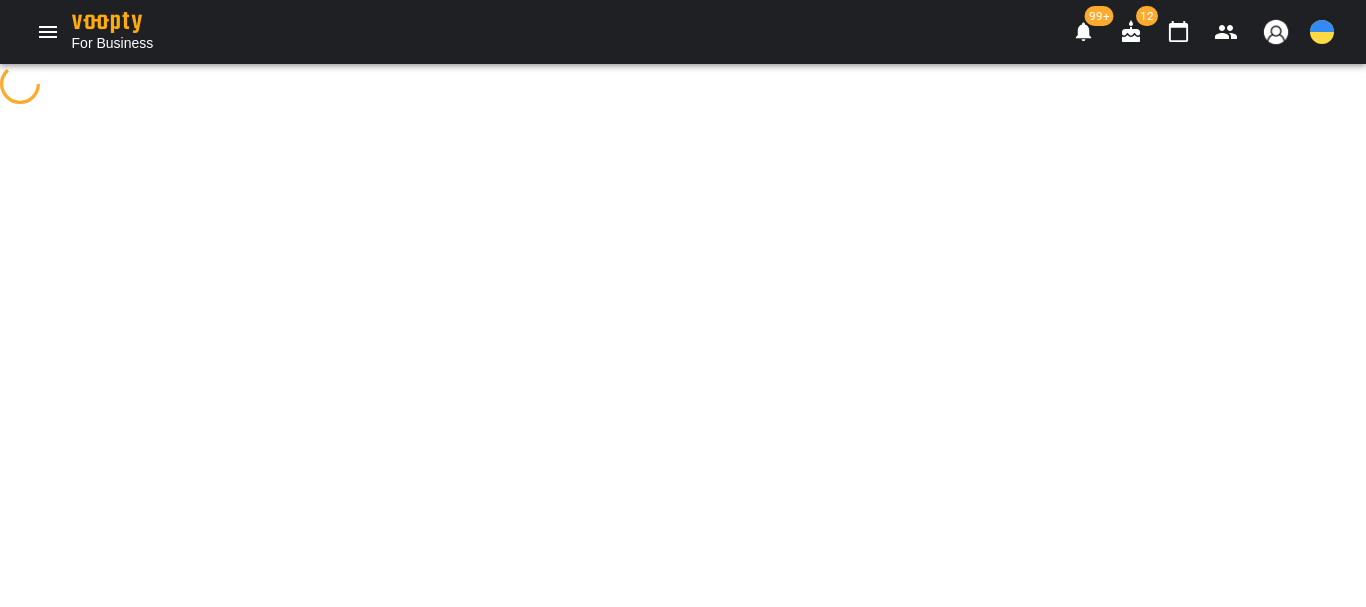 select on "**********" 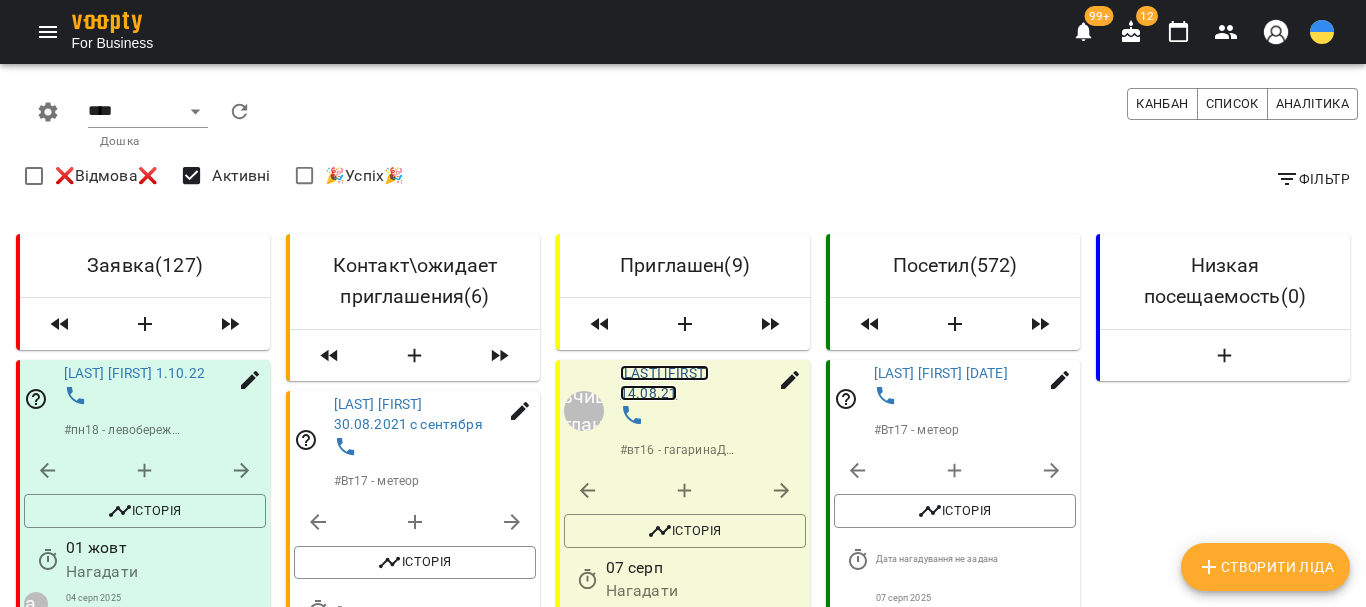 click on "Шаповал Вероніка
14.08.21" at bounding box center (664, 383) 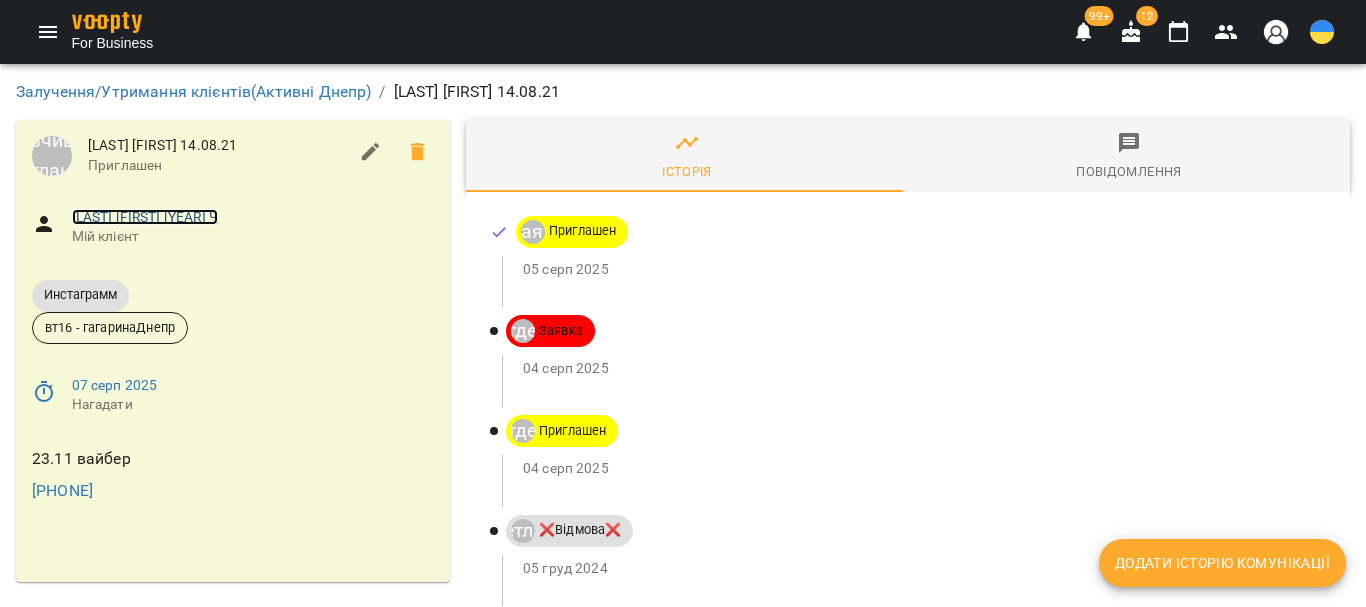 click on "Шаповал Вероніка 2021 Ч" at bounding box center [145, 217] 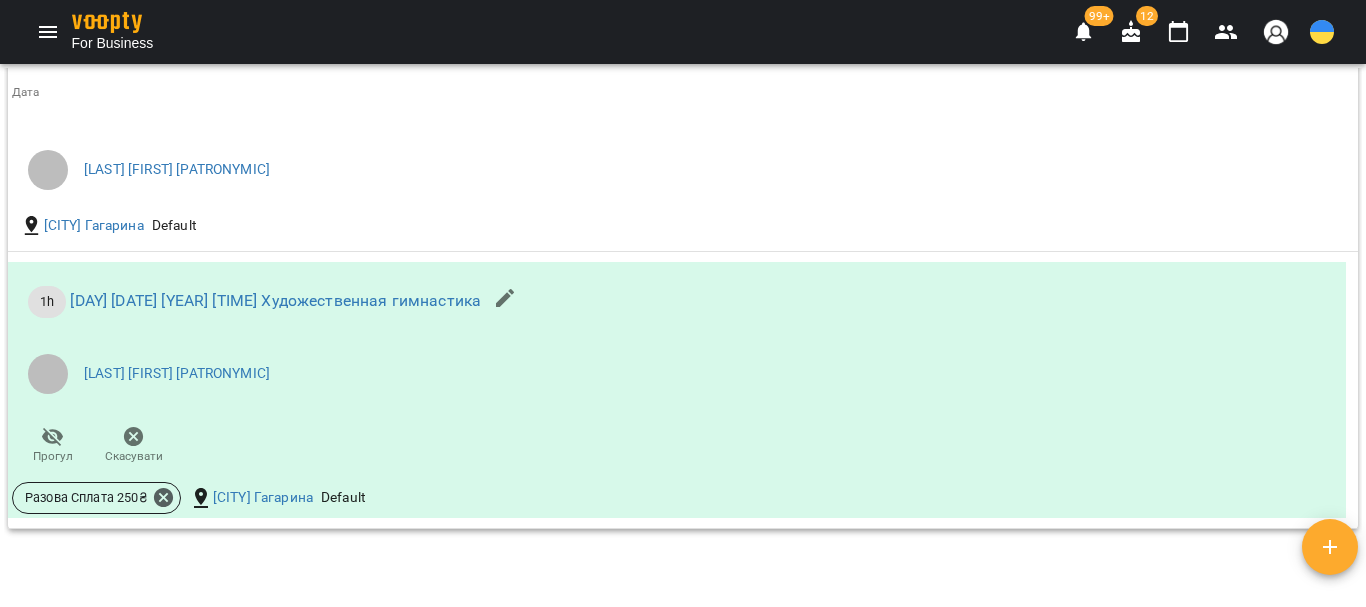 scroll, scrollTop: 1936, scrollLeft: 0, axis: vertical 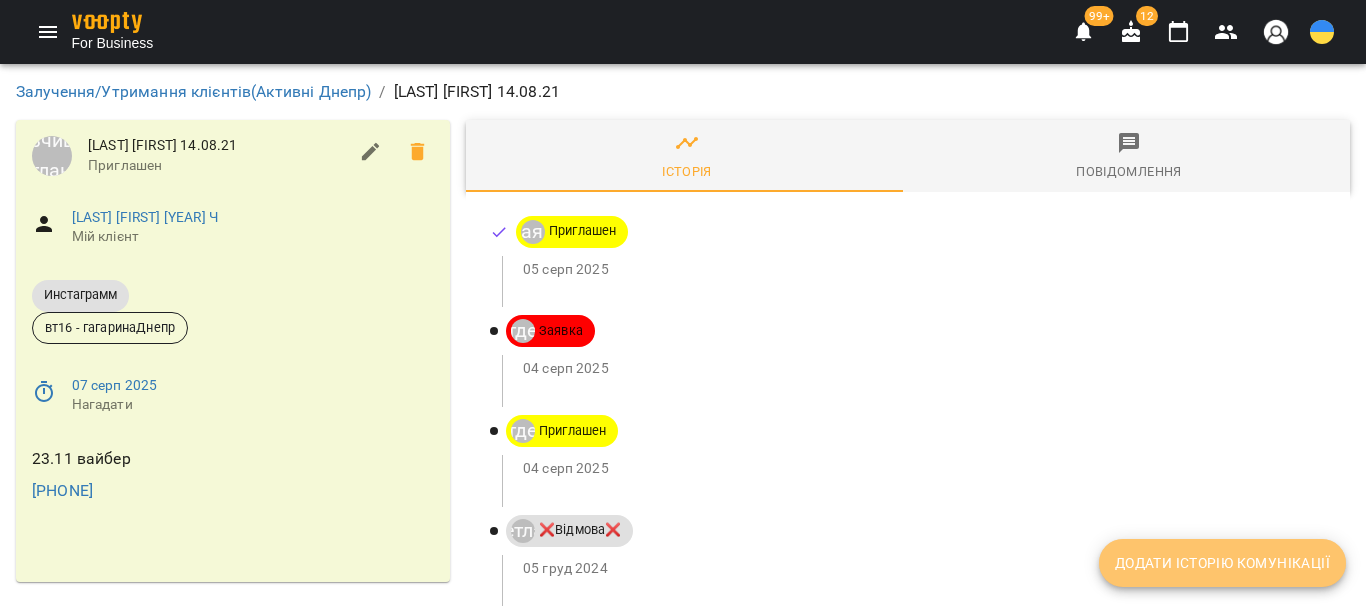 click on "Додати історію комунікації" at bounding box center (1222, 563) 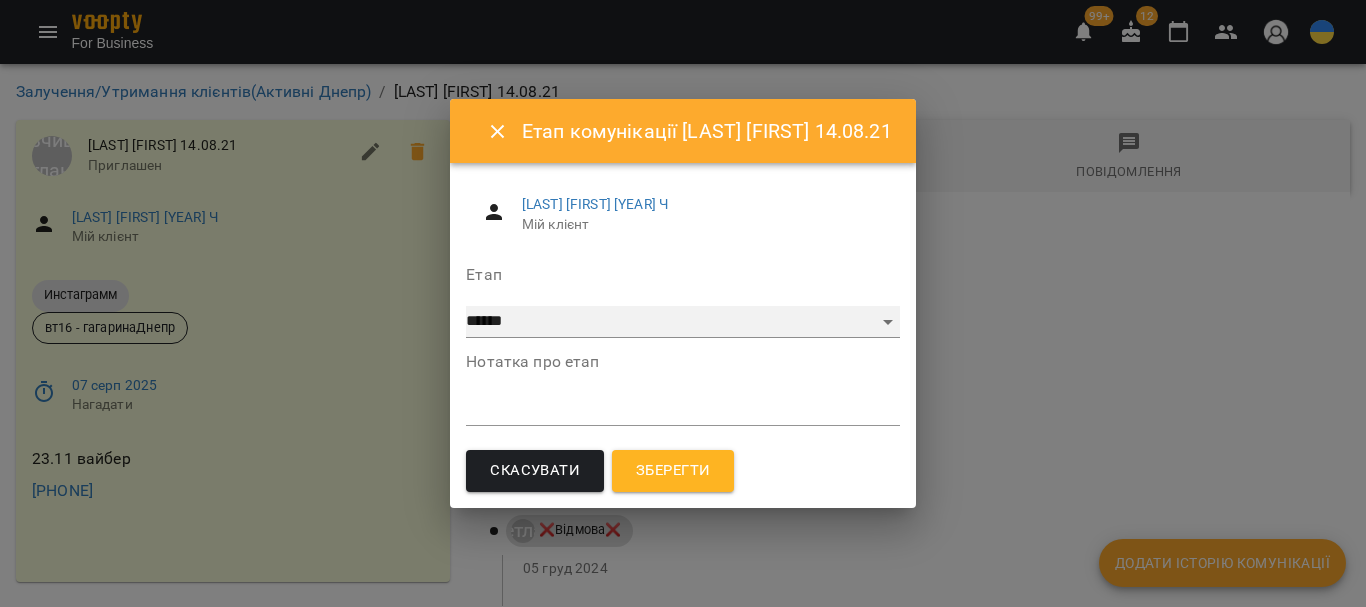 drag, startPoint x: 571, startPoint y: 315, endPoint x: 562, endPoint y: 326, distance: 14.21267 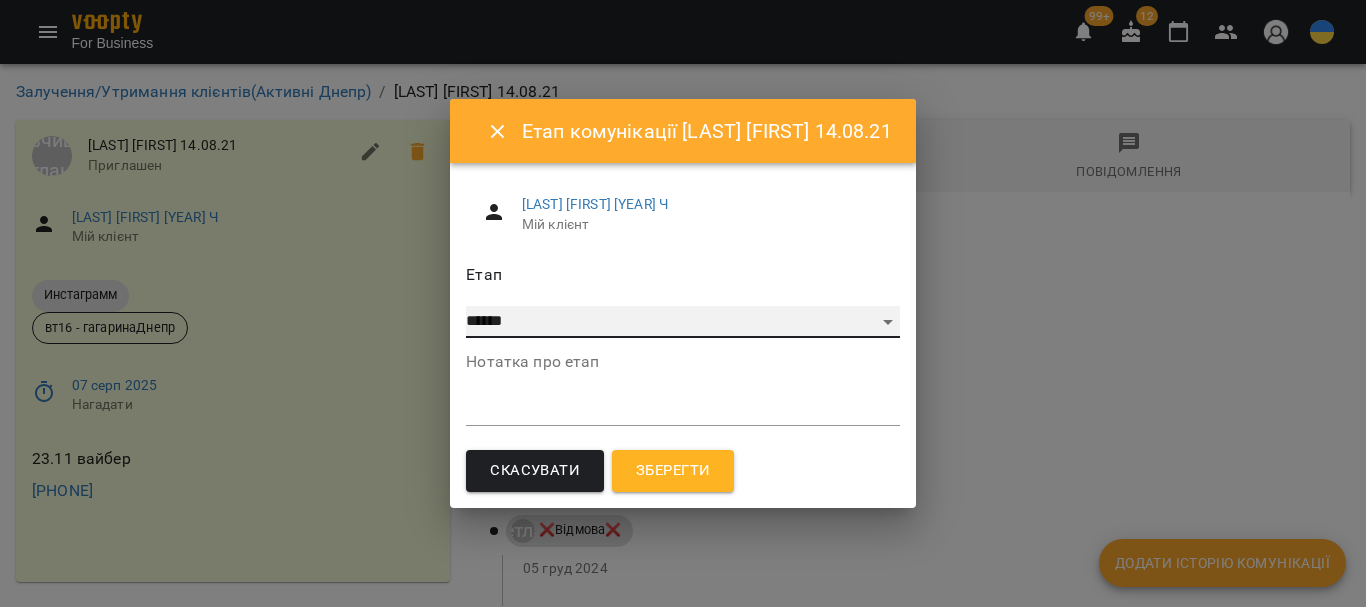 select on "*" 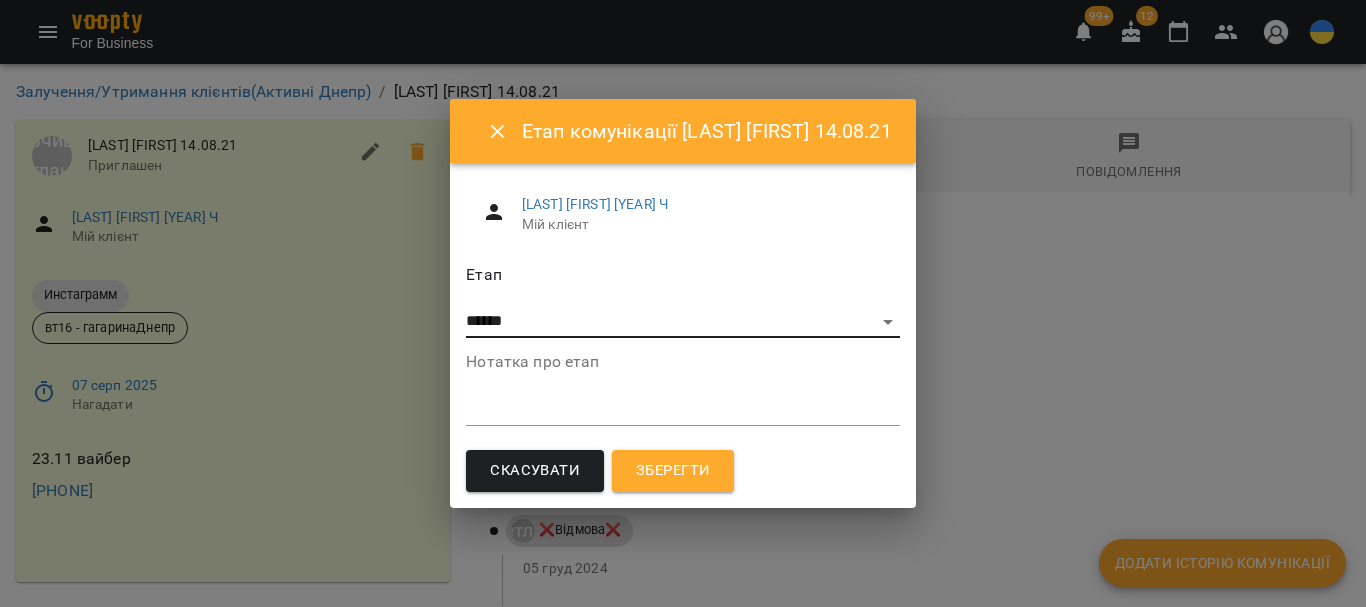 click on "Зберегти" at bounding box center [673, 471] 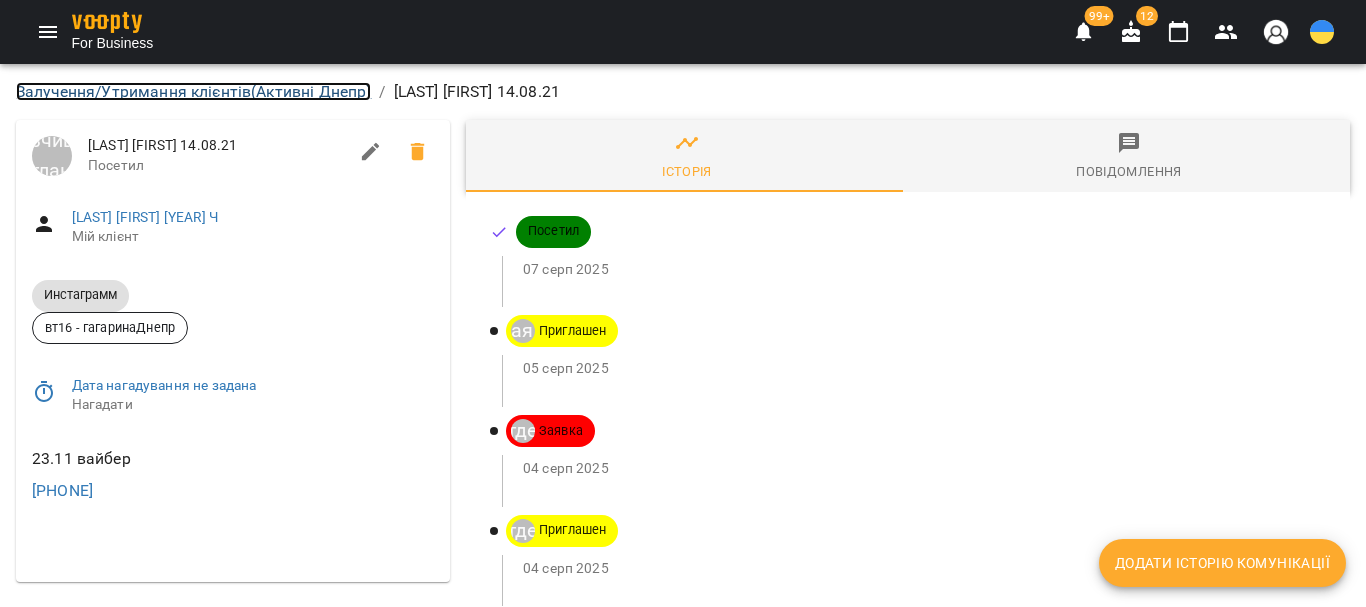 click on "Залучення/Утримання клієнтів ( Активні   Днепр )" at bounding box center [193, 91] 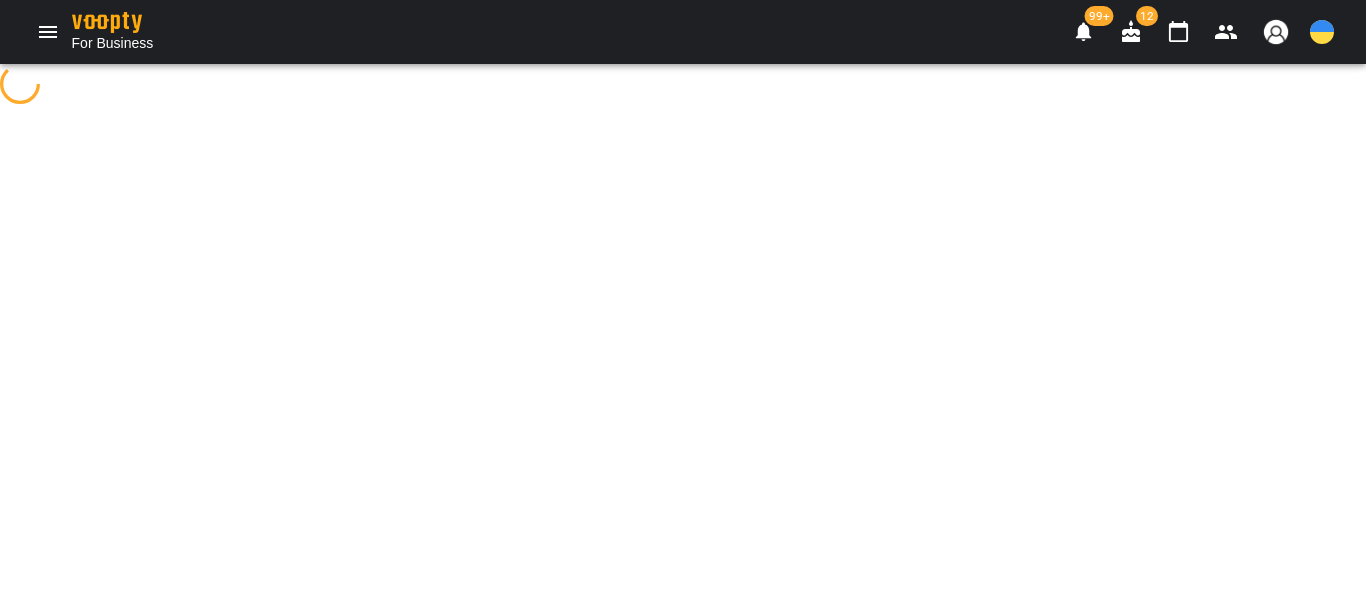select on "**********" 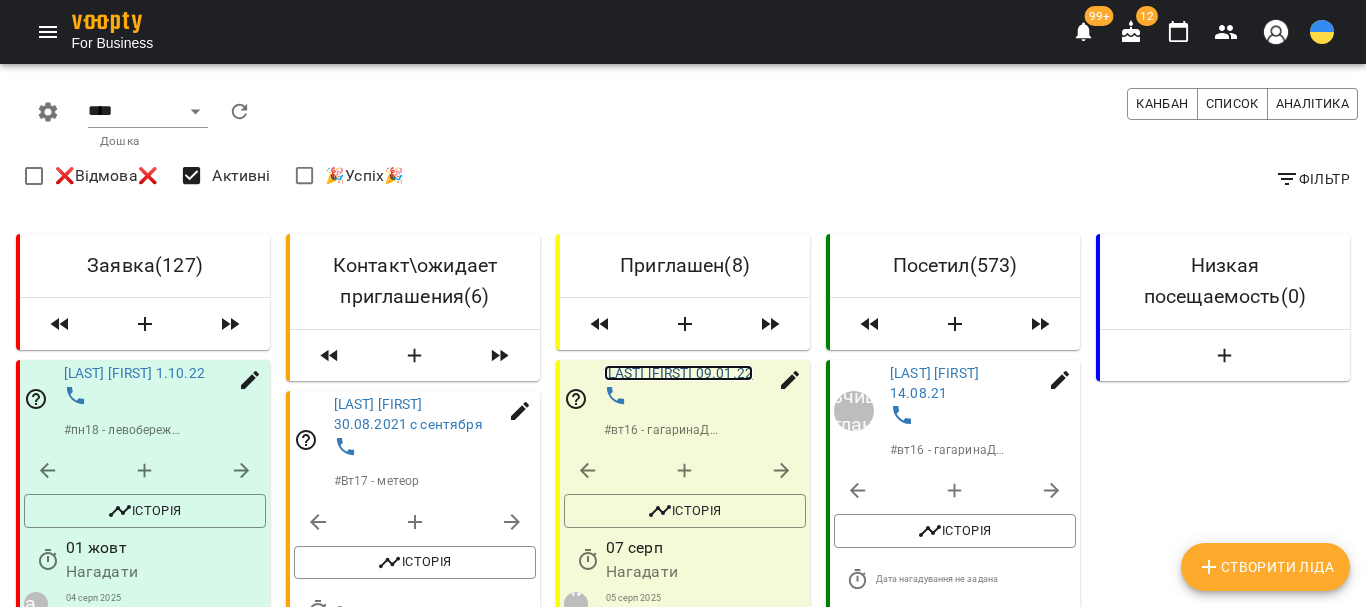click on "Мисик Катерина
09.01.22" at bounding box center [678, 373] 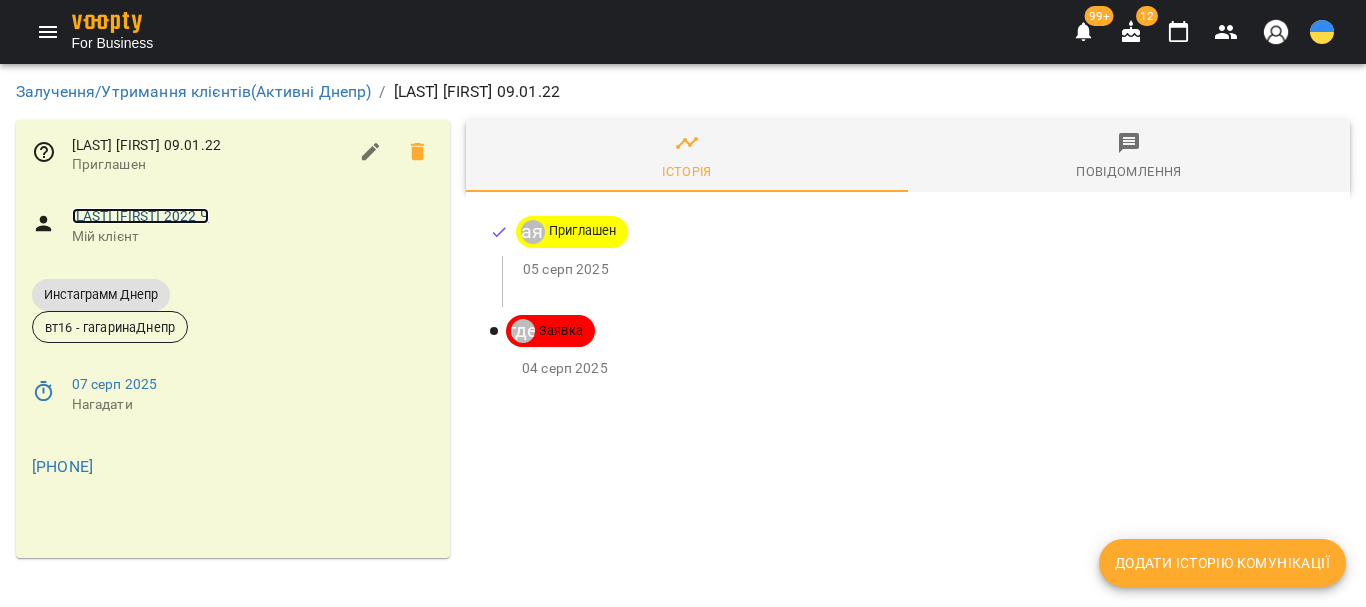 click on "Мисик Катерина
2022 Ч" at bounding box center [140, 216] 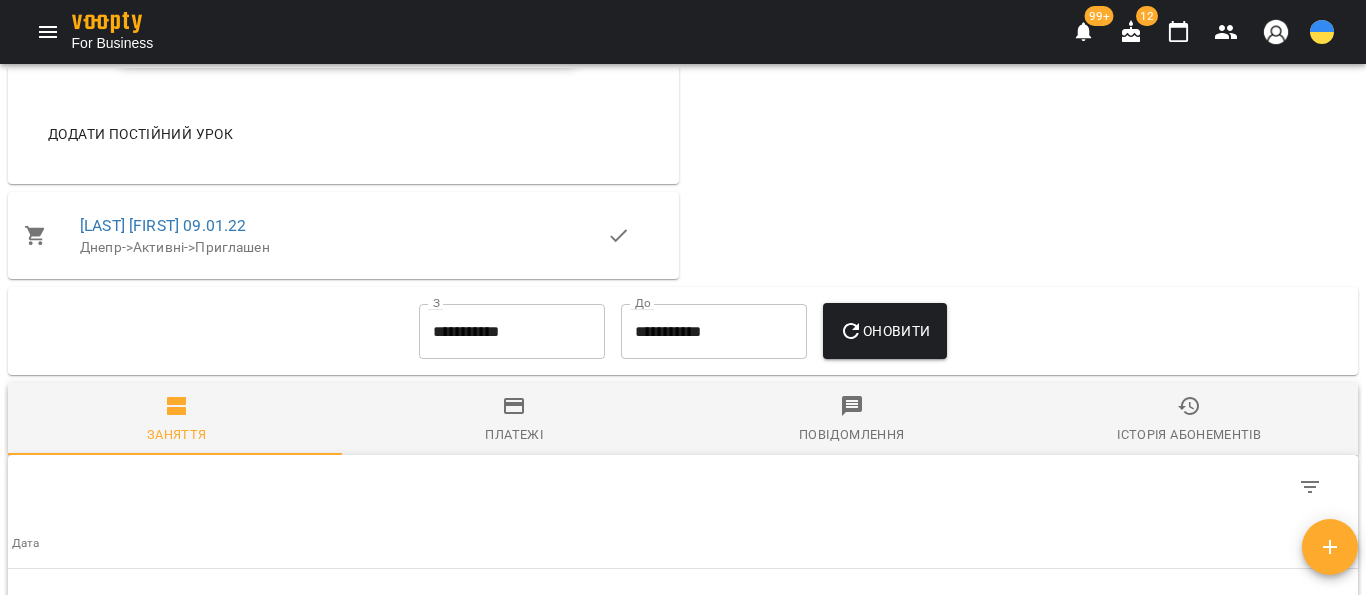 scroll, scrollTop: 1900, scrollLeft: 0, axis: vertical 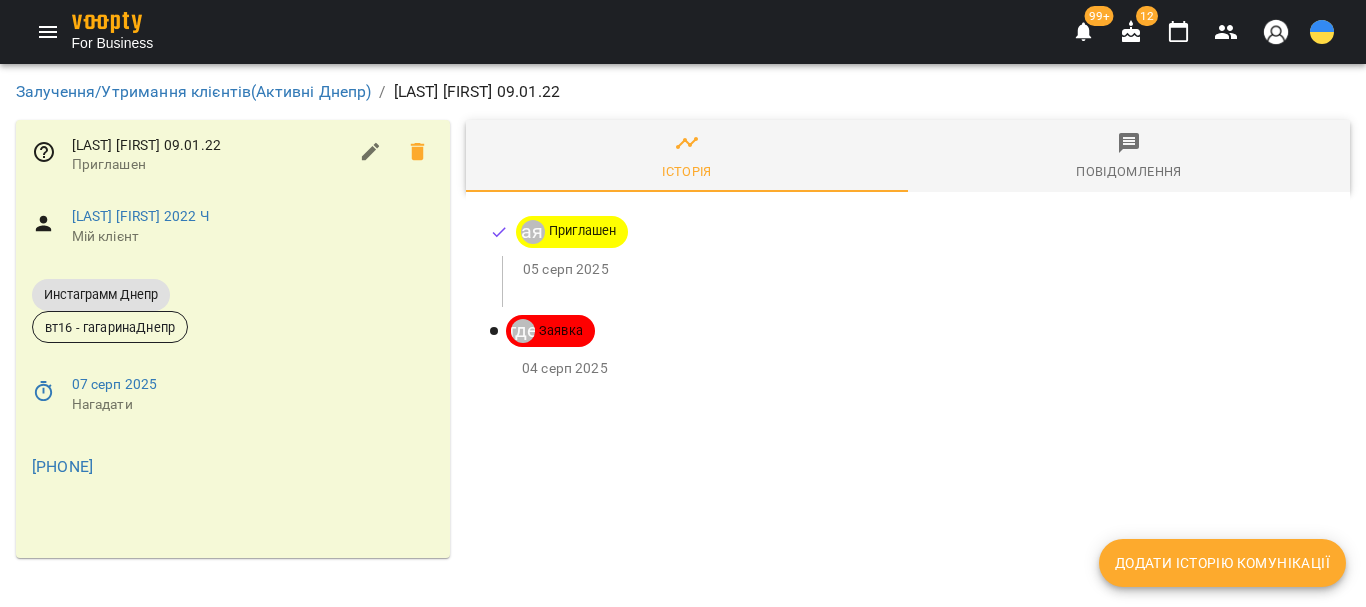 click on "Додати історію комунікації" at bounding box center (1222, 563) 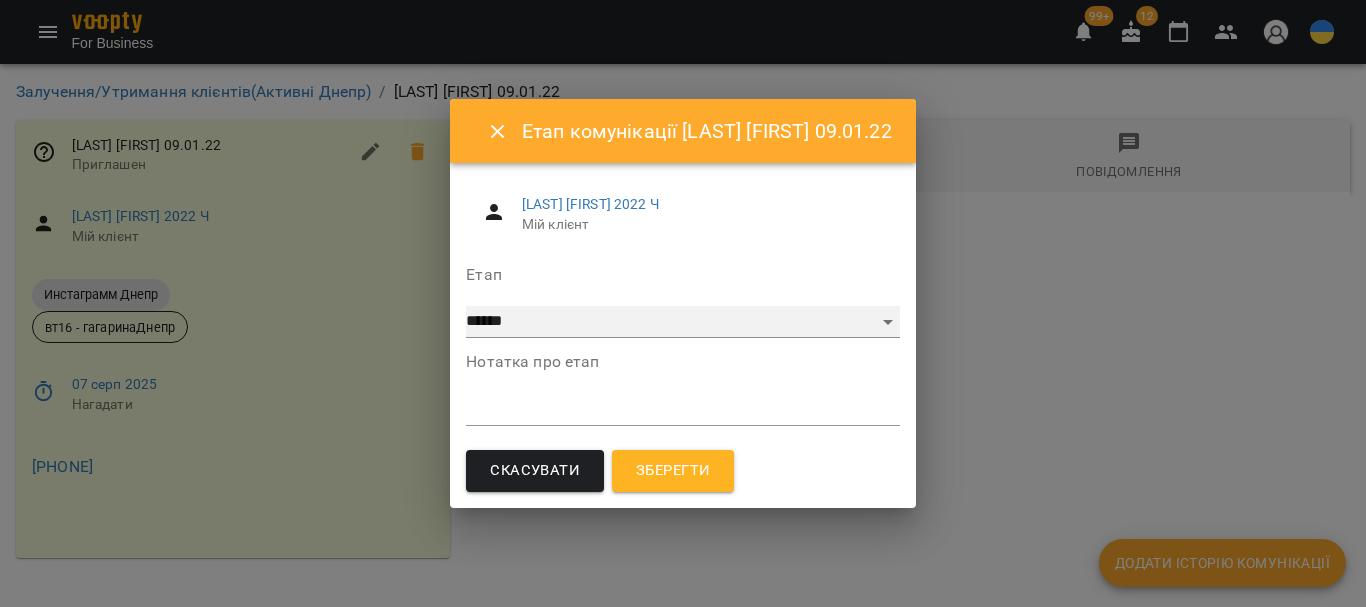 click on "**********" at bounding box center (682, 322) 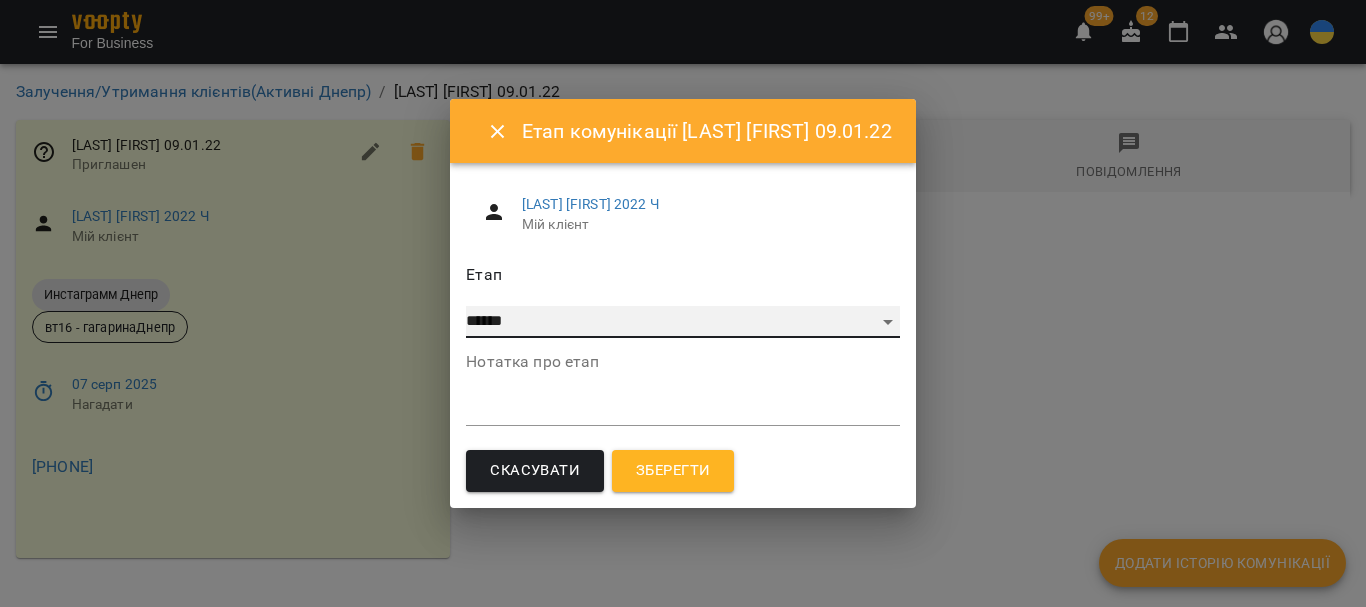 select on "*" 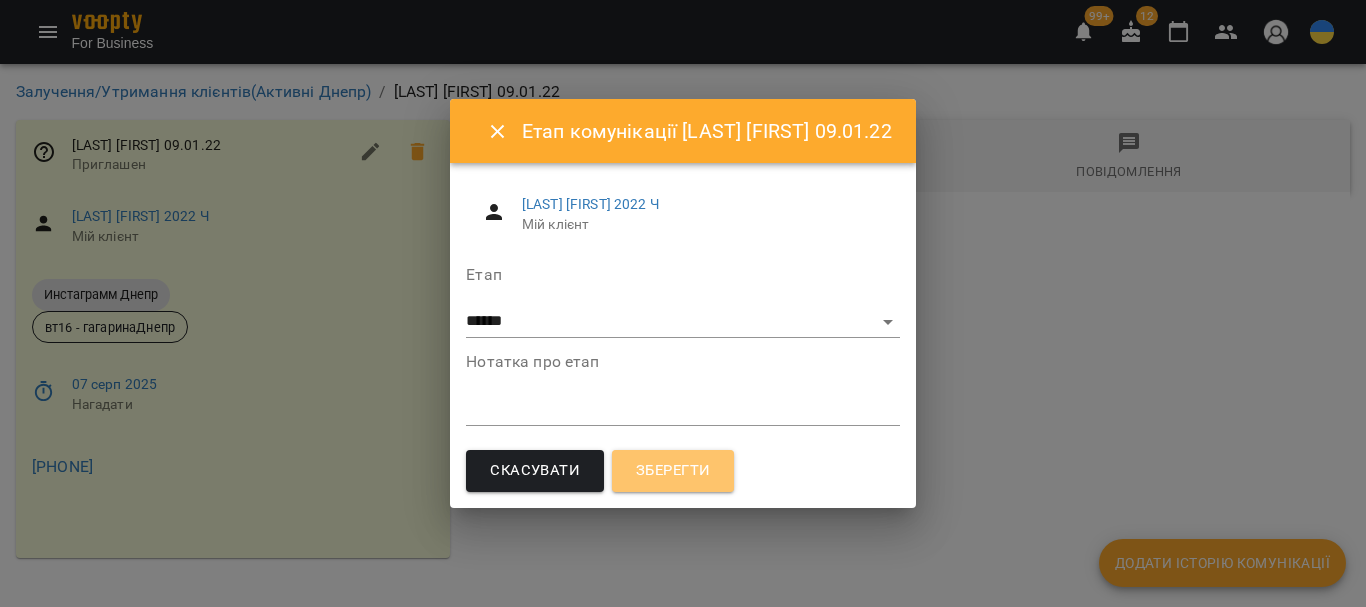 click on "Зберегти" at bounding box center (673, 471) 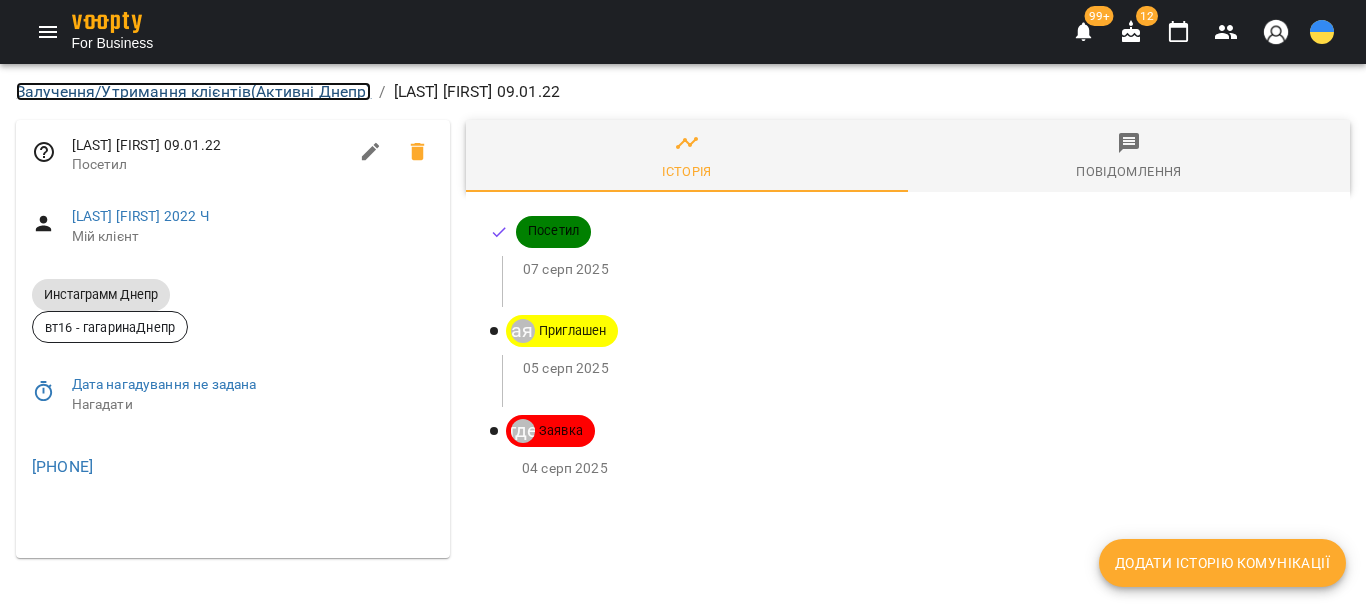 click on "Залучення/Утримання клієнтів ( Активні   Днепр )" at bounding box center [193, 91] 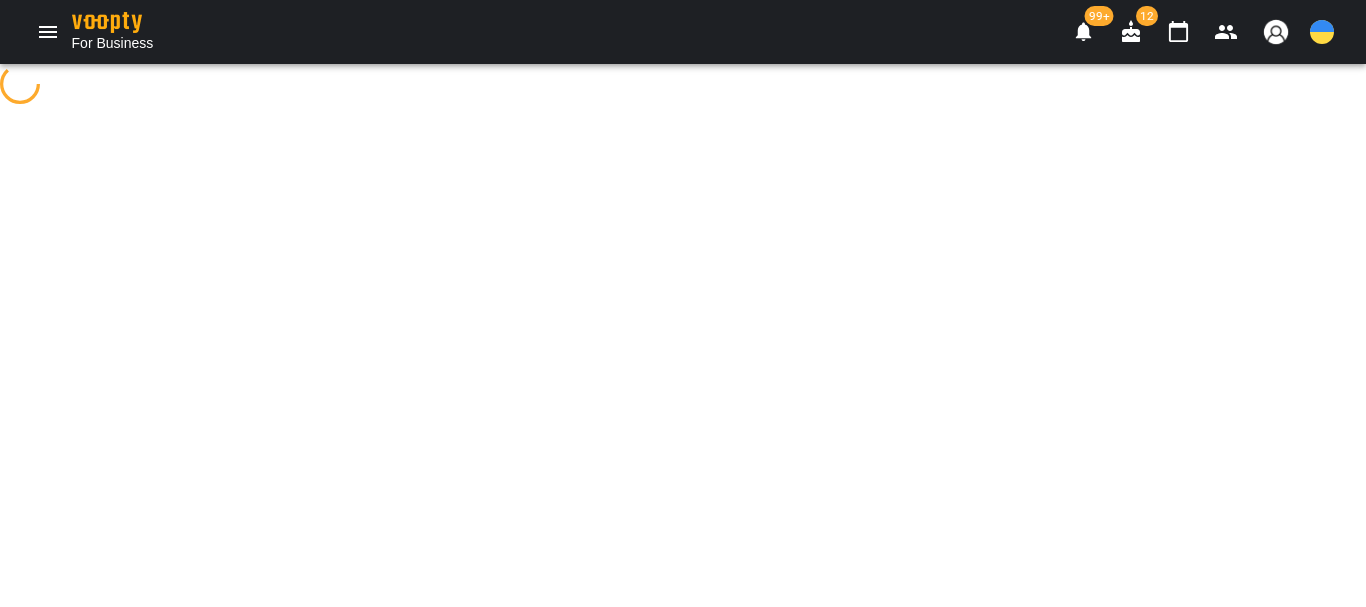 select on "**********" 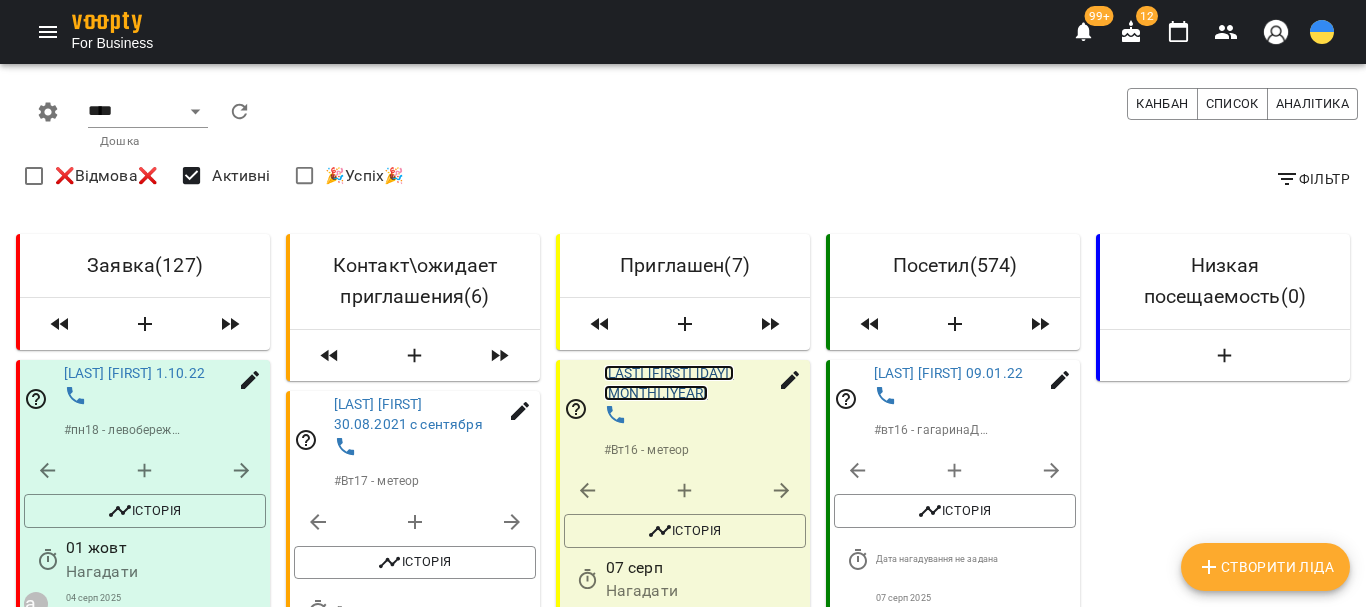 click on "Якімюк Аліса
01.08.2019" at bounding box center [669, 383] 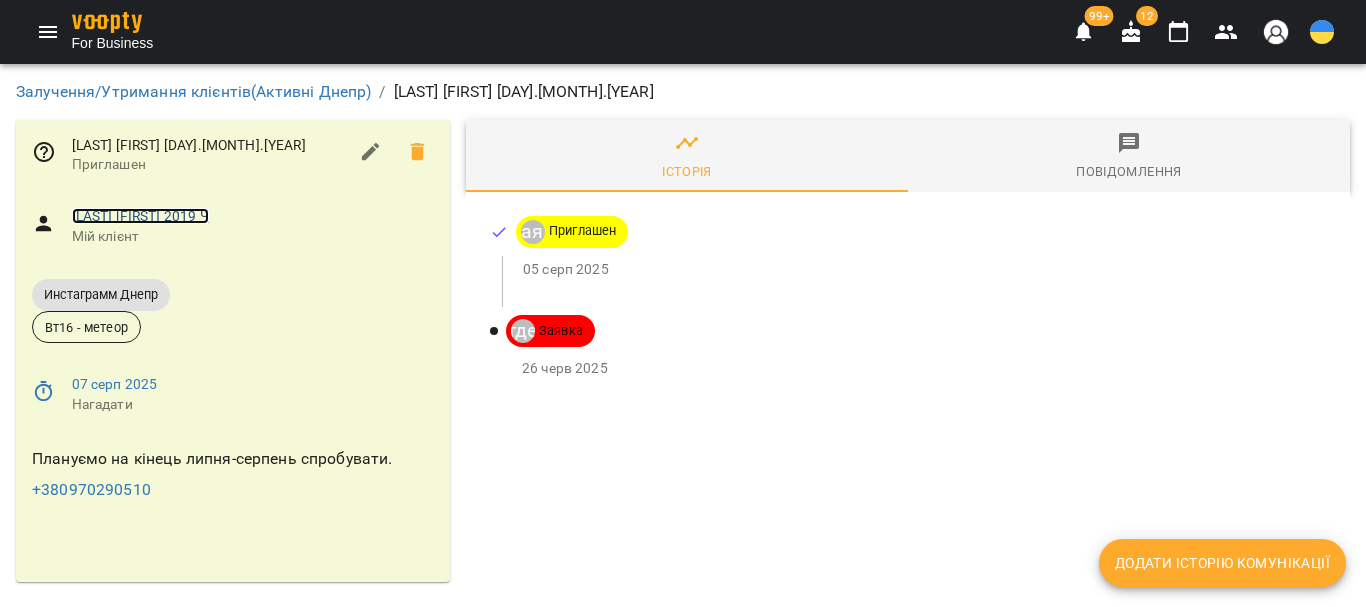 click on "Якімюк Аліса 2019 Ч" at bounding box center [140, 216] 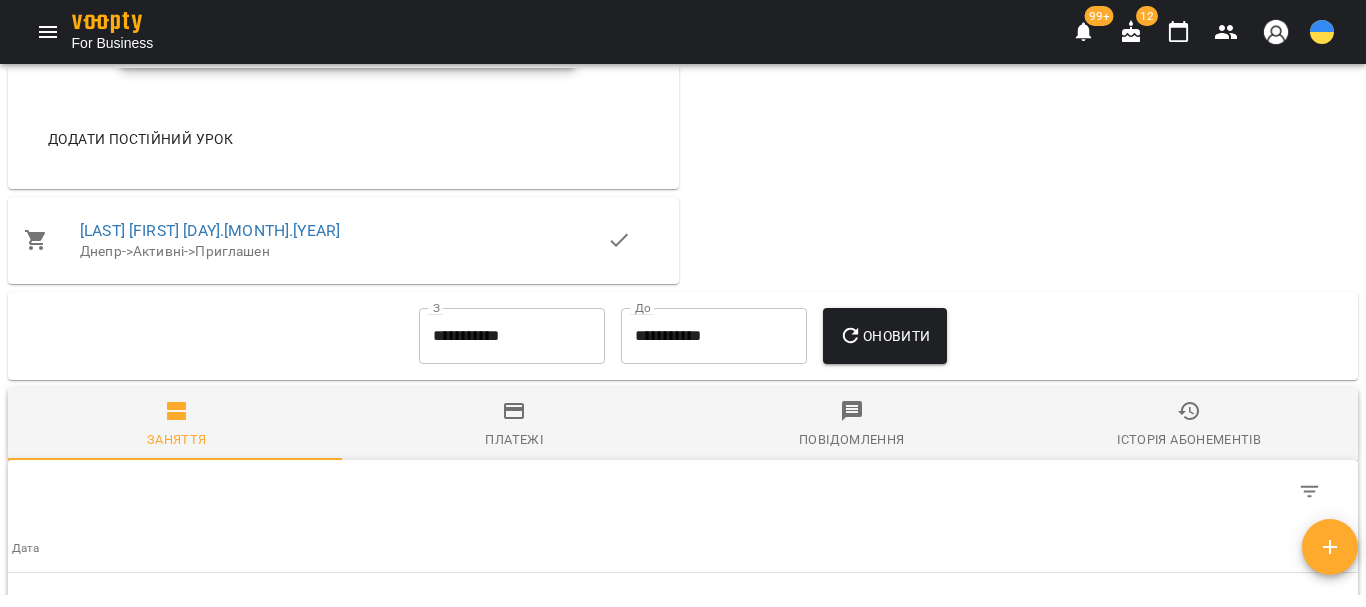scroll, scrollTop: 1900, scrollLeft: 0, axis: vertical 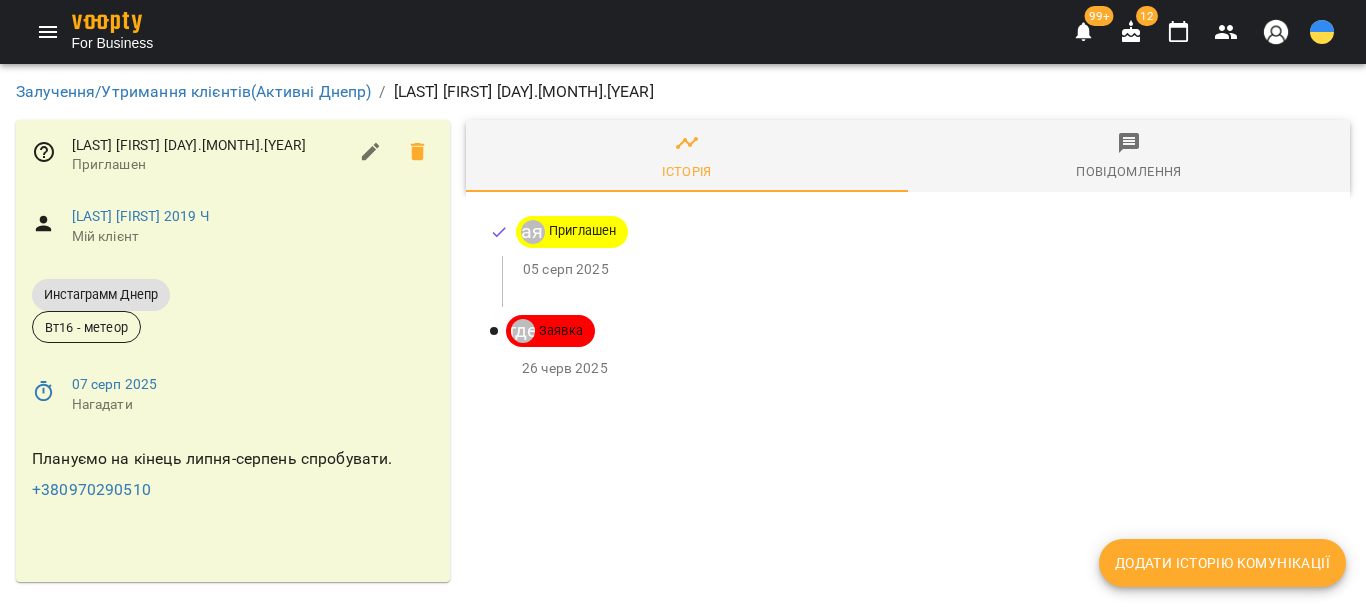 click on "Додати історію комунікації" at bounding box center (1222, 563) 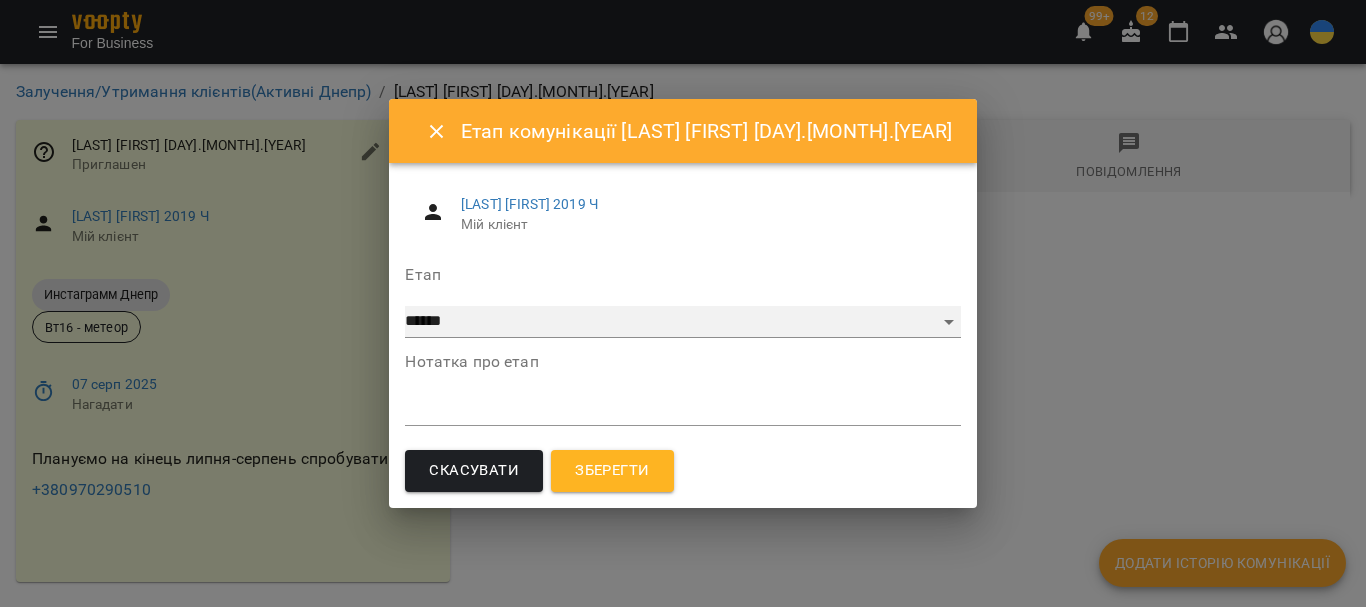 click on "**********" at bounding box center (682, 322) 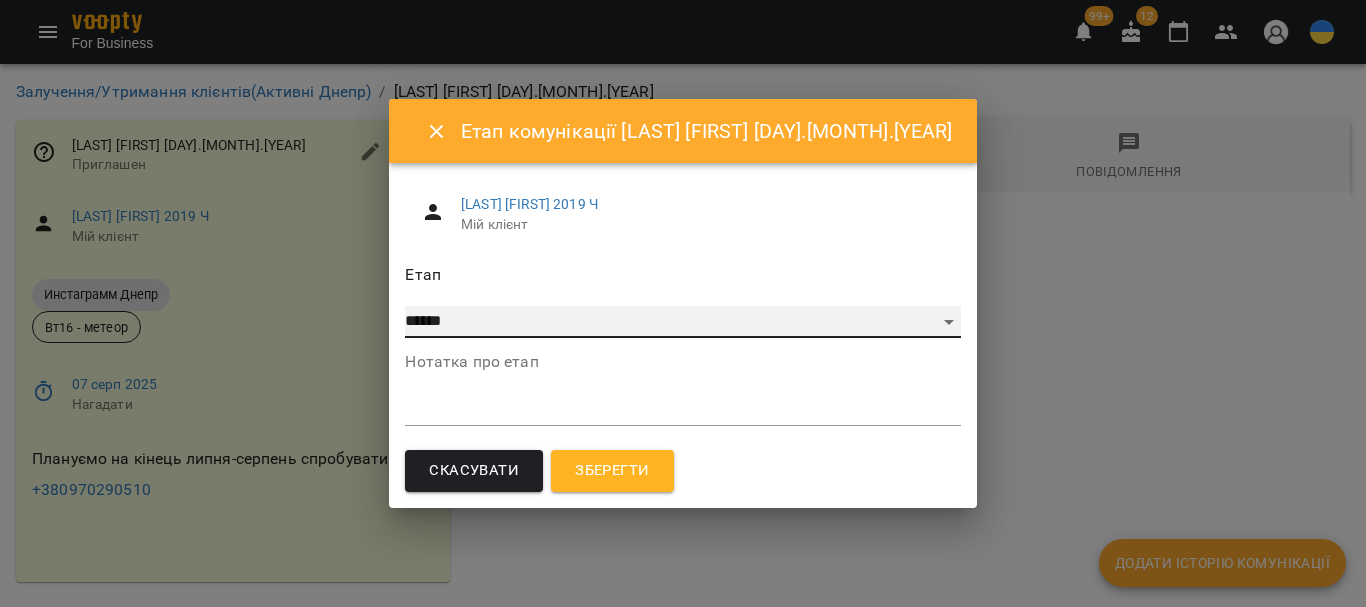 select on "*" 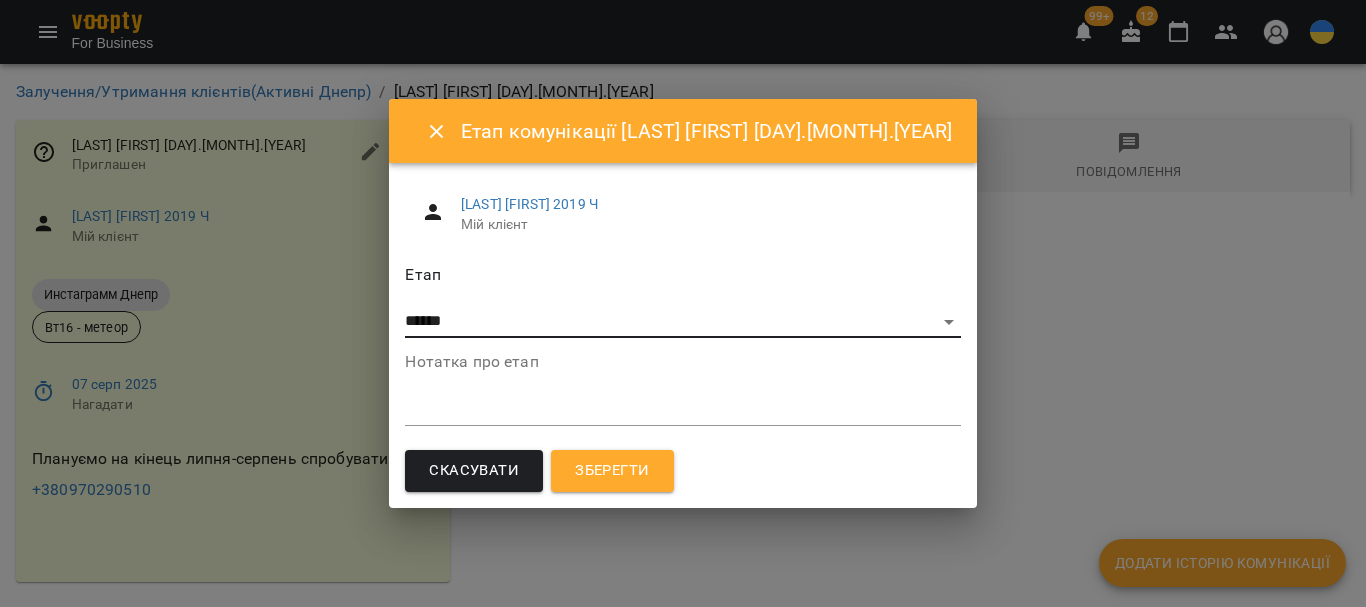 click on "Зберегти" at bounding box center [612, 471] 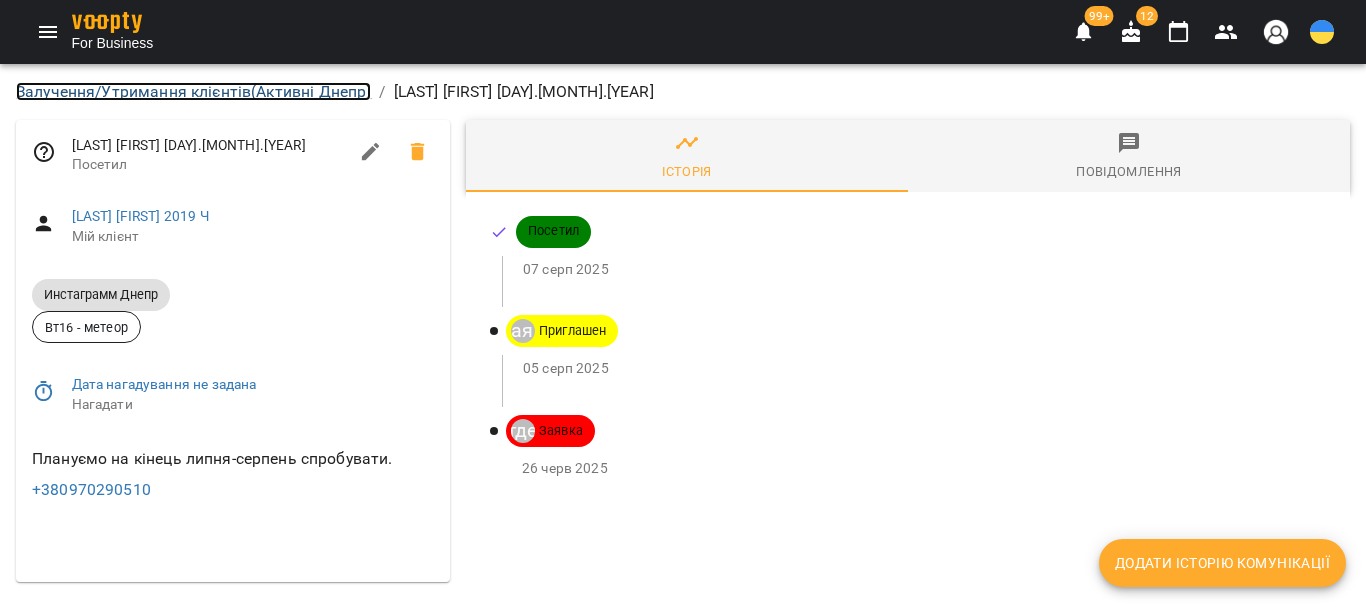 click on "Залучення/Утримання клієнтів ( Активні   Днепр )" at bounding box center (193, 91) 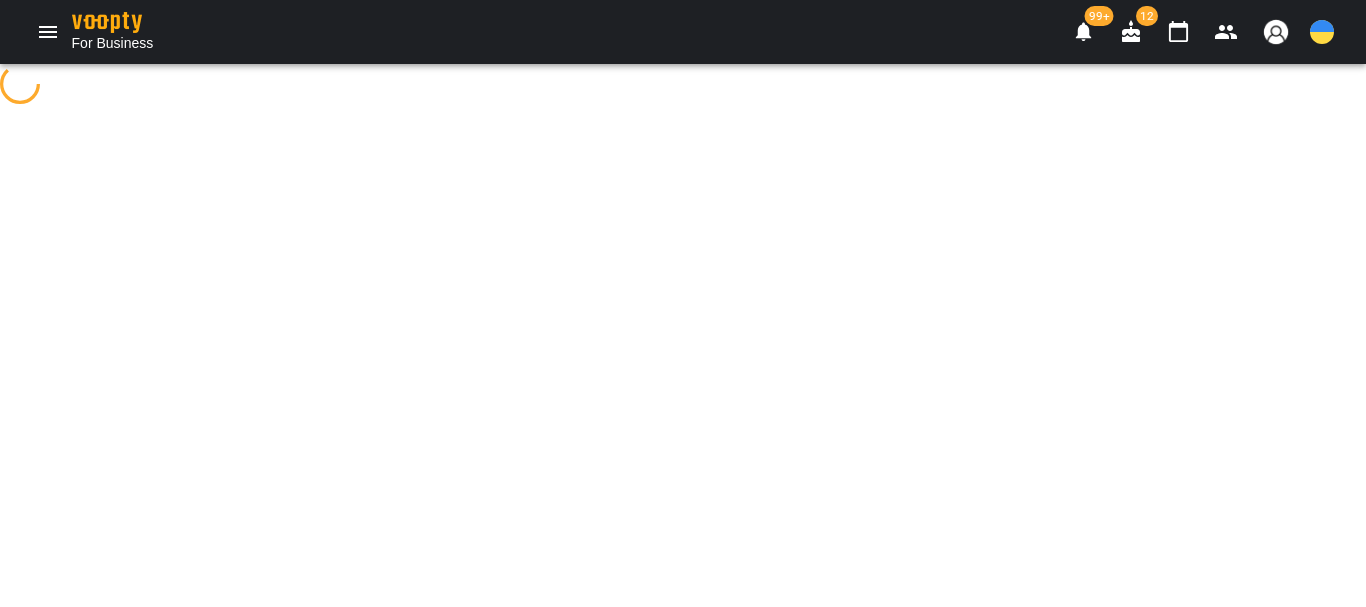 select on "**********" 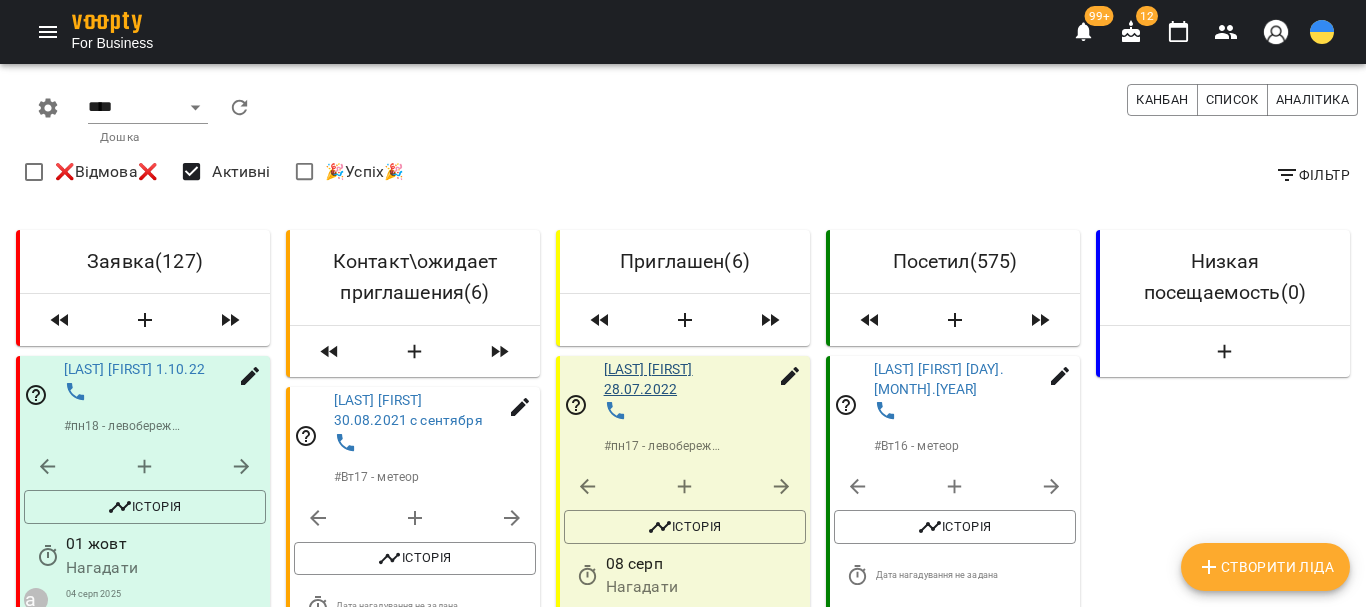 scroll, scrollTop: 500, scrollLeft: 0, axis: vertical 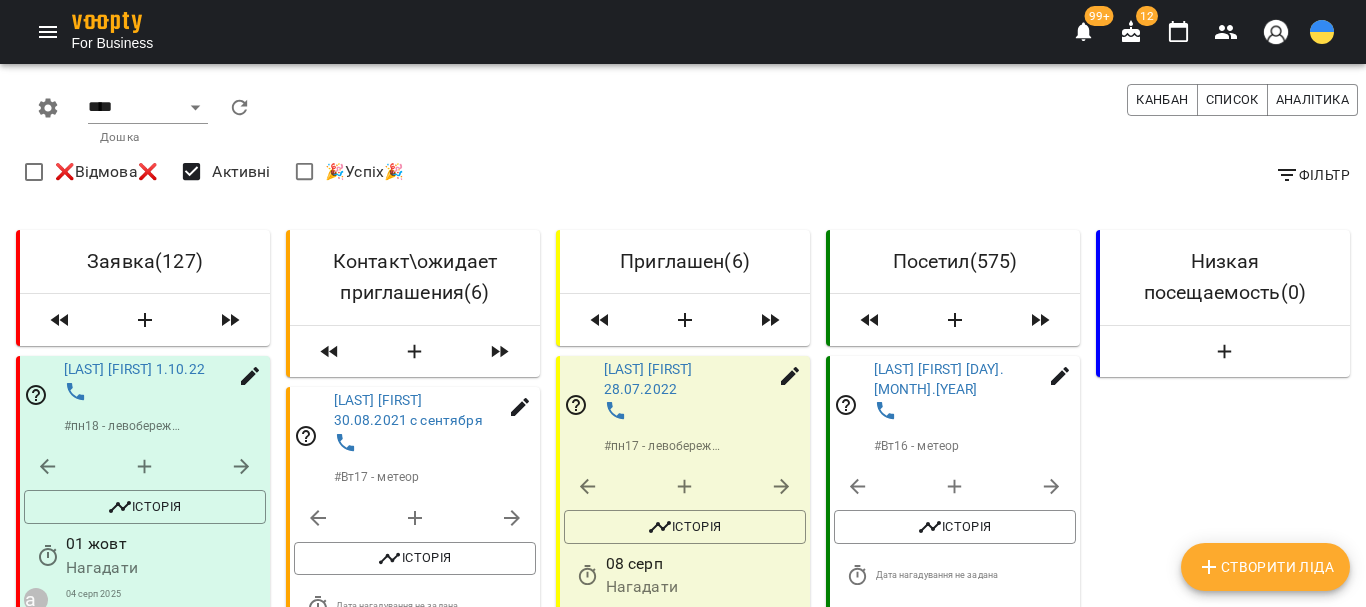 click on "Назаренко Аліса
31.10.2021" at bounding box center (648, 676) 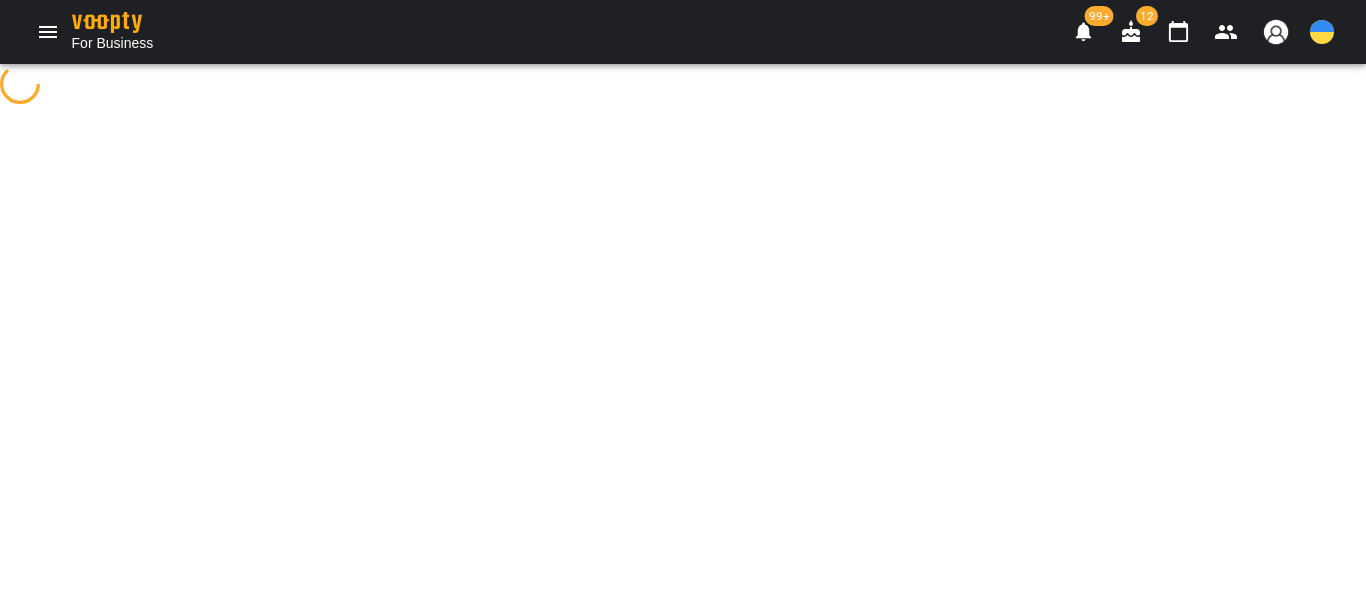 scroll, scrollTop: 0, scrollLeft: 0, axis: both 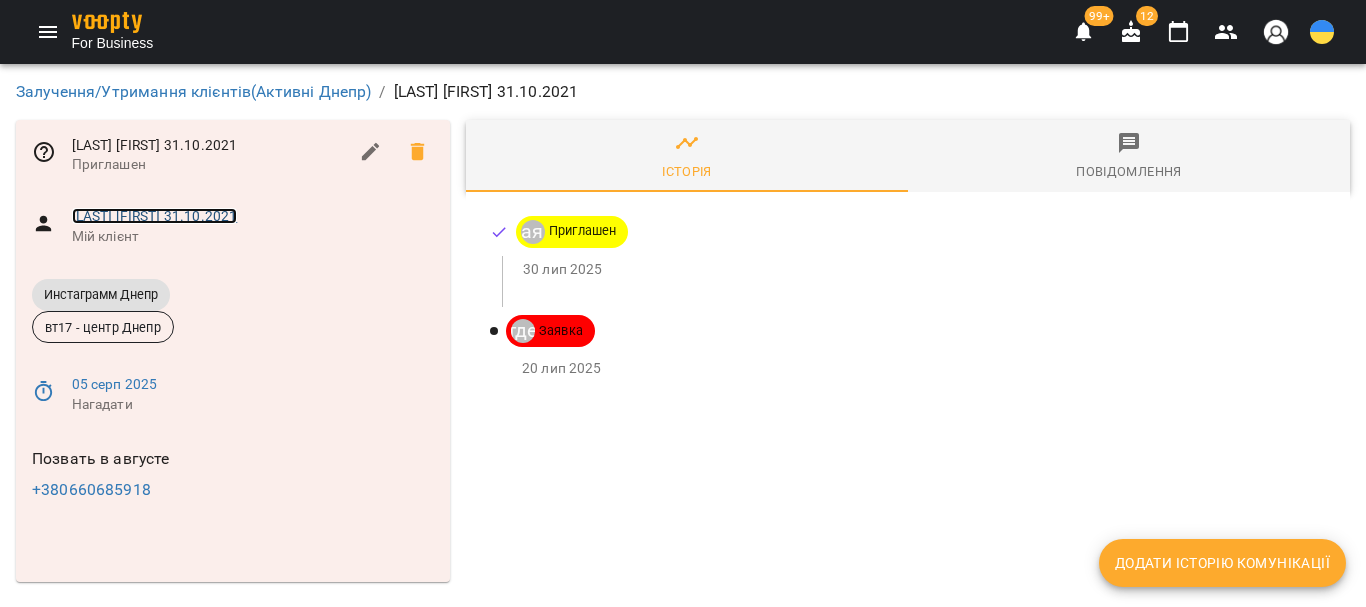click on "Назаренко Аліса
31.10.2021" at bounding box center (155, 216) 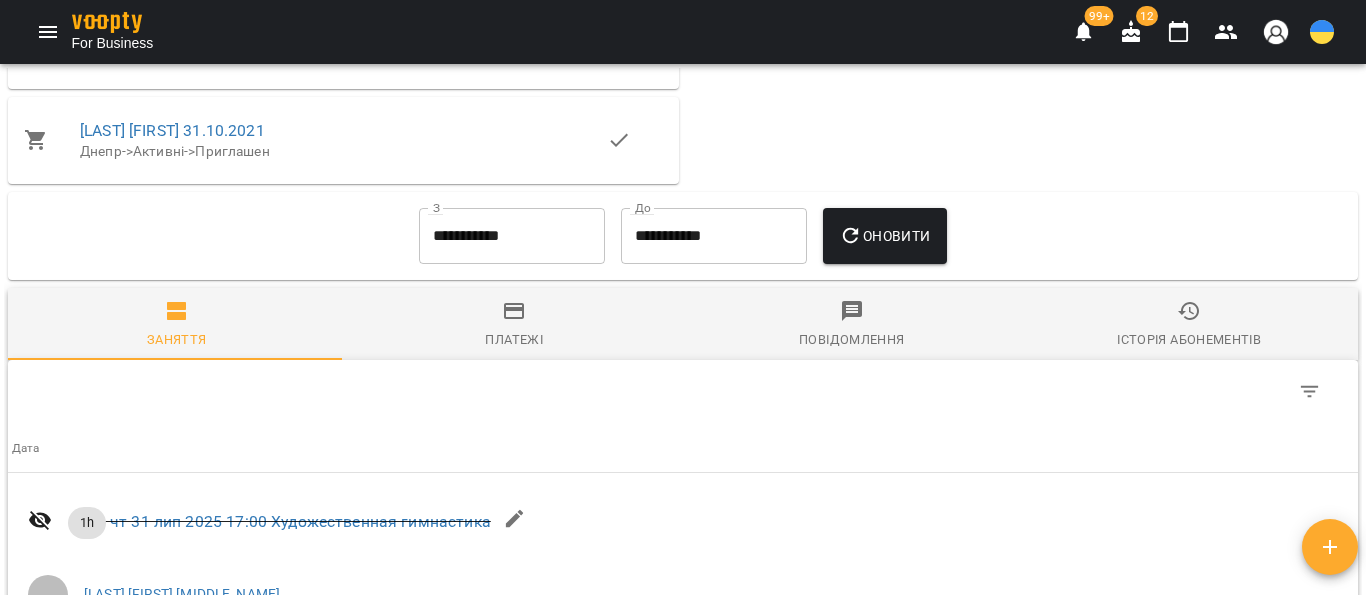 scroll, scrollTop: 2000, scrollLeft: 0, axis: vertical 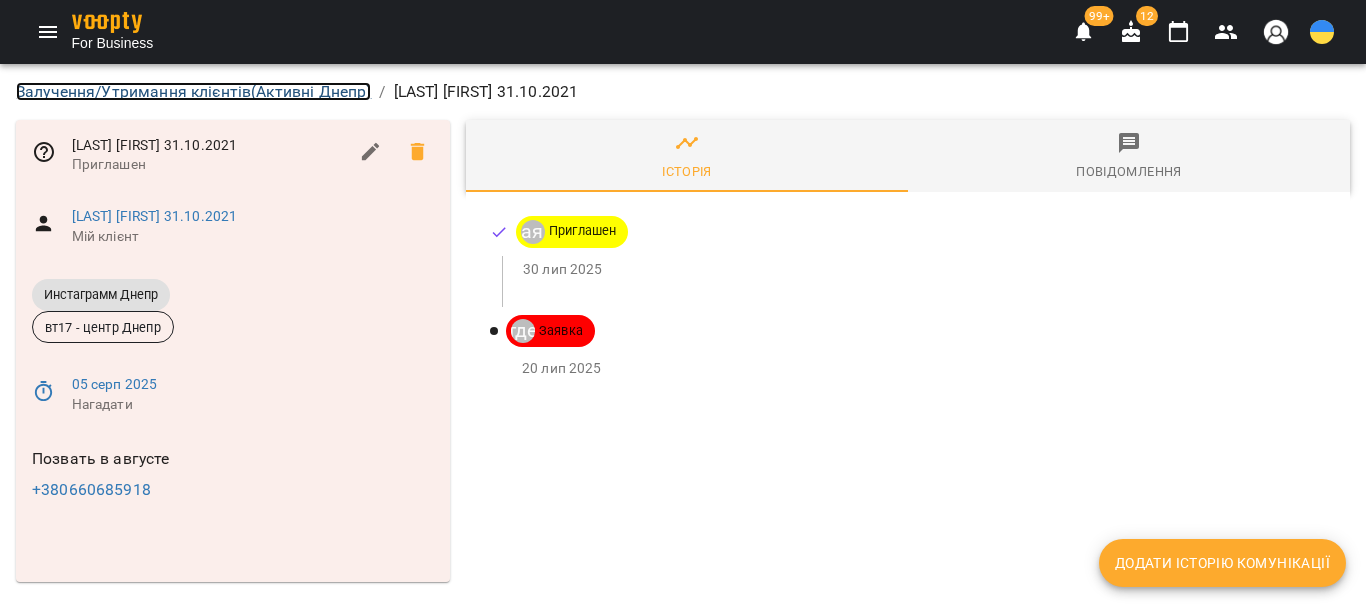 click on "Залучення/Утримання клієнтів ( Активні   Днепр )" at bounding box center (193, 91) 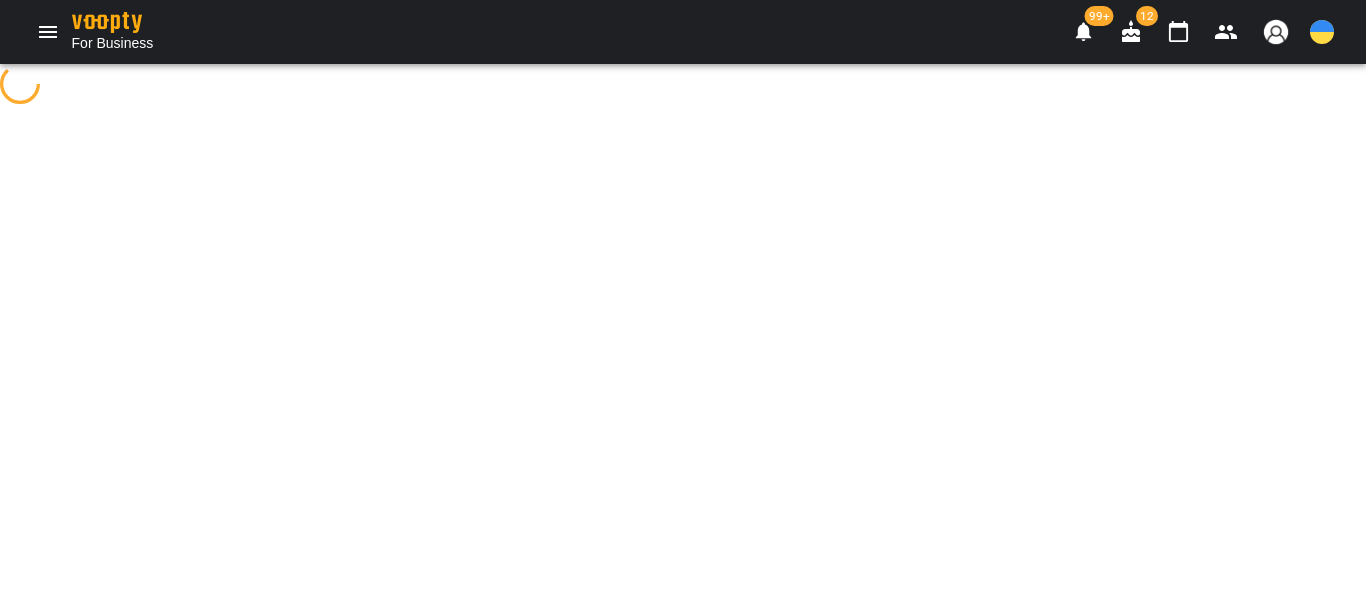 select on "**********" 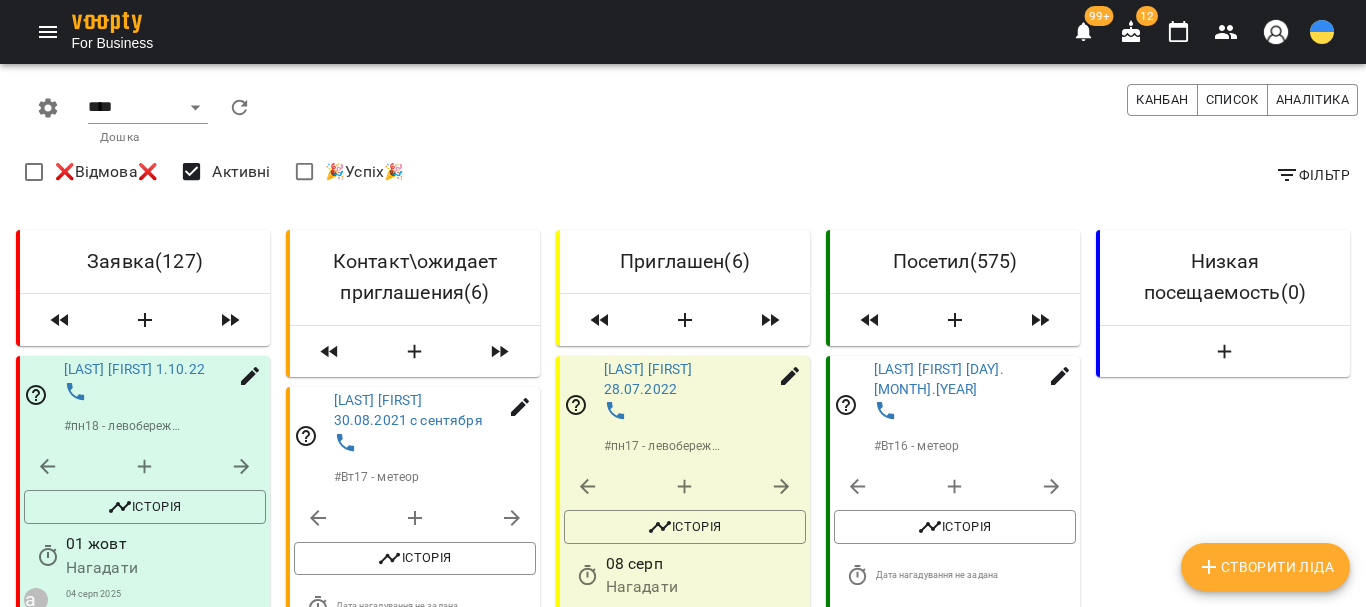 scroll, scrollTop: 1300, scrollLeft: 0, axis: vertical 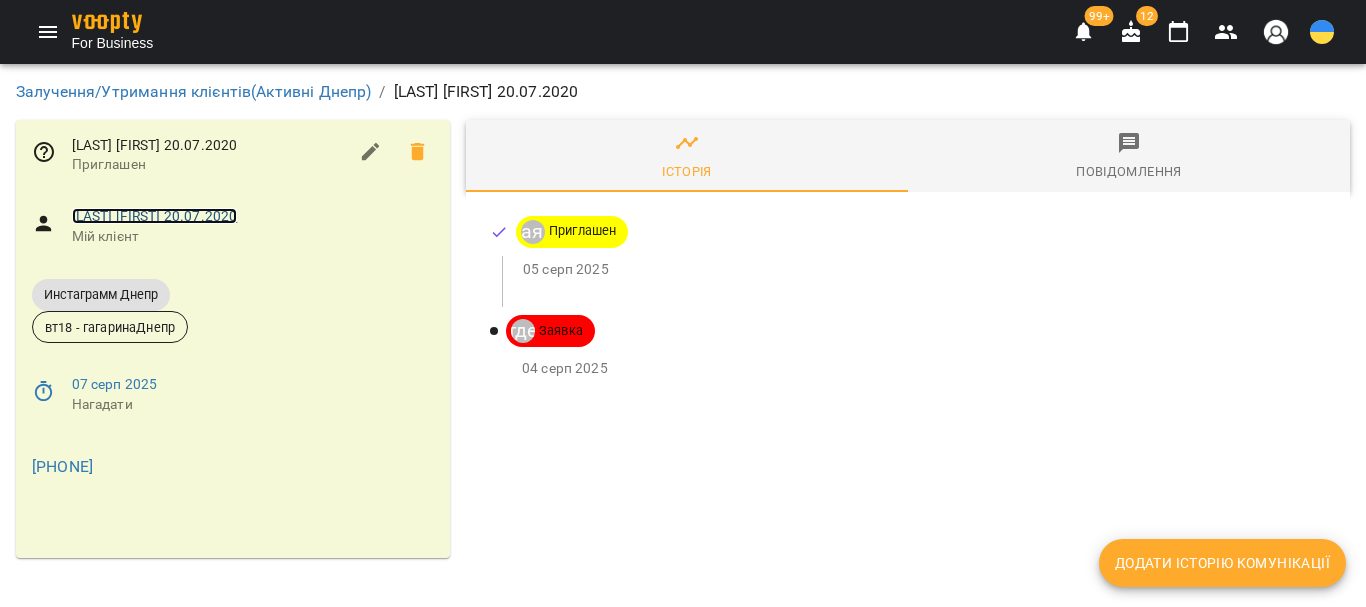 click on "Лінник Валерія
20.07.2020" at bounding box center (155, 216) 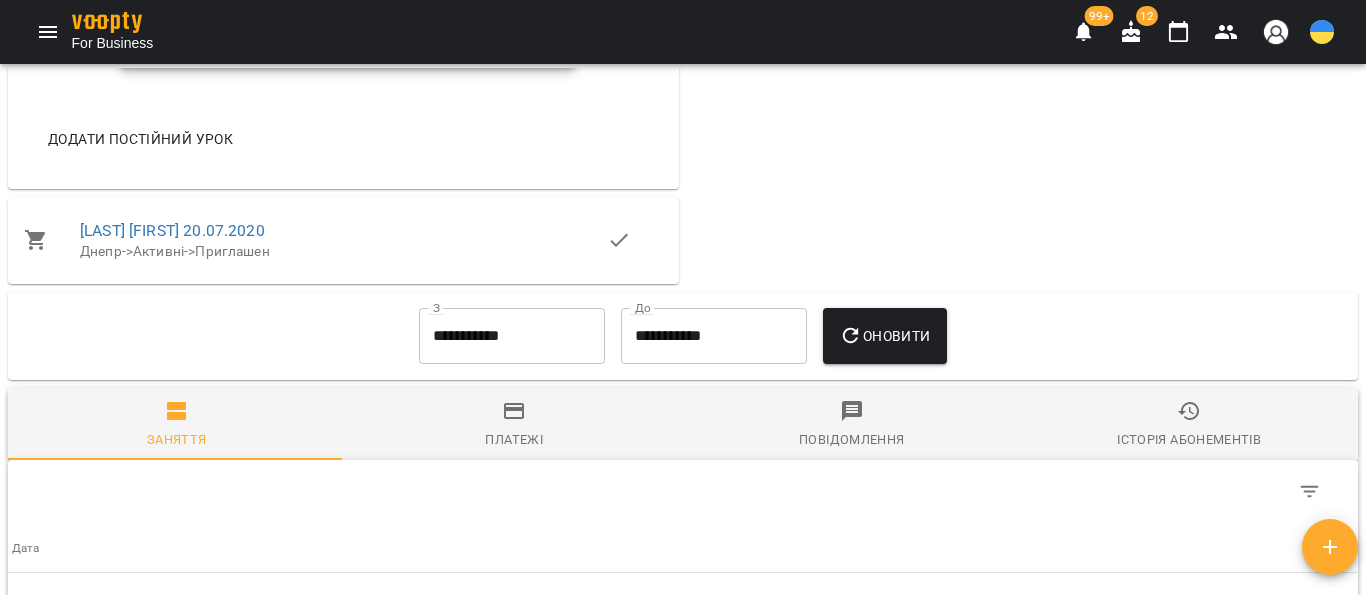 scroll, scrollTop: 1971, scrollLeft: 0, axis: vertical 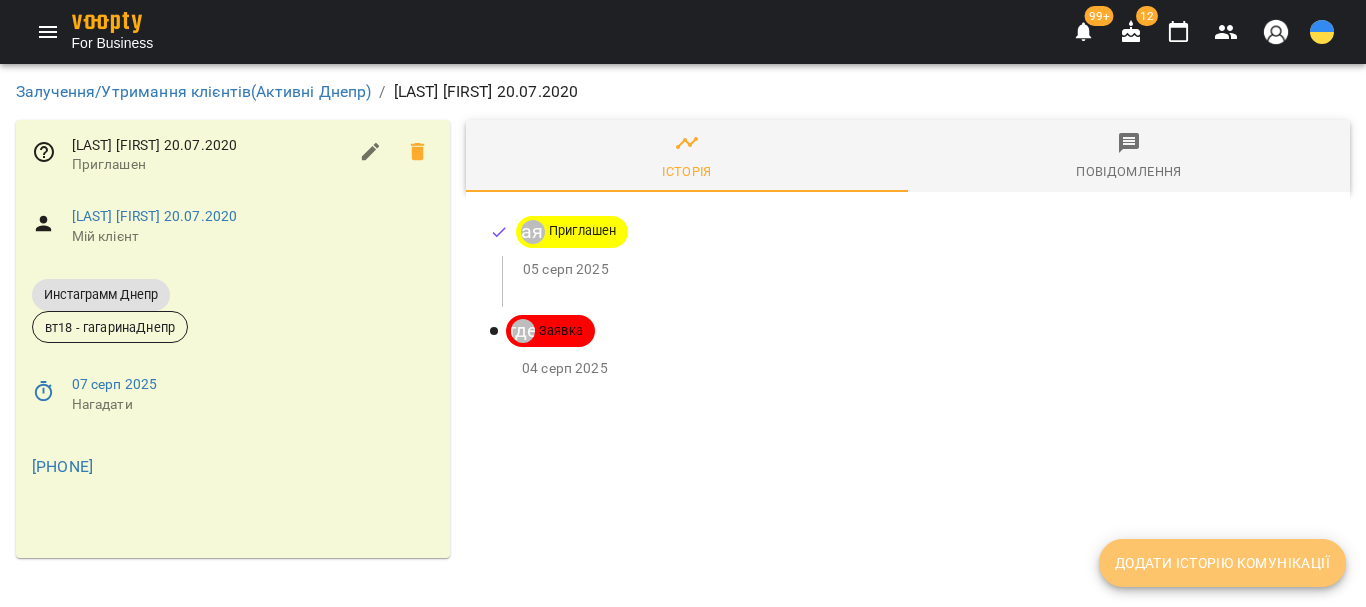 click on "Додати історію комунікації" at bounding box center [1222, 563] 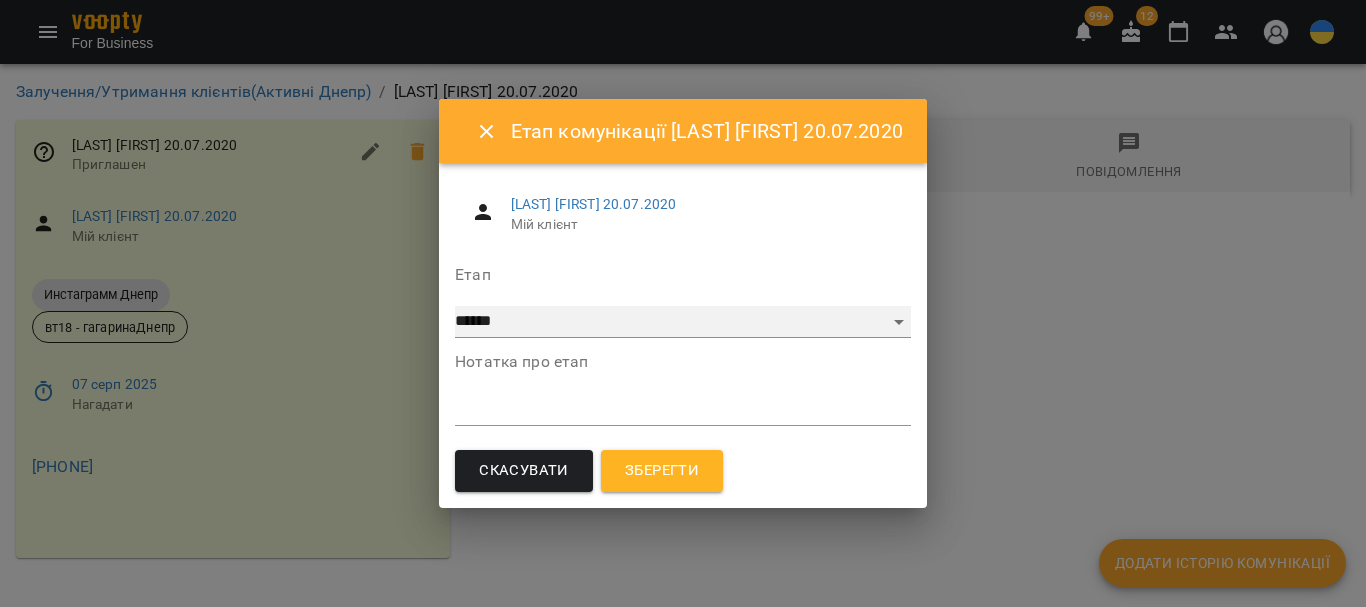 drag, startPoint x: 514, startPoint y: 314, endPoint x: 545, endPoint y: 314, distance: 31 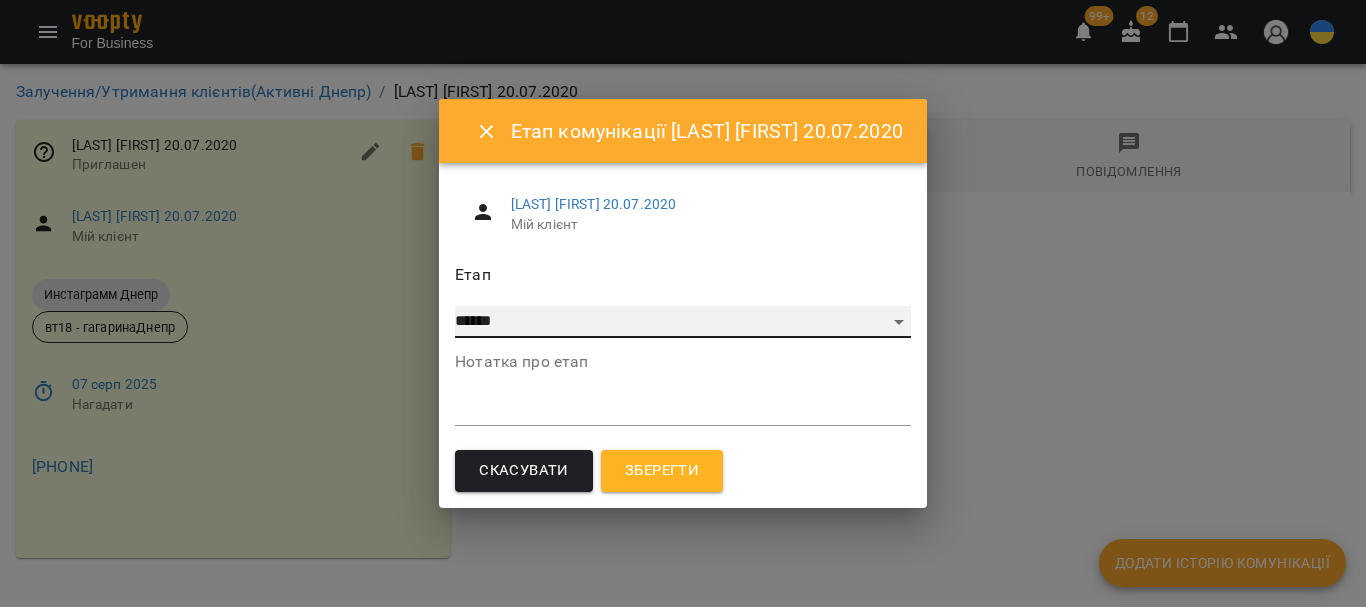 select on "*" 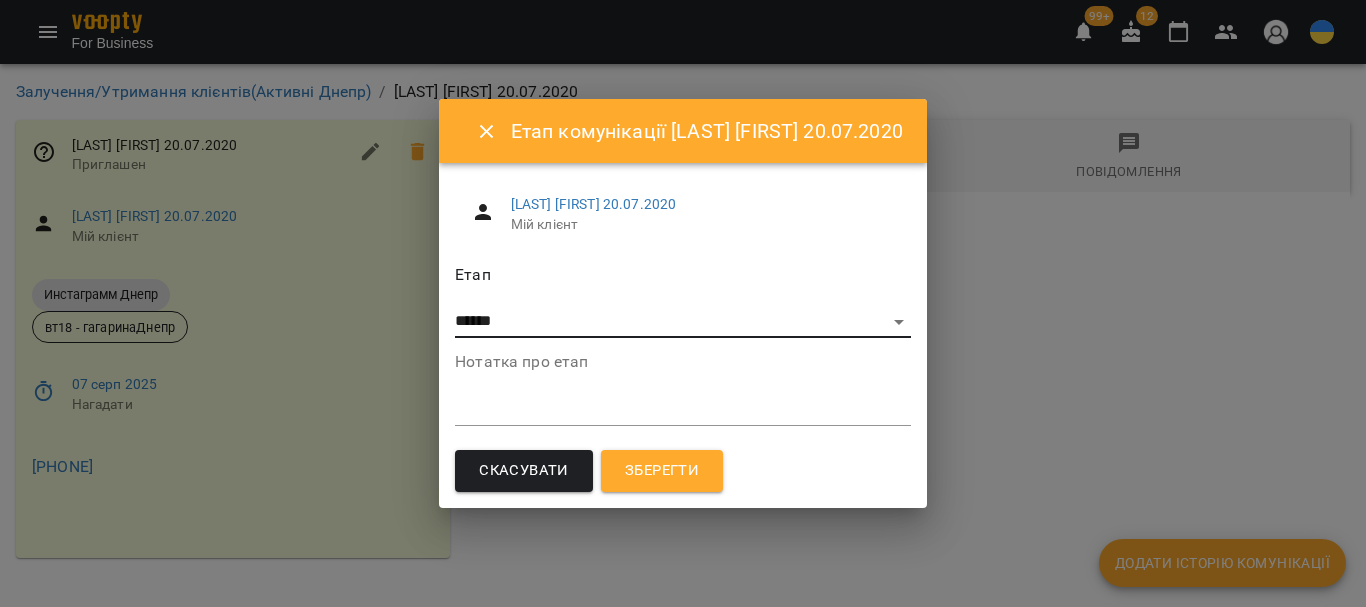 click on "Зберегти" at bounding box center [662, 471] 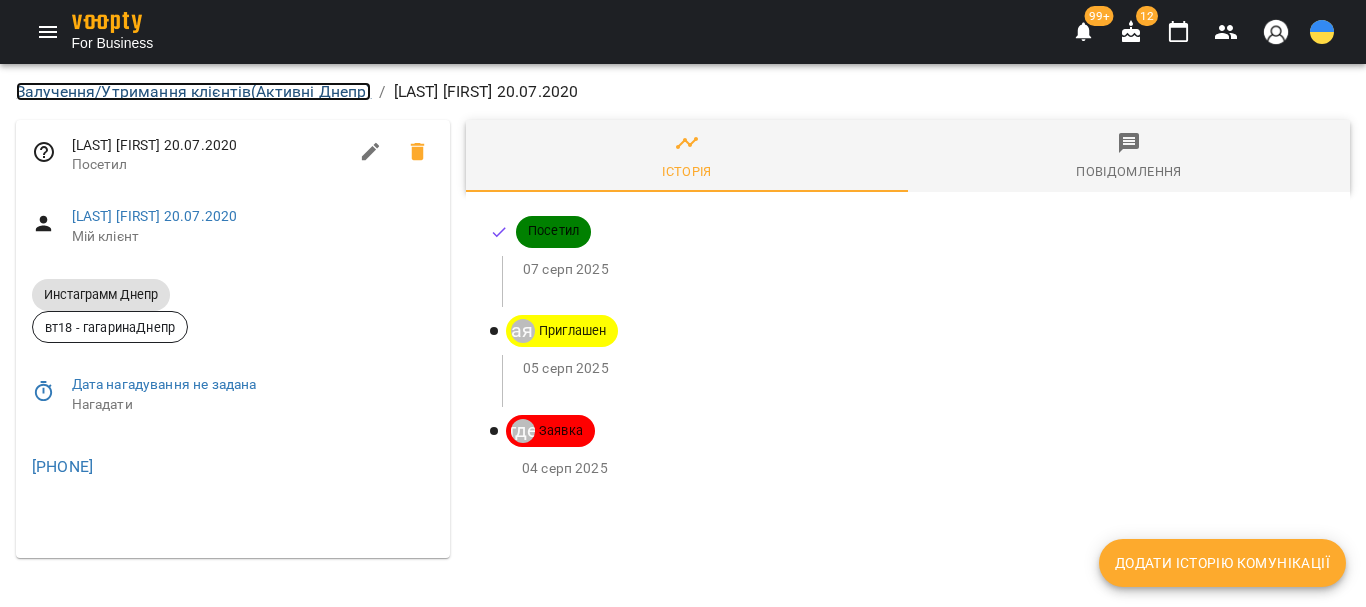 click on "Залучення/Утримання клієнтів ( Активні   Днепр )" at bounding box center (193, 91) 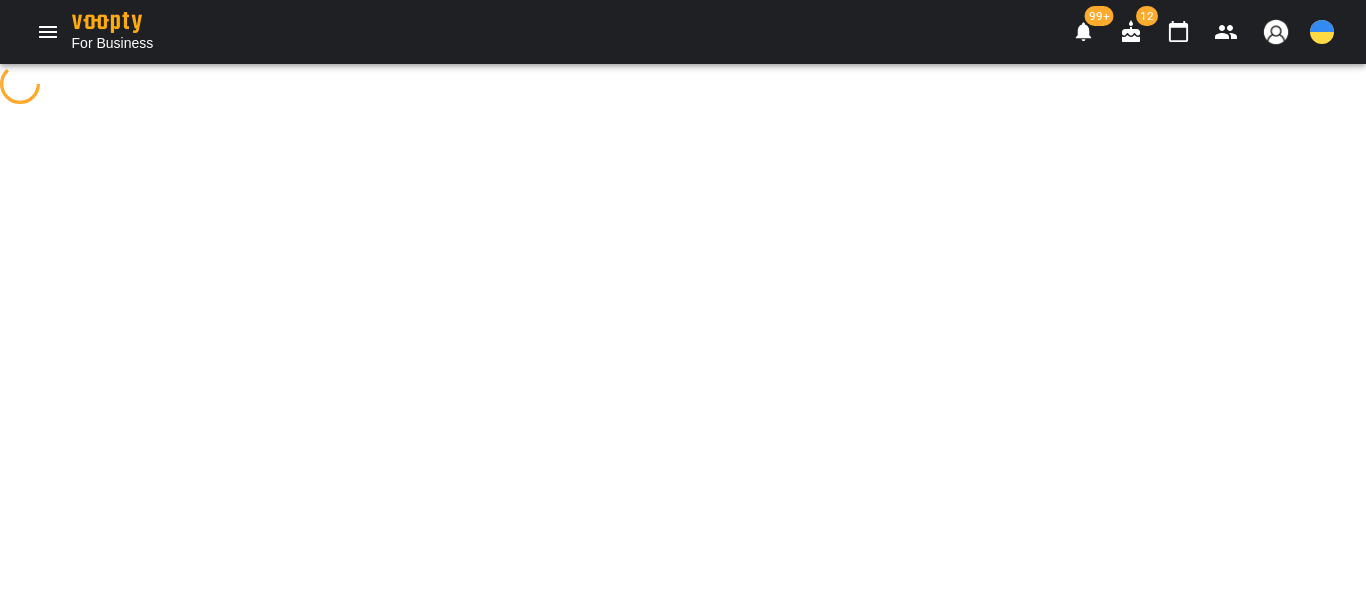 select on "**********" 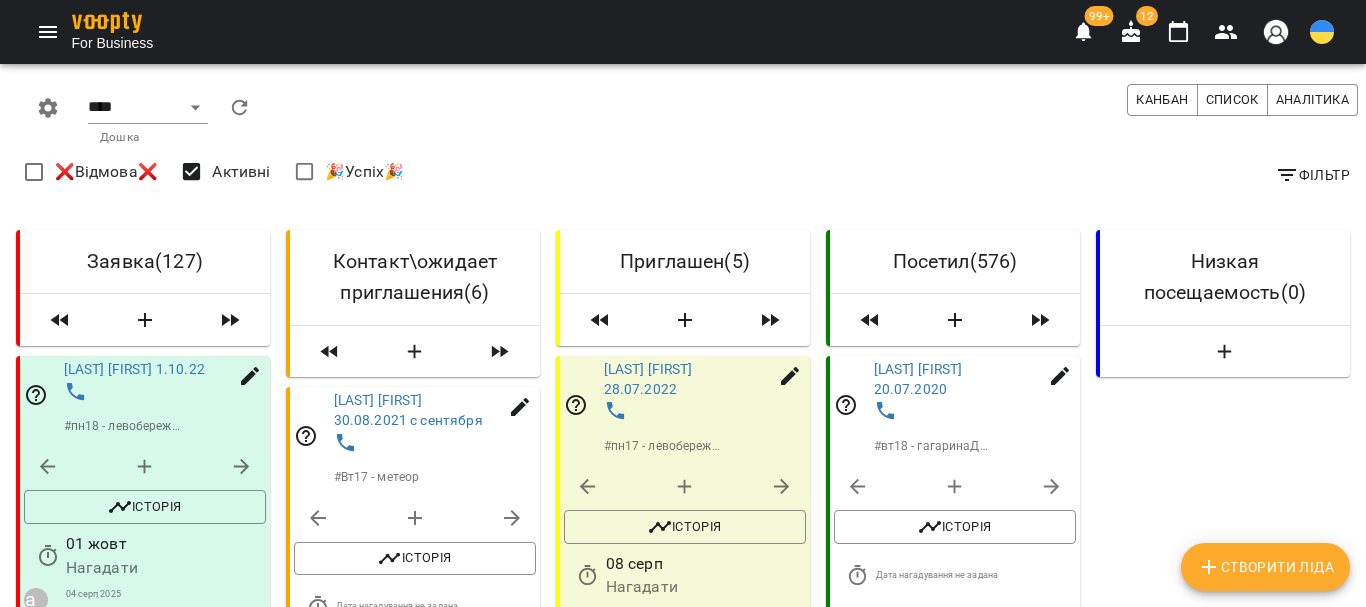 scroll, scrollTop: 1100, scrollLeft: 0, axis: vertical 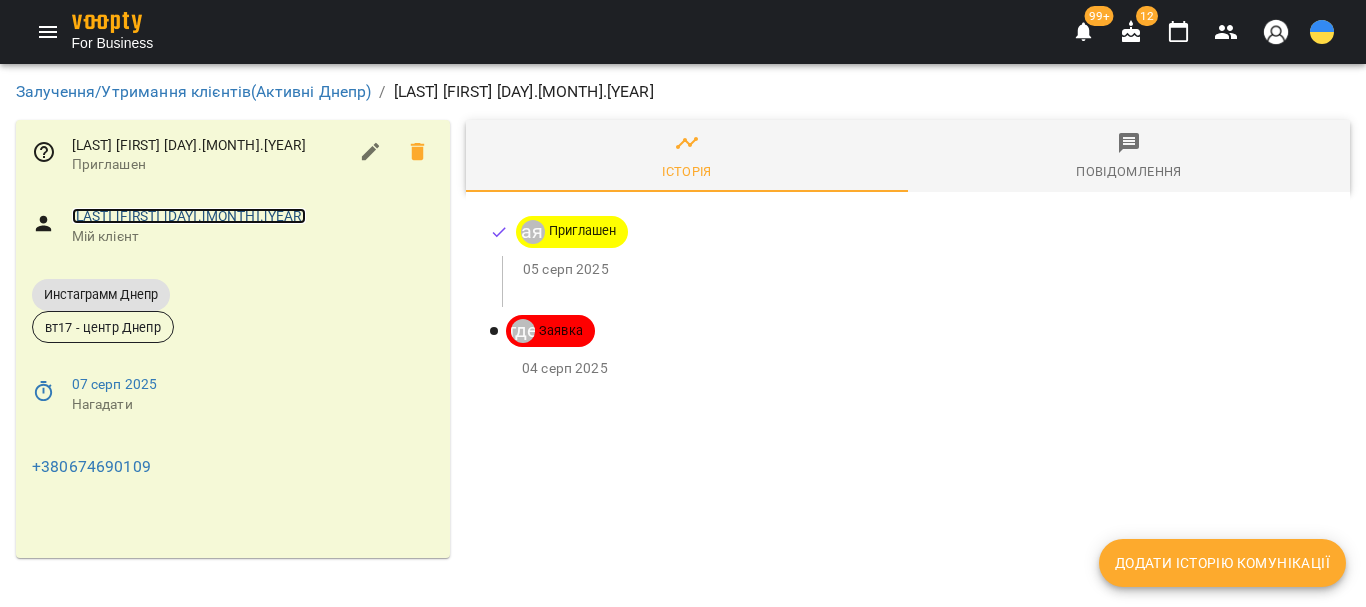 click on "[LAST] [FIRST]
[DATE]" at bounding box center [189, 216] 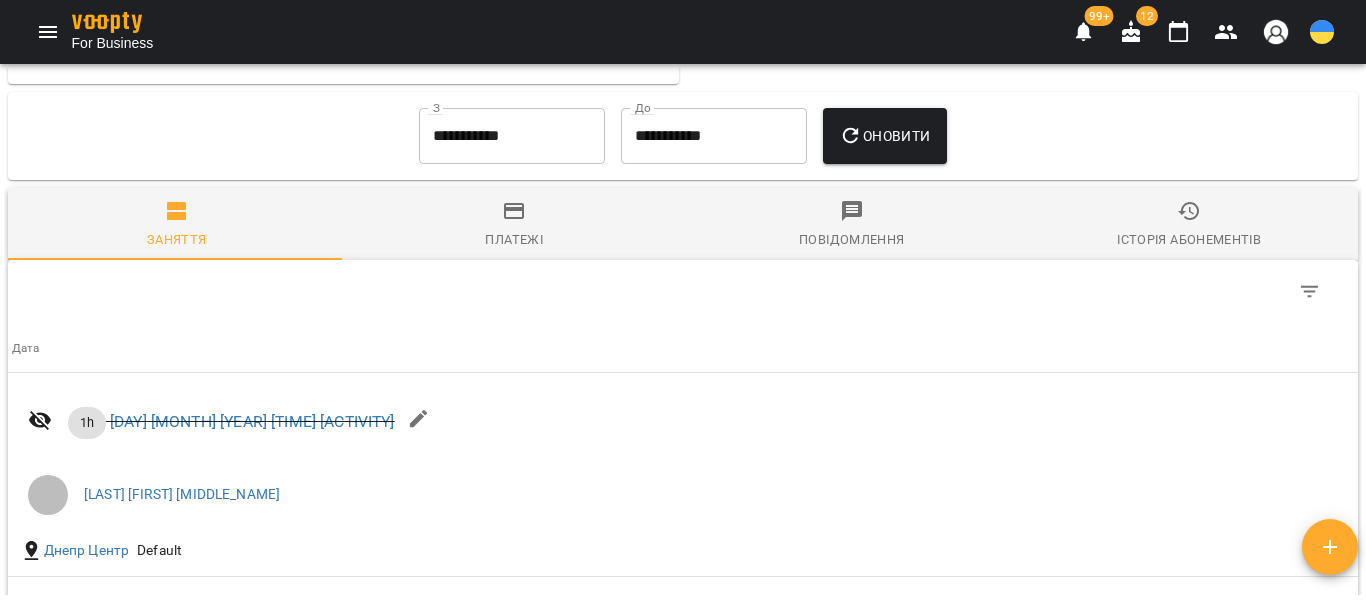 scroll, scrollTop: 1863, scrollLeft: 0, axis: vertical 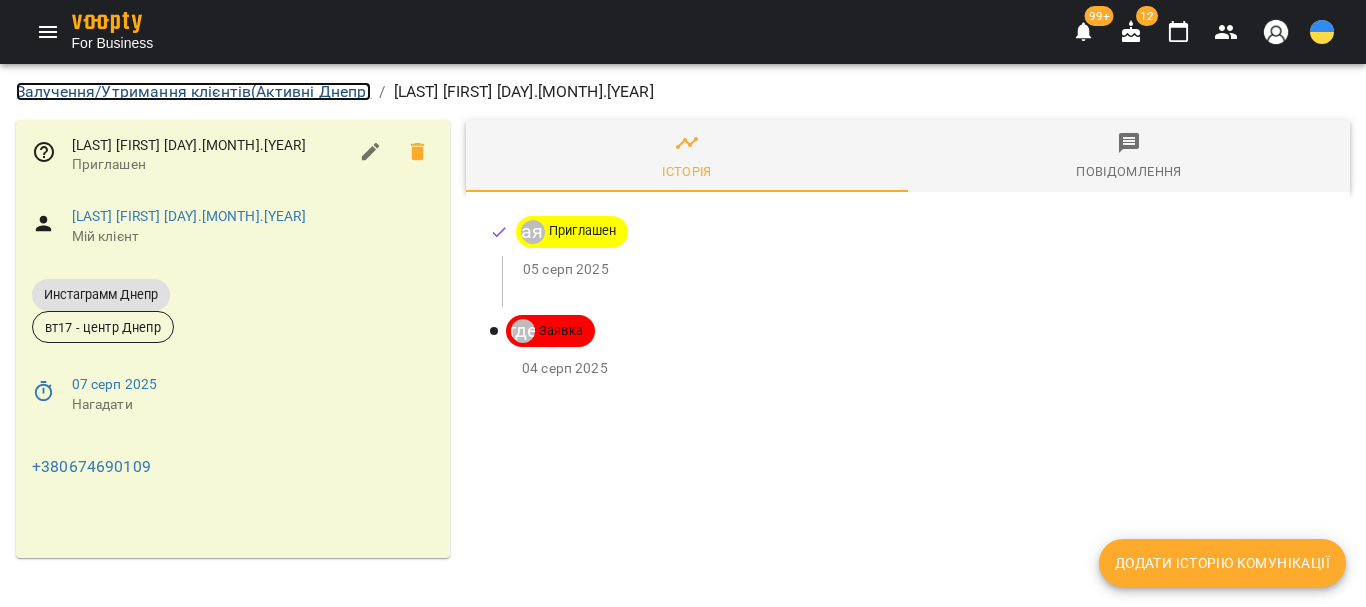 click on "Залучення/Утримання клієнтів ( Активні   Днепр )" at bounding box center (193, 91) 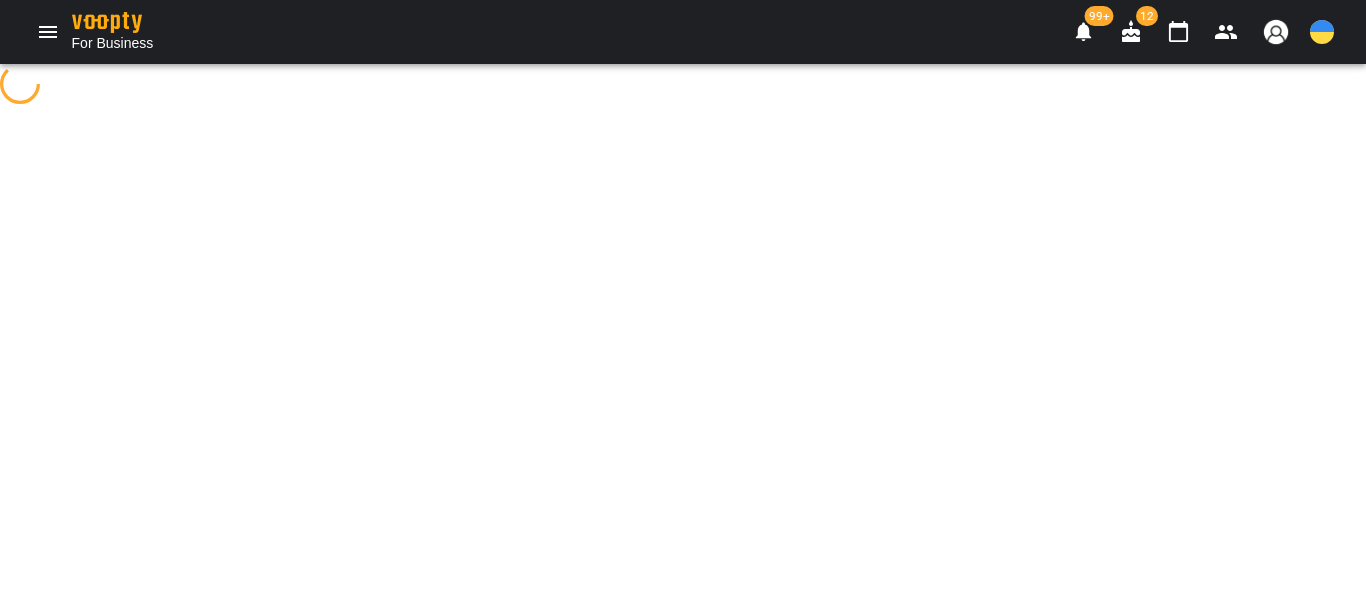 select on "**********" 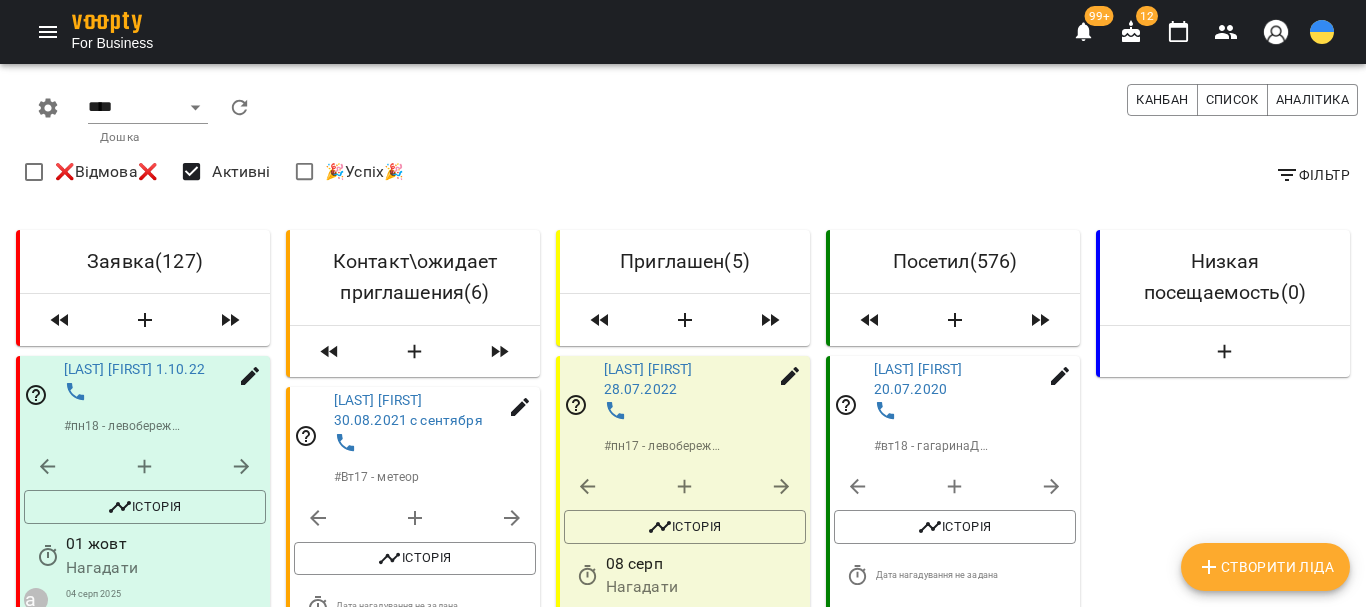 scroll, scrollTop: 1300, scrollLeft: 0, axis: vertical 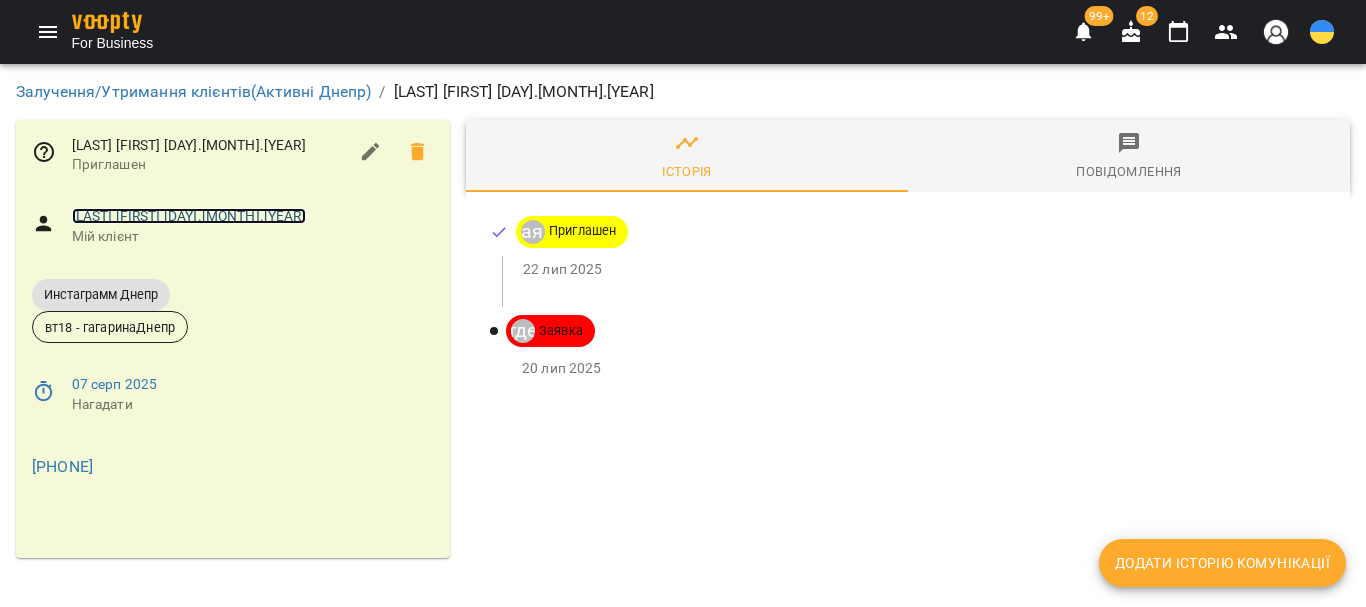 click on "Тишина Дарина
01.08.2019" at bounding box center [189, 216] 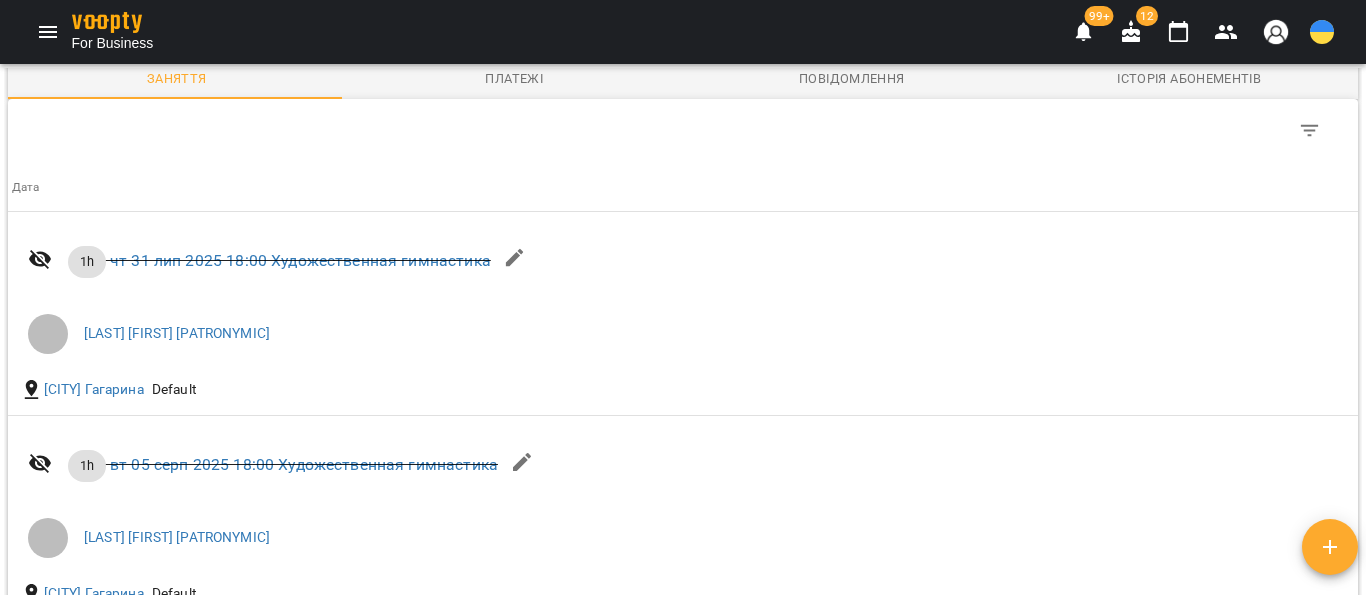 scroll, scrollTop: 1900, scrollLeft: 0, axis: vertical 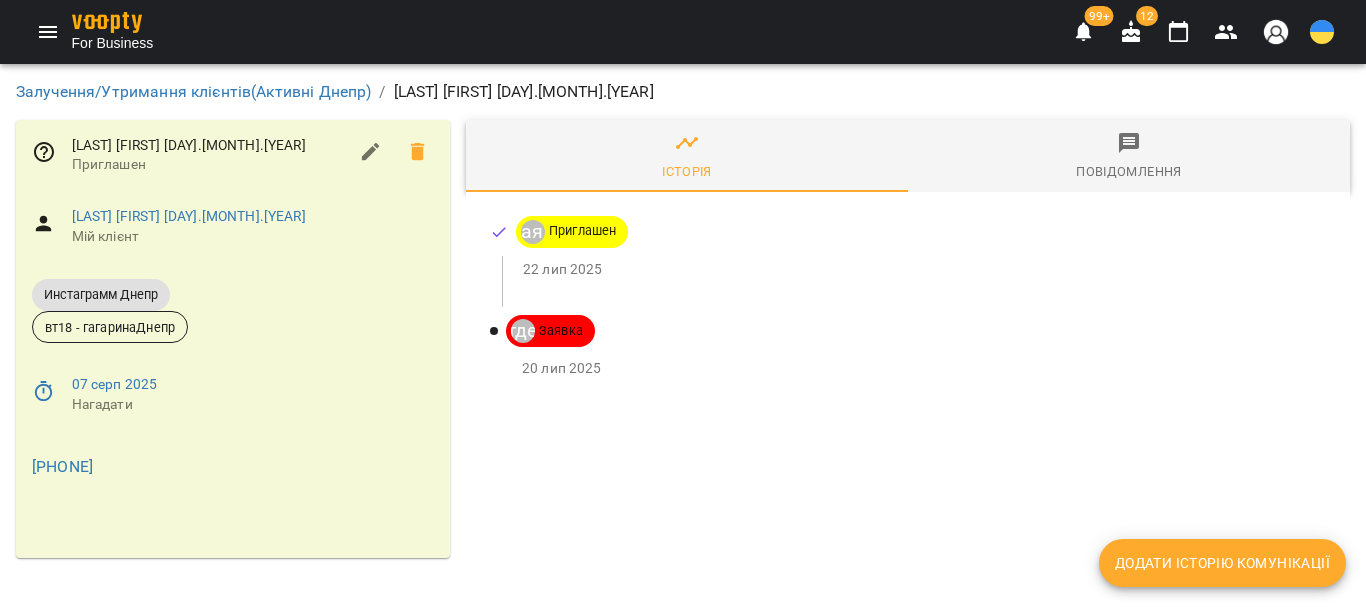 click on "Додати історію комунікації" at bounding box center [1222, 563] 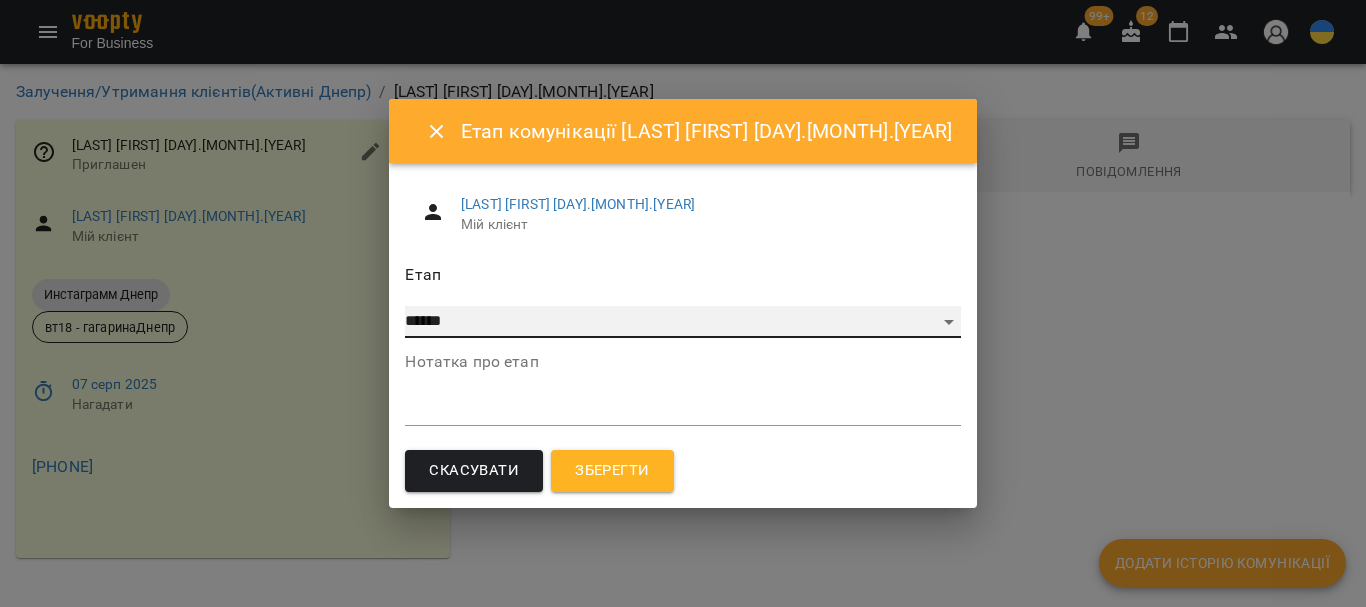 click on "**********" at bounding box center [682, 322] 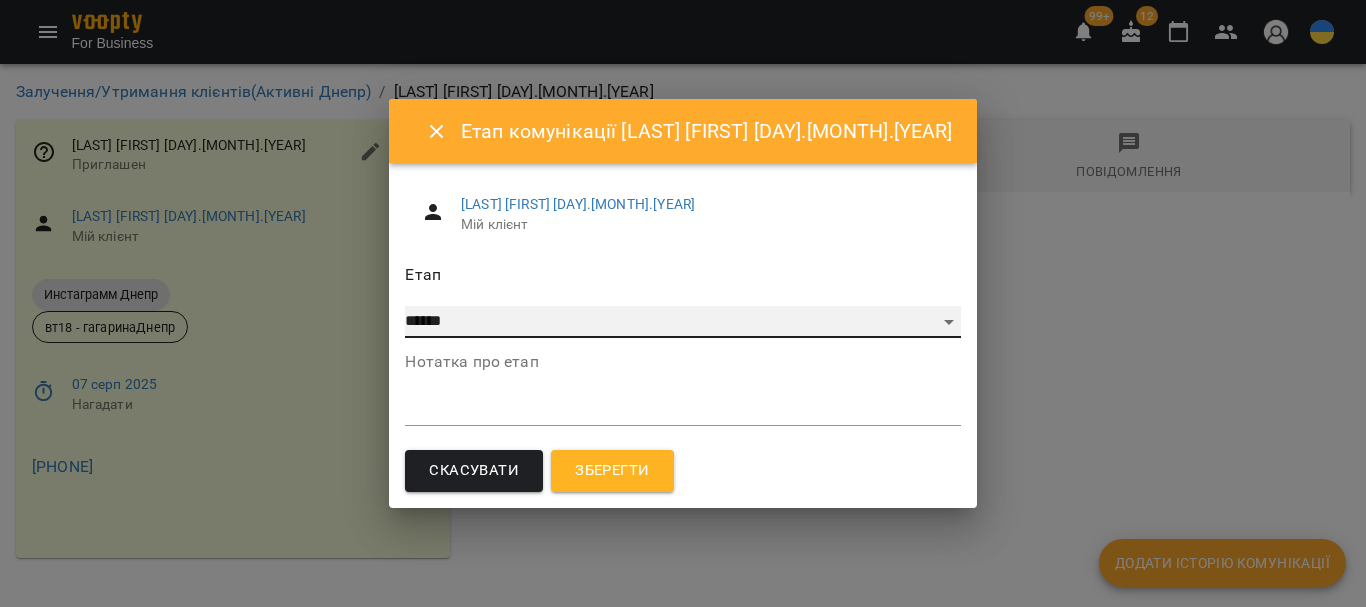 select on "*" 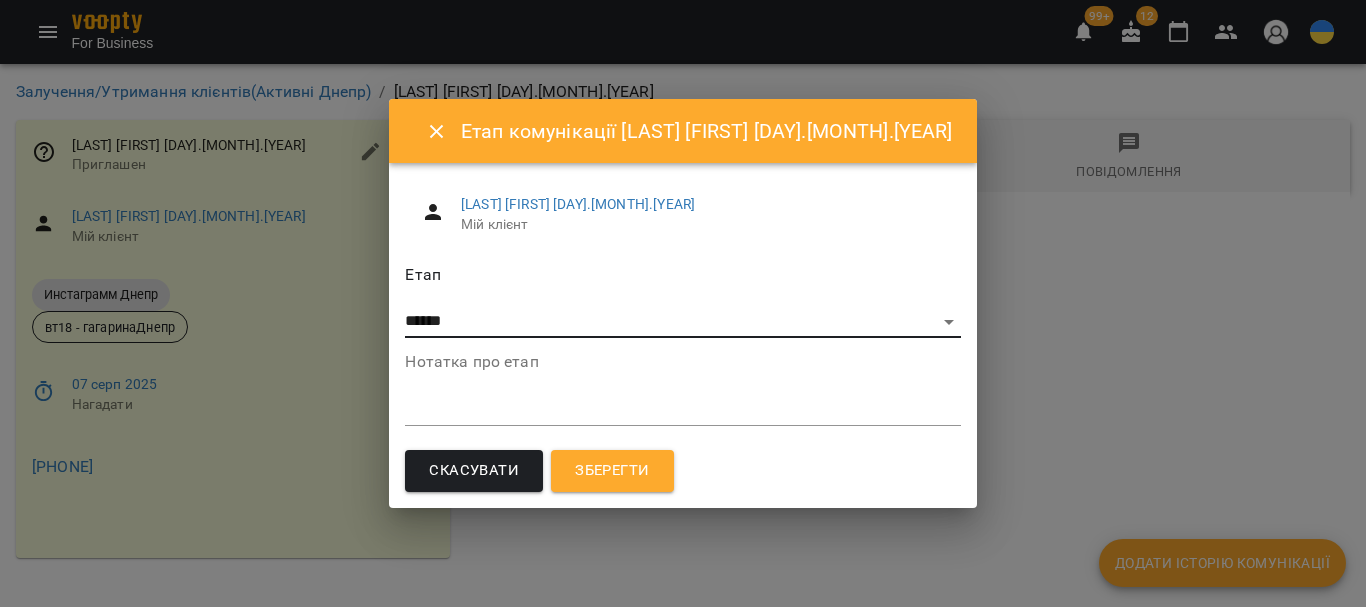 click on "Зберегти" at bounding box center (612, 471) 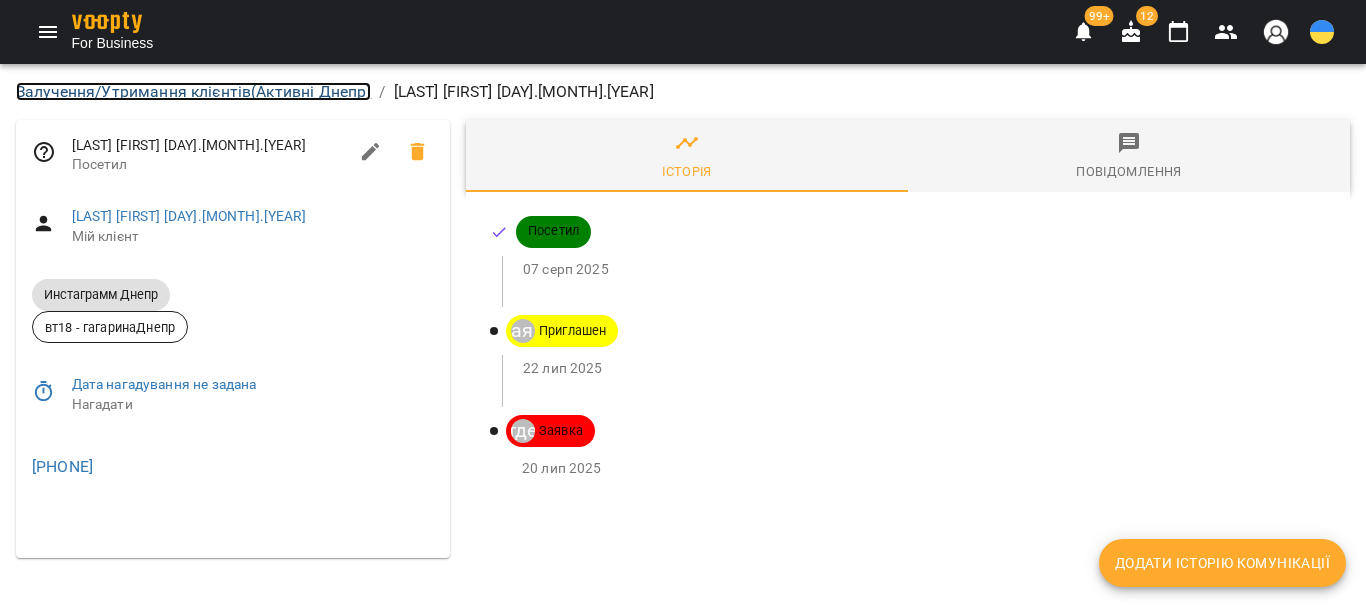 click on "Залучення/Утримання клієнтів ( Активні   Днепр )" at bounding box center (193, 91) 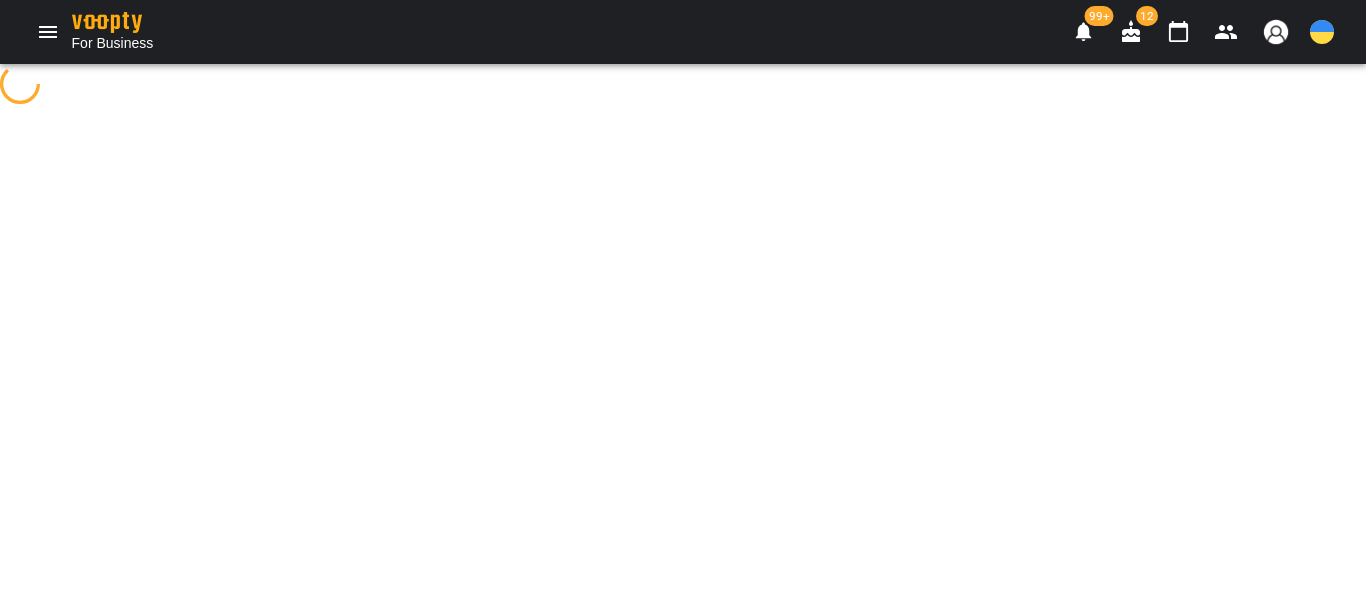 select on "**********" 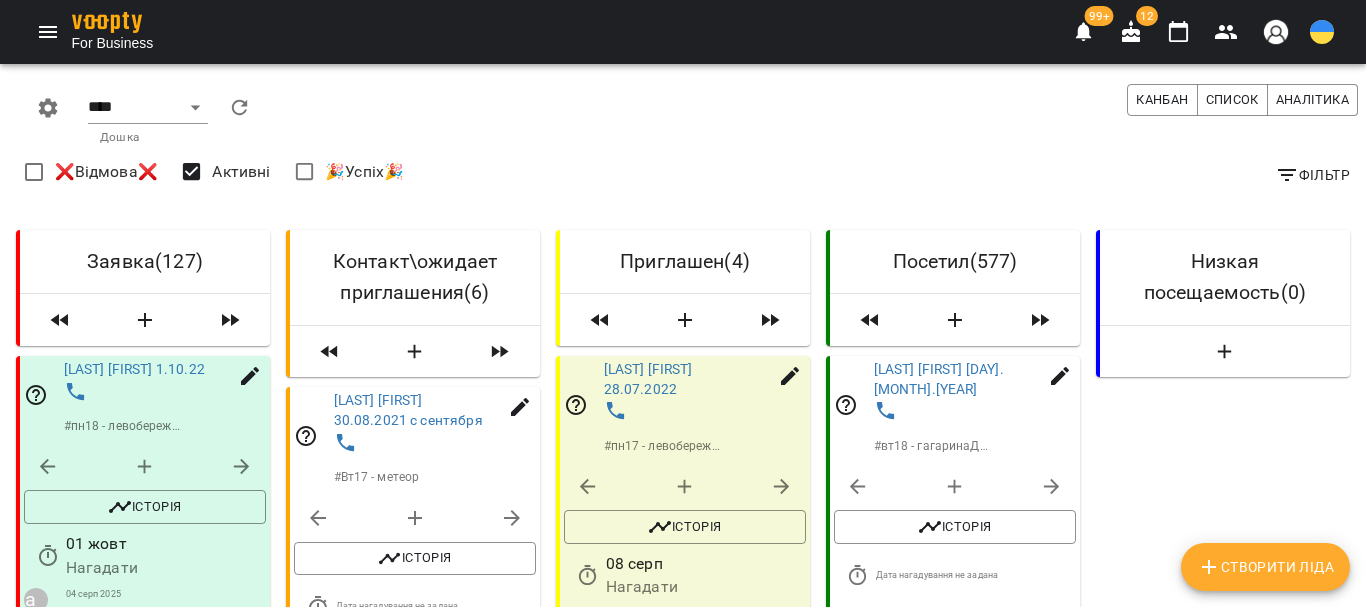 scroll, scrollTop: 1200, scrollLeft: 0, axis: vertical 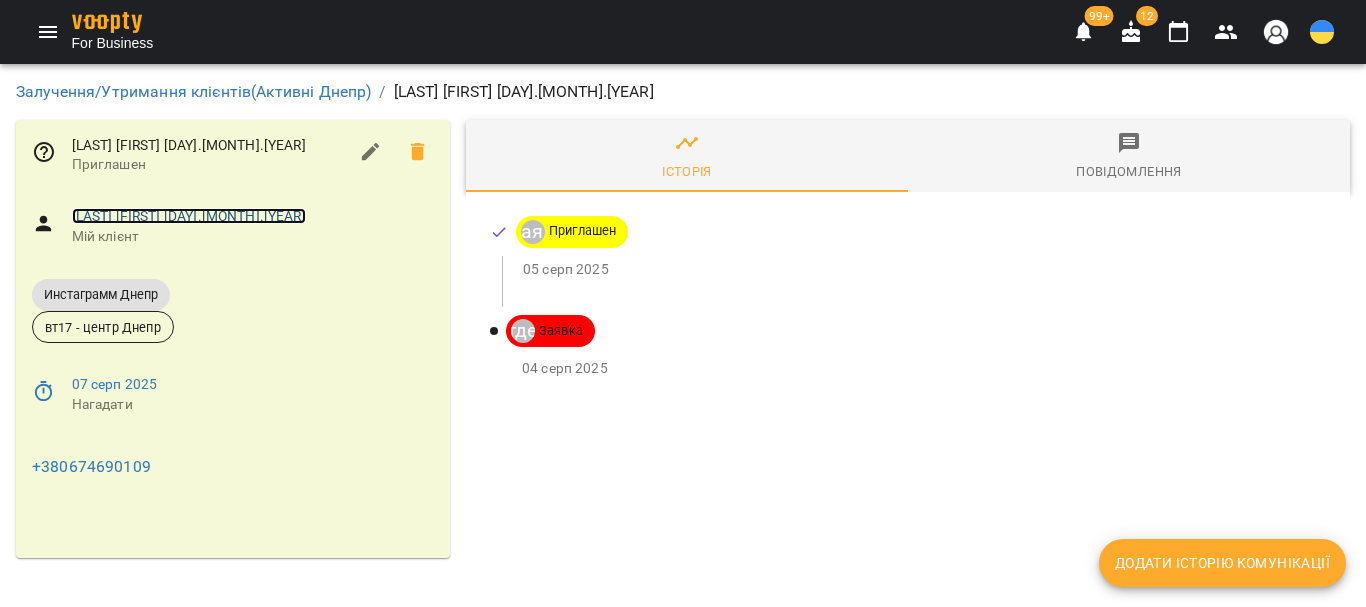click on "[LAST] [FIRST]
[DATE]" at bounding box center (189, 216) 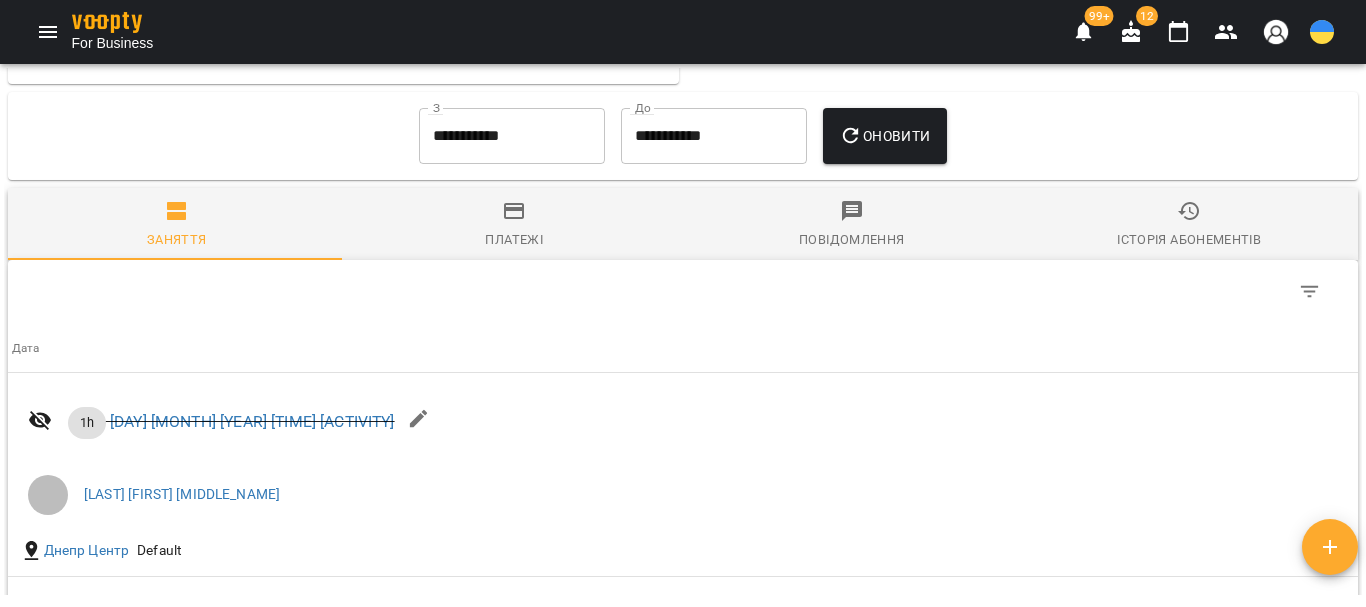 scroll, scrollTop: 1863, scrollLeft: 0, axis: vertical 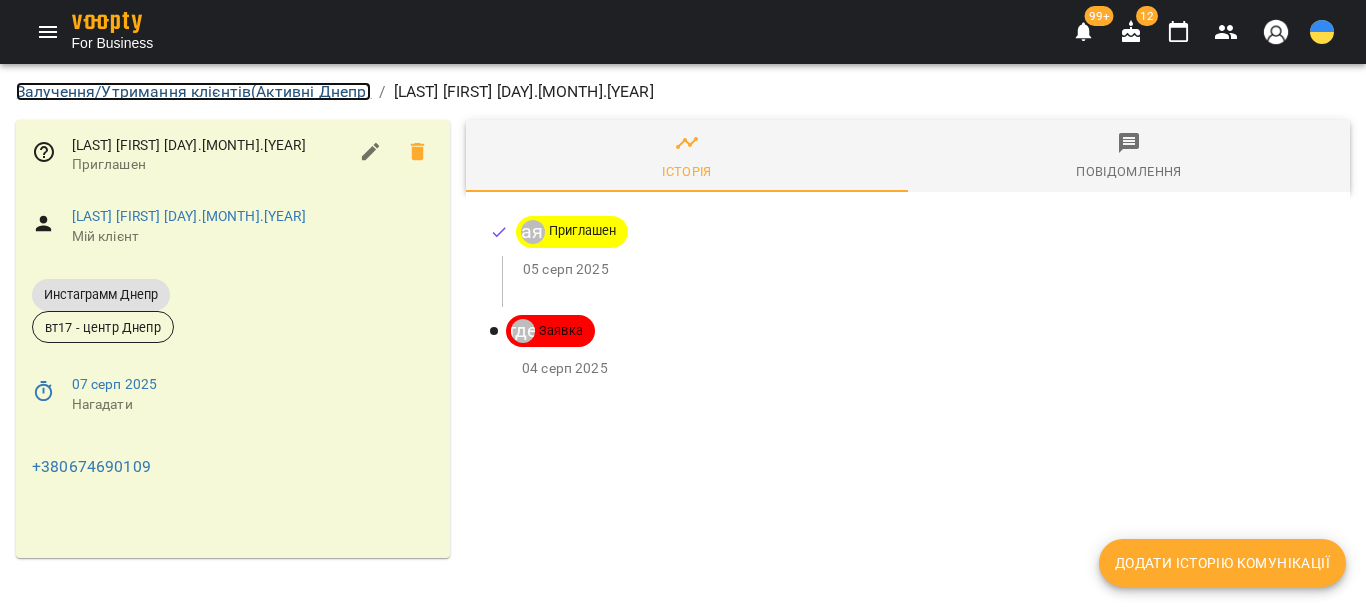 click on "Залучення/Утримання клієнтів ( Активні   Днепр )" at bounding box center [193, 91] 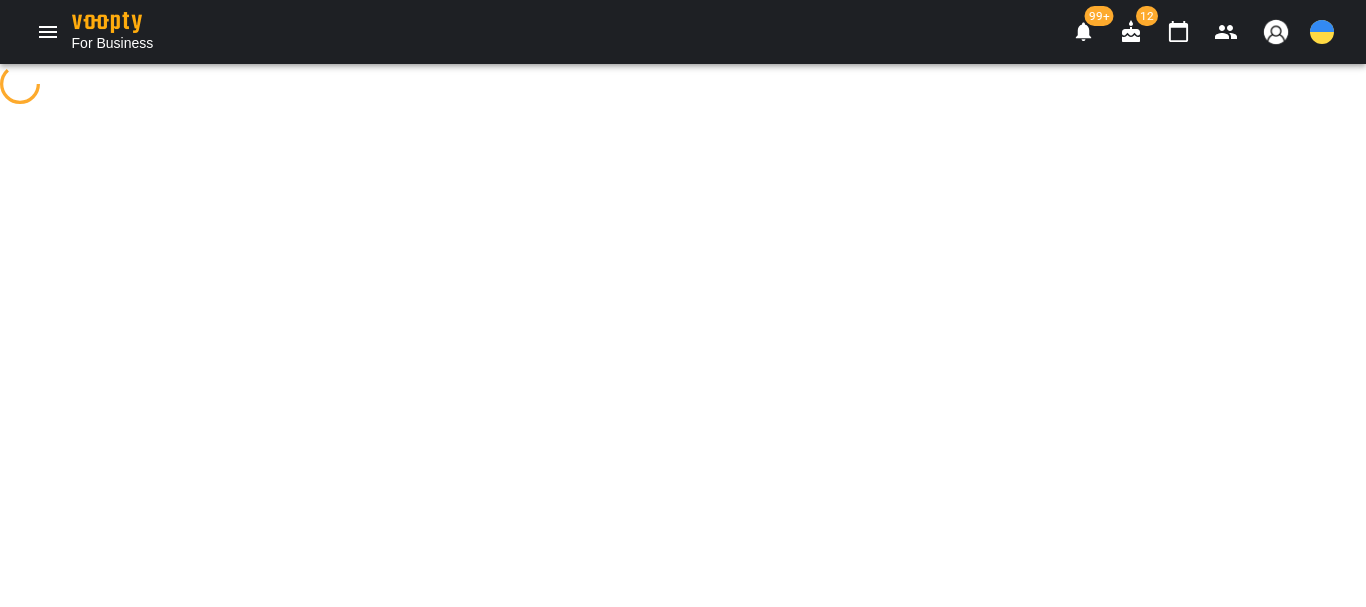 select on "**********" 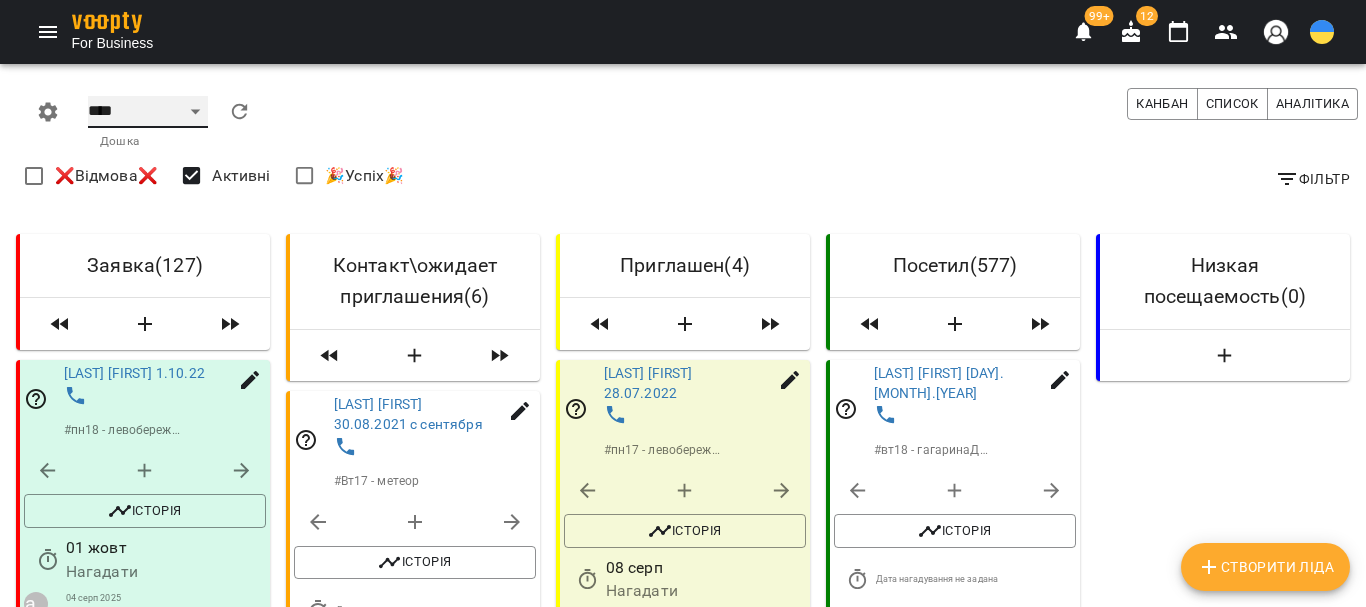 click on "**** ****** ******* ******** *****" at bounding box center (148, 112) 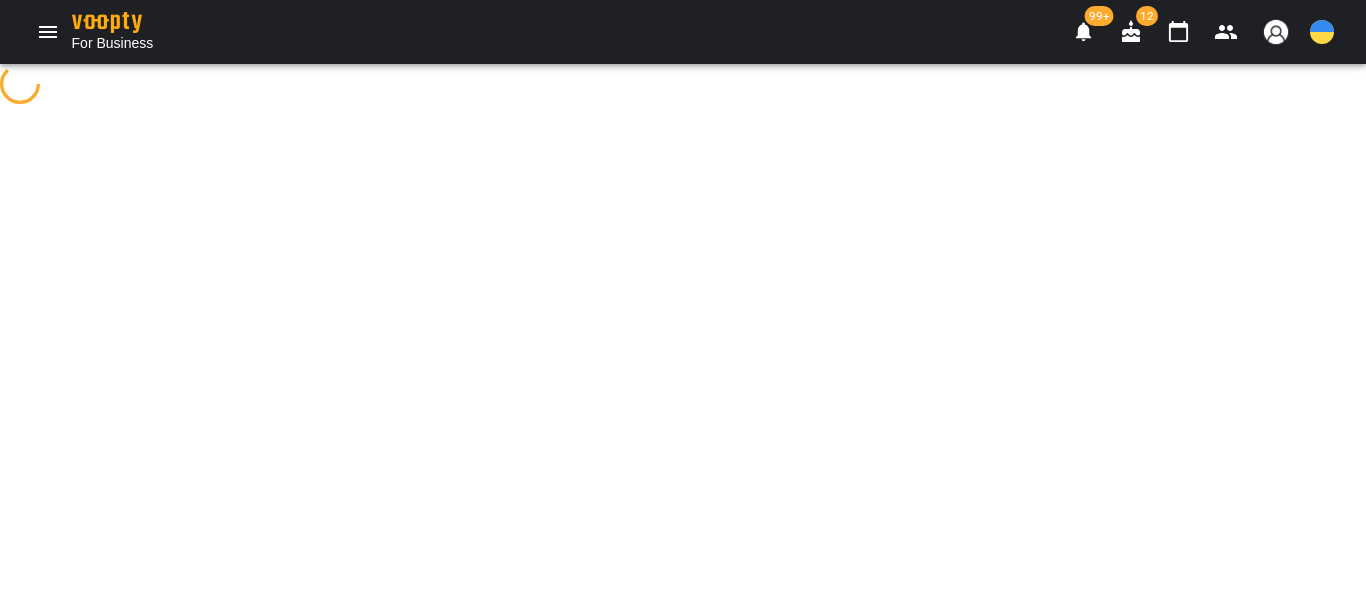 select on "**********" 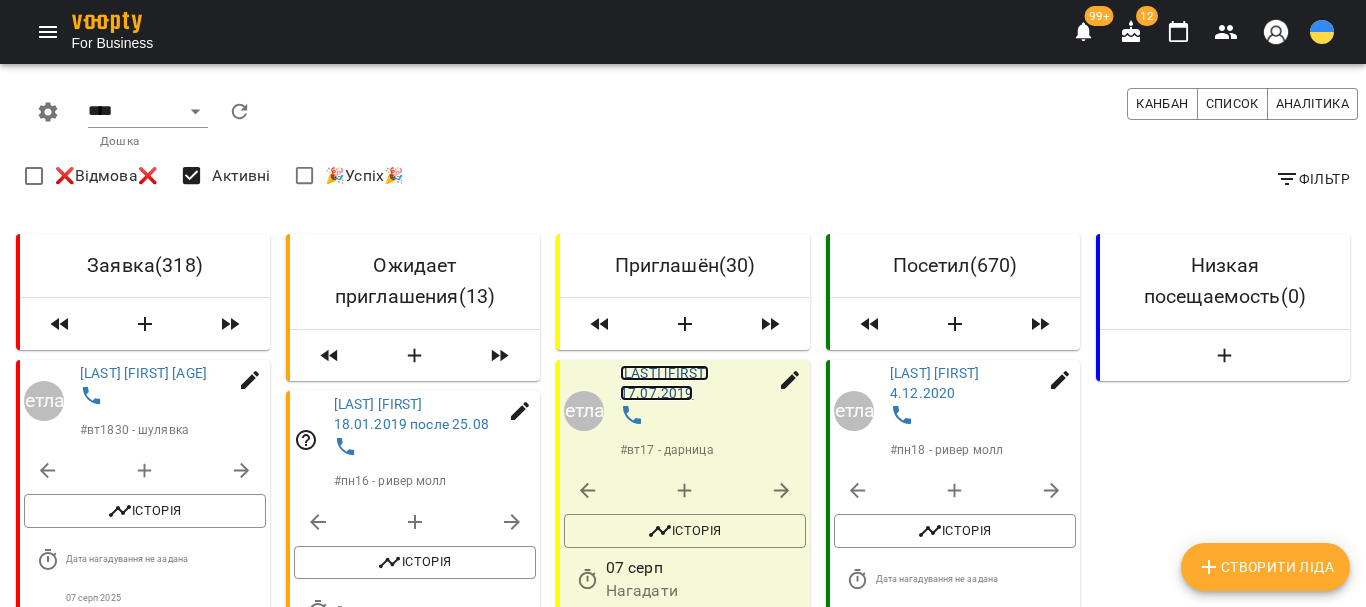 click on "[LAST] [FIRST] [DATE]" at bounding box center (664, 383) 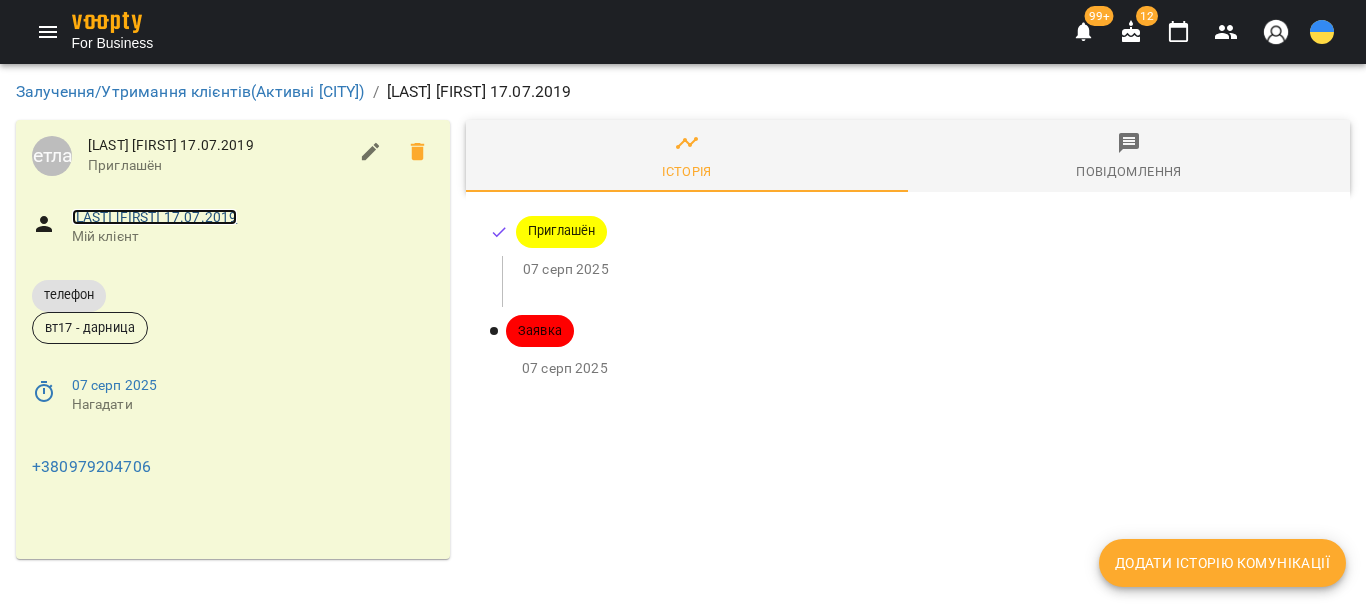 click on "[LAST] [FIRST] [DATE]" at bounding box center [155, 217] 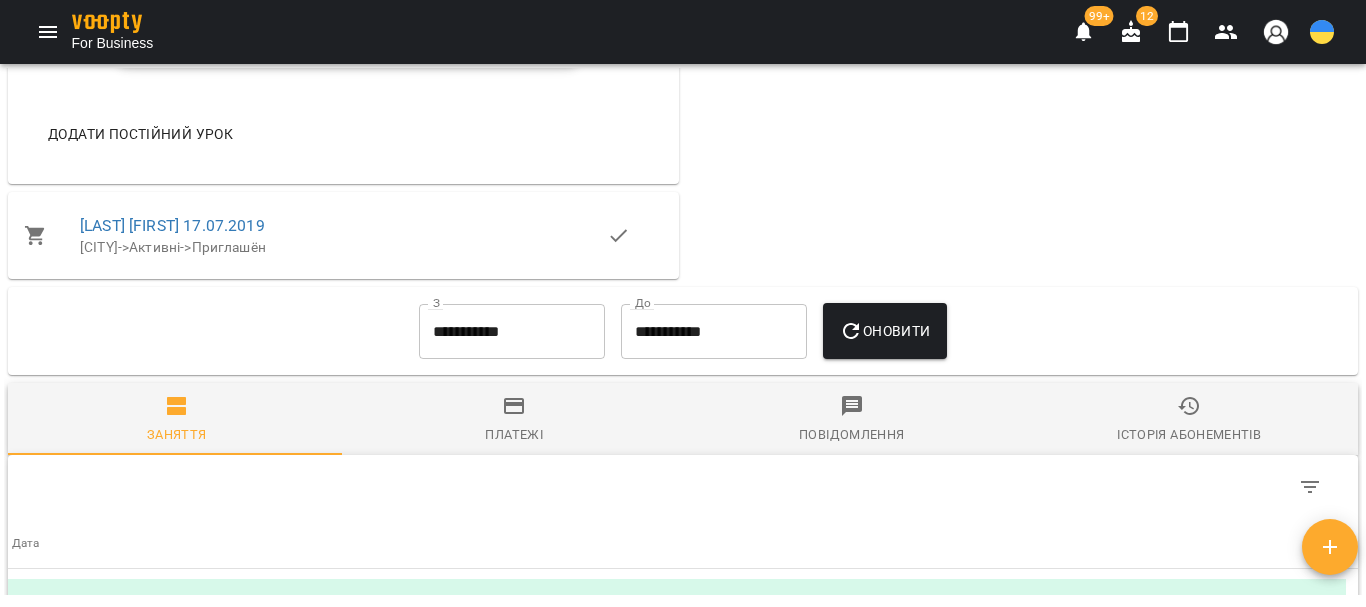 scroll, scrollTop: 1731, scrollLeft: 0, axis: vertical 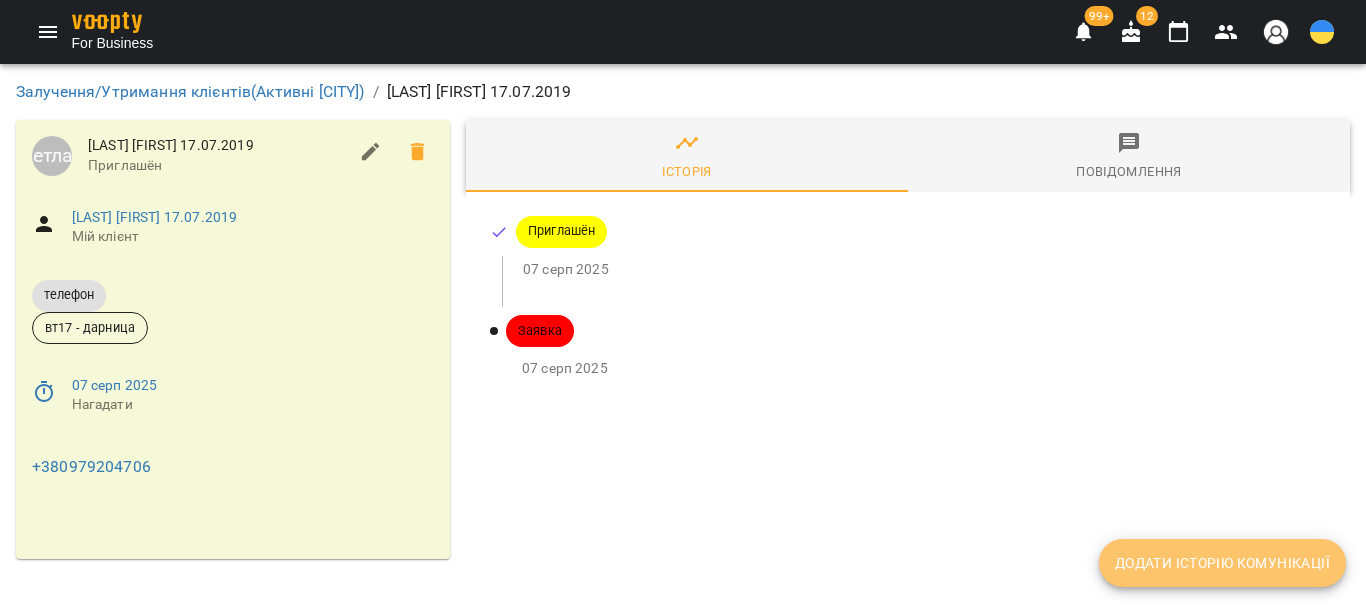 click on "Додати історію комунікації" at bounding box center (1222, 563) 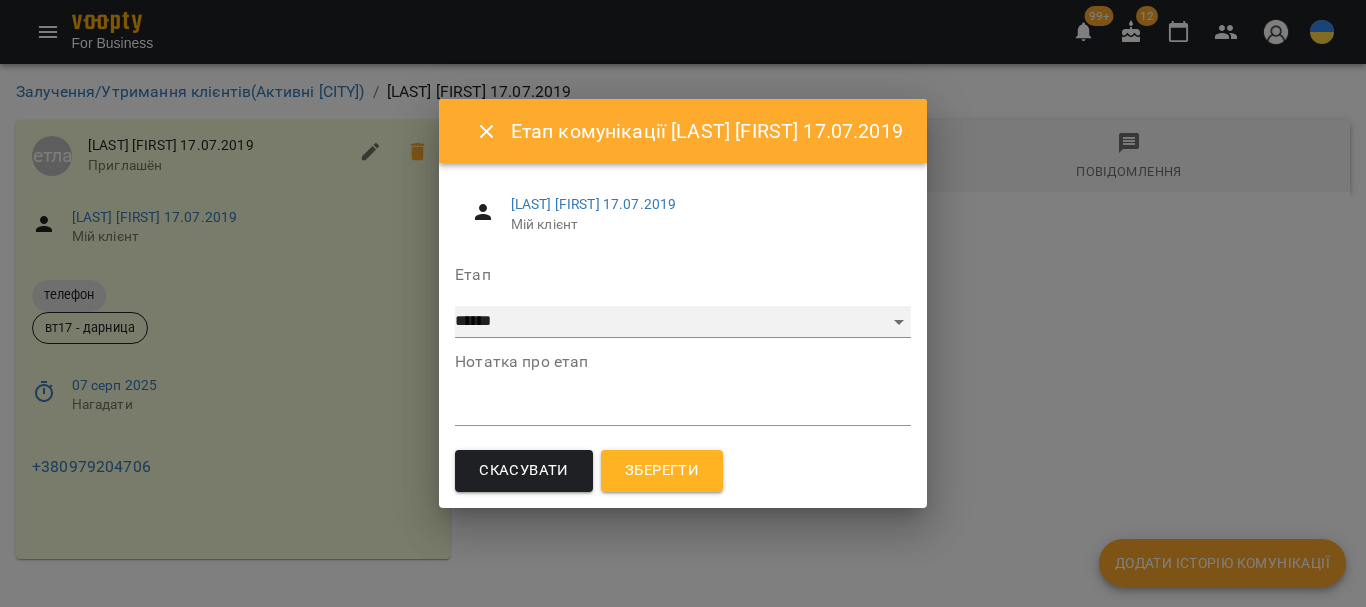 click on "**********" at bounding box center [683, 322] 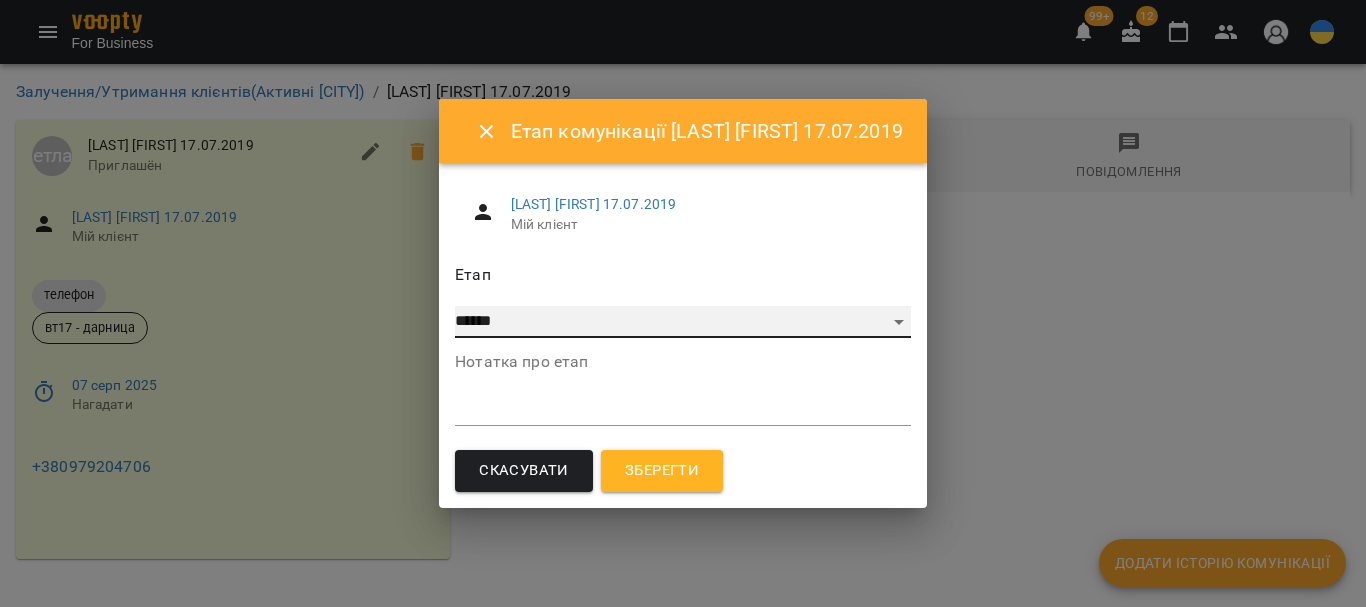 select on "*" 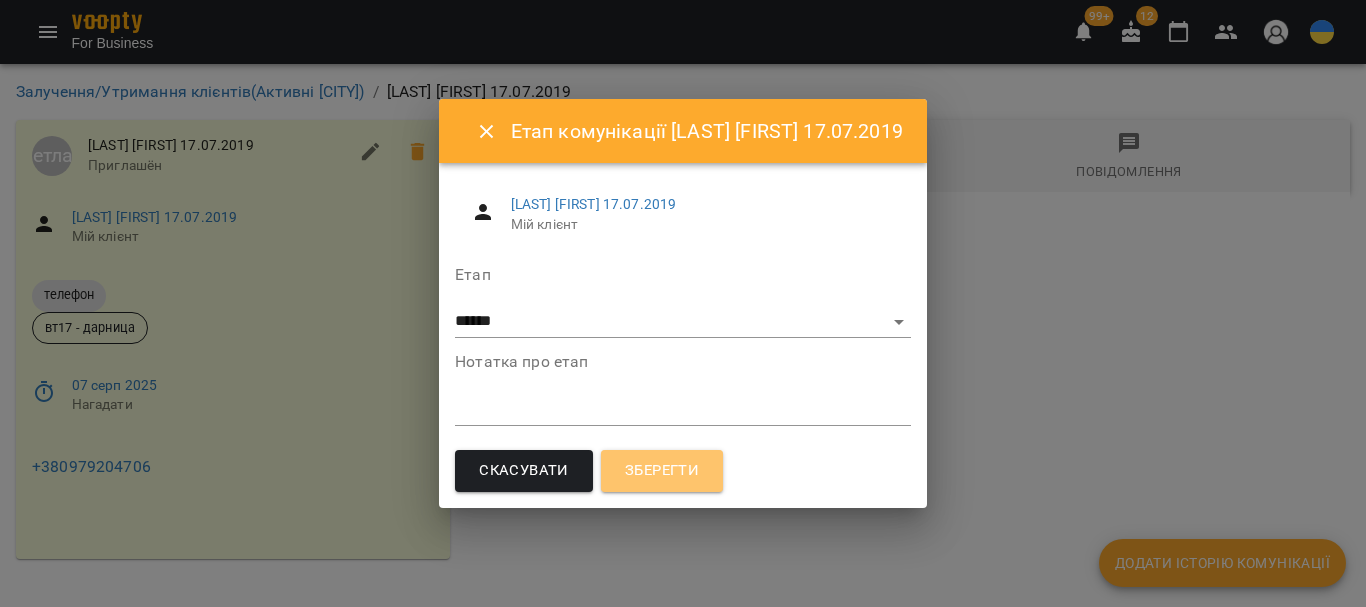click on "Зберегти" at bounding box center (662, 471) 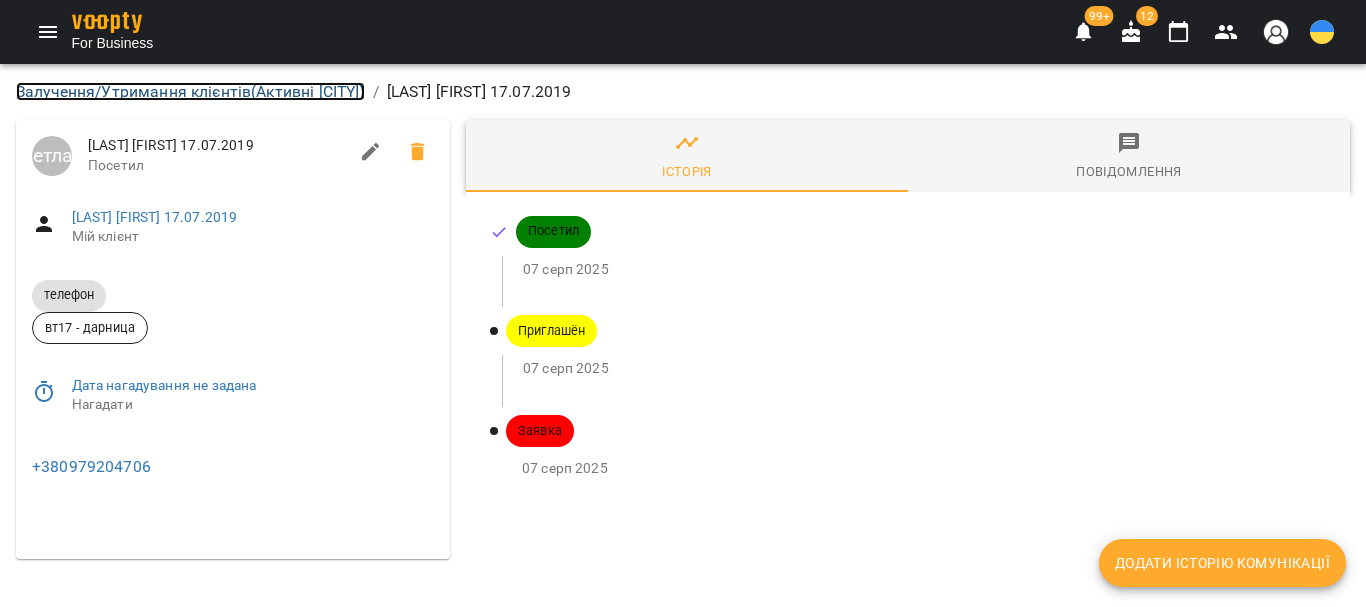 click on "Залучення/Утримання клієнтів ( Активні   [CITY] )" at bounding box center (190, 91) 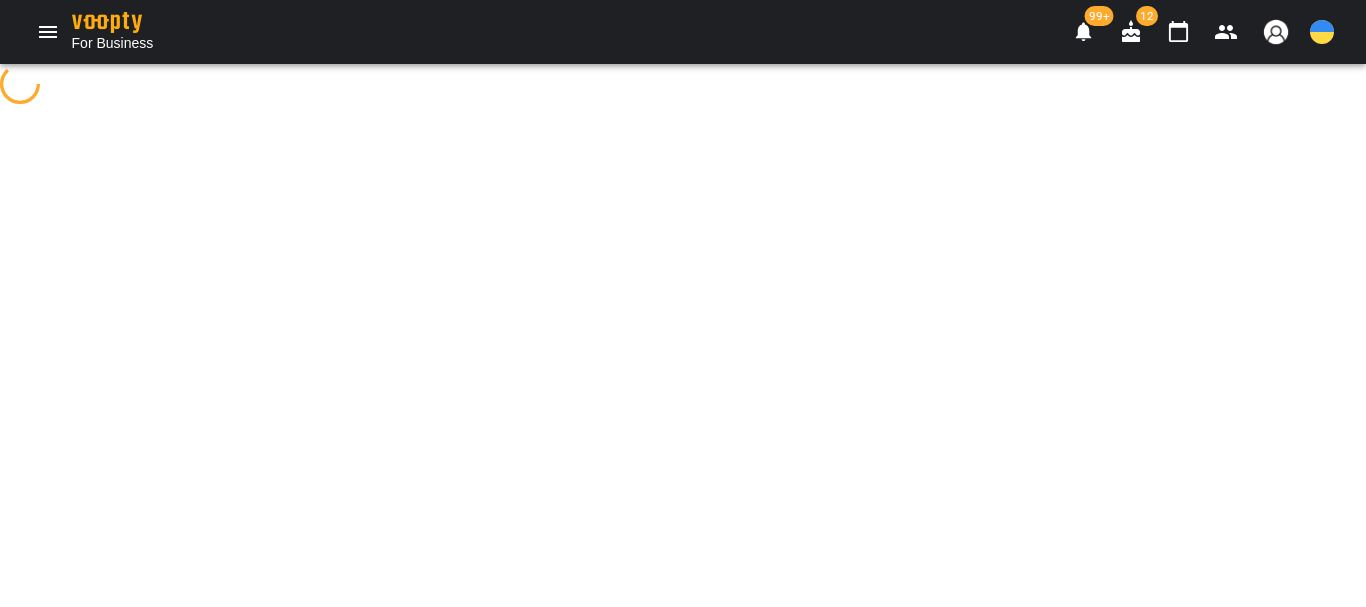 select on "**********" 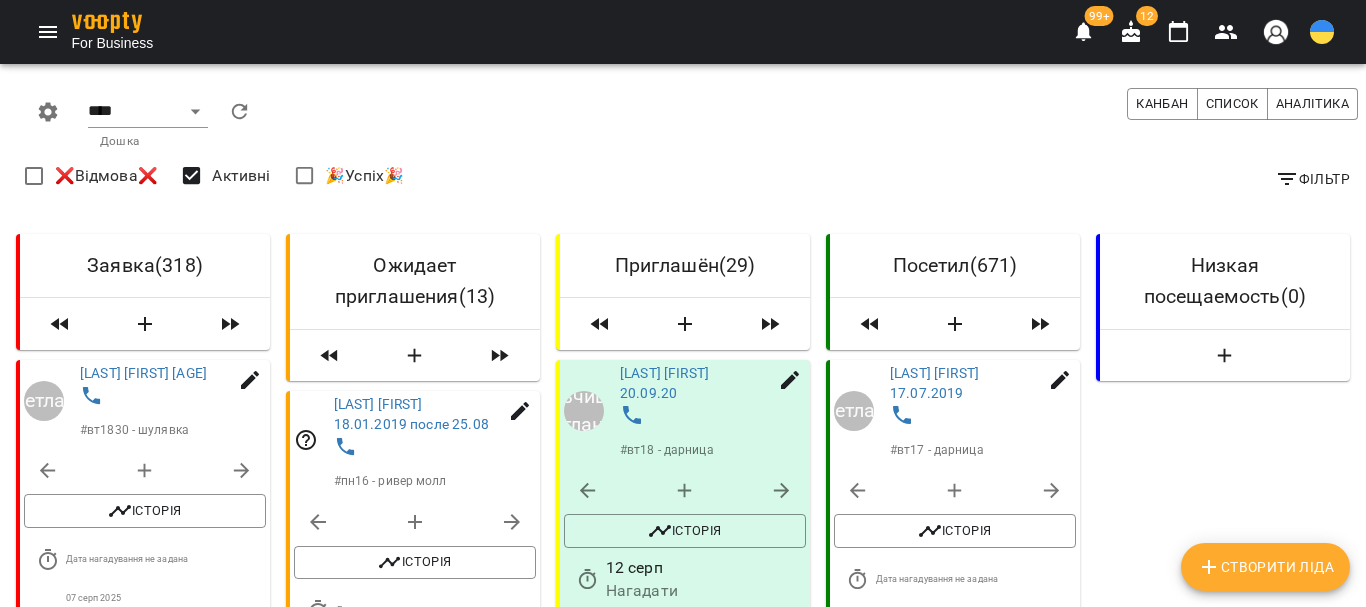 click 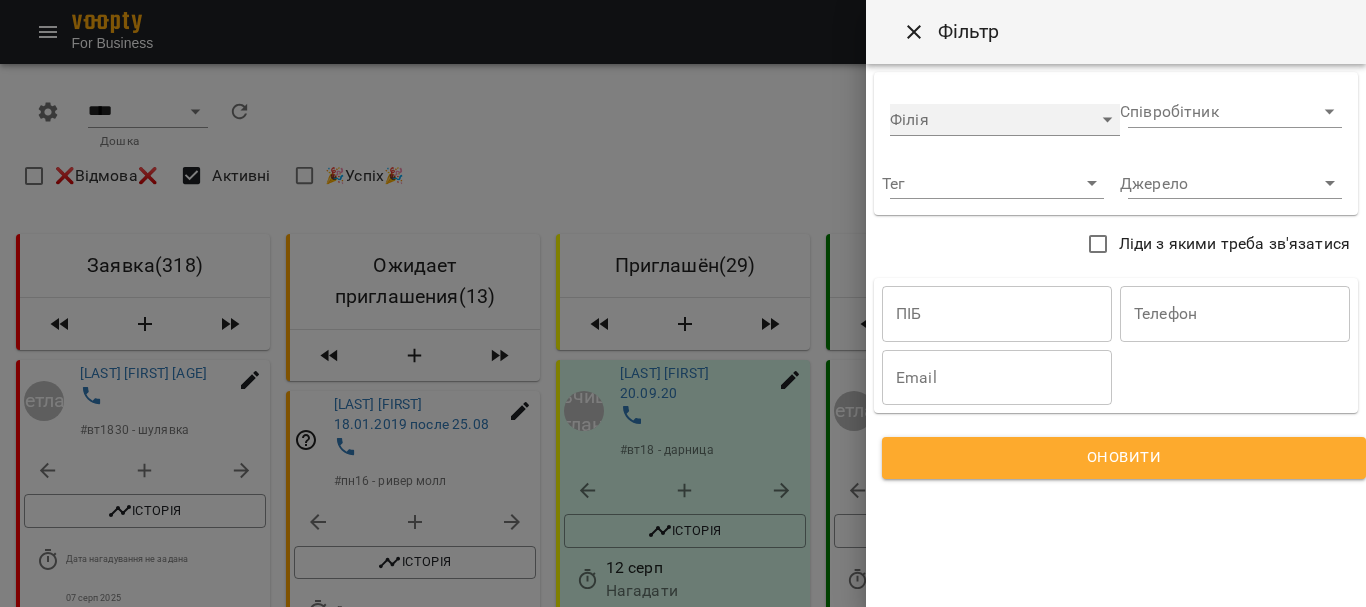 click on "​" at bounding box center [1005, 120] 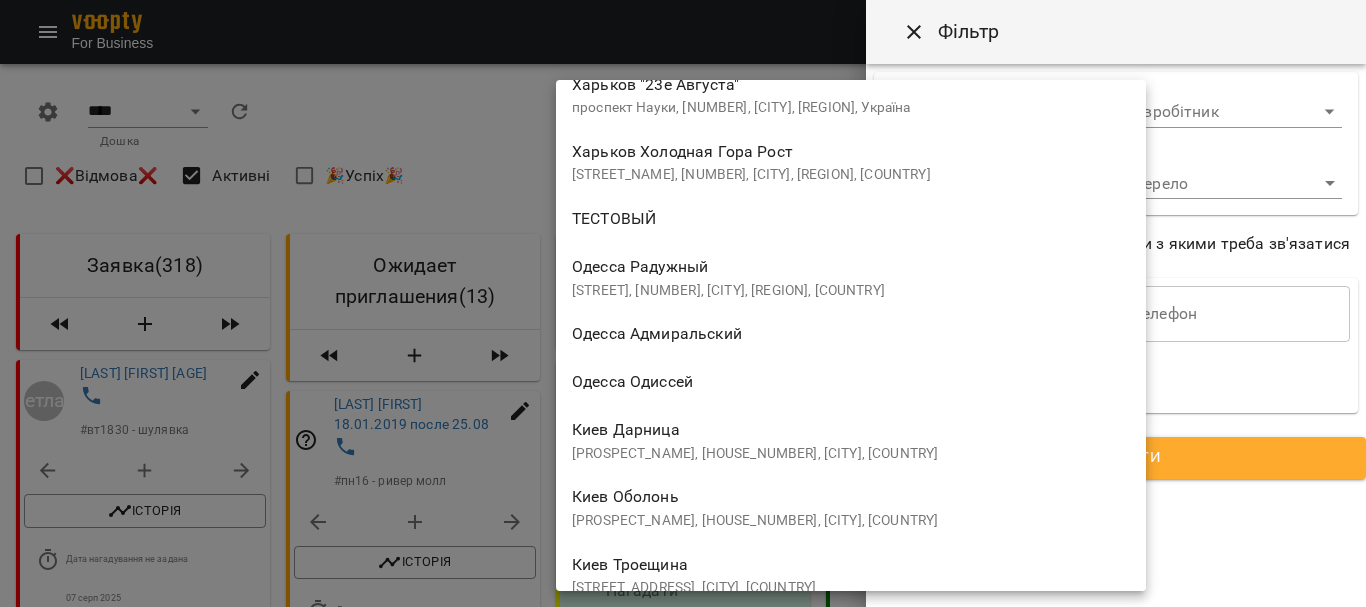 scroll, scrollTop: 900, scrollLeft: 0, axis: vertical 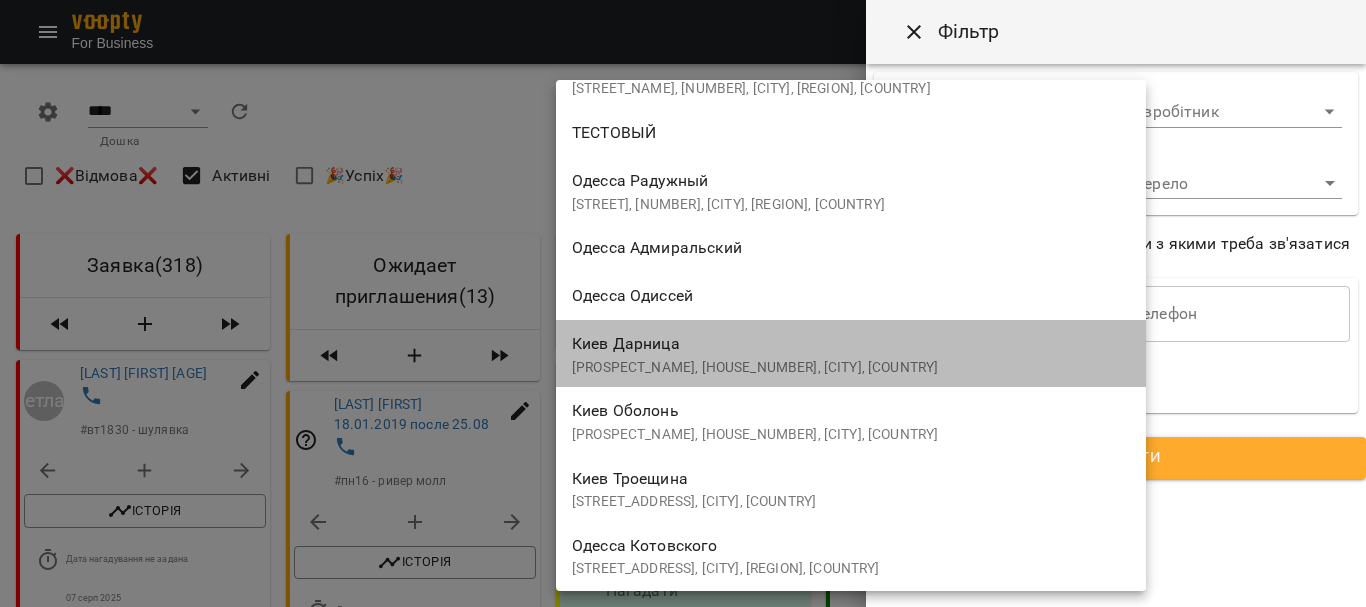 click on "Киев Дарница проспект Соборності, 2/1-А, Київ, Україна" at bounding box center [851, 353] 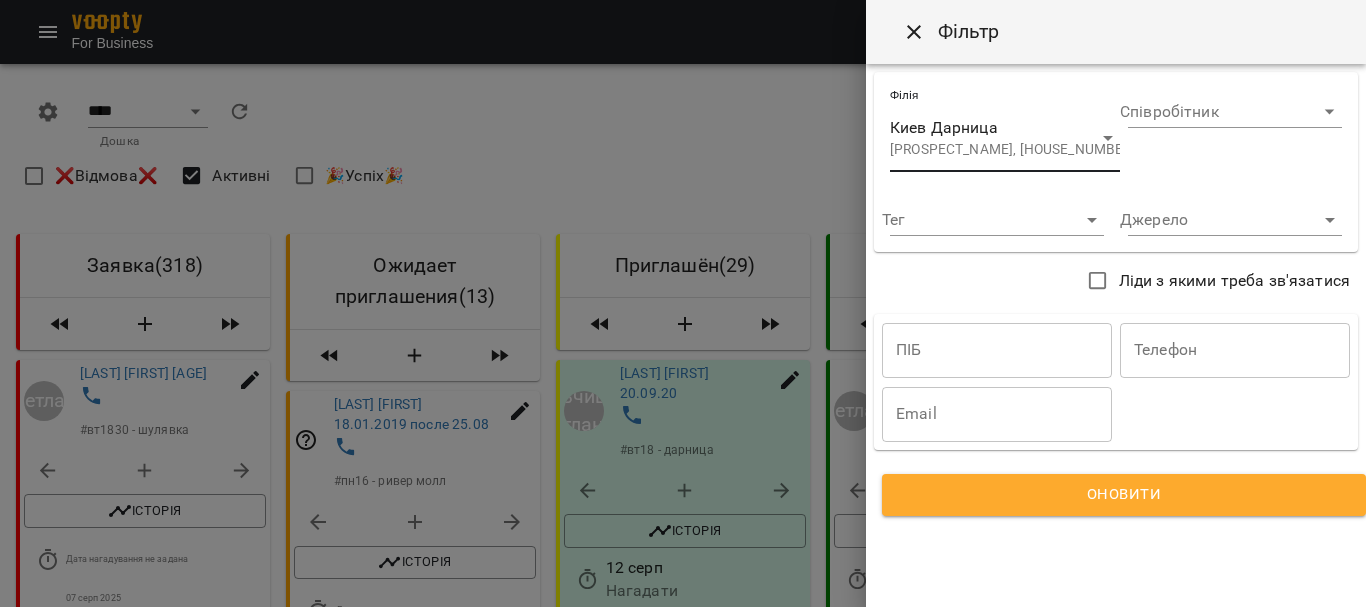 click on "Оновити" at bounding box center [1124, 495] 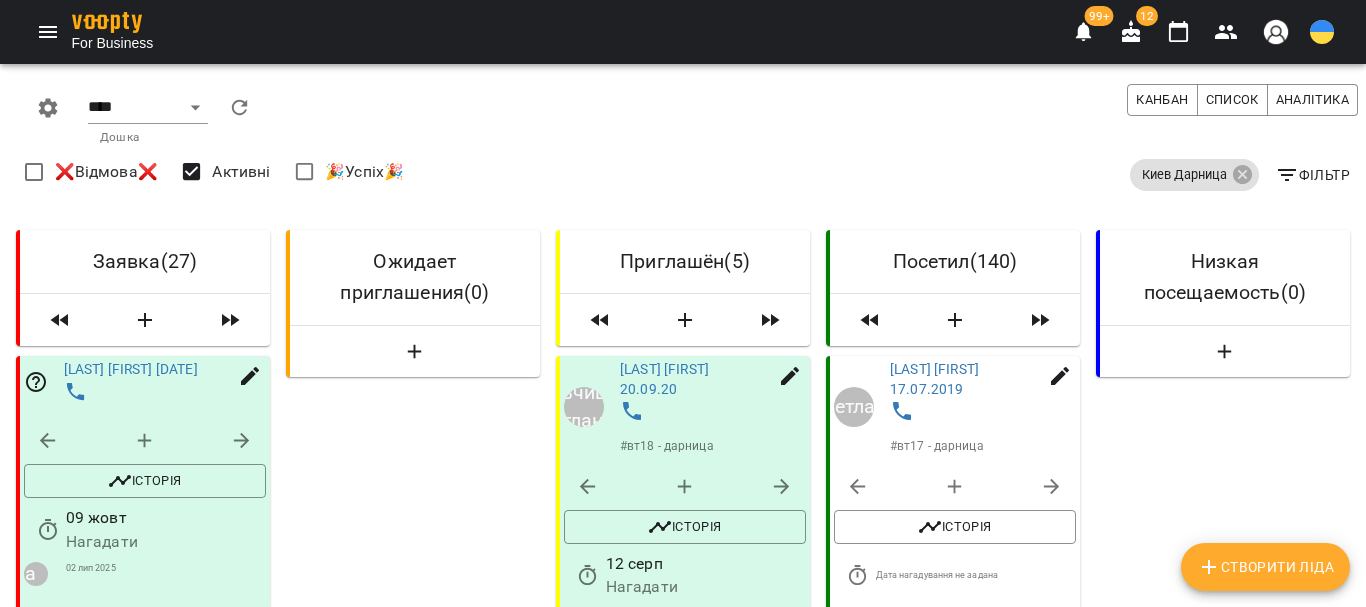 scroll, scrollTop: 300, scrollLeft: 0, axis: vertical 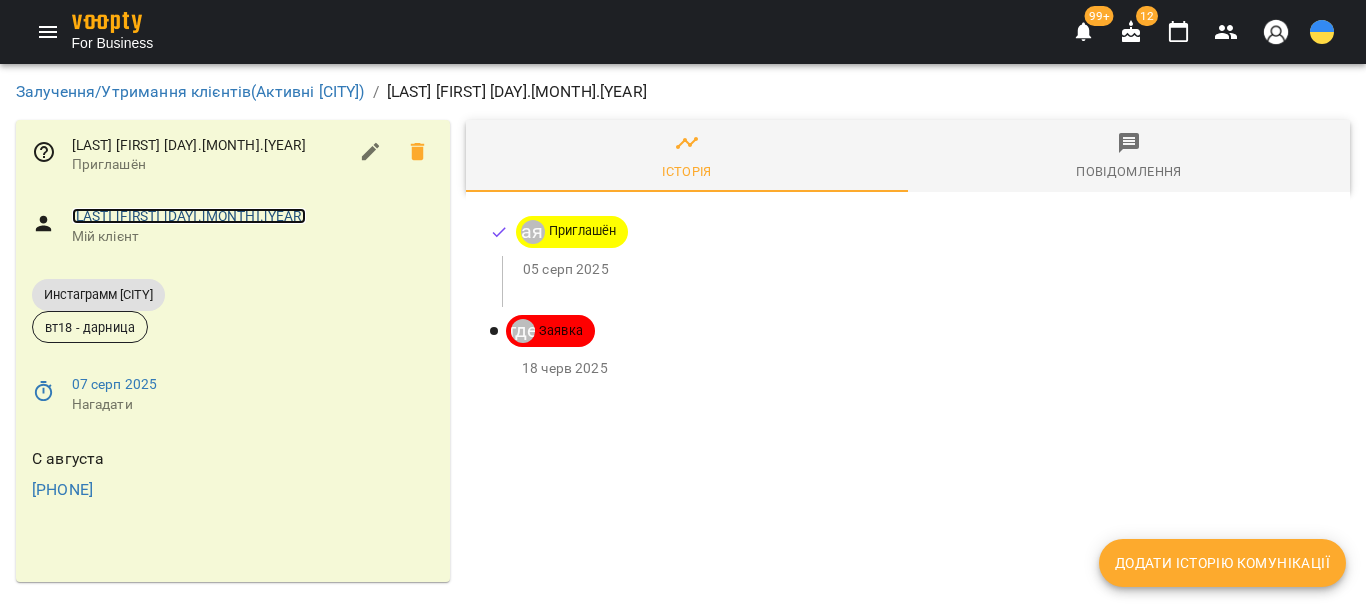 click on "Кебкал Кіра
05.08.2020" at bounding box center (189, 216) 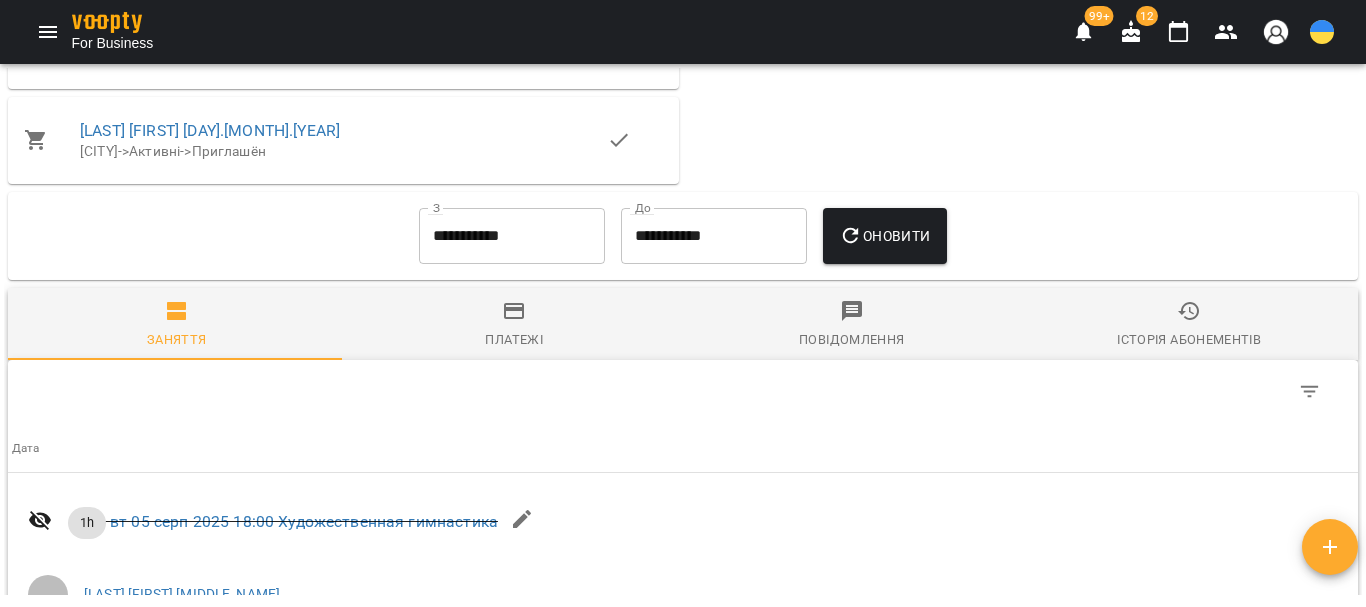 scroll, scrollTop: 1936, scrollLeft: 0, axis: vertical 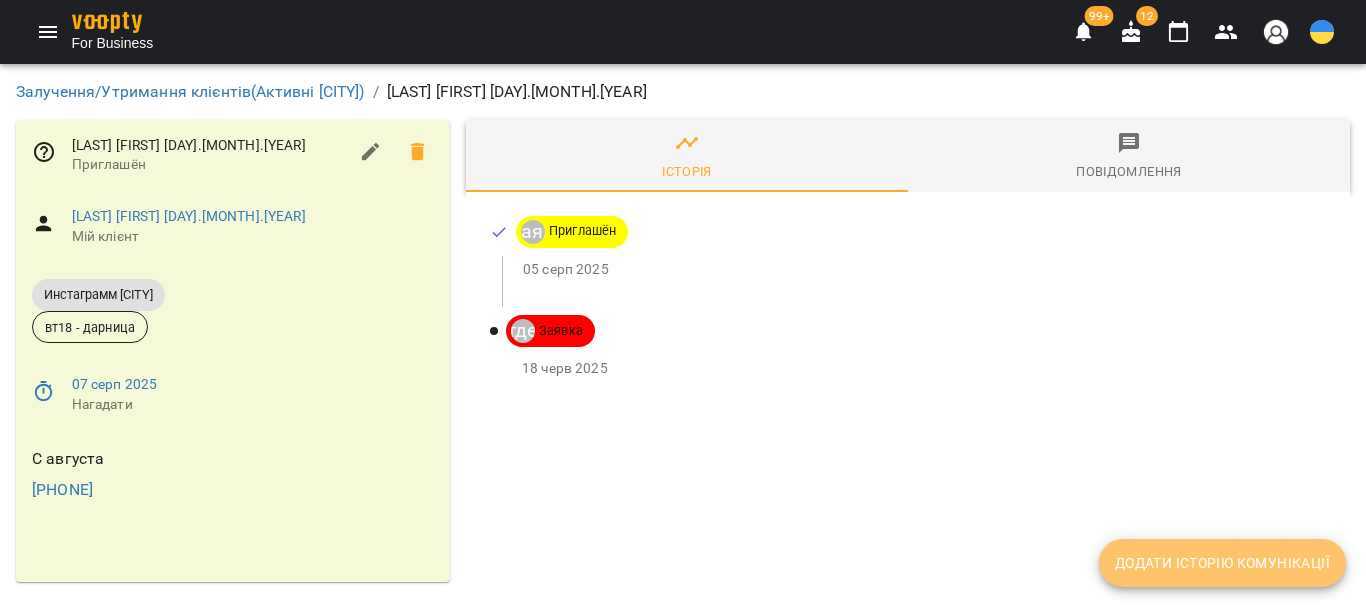 click on "Додати історію комунікації" at bounding box center [1222, 563] 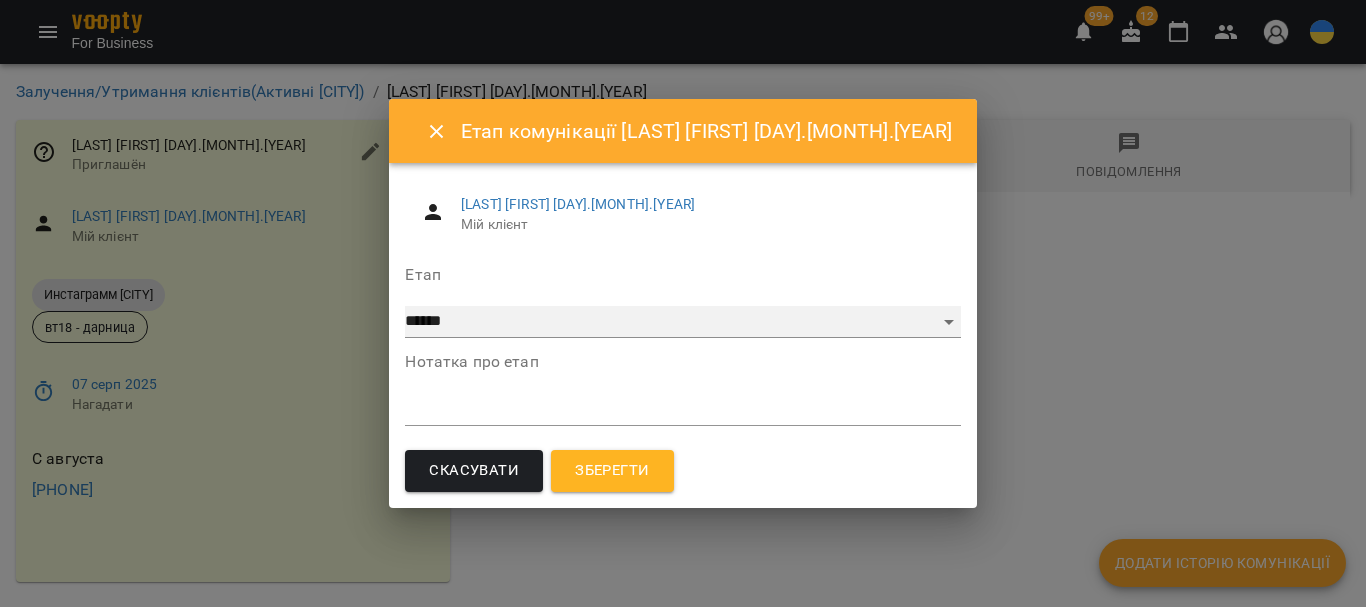 drag, startPoint x: 514, startPoint y: 323, endPoint x: 502, endPoint y: 334, distance: 16.27882 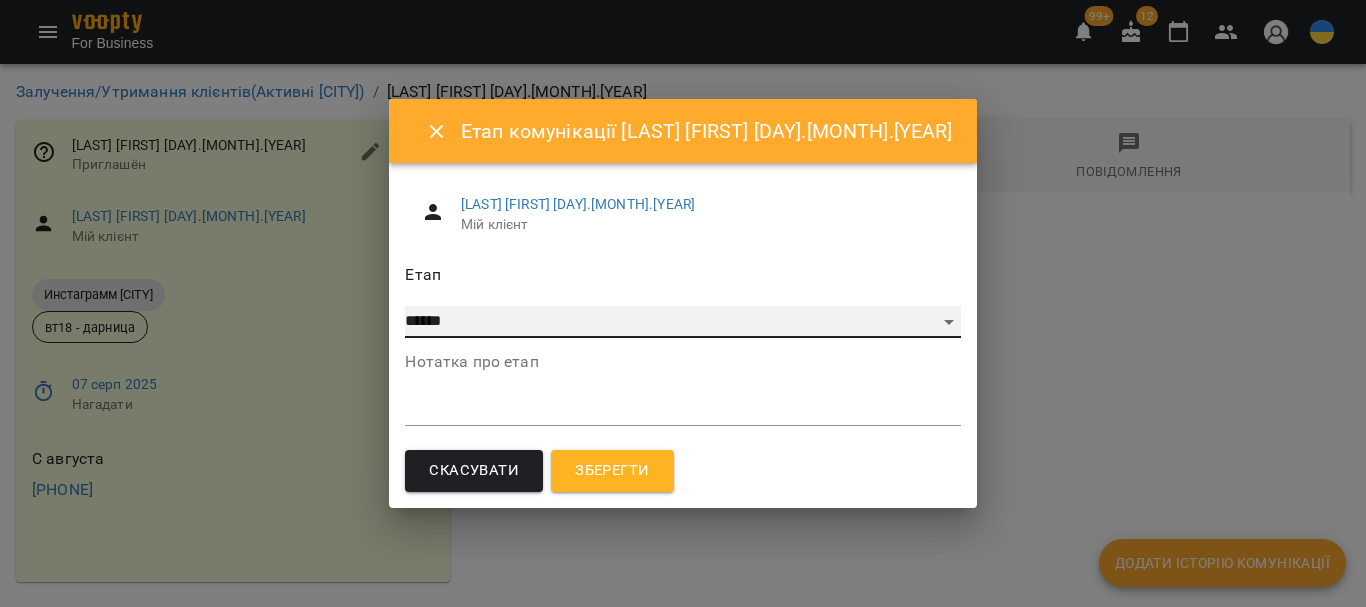 select on "*" 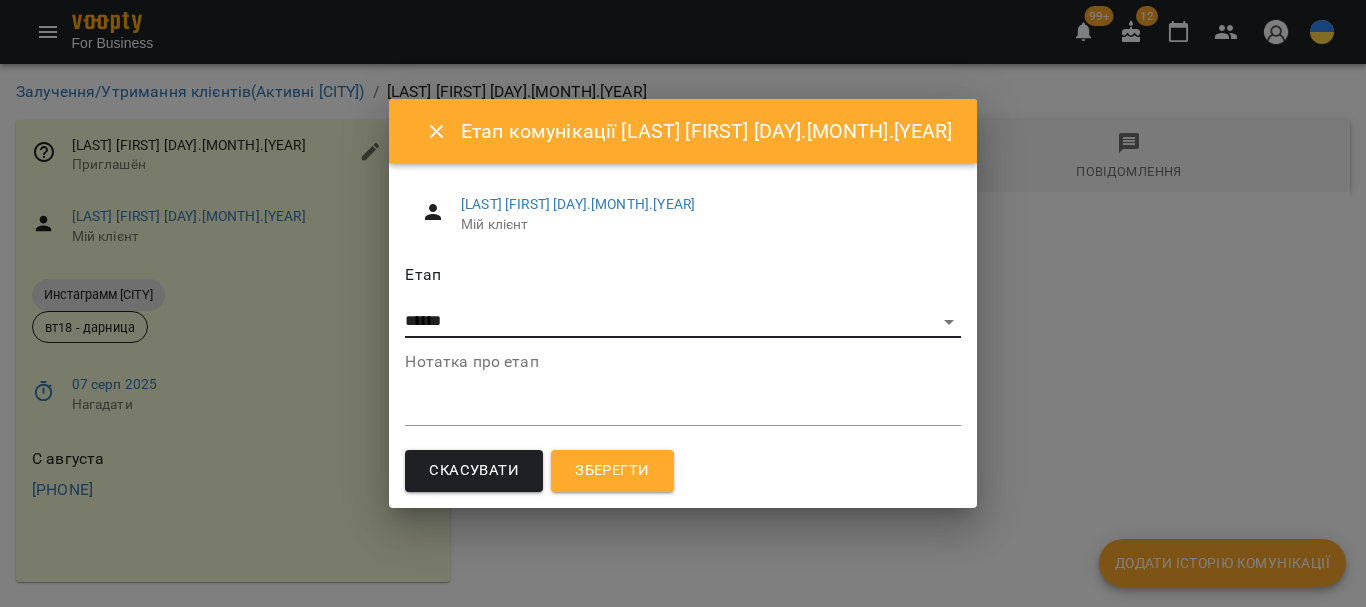 click on "Зберегти" at bounding box center [612, 471] 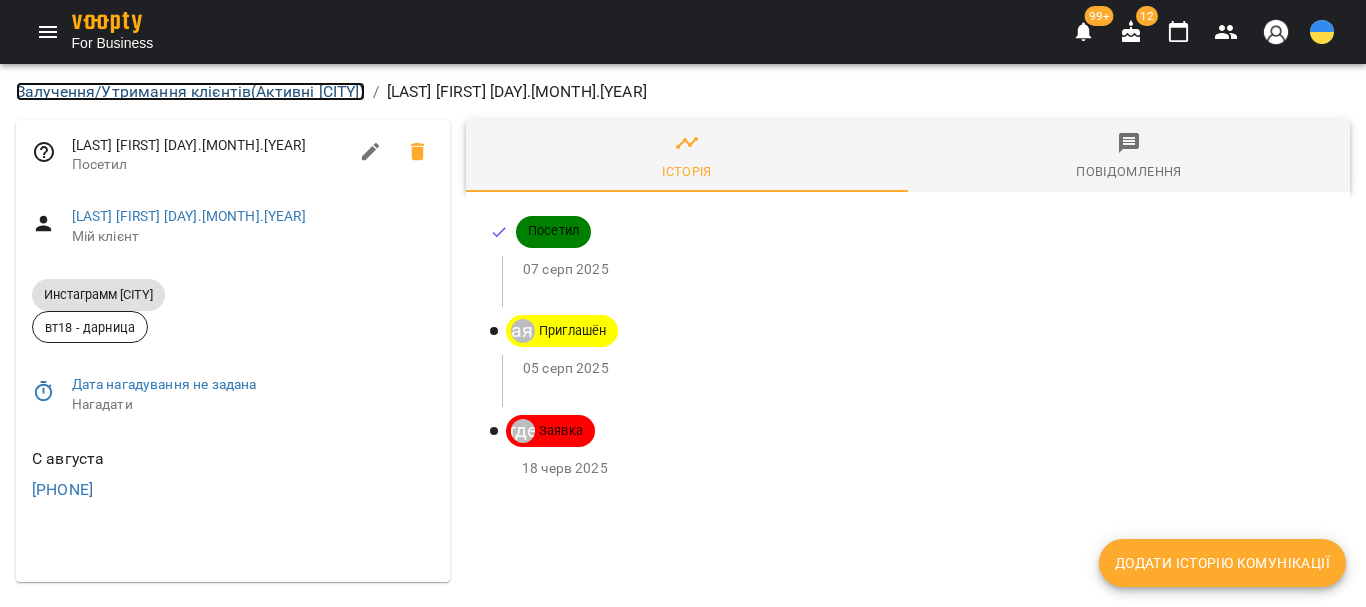 click on "Залучення/Утримання клієнтів ( Активні   [CITY] )" at bounding box center [190, 91] 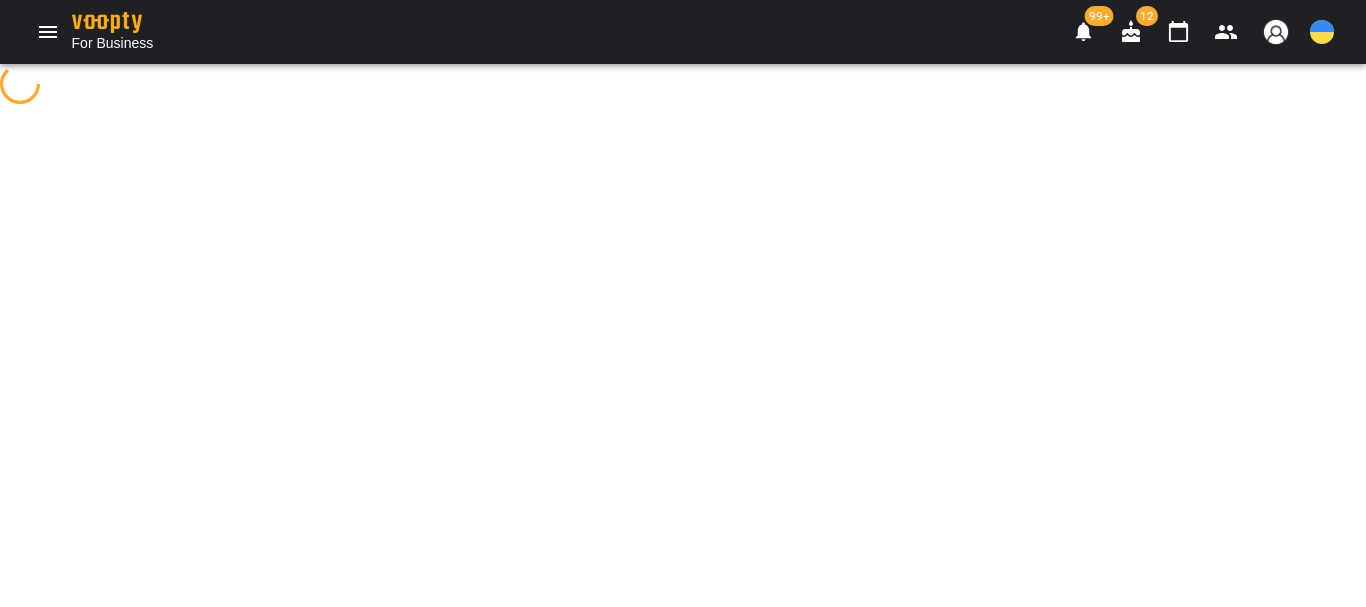 select on "**********" 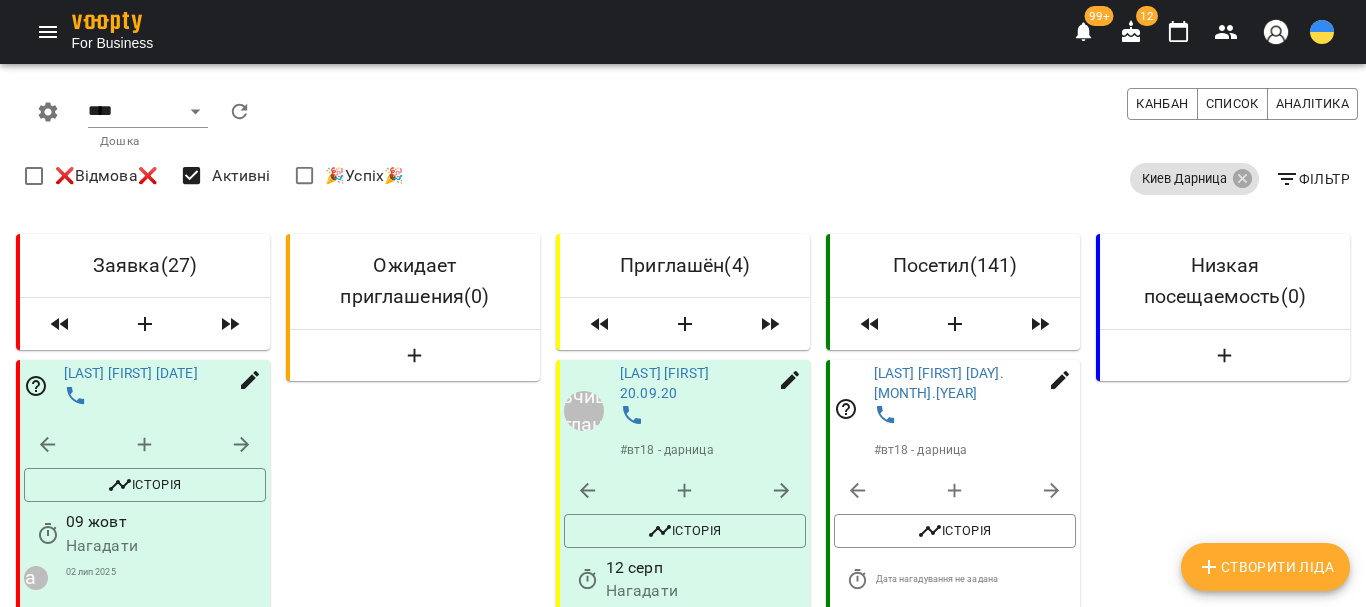 scroll, scrollTop: 400, scrollLeft: 0, axis: vertical 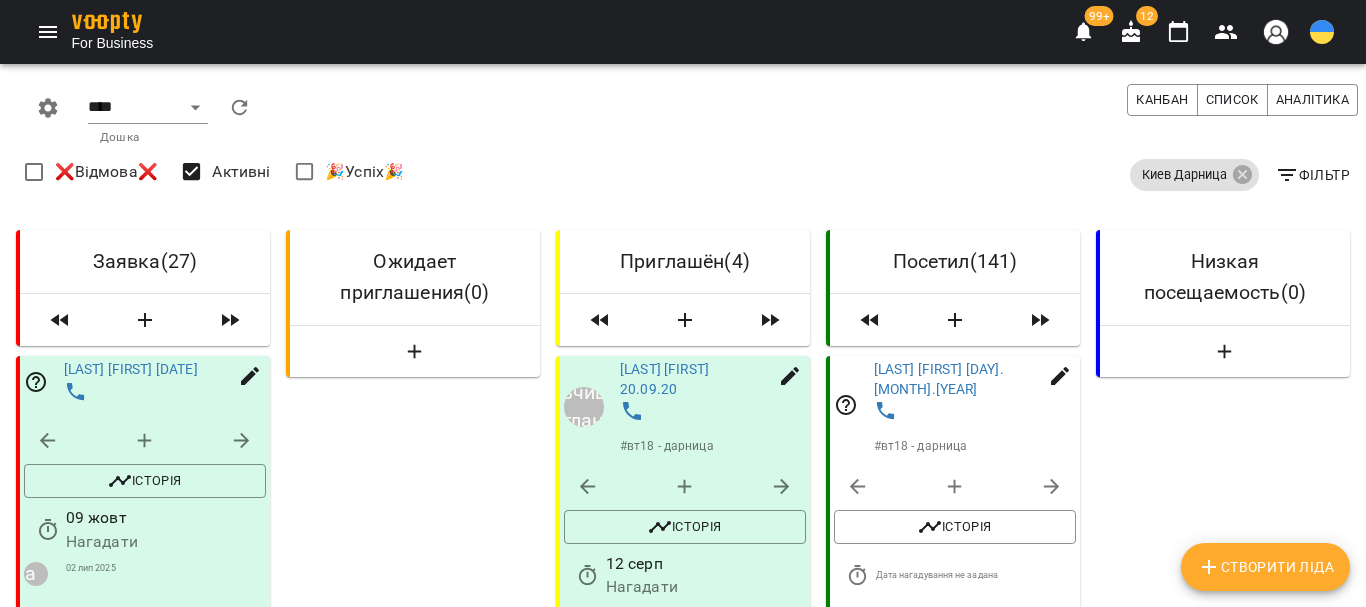 click on "Ветчаніна Анісія
08.06.2022" at bounding box center (648, 686) 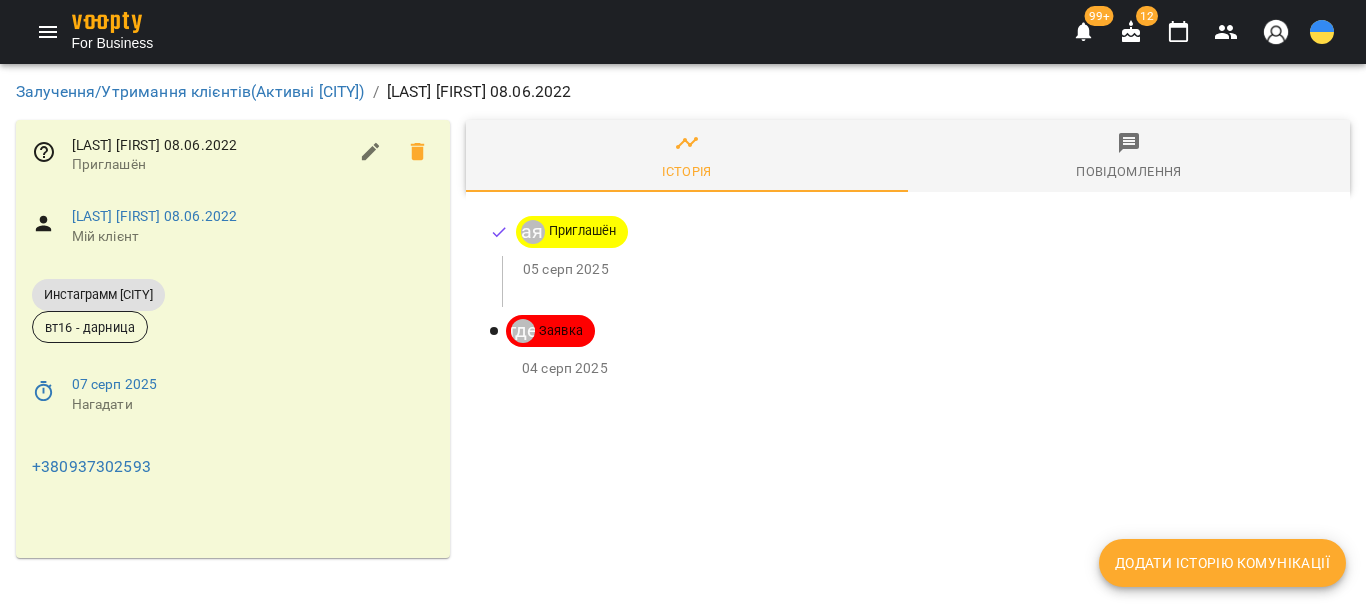 scroll, scrollTop: 0, scrollLeft: 0, axis: both 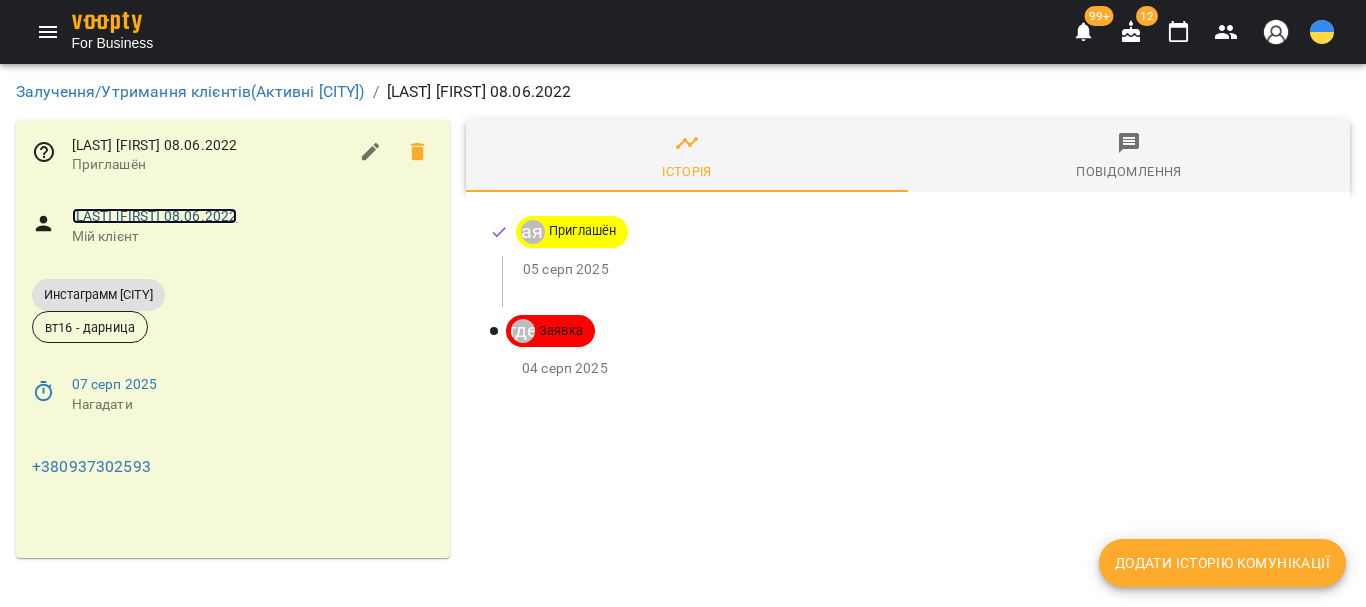 click on "Ветчаніна Анісія
08.06.2022" at bounding box center [155, 216] 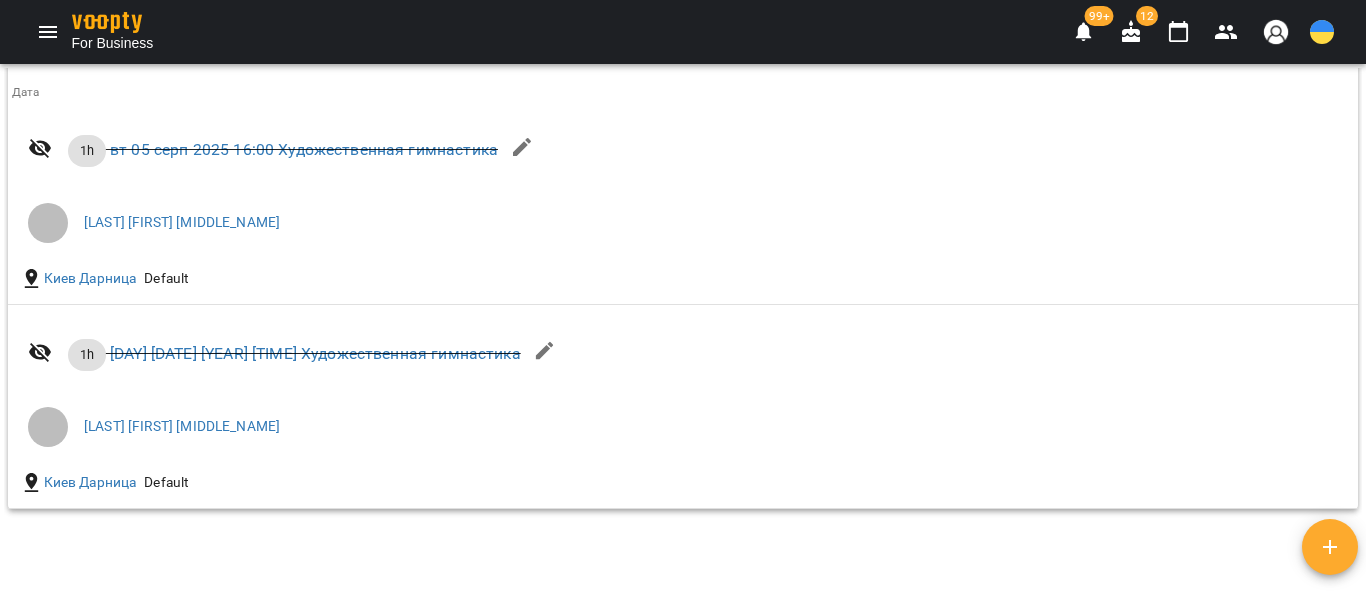 scroll, scrollTop: 1863, scrollLeft: 0, axis: vertical 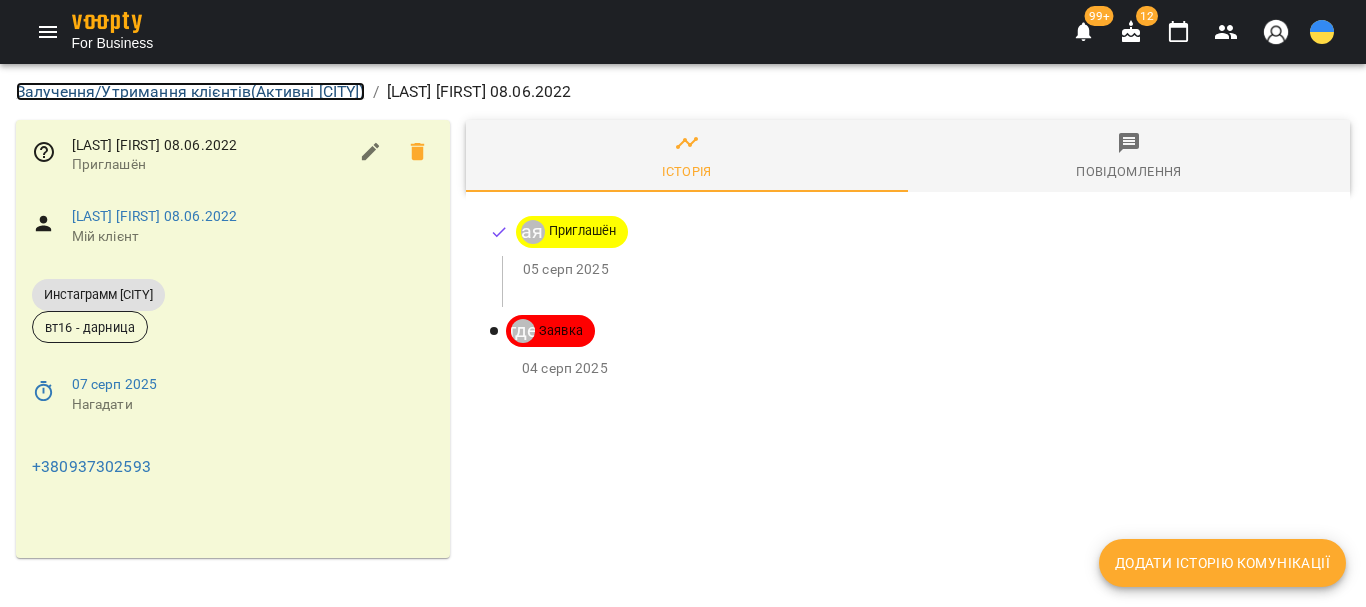 click on "Залучення/Утримання клієнтів ( Активні   [CITY] )" at bounding box center (190, 91) 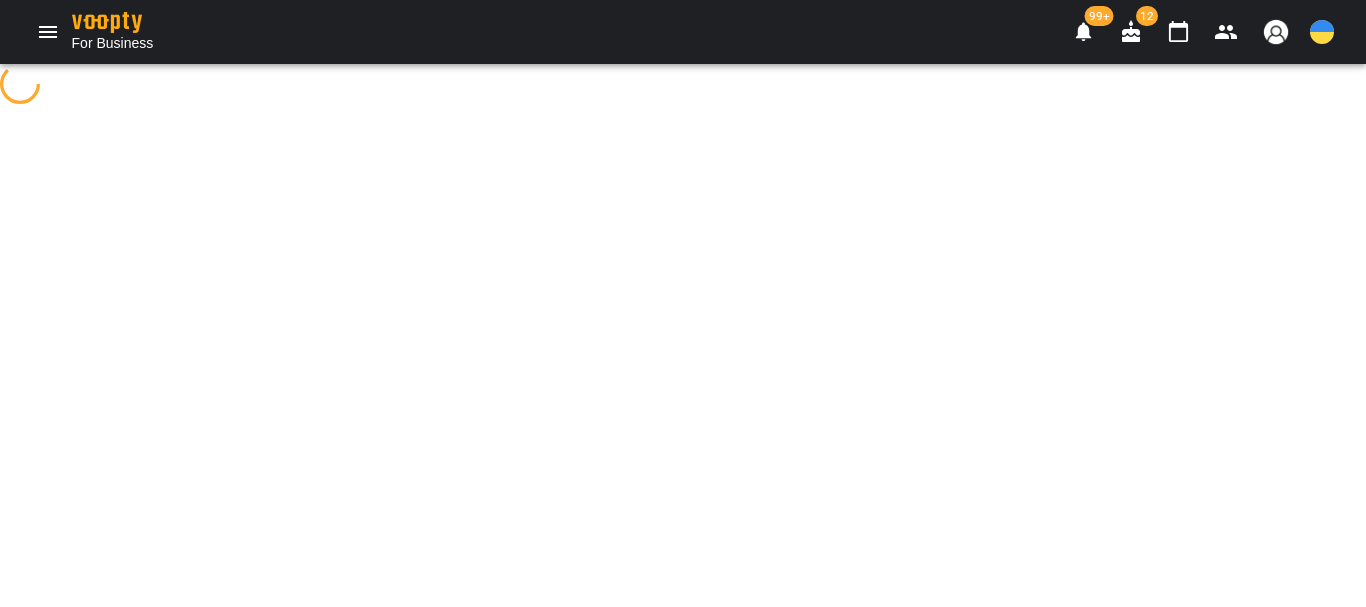 select on "**********" 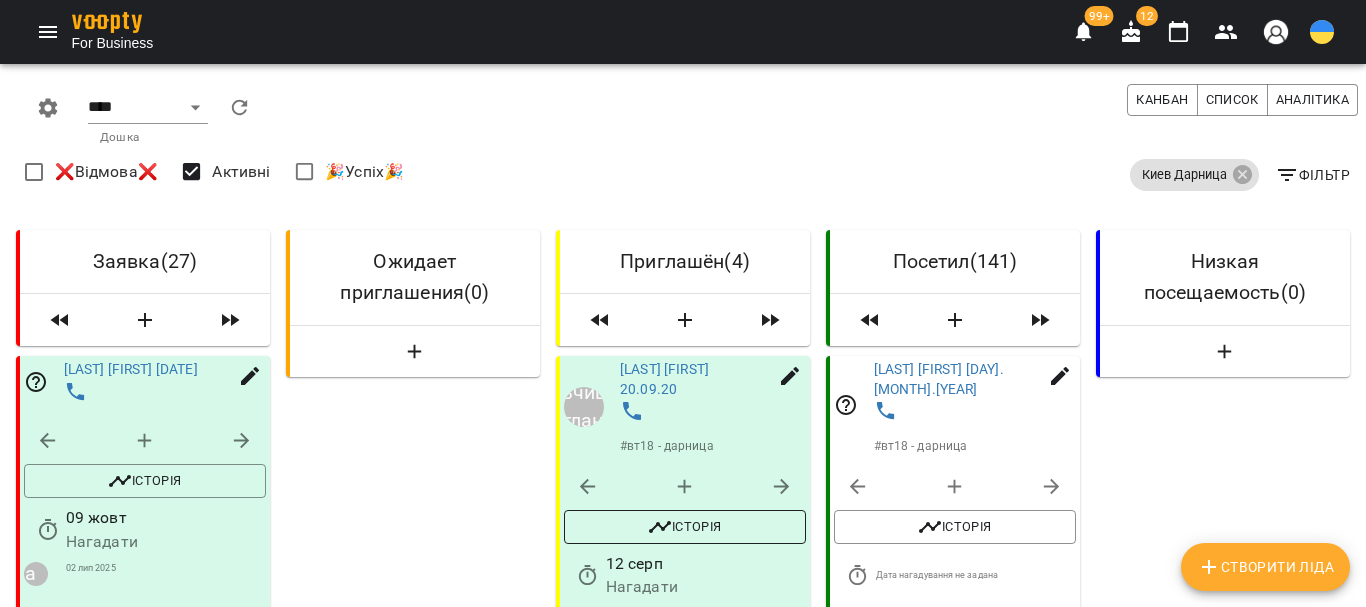 scroll, scrollTop: 1000, scrollLeft: 0, axis: vertical 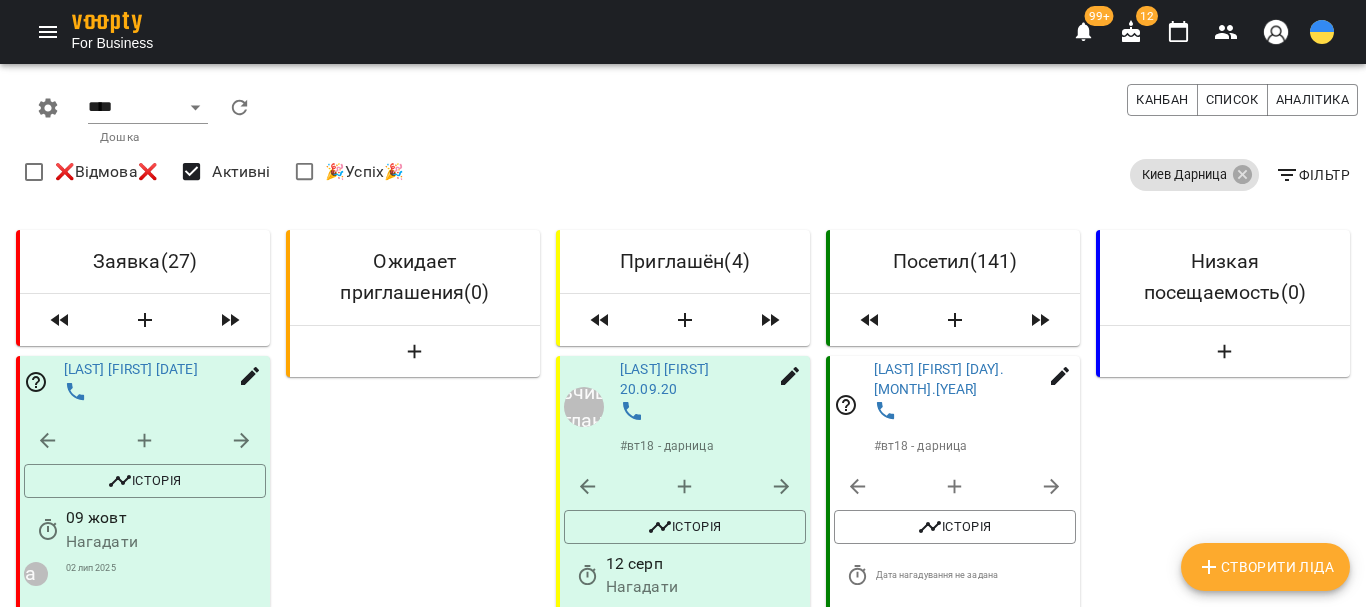 click on "Штомпель Алина
04.03.21" at bounding box center (671, 1271) 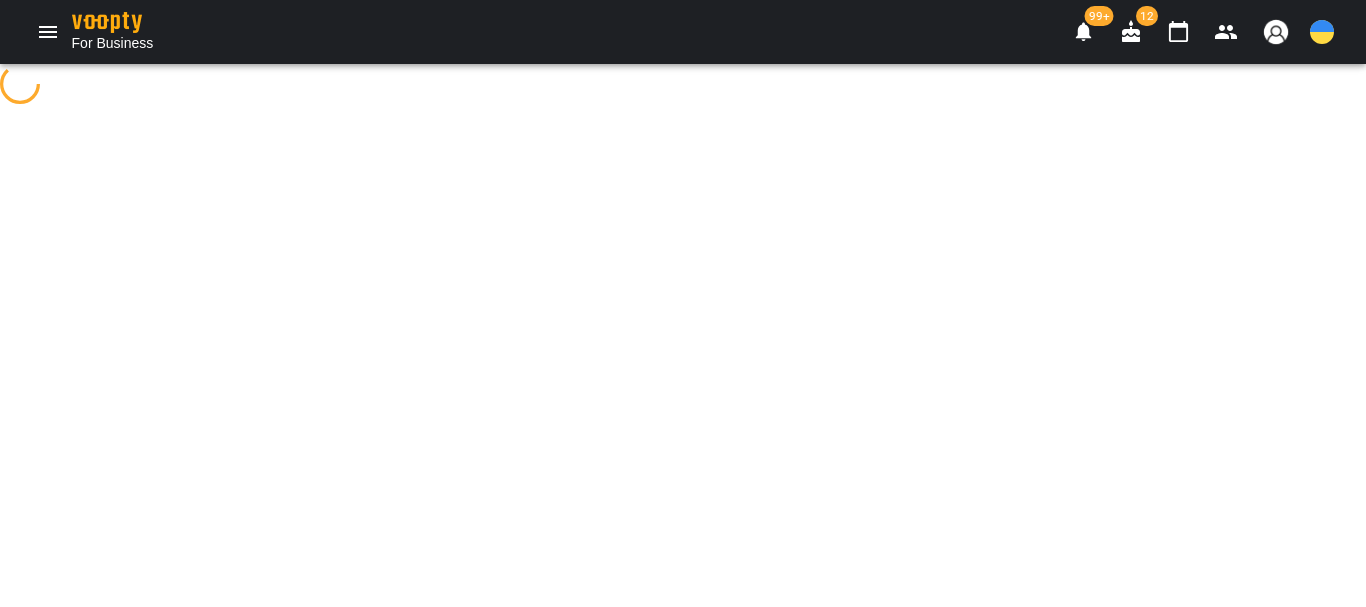 scroll, scrollTop: 0, scrollLeft: 0, axis: both 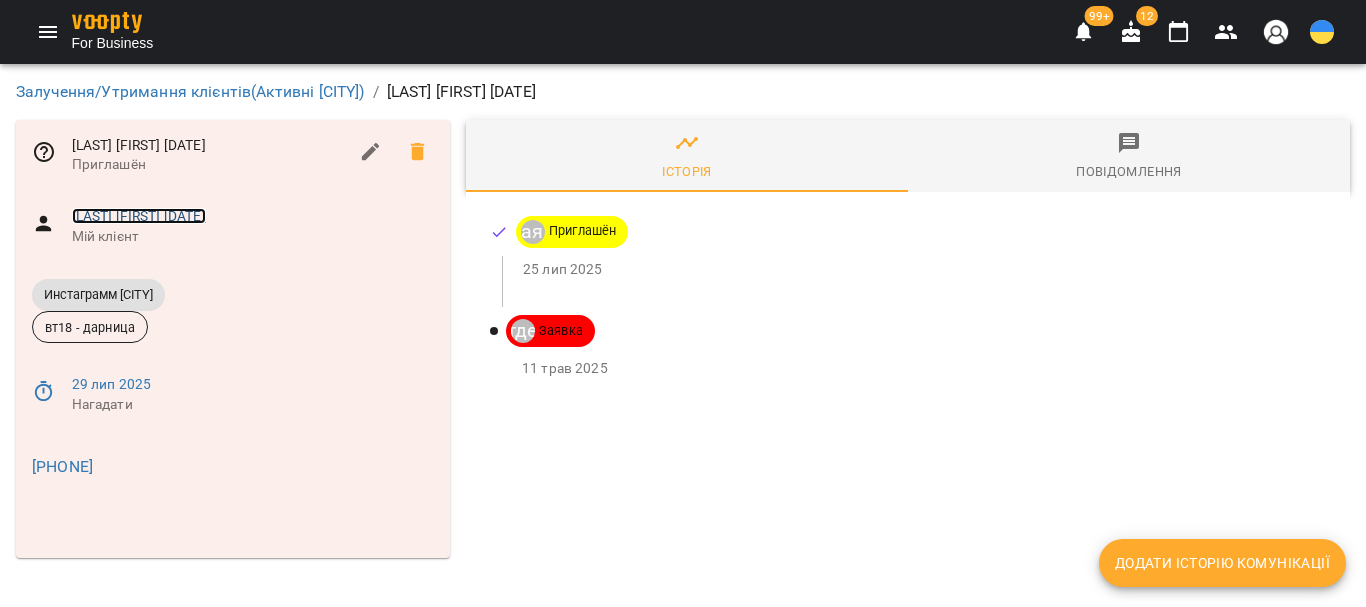 click on "Штомпель Алина
04.03.21" at bounding box center [139, 216] 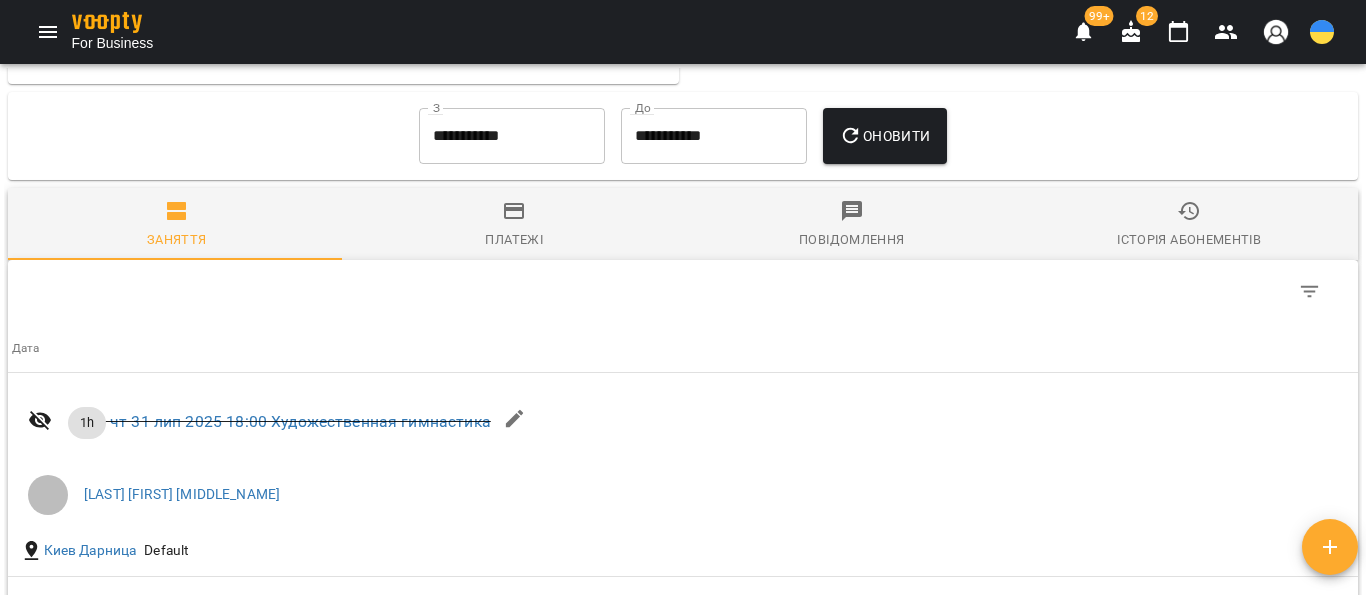 scroll, scrollTop: 2000, scrollLeft: 0, axis: vertical 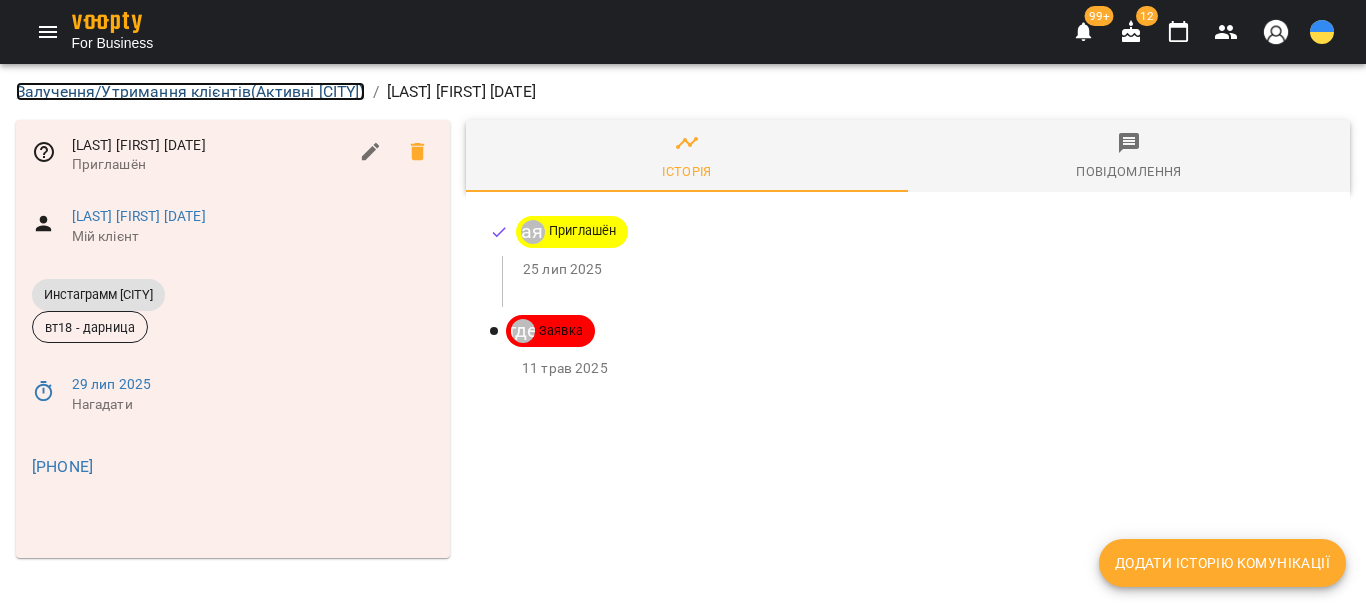 click on "Залучення/Утримання клієнтів ( Активні   [CITY] )" at bounding box center [190, 91] 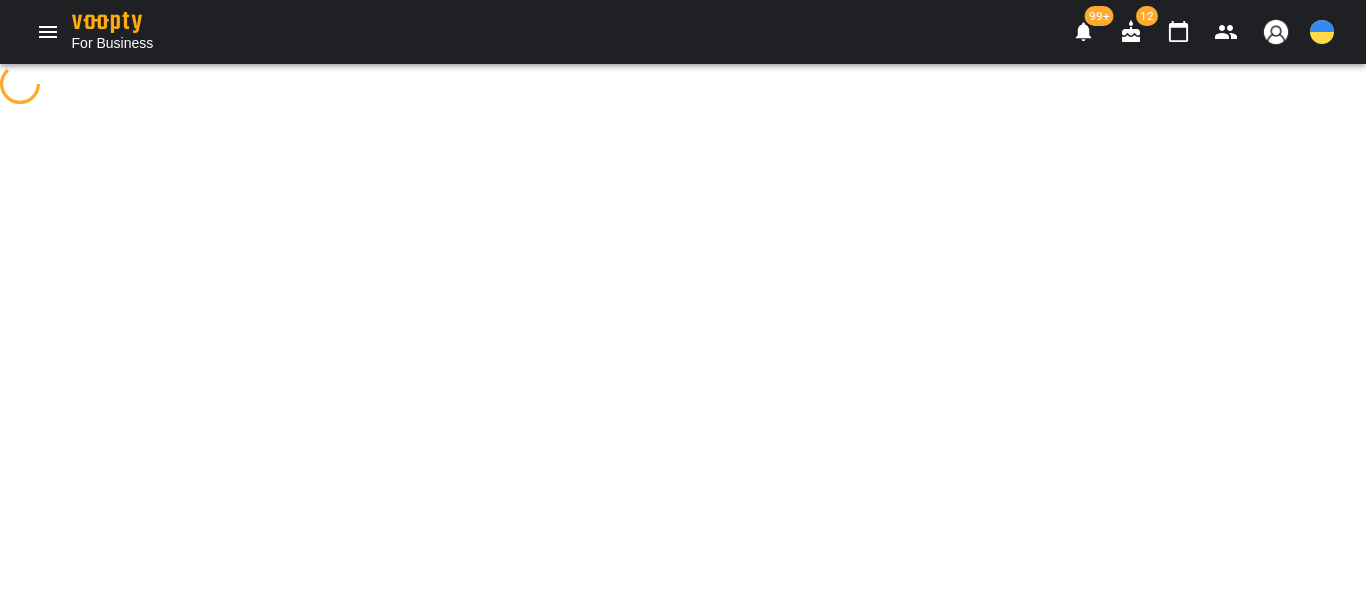 select on "**********" 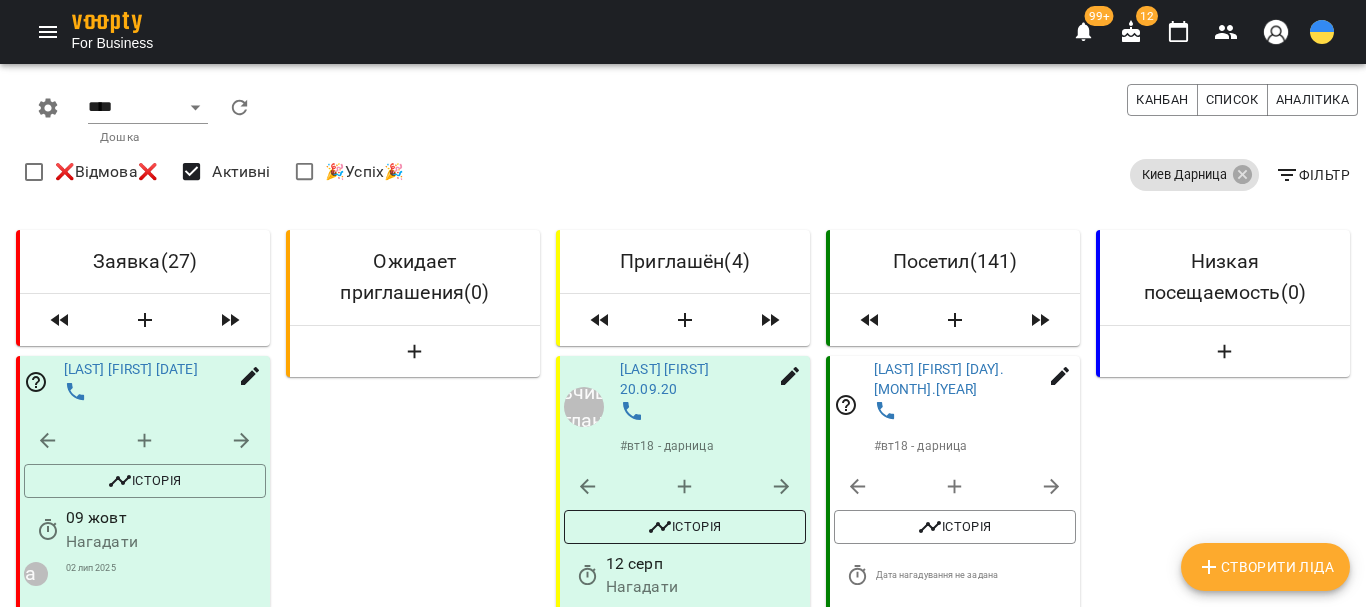 scroll, scrollTop: 1100, scrollLeft: 0, axis: vertical 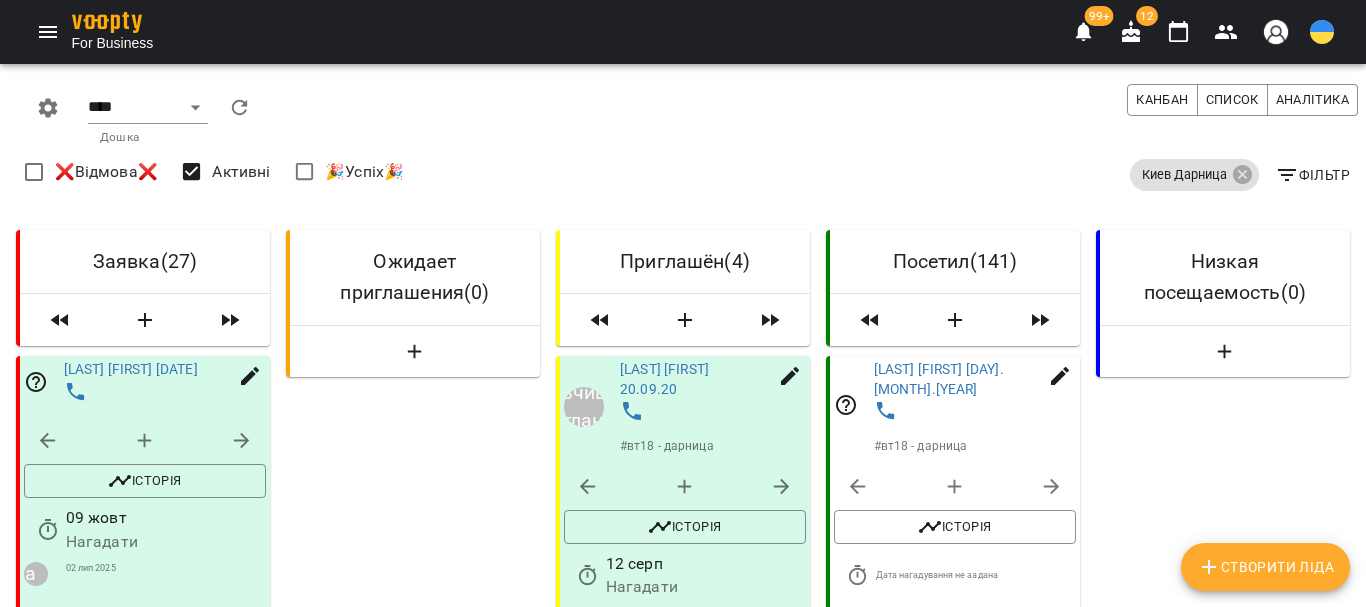 click on "Штомпель Алина
04.03.21" at bounding box center [671, 1271] 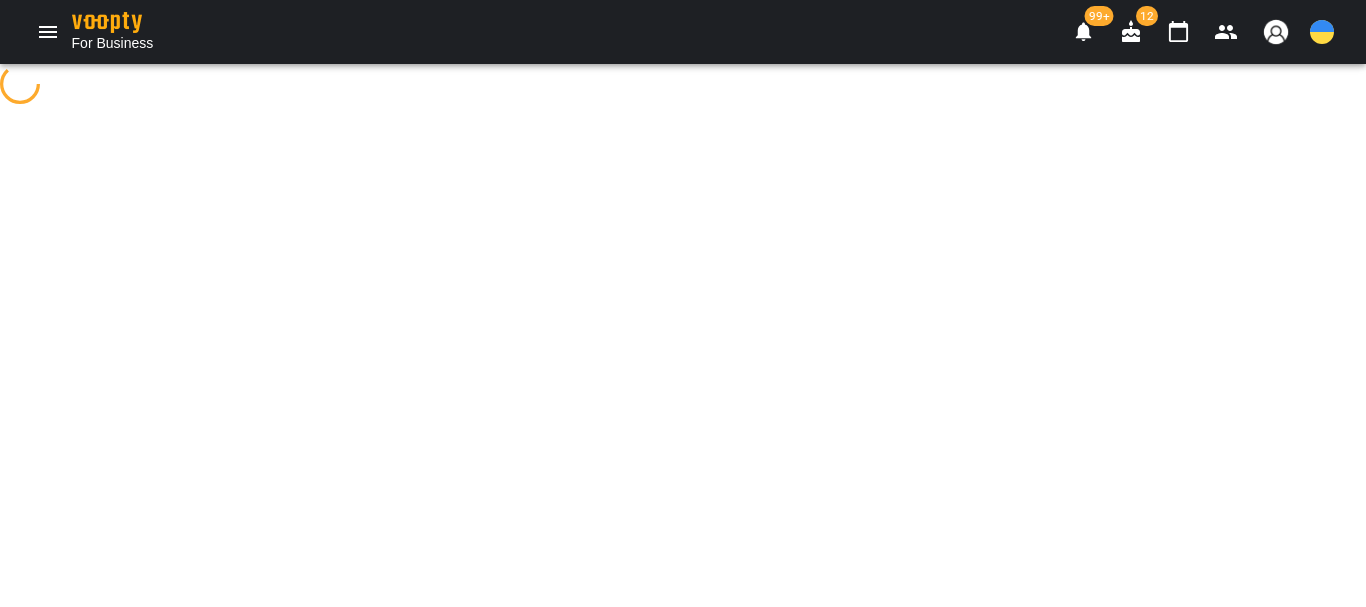 scroll, scrollTop: 0, scrollLeft: 0, axis: both 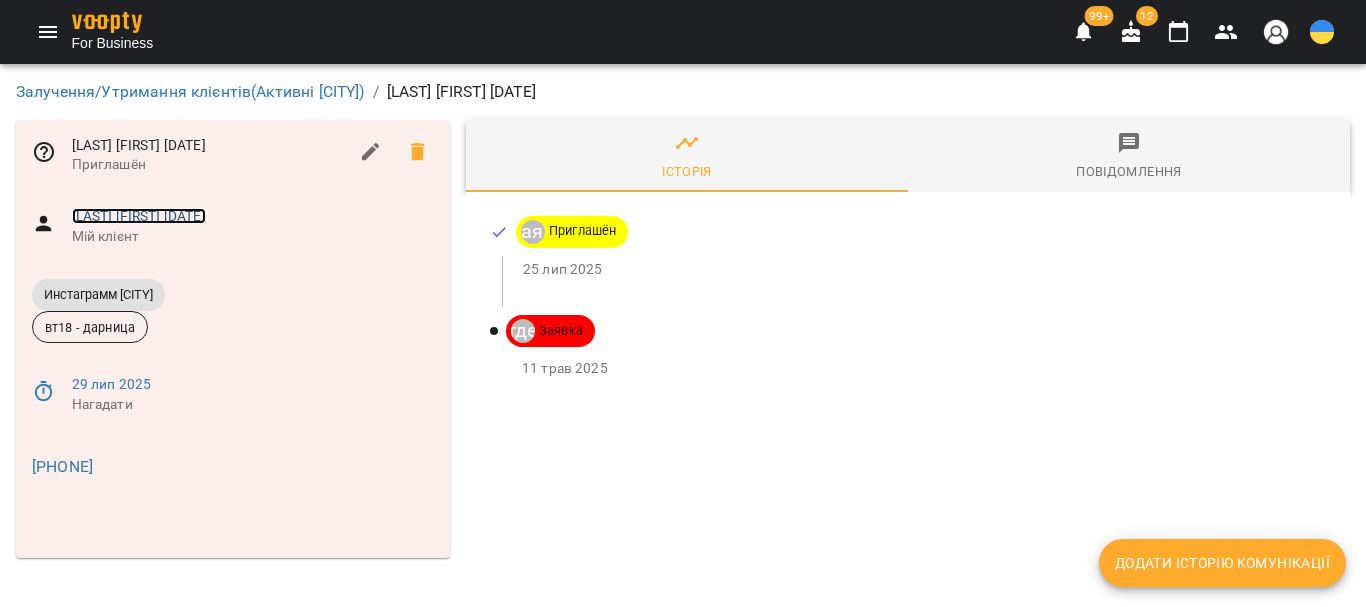 click on "Штомпель Алина
04.03.21" at bounding box center [139, 216] 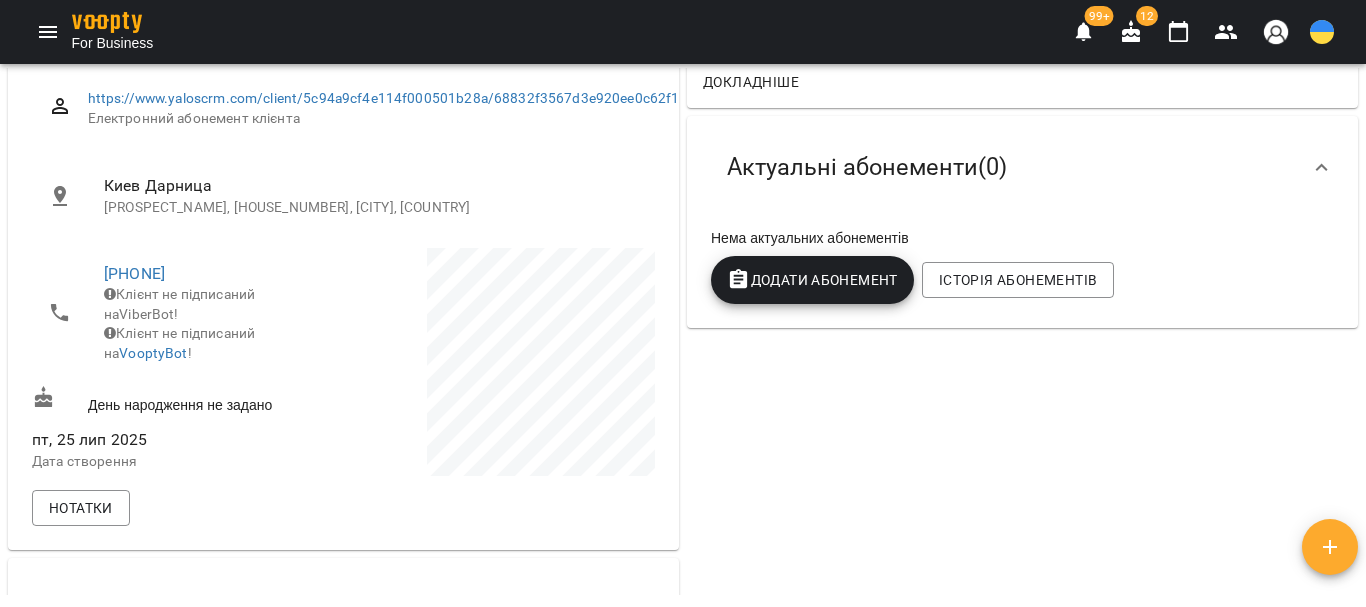 scroll, scrollTop: 0, scrollLeft: 0, axis: both 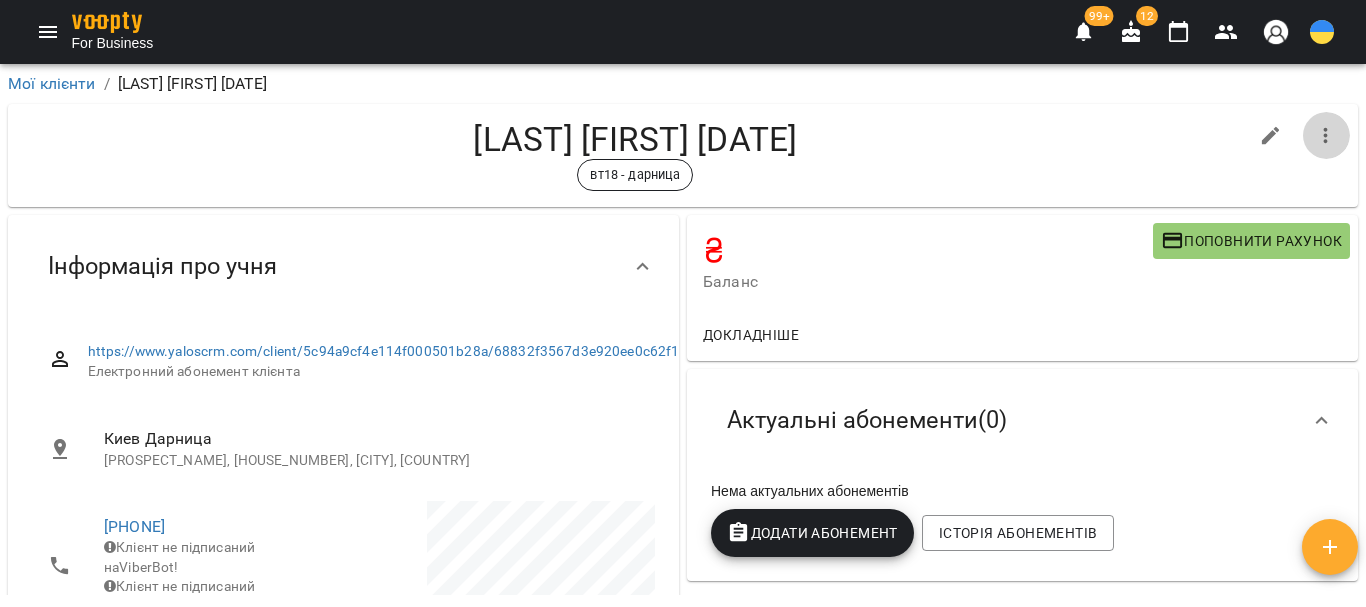 click 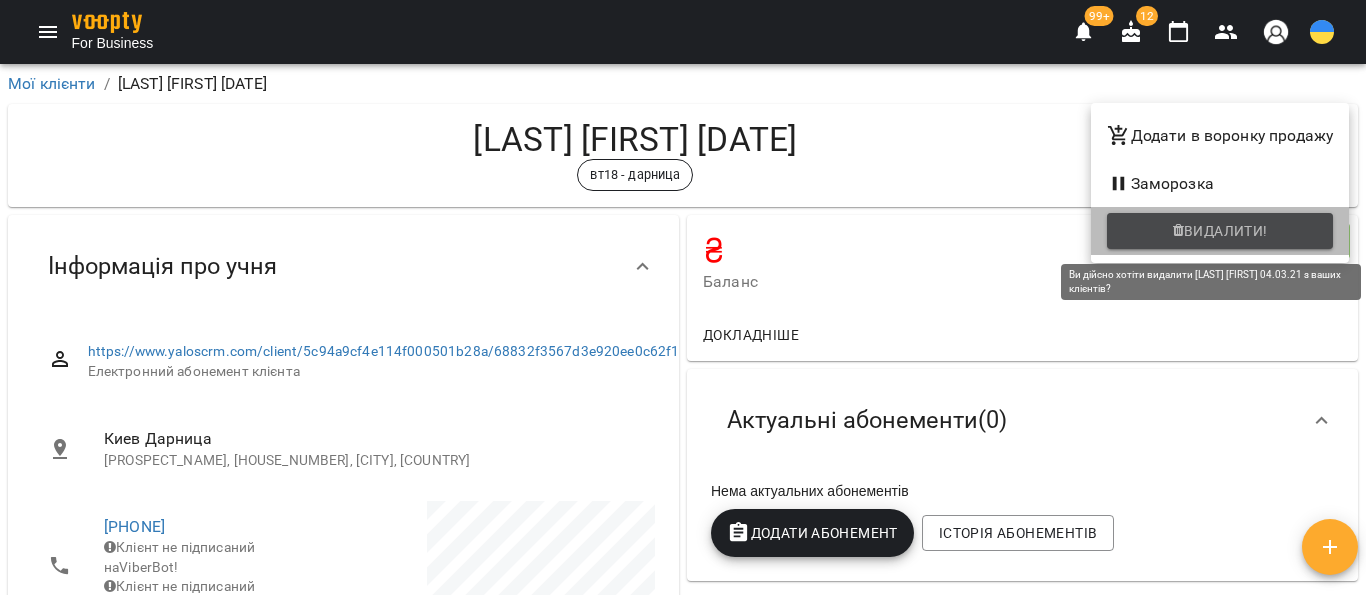 click on "Видалити!" at bounding box center (1226, 231) 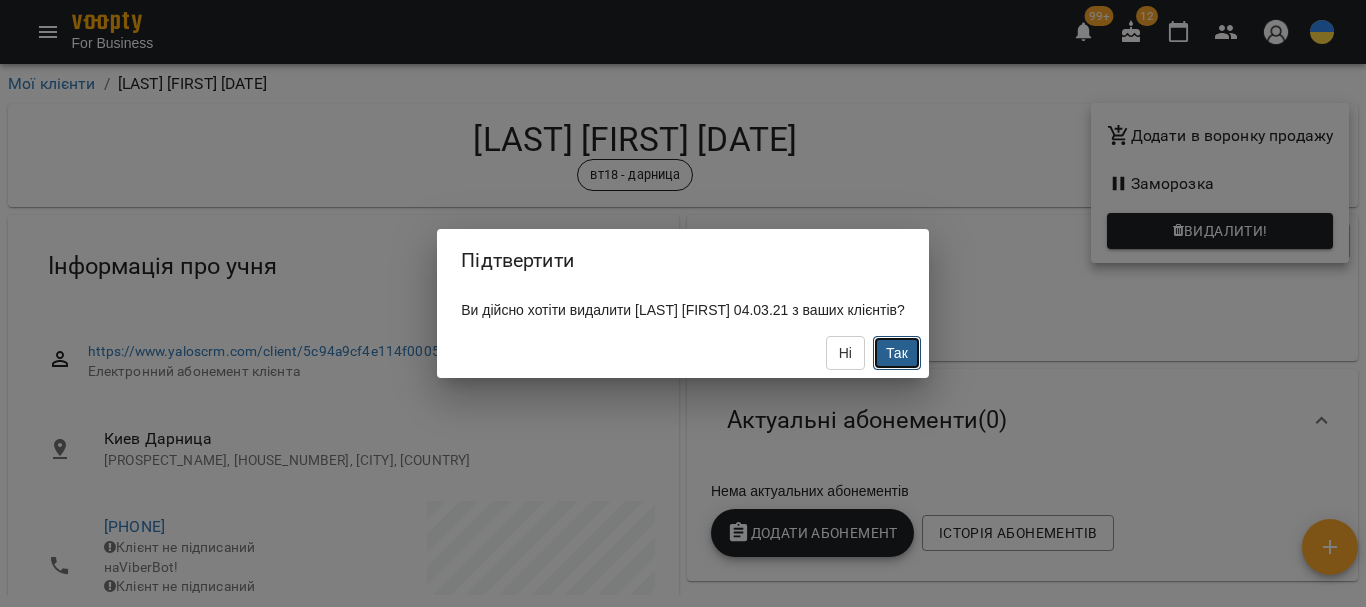 click on "Так" at bounding box center [897, 353] 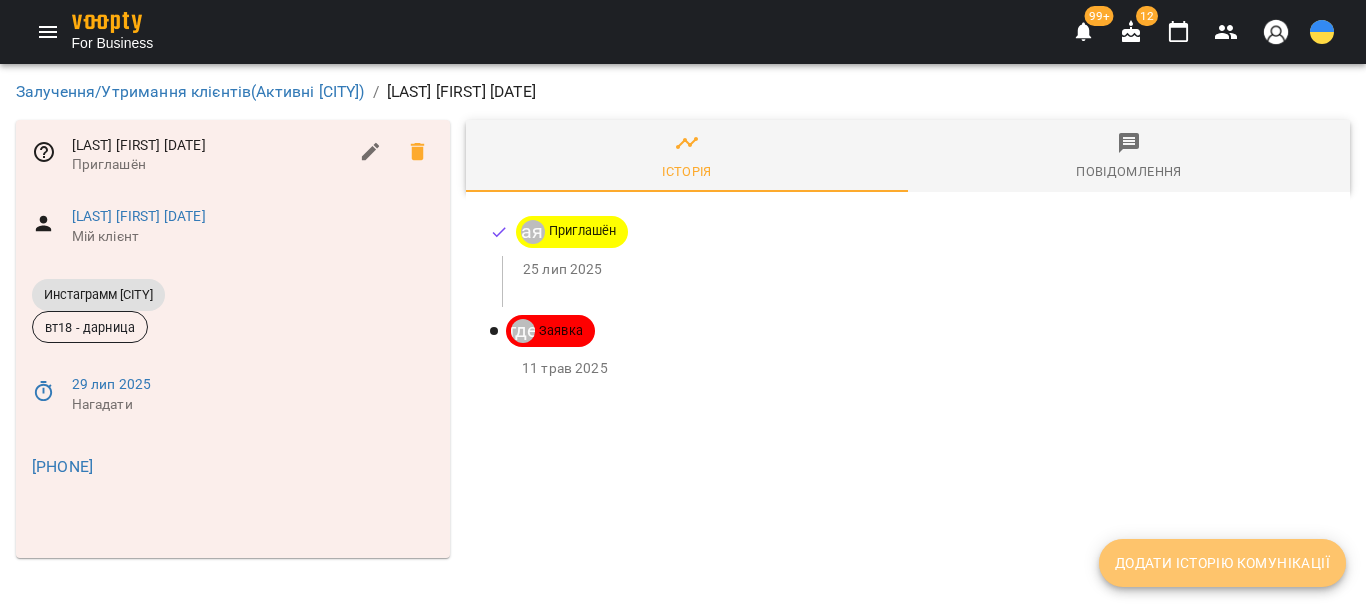 click on "Додати історію комунікації" at bounding box center (1222, 563) 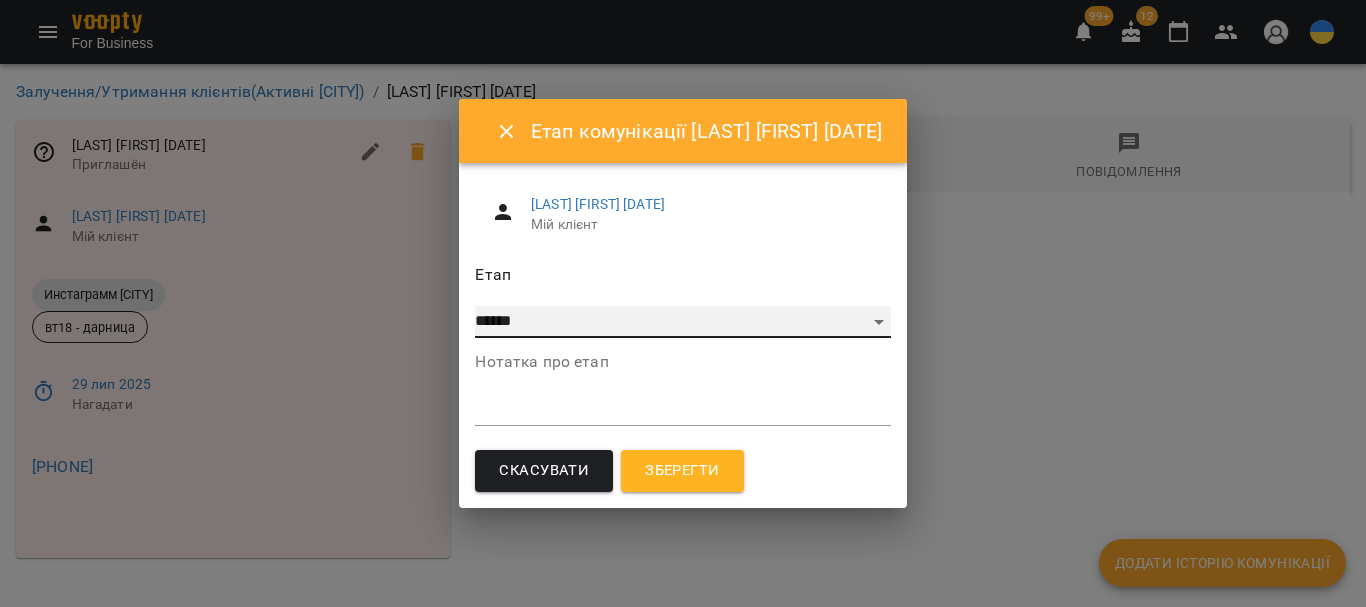 click on "**********" at bounding box center [682, 322] 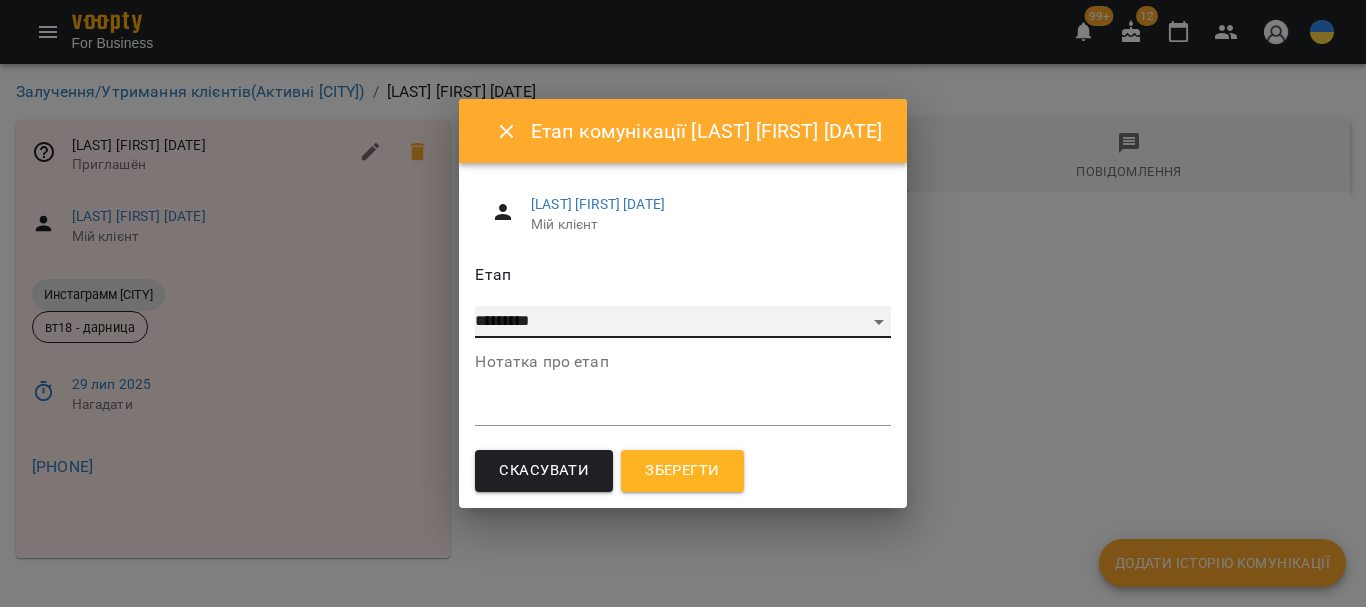 click on "**********" at bounding box center [682, 322] 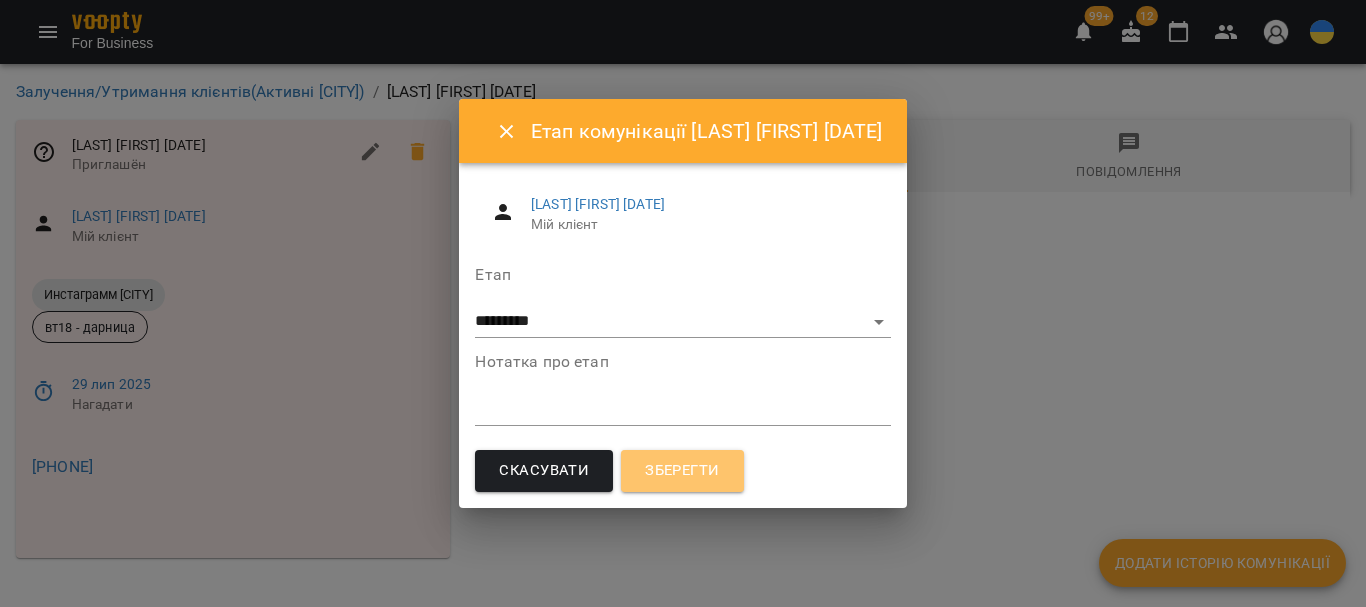 click on "Зберегти" at bounding box center (682, 471) 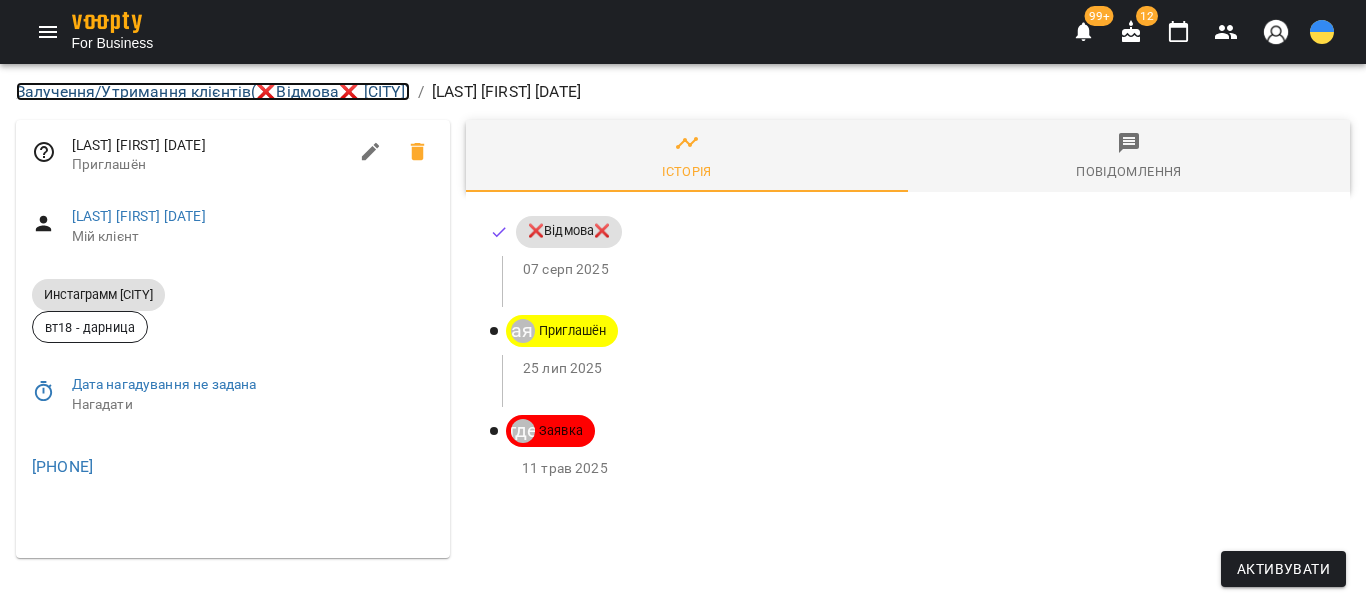 click on "Залучення/Утримання клієнтів ( ❌Відмова❌   Киев )" at bounding box center [213, 91] 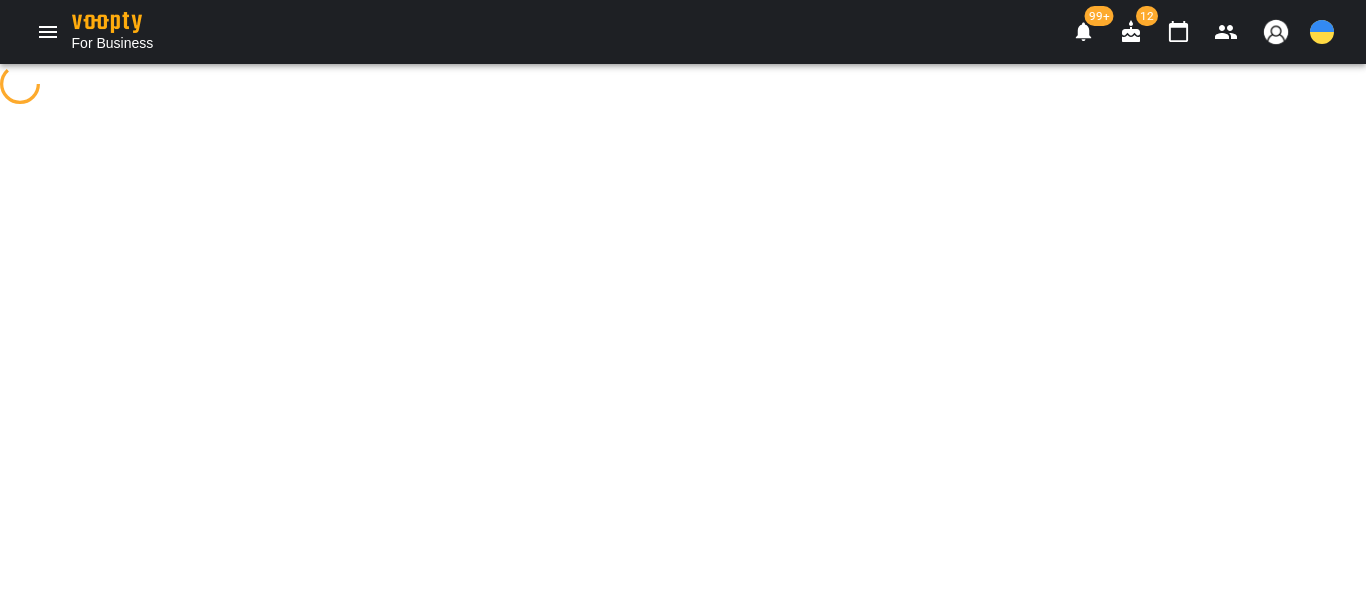 select on "**********" 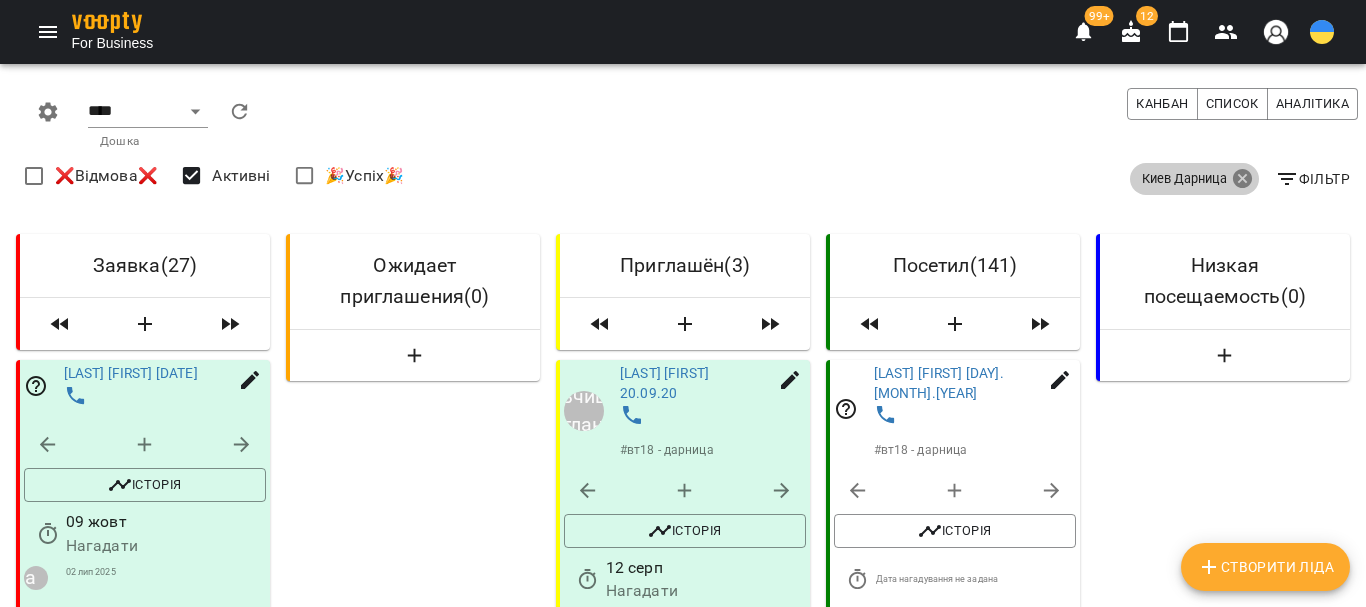 click 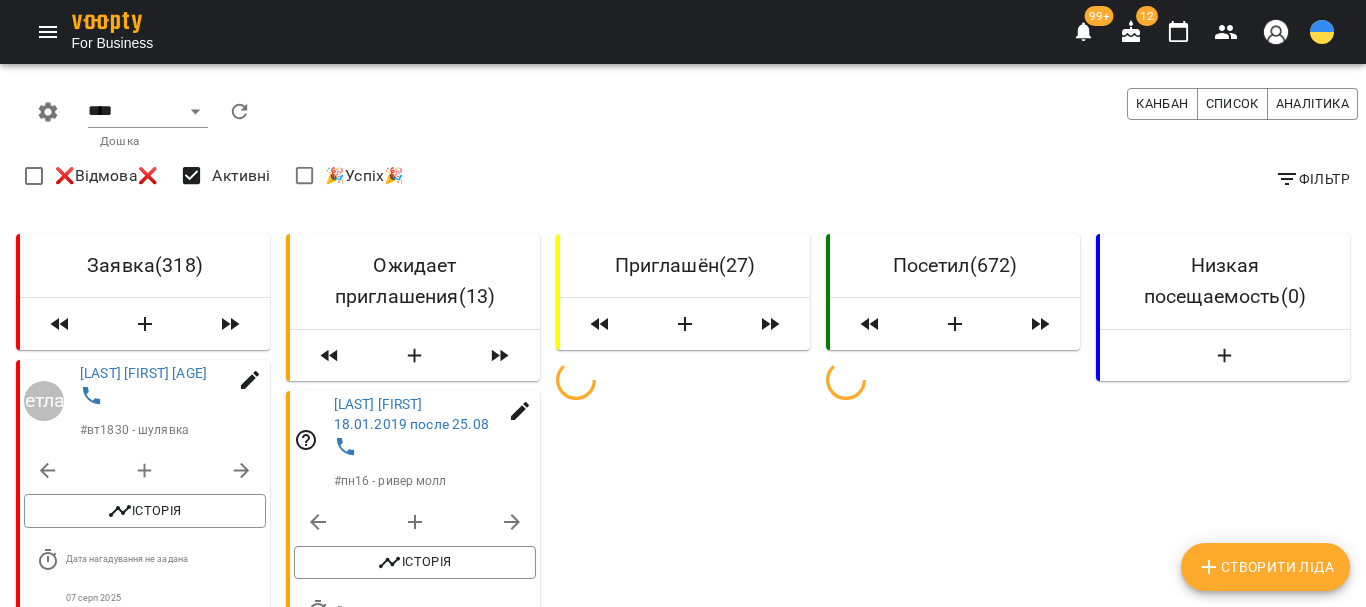 click 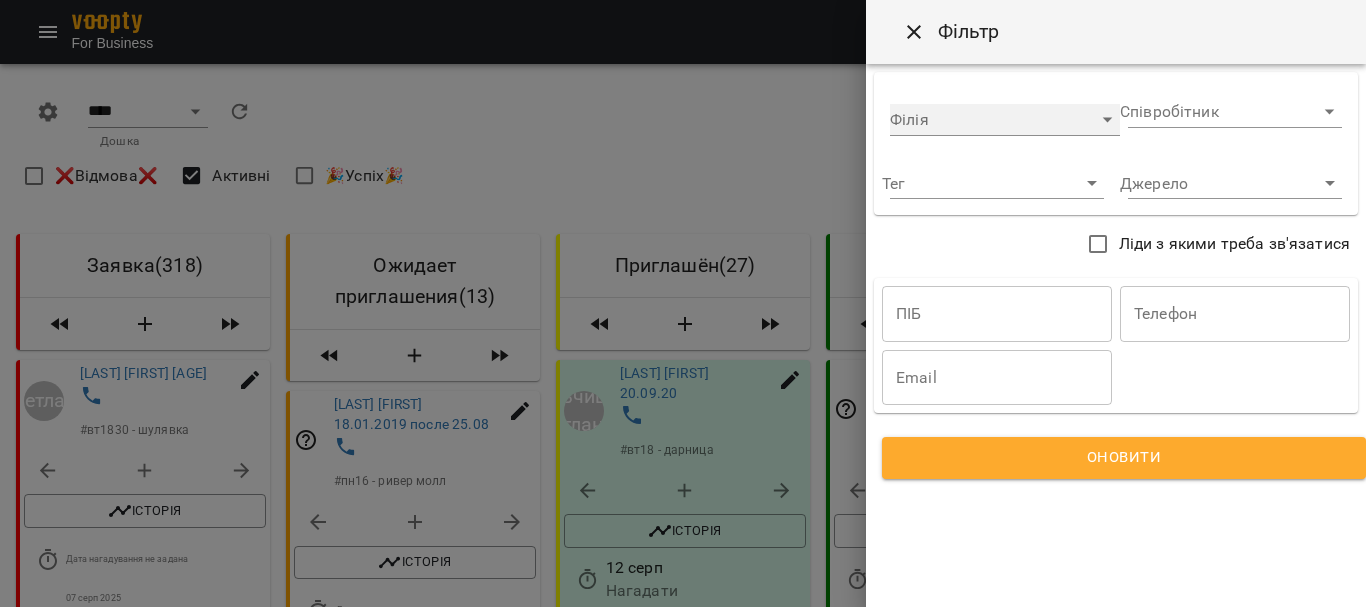 click on "​" at bounding box center [1005, 120] 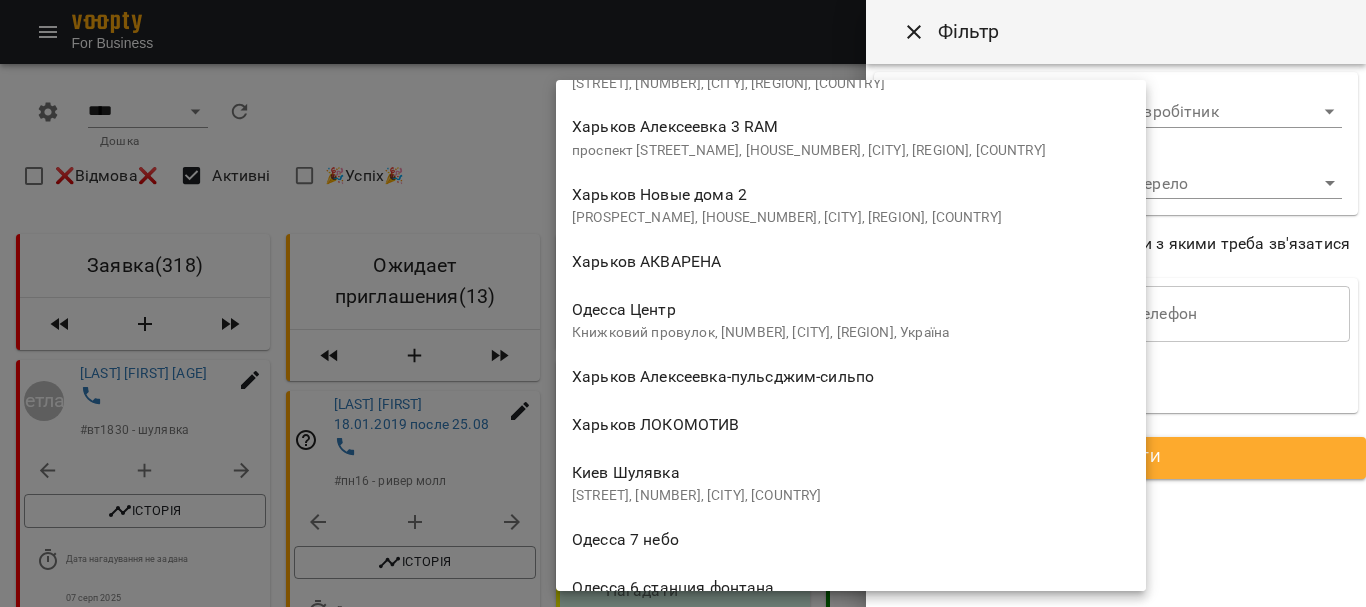 scroll, scrollTop: 1700, scrollLeft: 0, axis: vertical 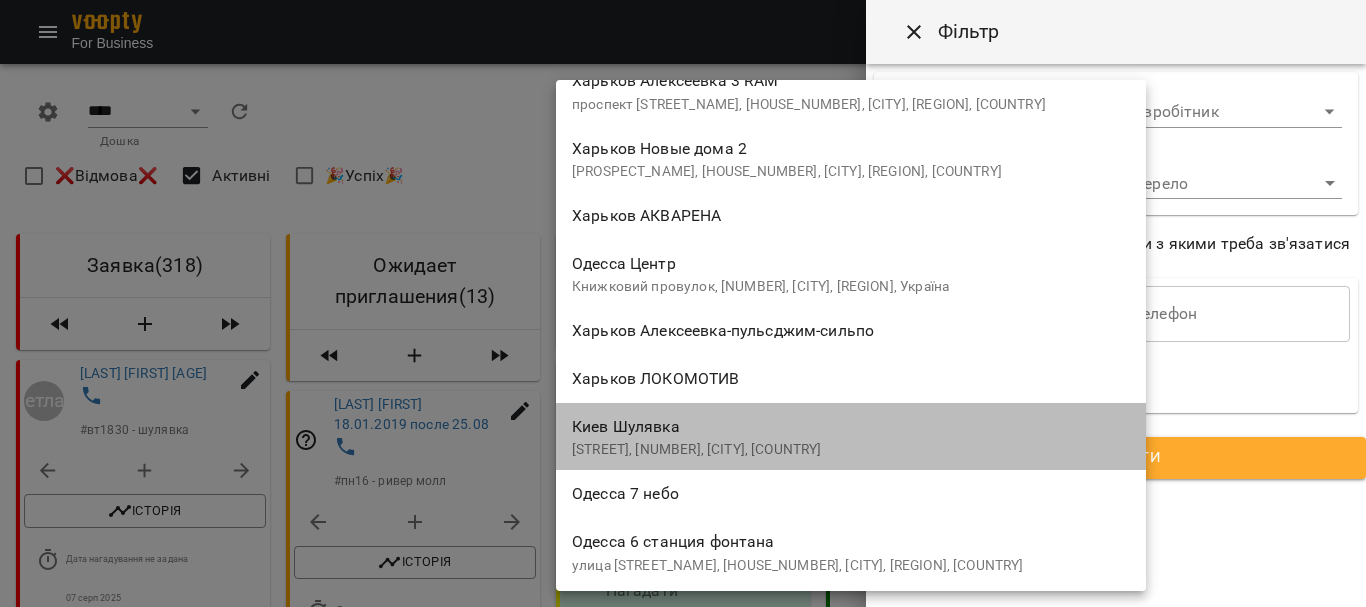 click on "Киев Шулявка вулиця Борщагівська, 154, Київ, Україна" at bounding box center [851, 436] 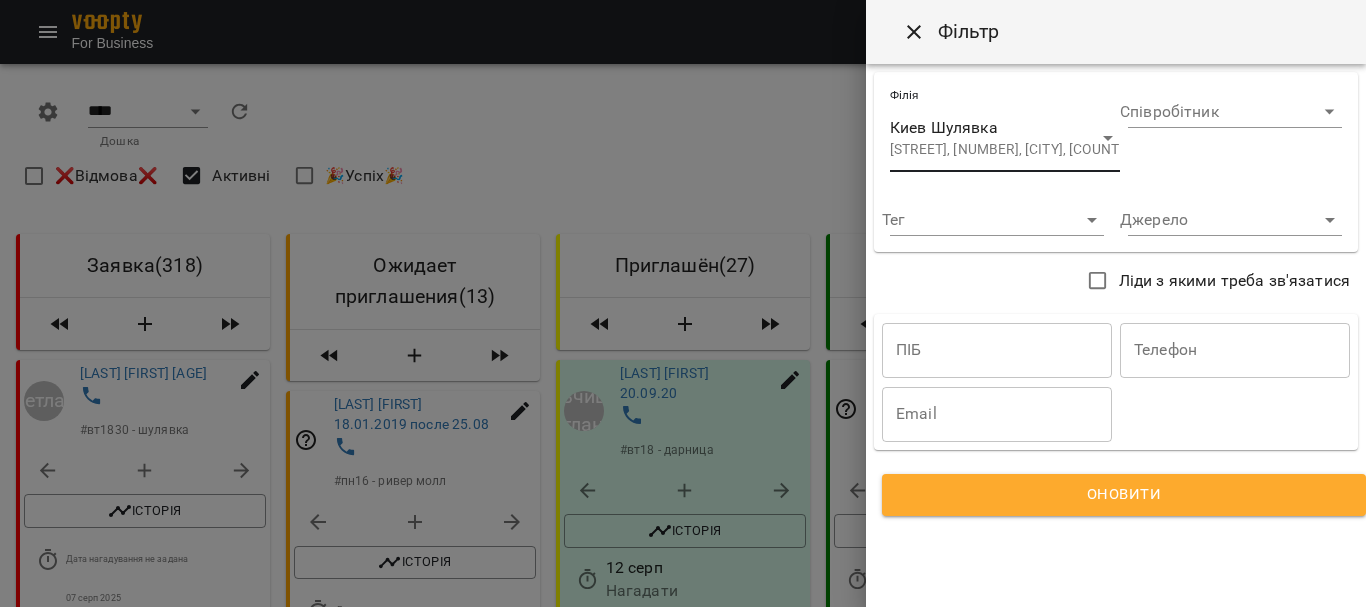 click on "Оновити" at bounding box center [1124, 495] 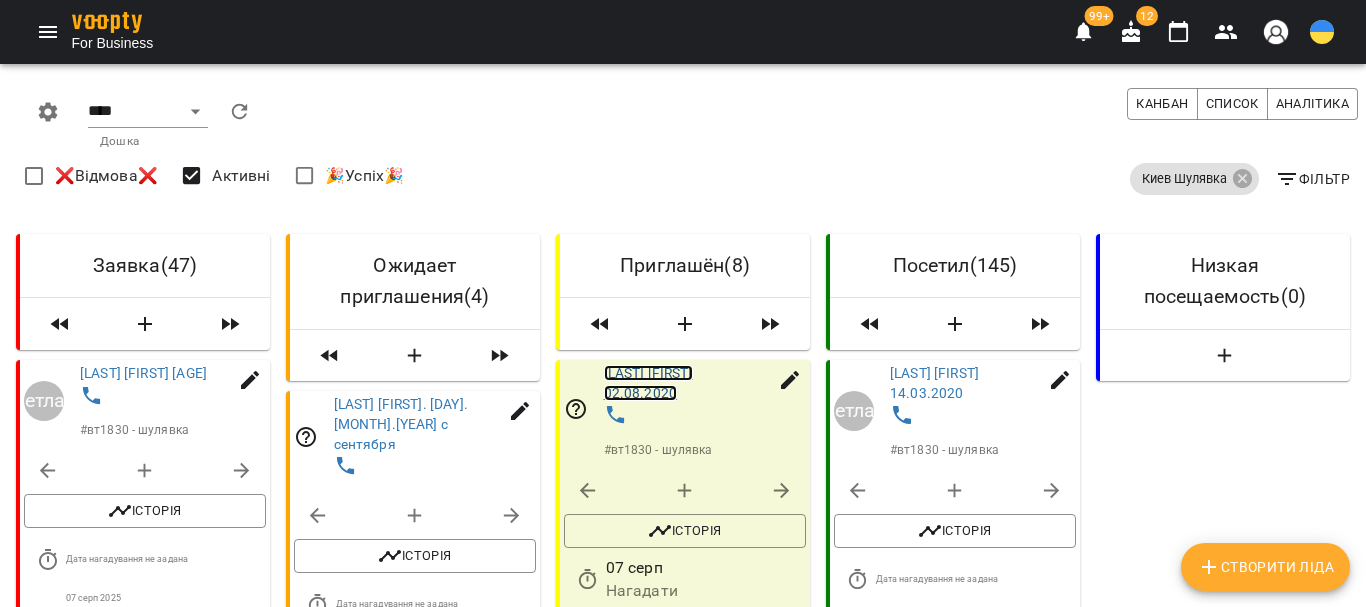 click on "[LAST_NAME] [FIRST_NAME]
[DATE]" at bounding box center (648, 383) 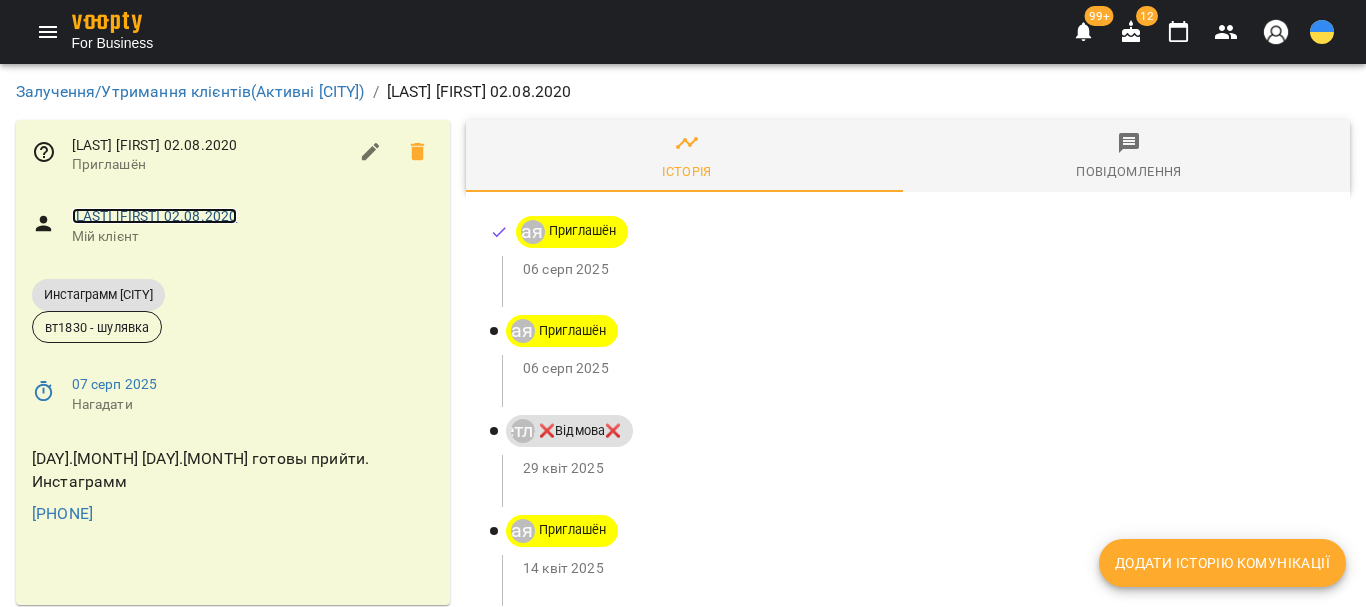 click on "[LAST_NAME] [FIRST_NAME]
[DATE]" at bounding box center (155, 216) 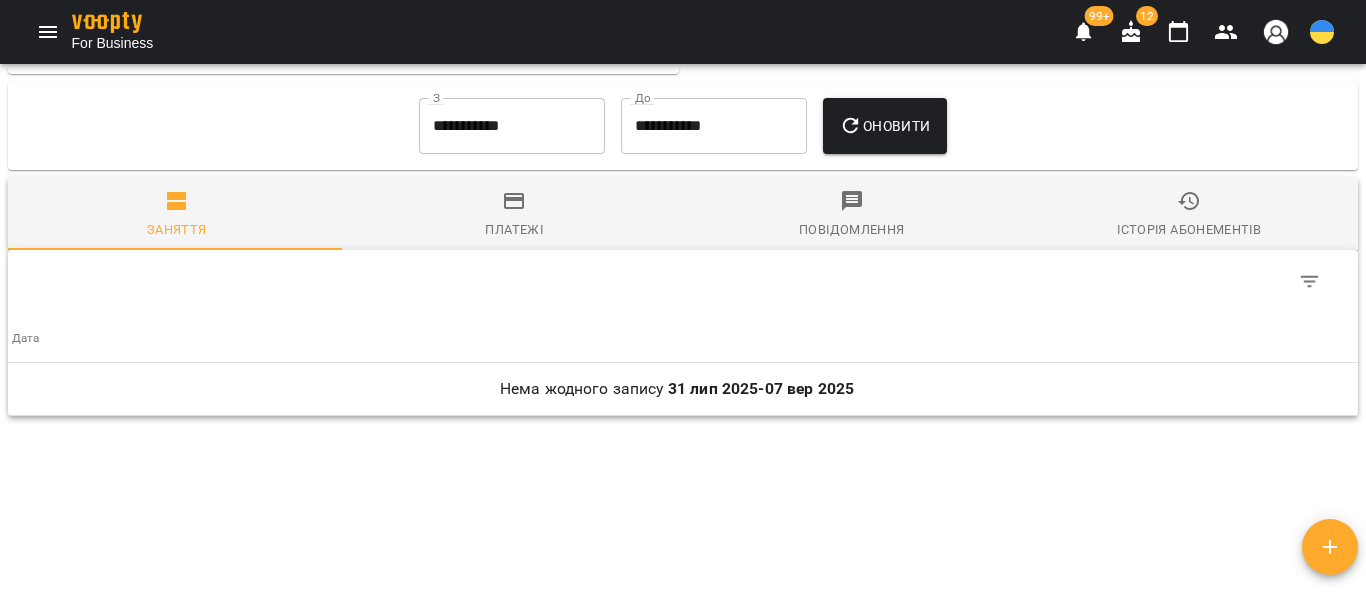 scroll, scrollTop: 1508, scrollLeft: 0, axis: vertical 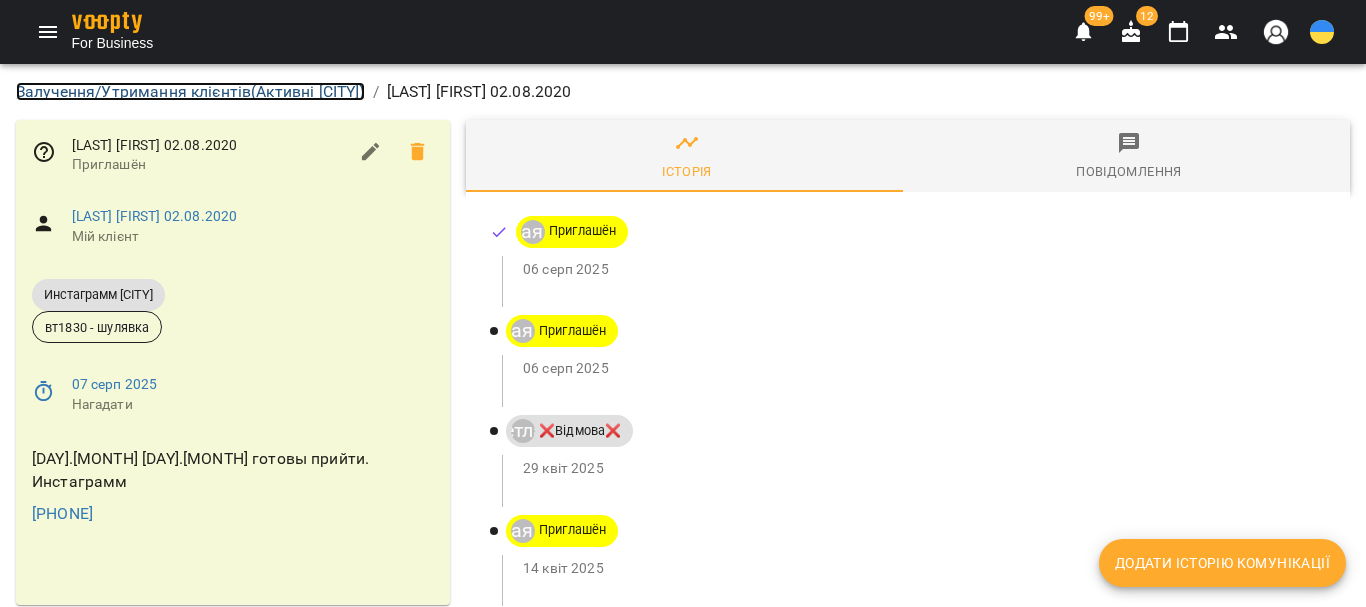 click on "Залучення/Утримання клієнтів ( Активні   [CITY] )" at bounding box center [190, 91] 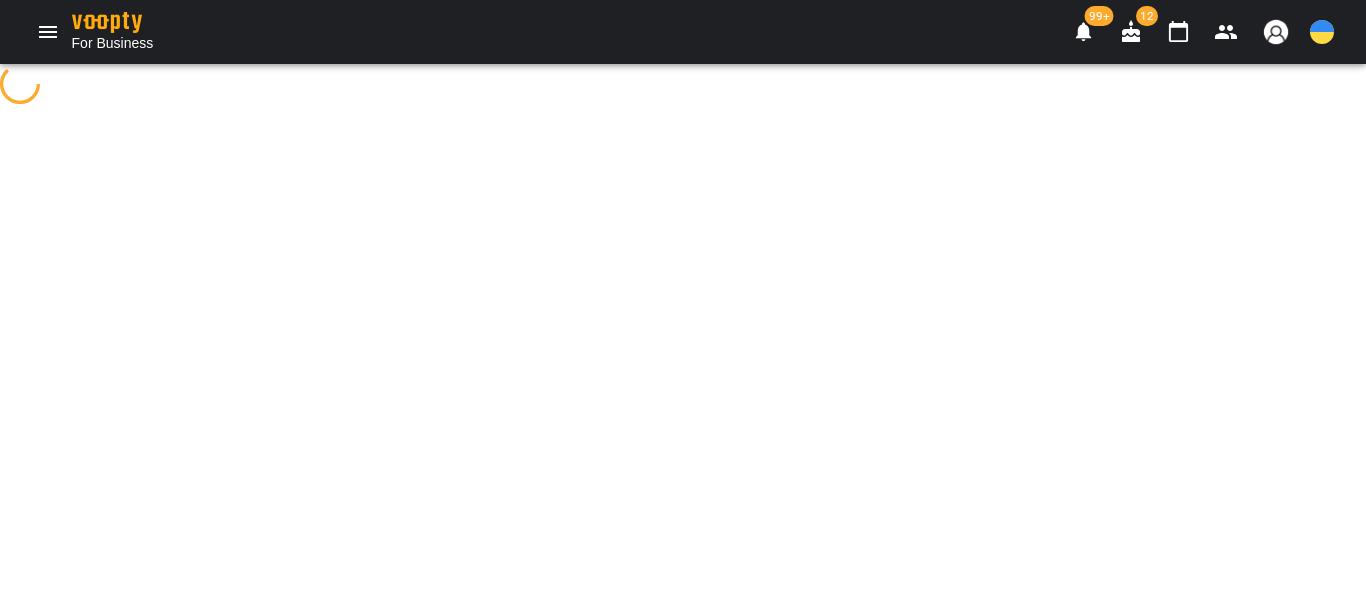 select on "**********" 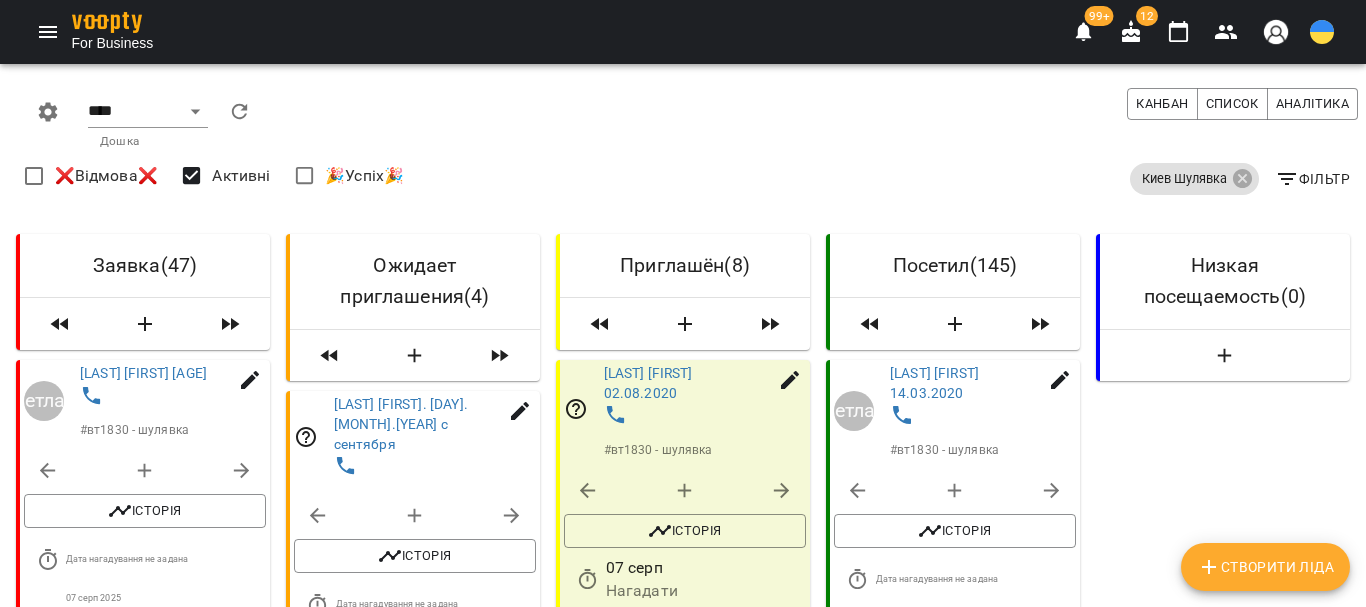 scroll, scrollTop: 500, scrollLeft: 0, axis: vertical 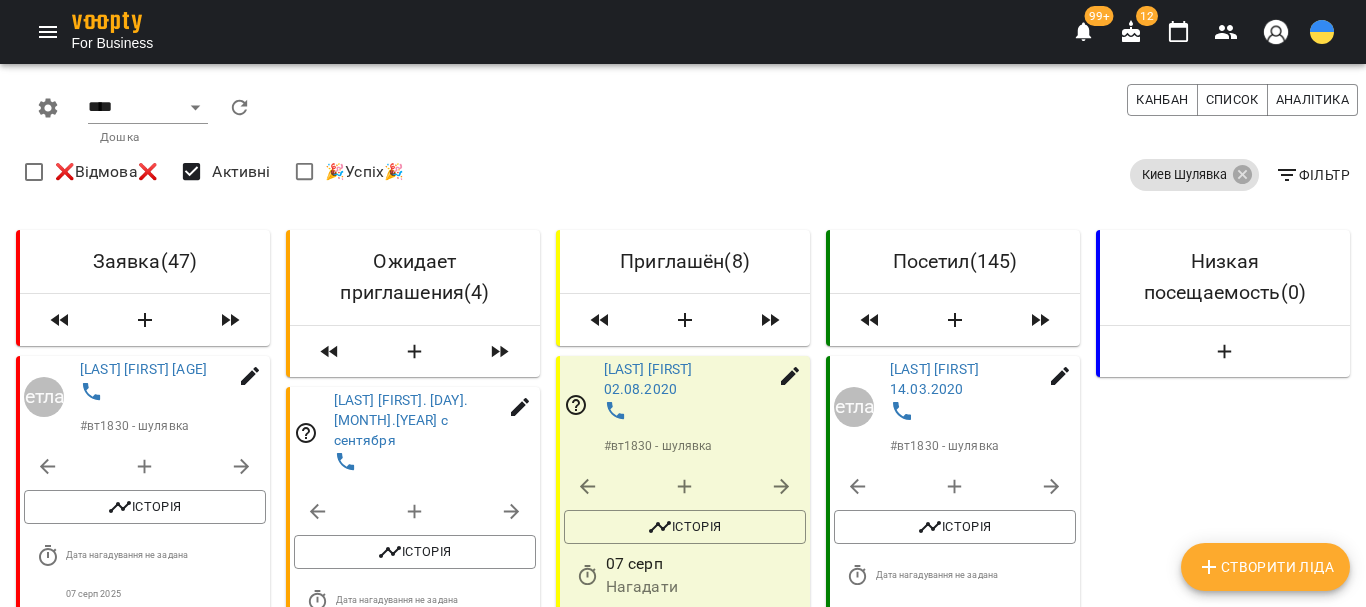 click on "[LAST] [FIRST]
[DATE]" at bounding box center [648, 686] 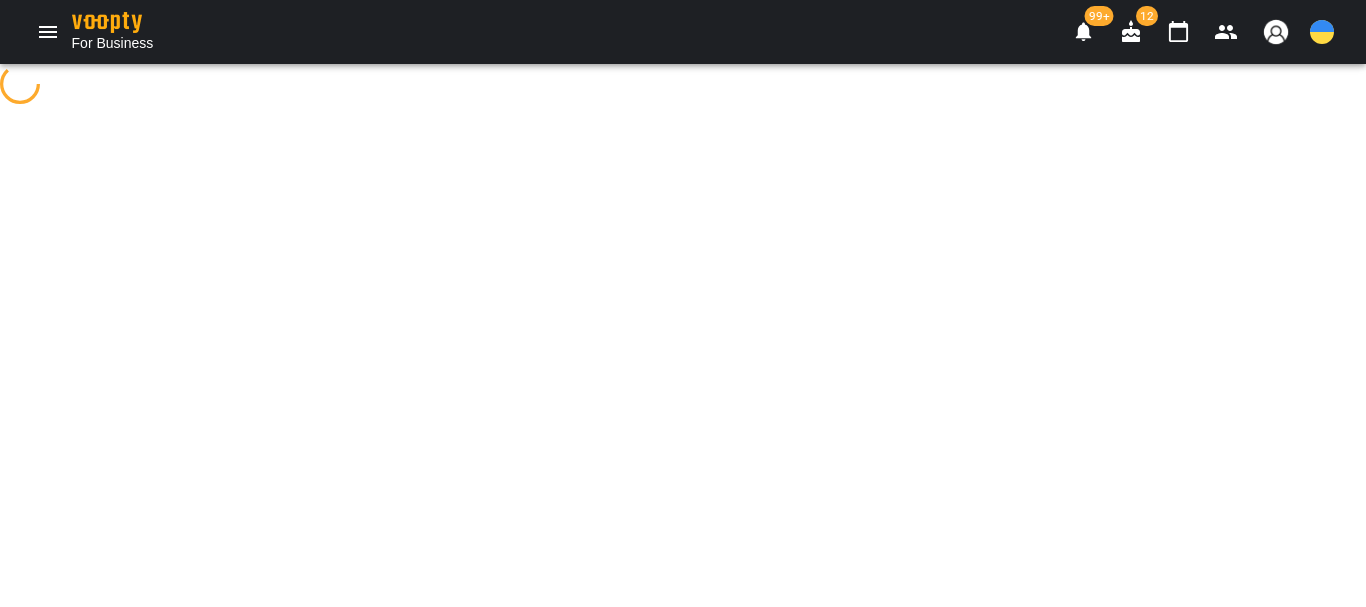 scroll, scrollTop: 0, scrollLeft: 0, axis: both 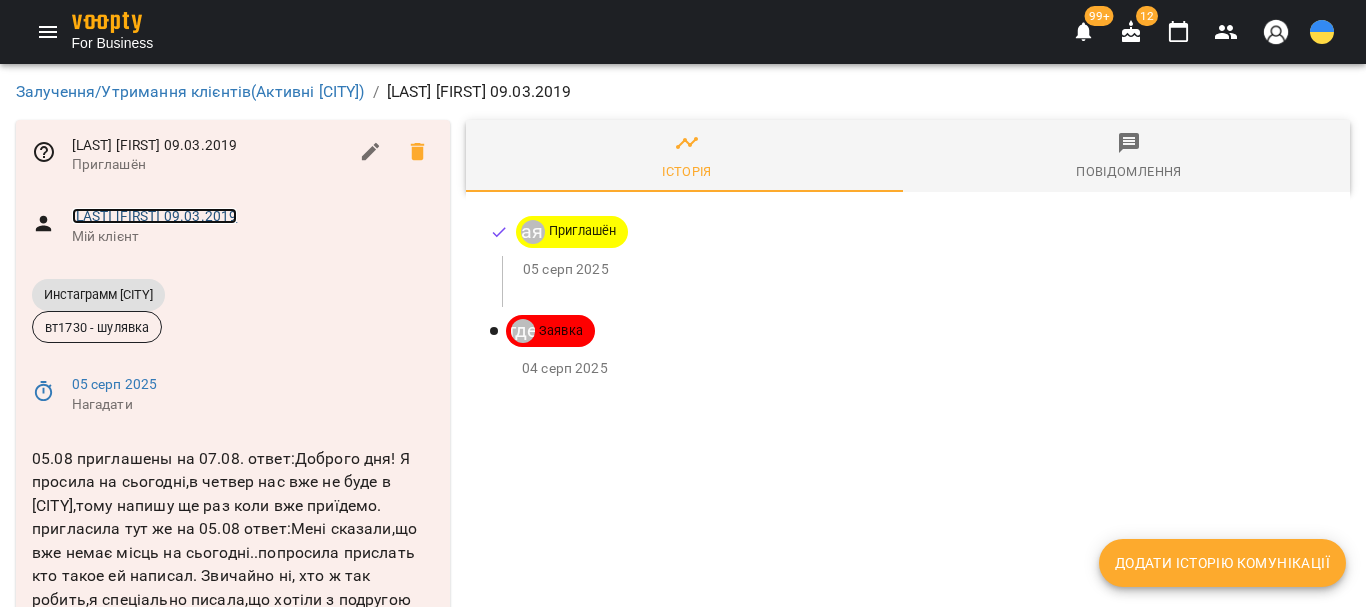 click on "[LAST] [FIRST]
[DATE]" at bounding box center [155, 216] 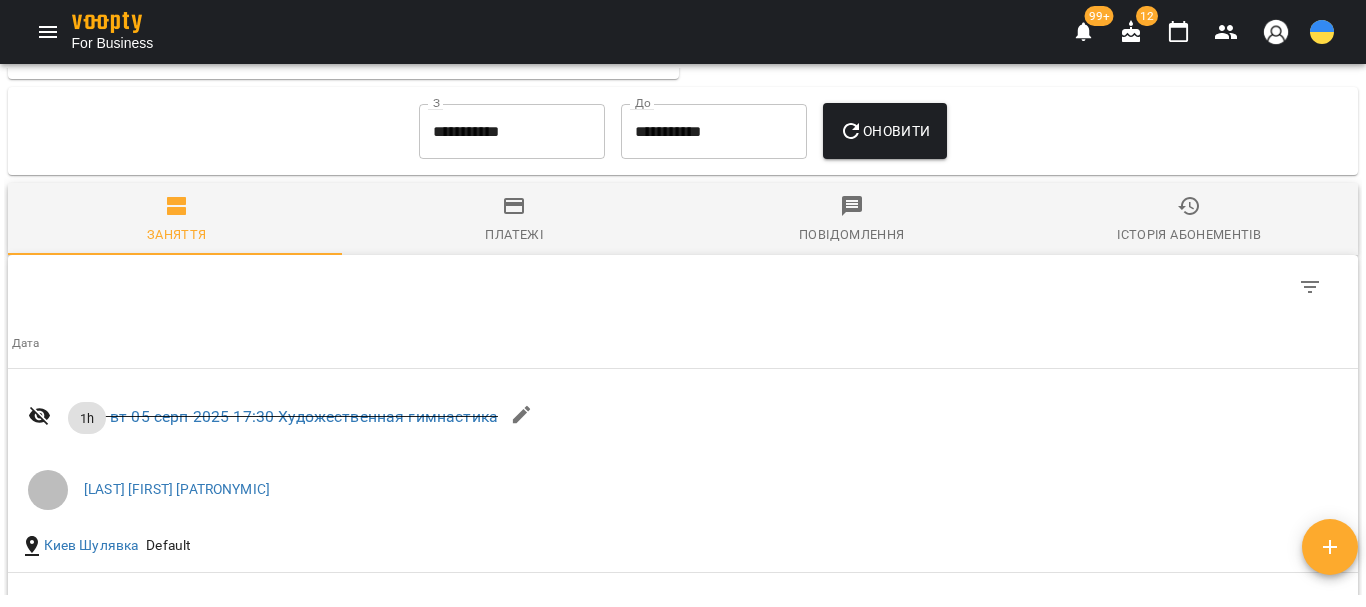scroll, scrollTop: 1863, scrollLeft: 0, axis: vertical 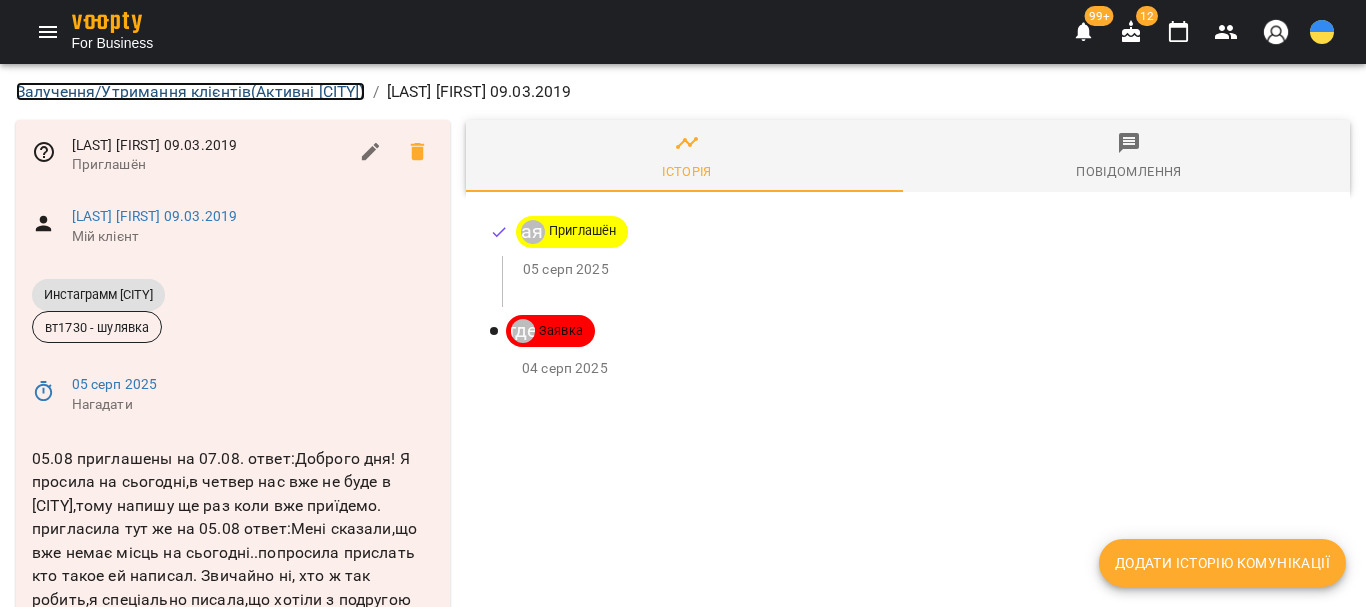 click on "Залучення/Утримання клієнтів ( Активні   [CITY] )" at bounding box center (190, 91) 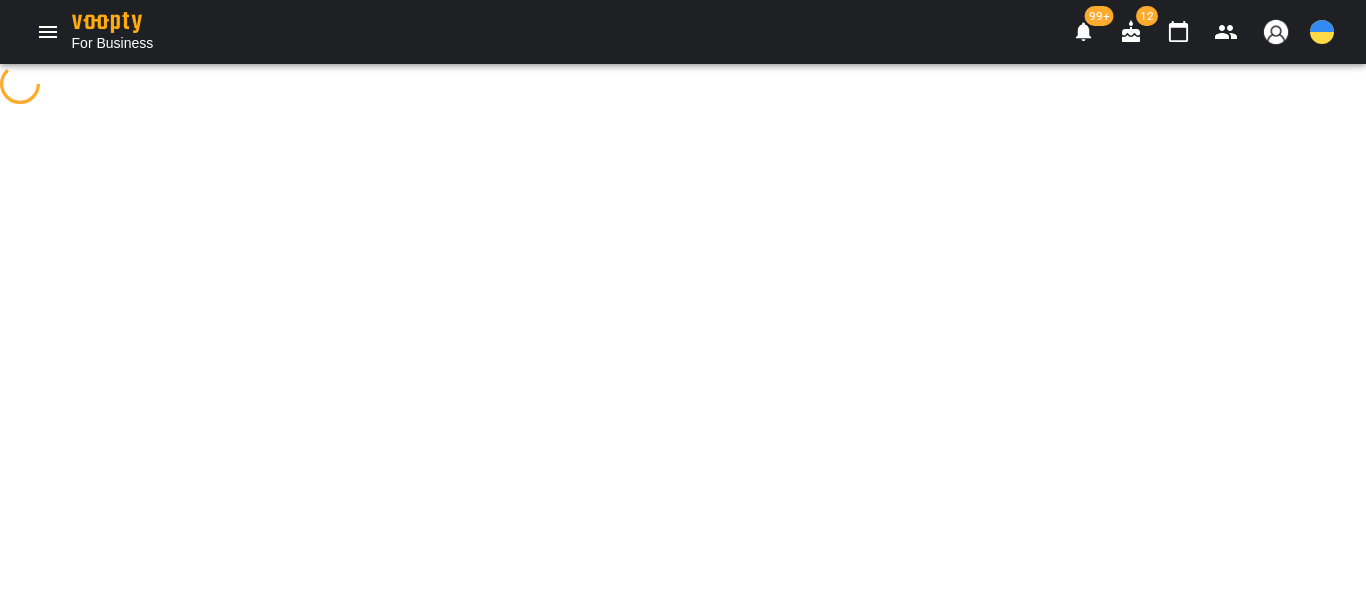 select on "**********" 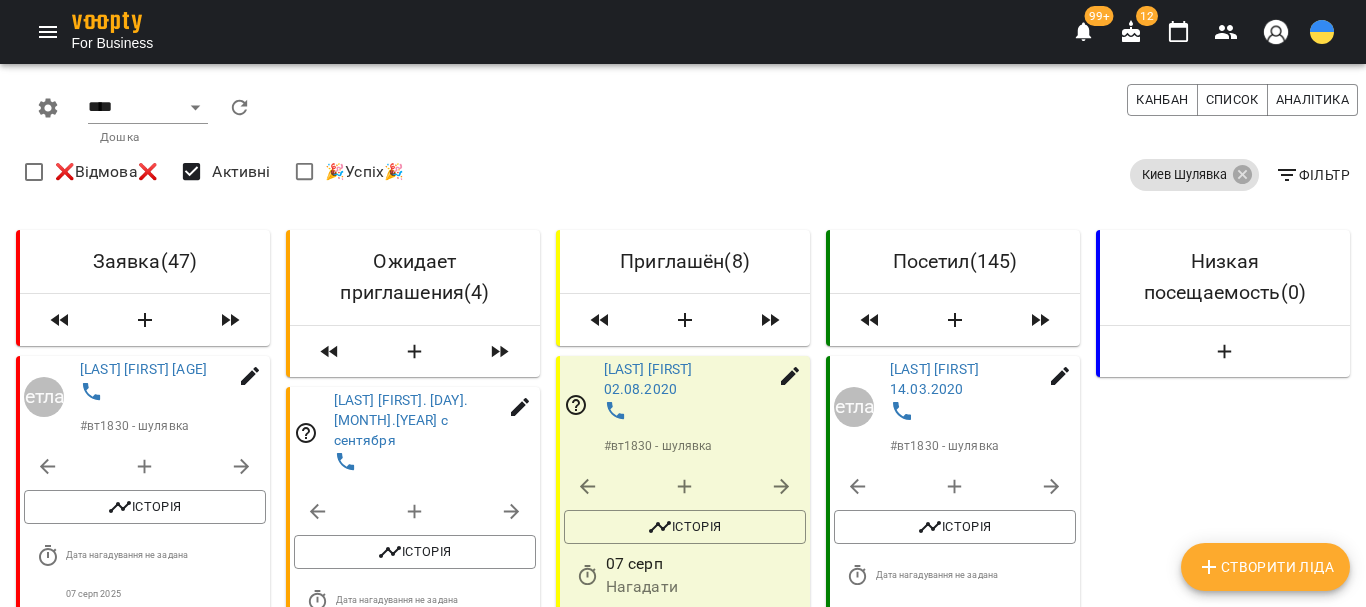 scroll, scrollTop: 2000, scrollLeft: 0, axis: vertical 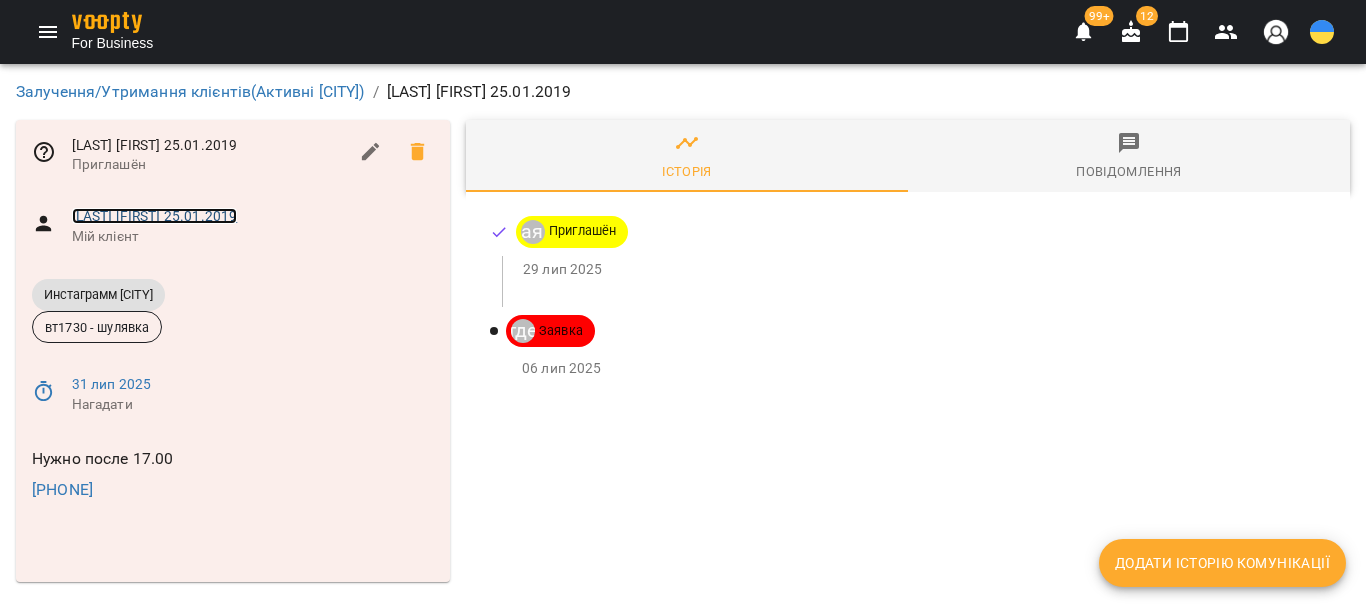 click on "Хохлова Анастасія
25.01.2019" at bounding box center (155, 216) 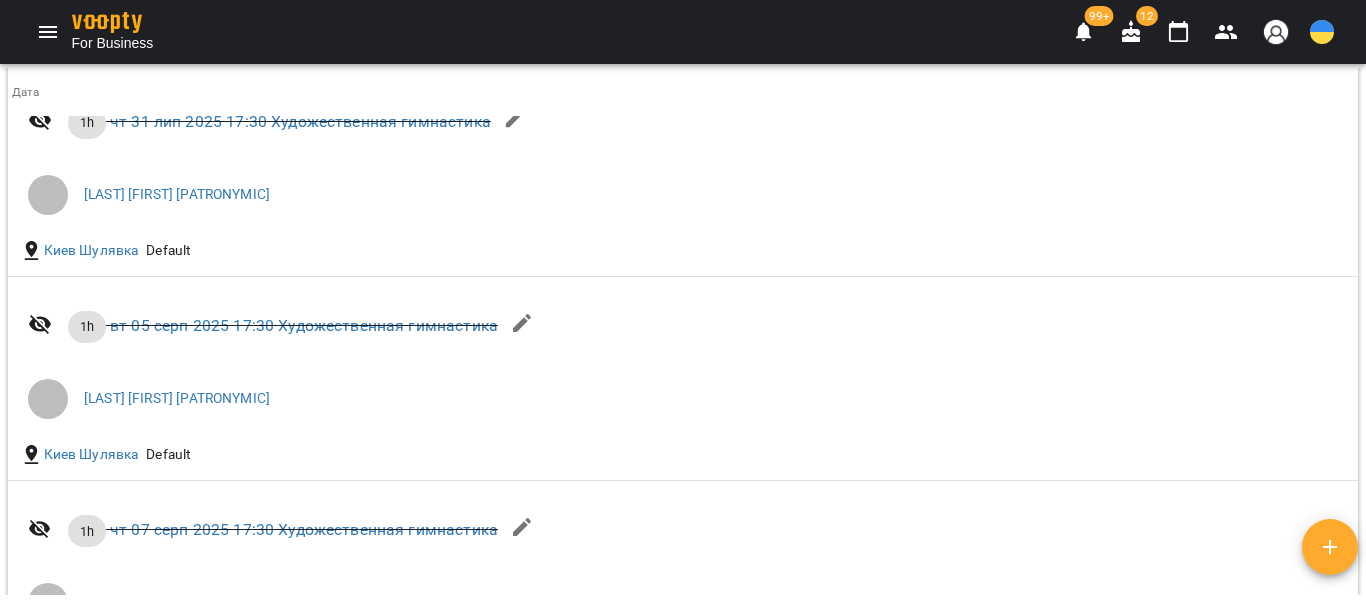 scroll, scrollTop: 2000, scrollLeft: 0, axis: vertical 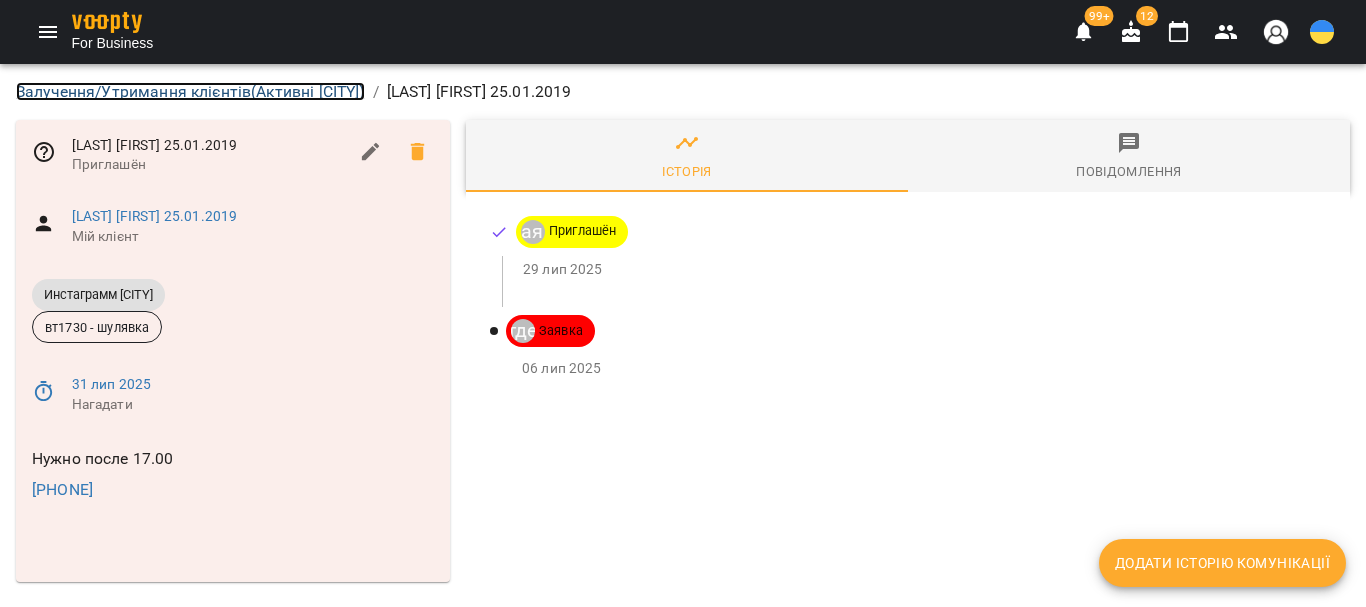 click on "Залучення/Утримання клієнтів ( Активні   [CITY] )" at bounding box center [190, 91] 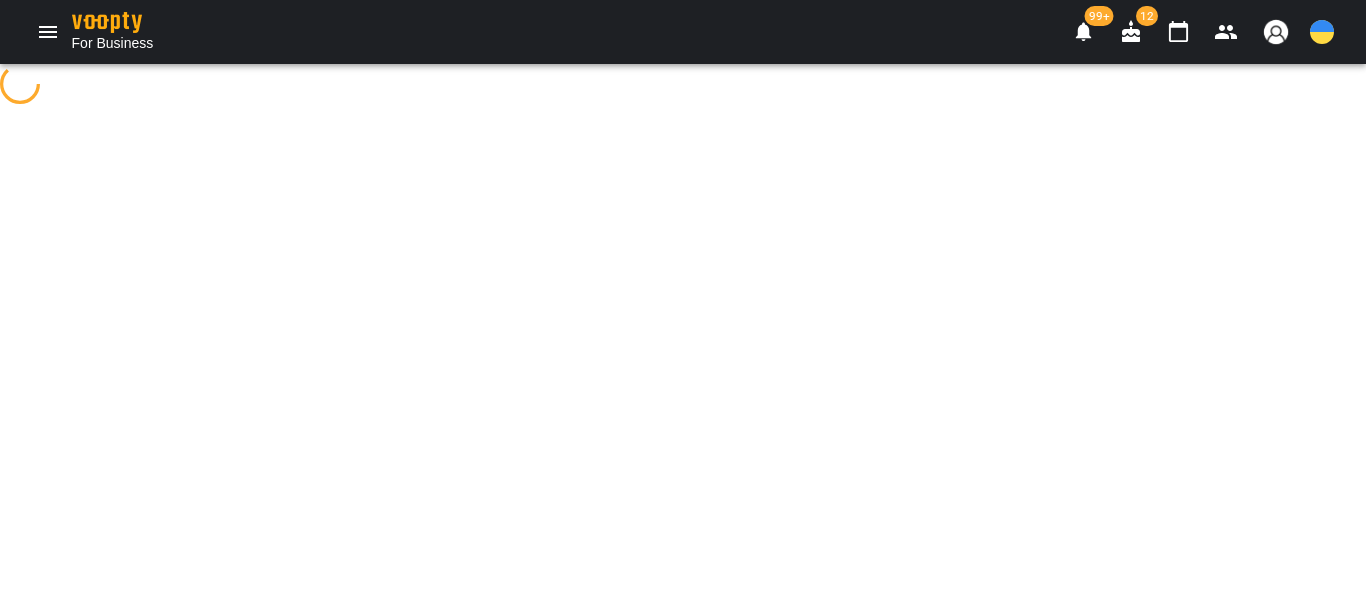 select on "**********" 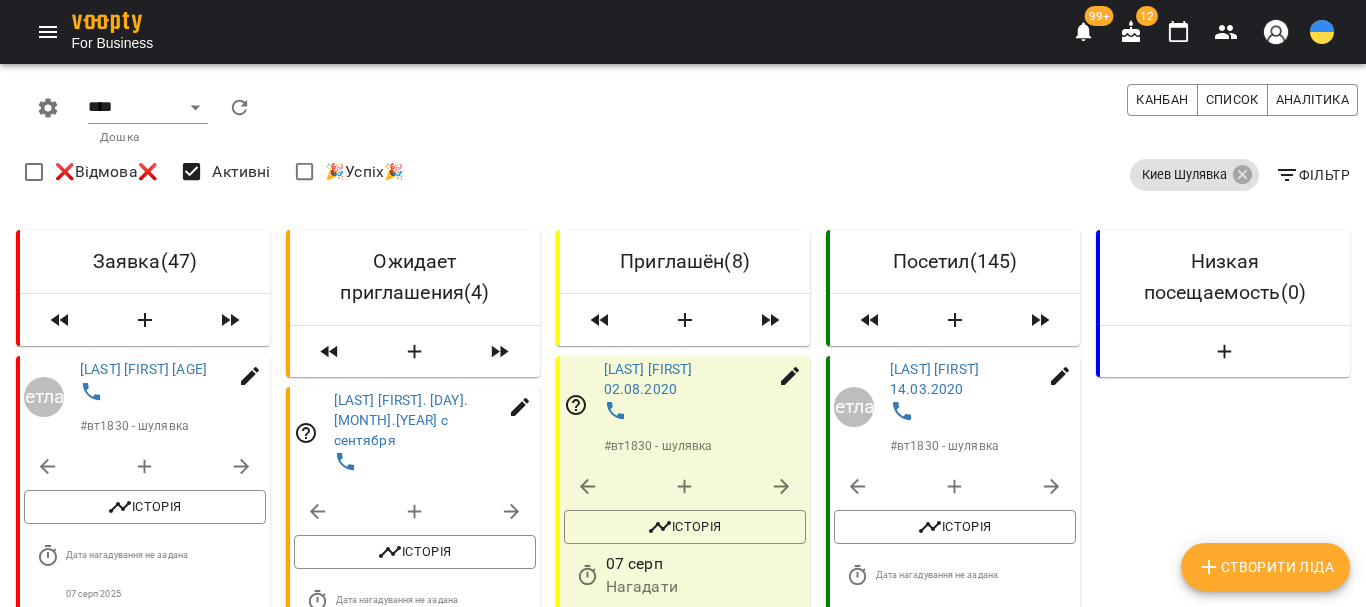 scroll, scrollTop: 0, scrollLeft: 0, axis: both 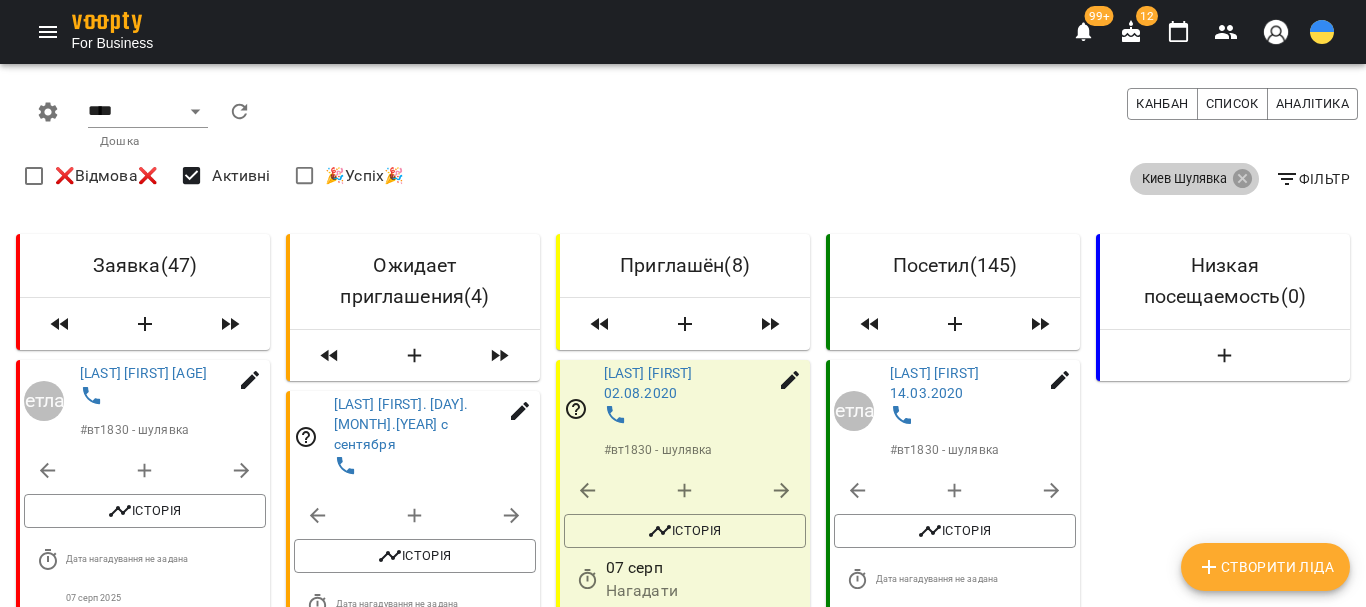 click 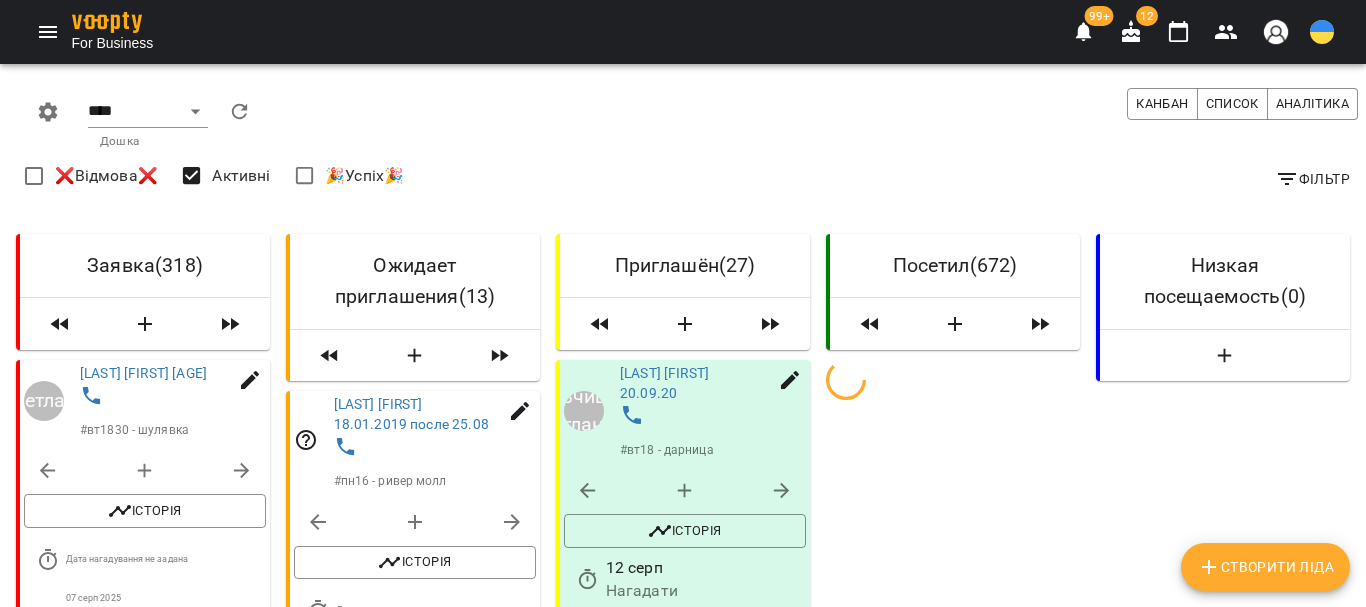 click 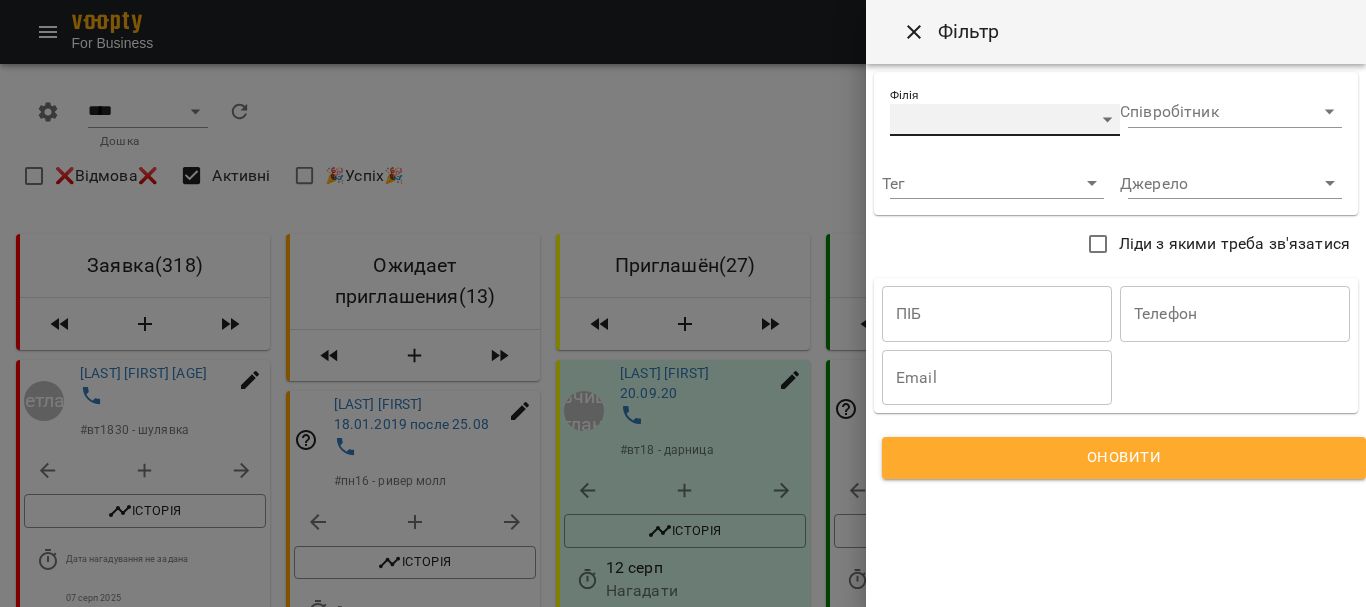 click on "​" at bounding box center [1005, 120] 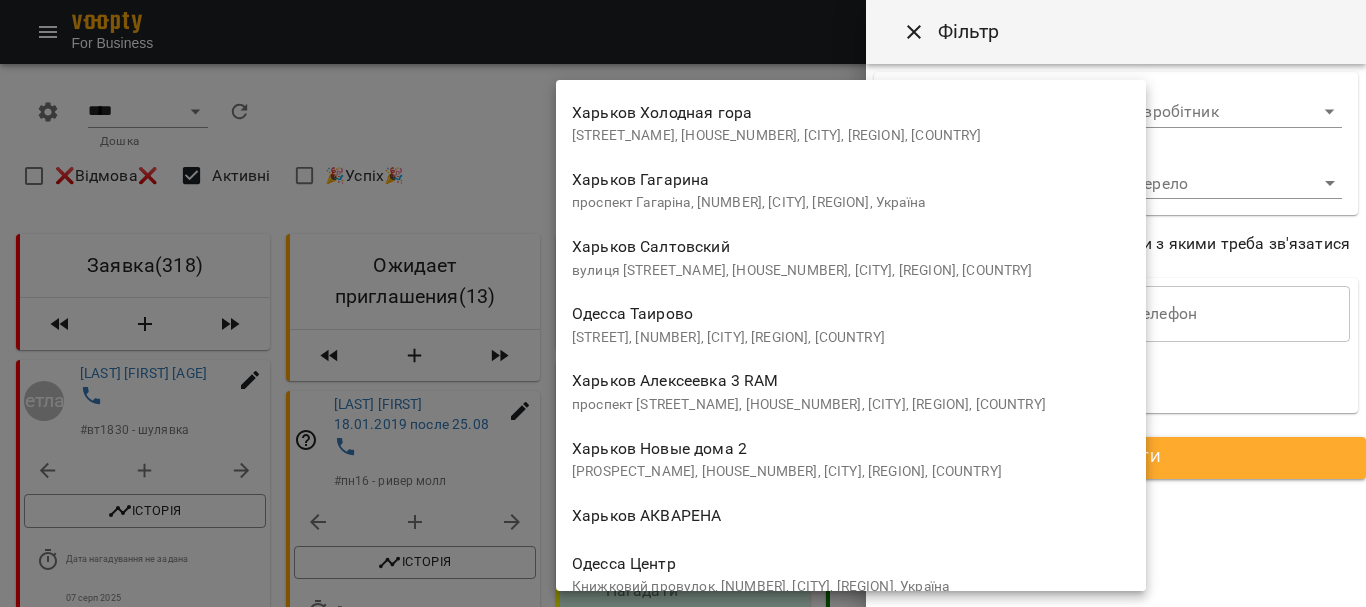 scroll, scrollTop: 1700, scrollLeft: 0, axis: vertical 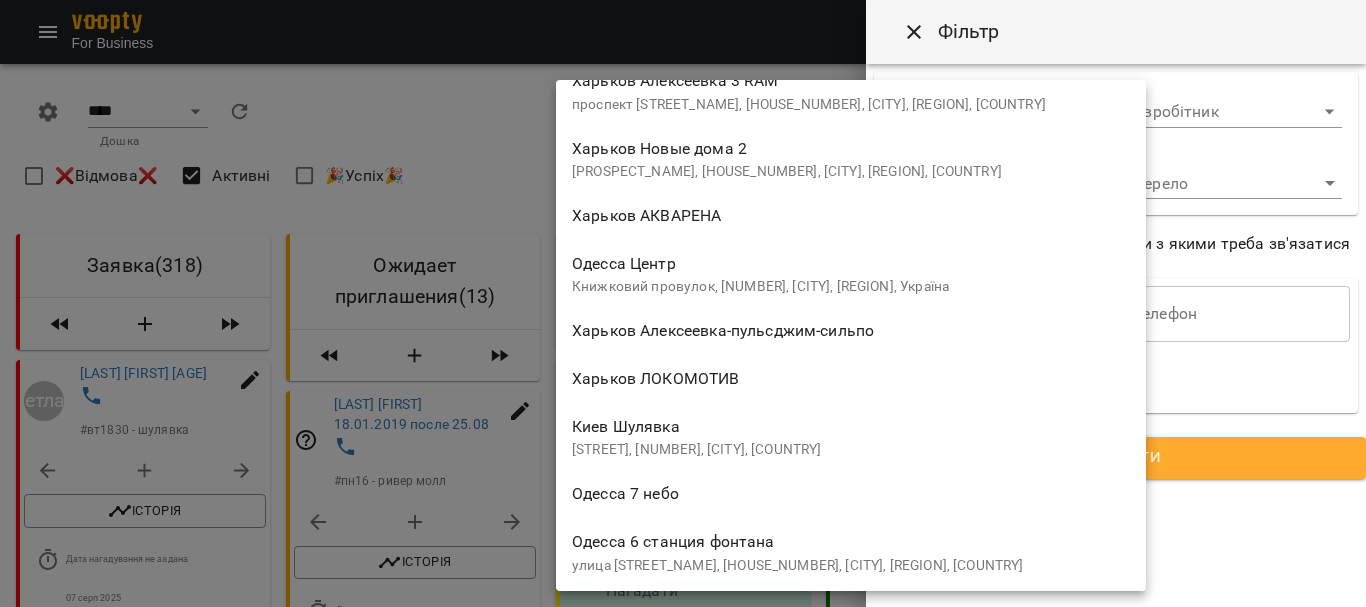 click on "[STREET], [NUMBER], [CITY], [COUNTRY]" at bounding box center (851, 450) 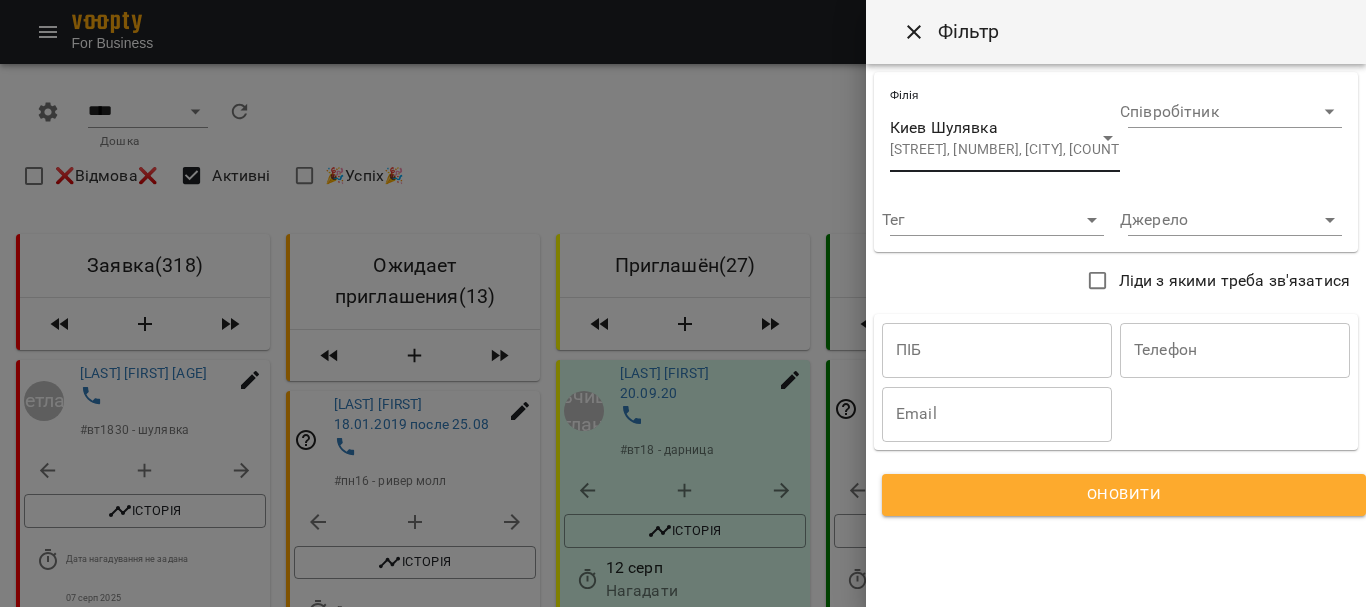 click on "Оновити" at bounding box center [1124, 495] 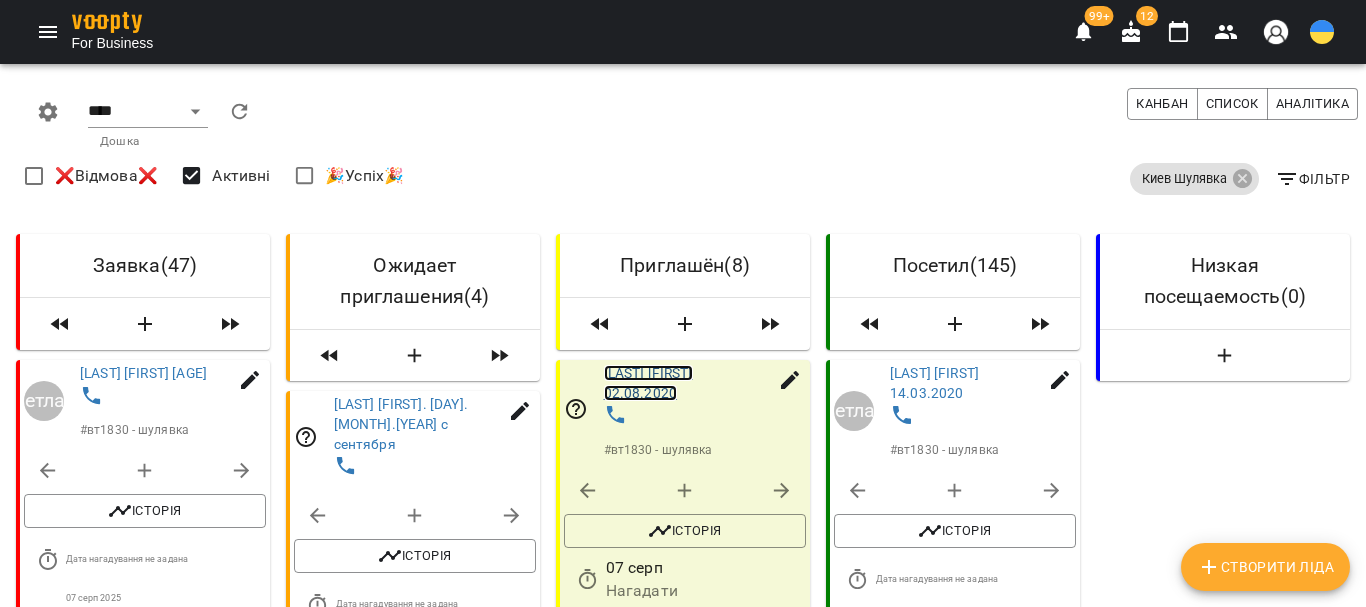 click on "[LAST_NAME] [FIRST_NAME]
[DATE]" at bounding box center [648, 383] 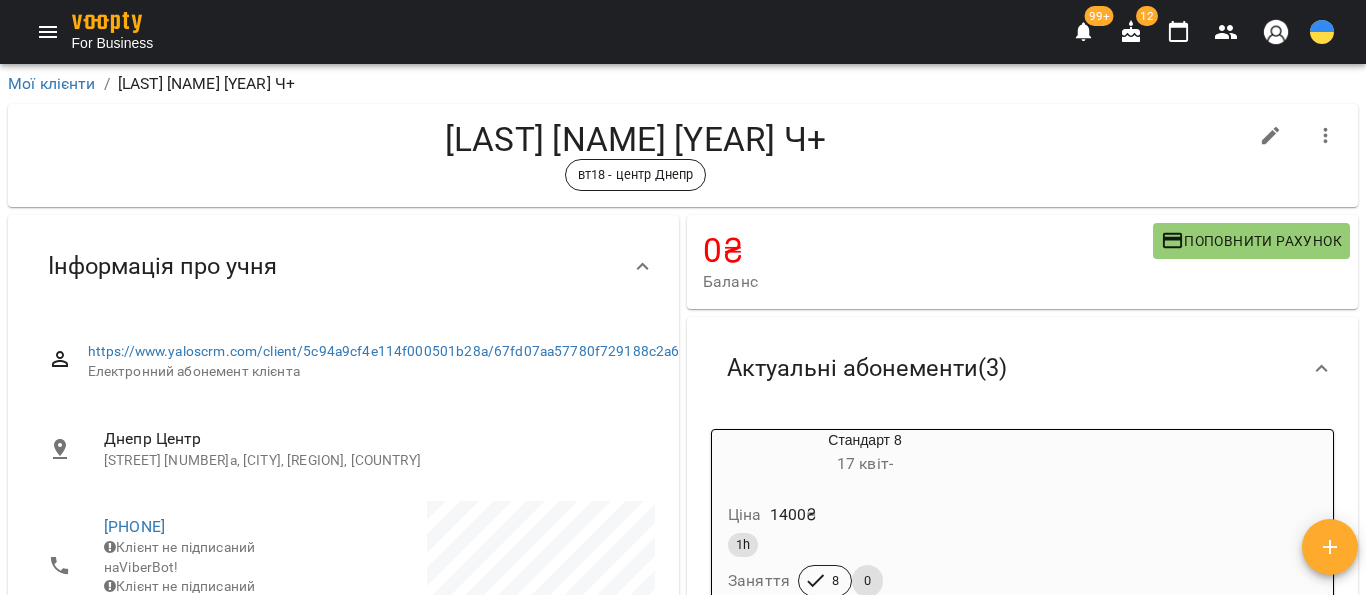 scroll, scrollTop: 0, scrollLeft: 0, axis: both 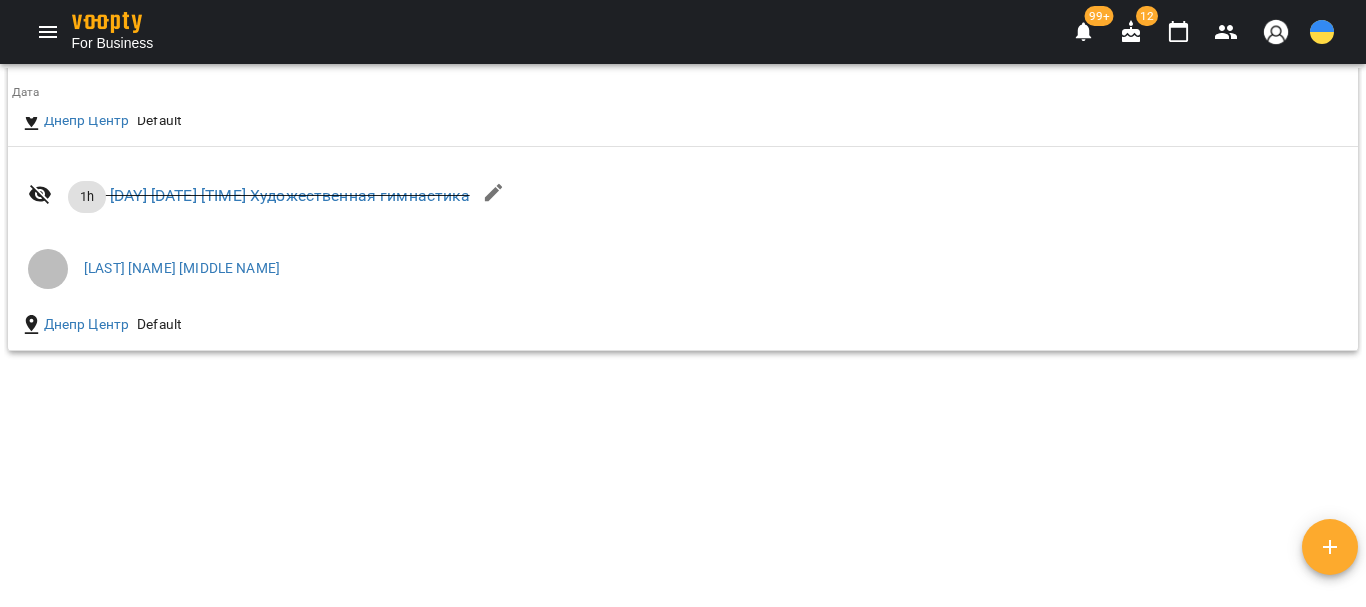 click 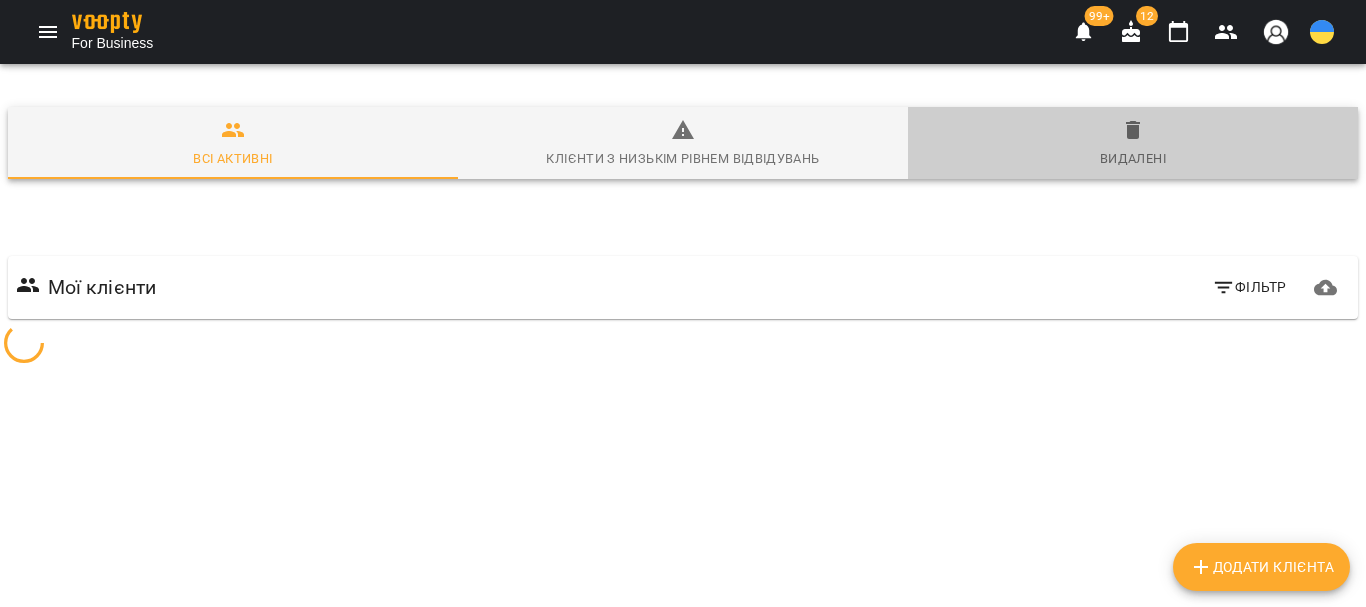 click 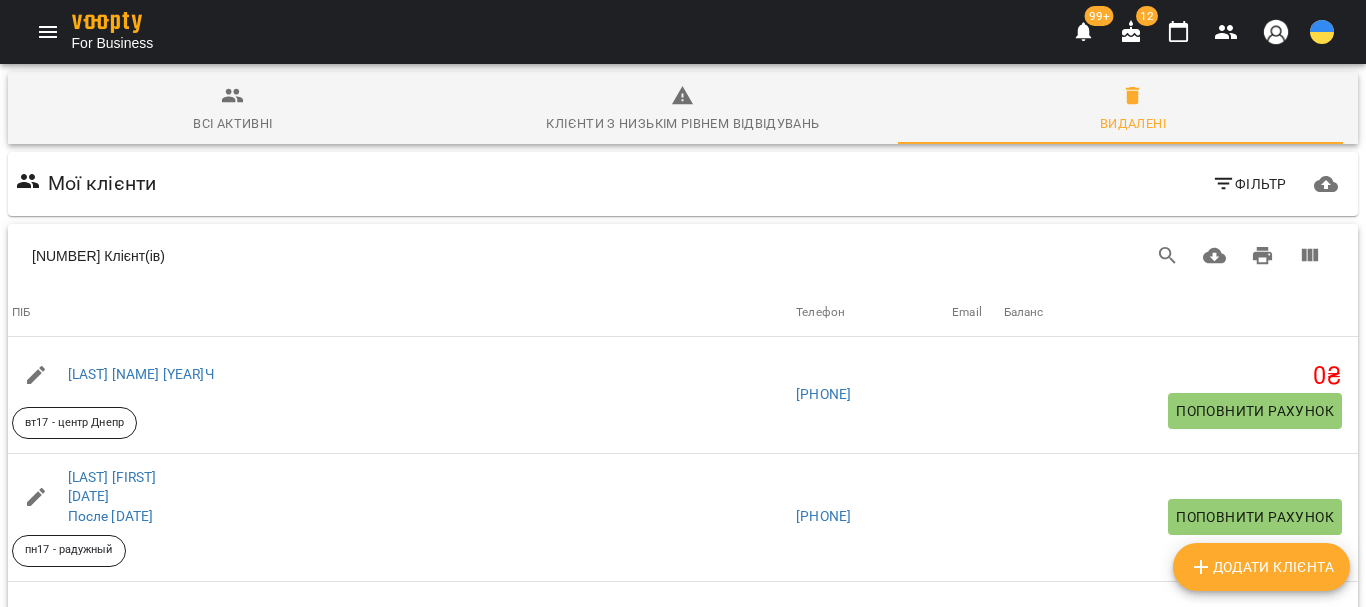 click 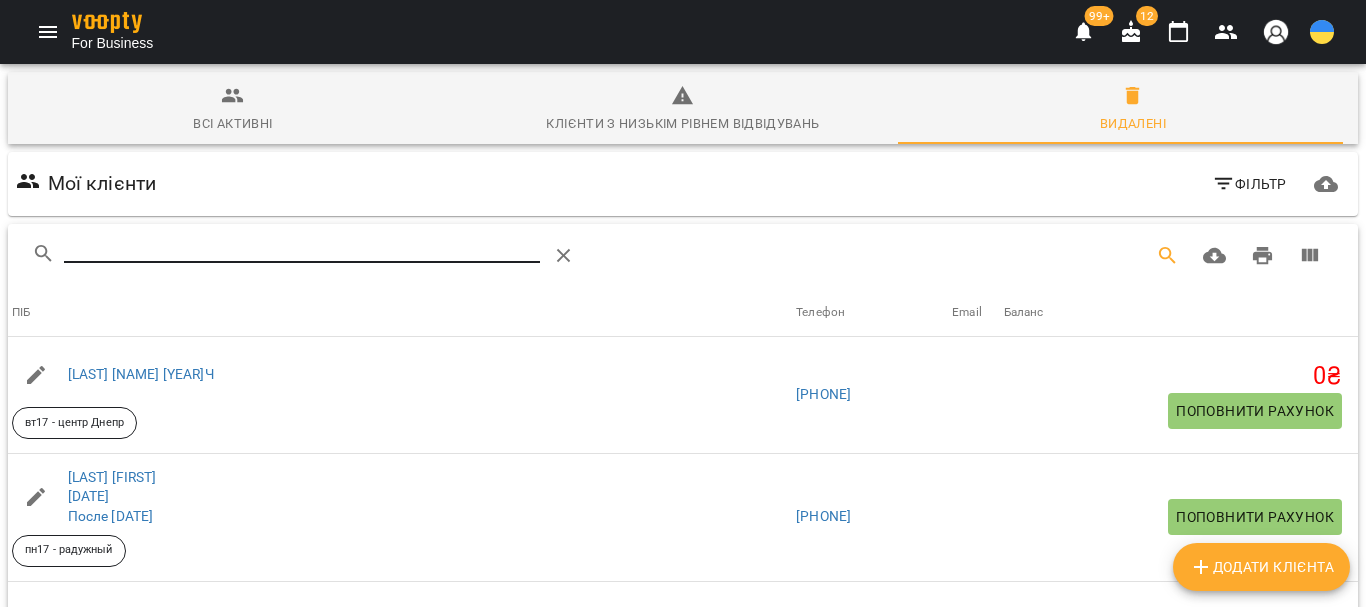 click at bounding box center (302, 248) 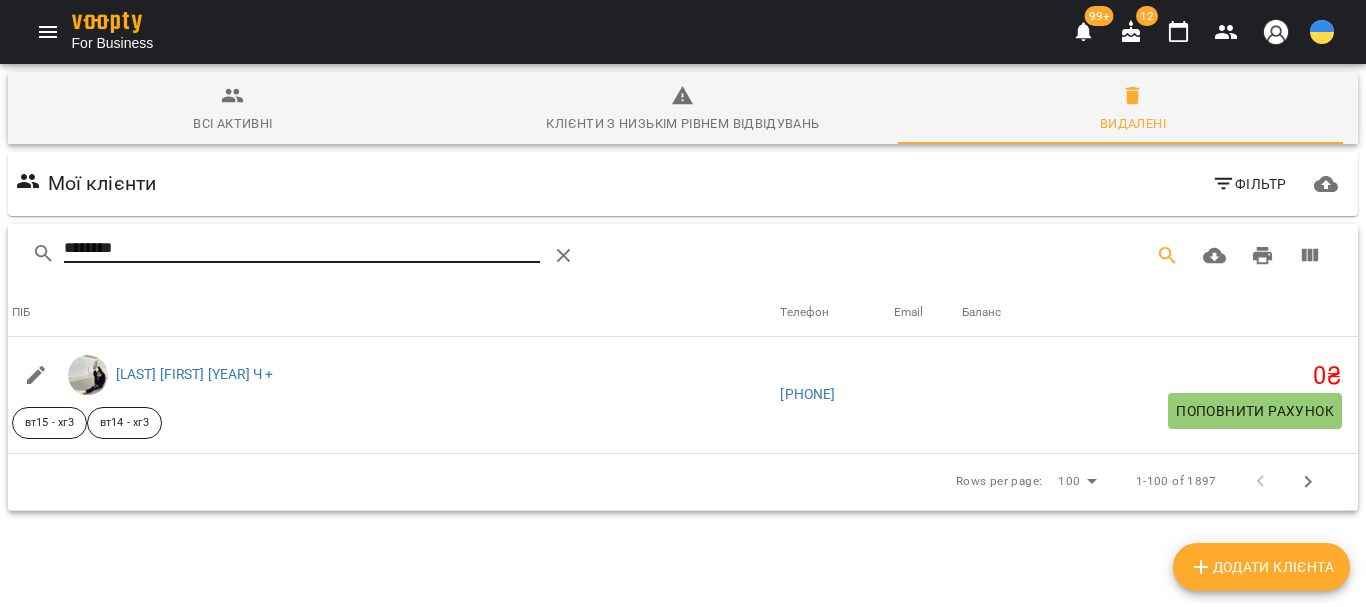 type on "*********" 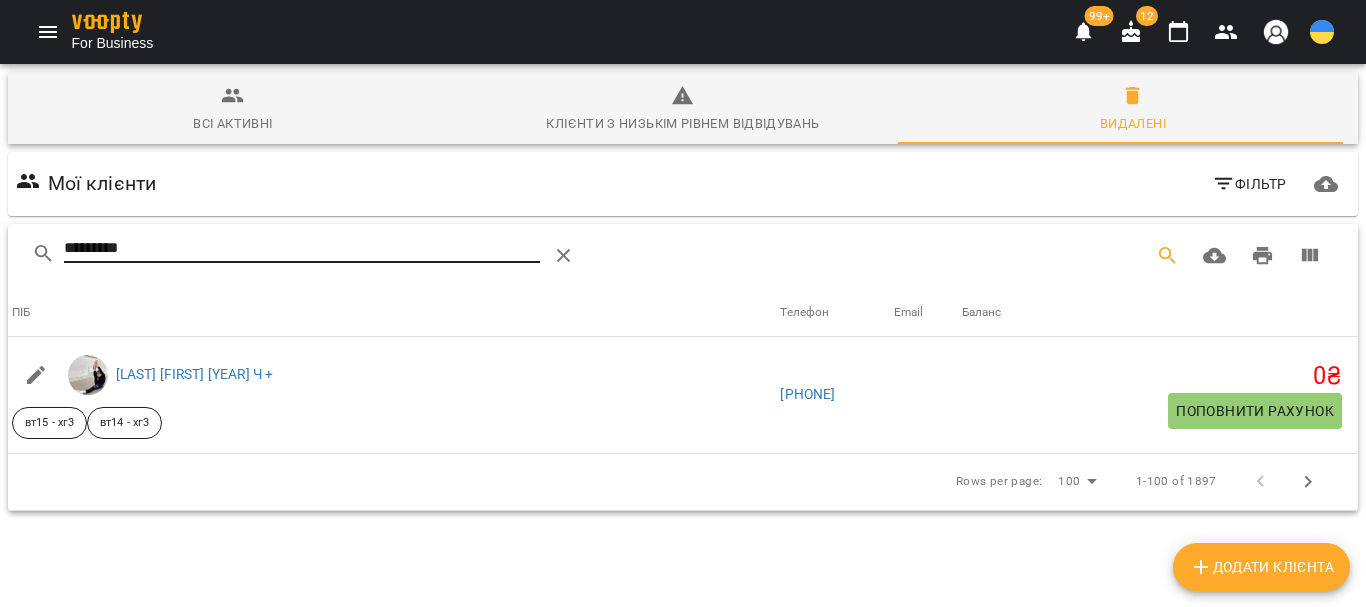 click 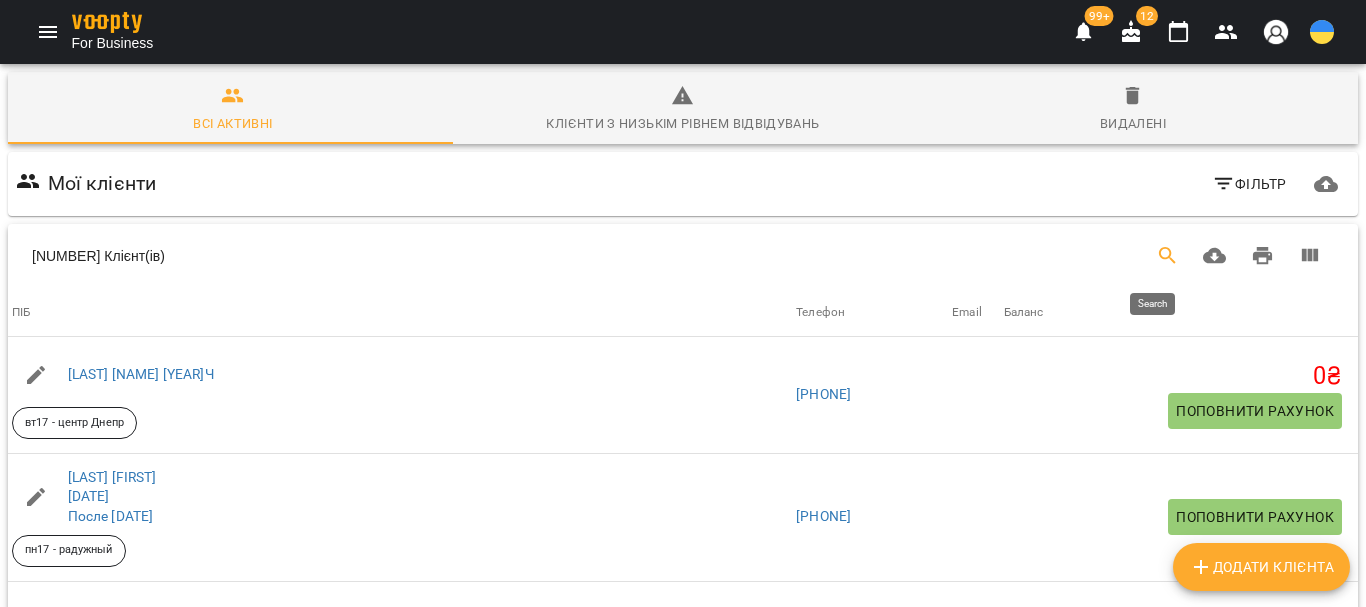 click 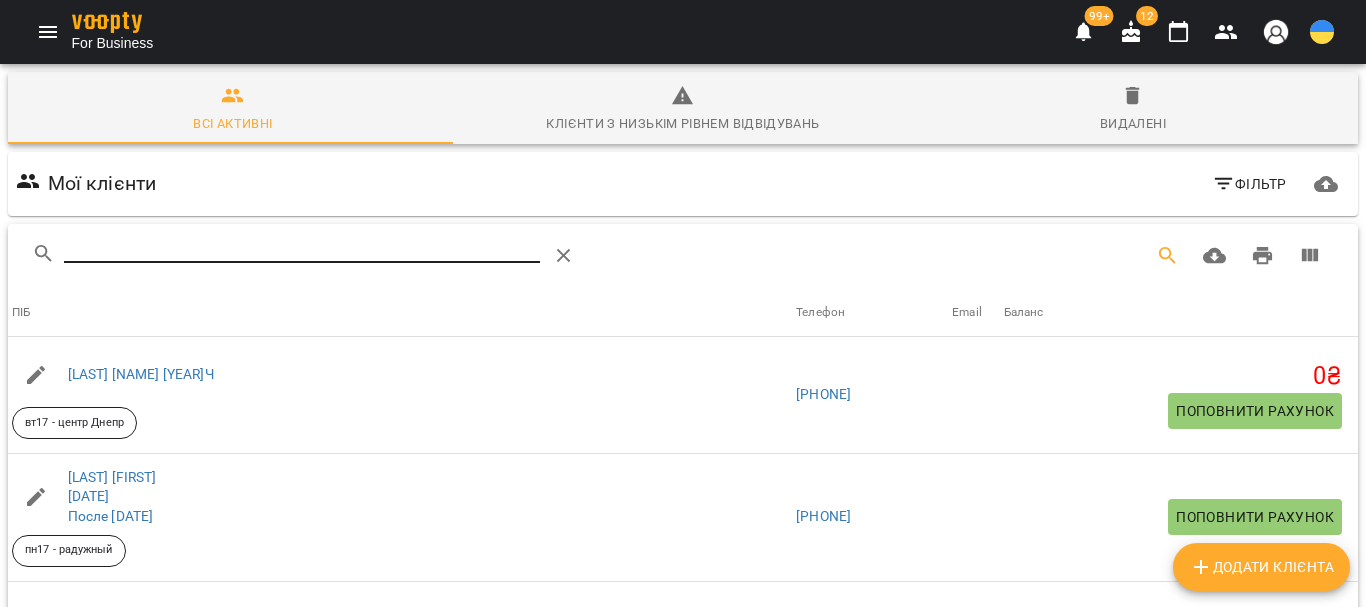 click at bounding box center (302, 248) 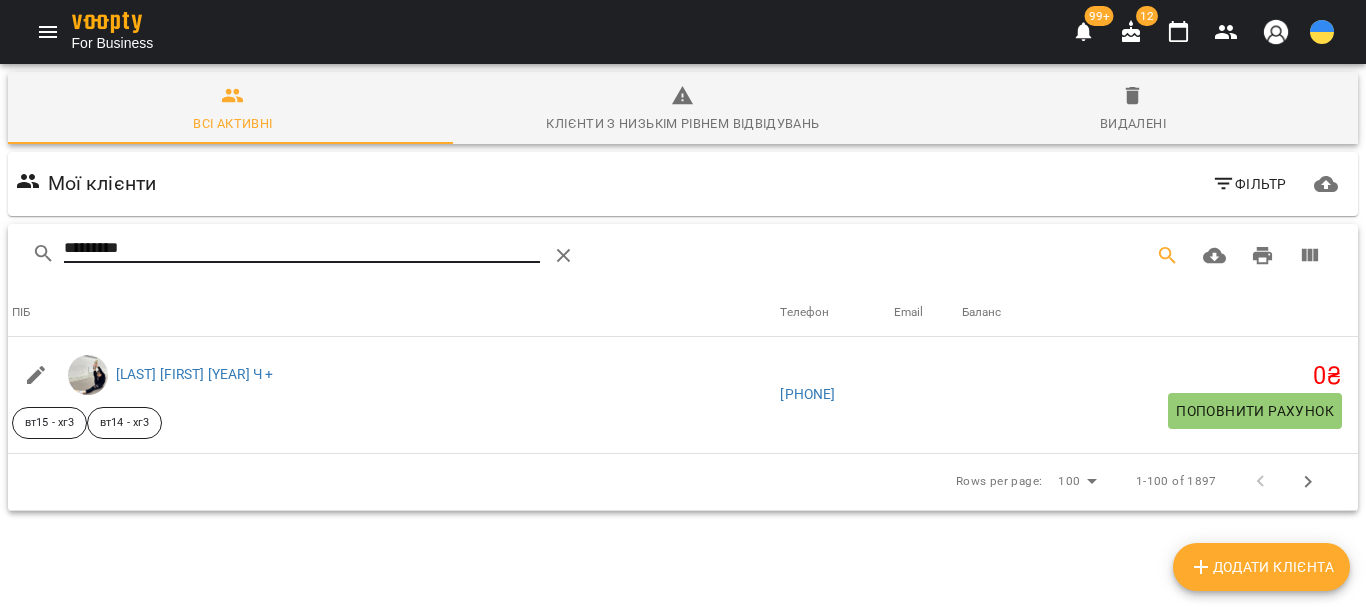 type on "*********" 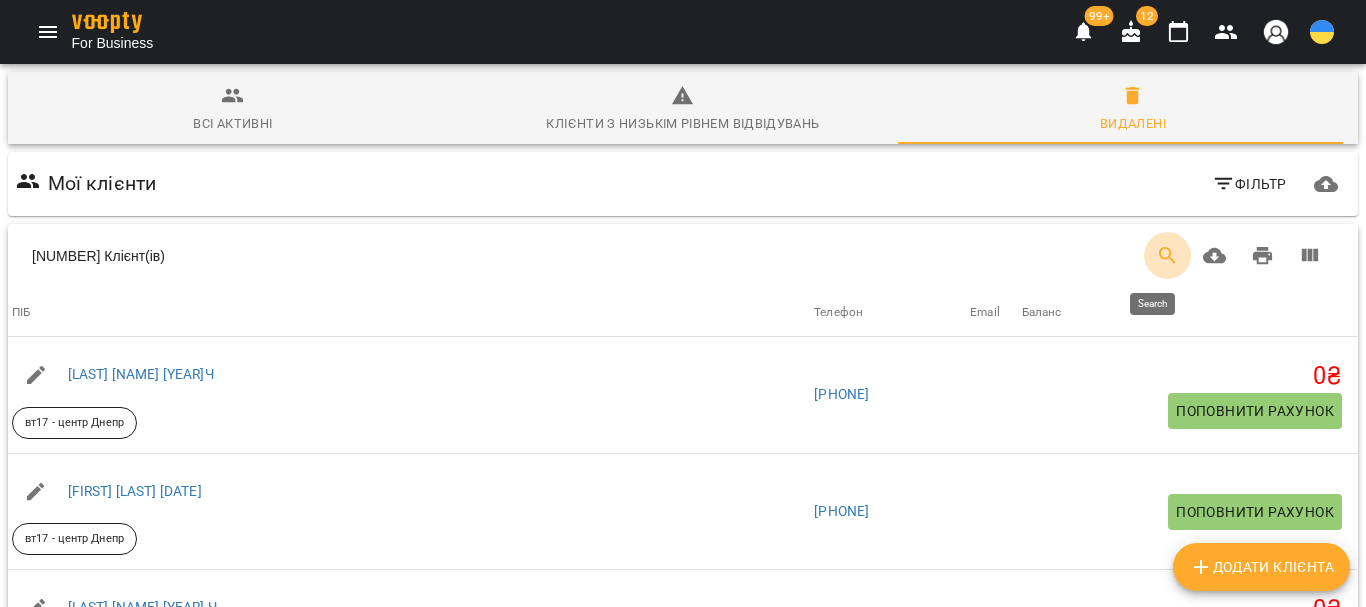 click 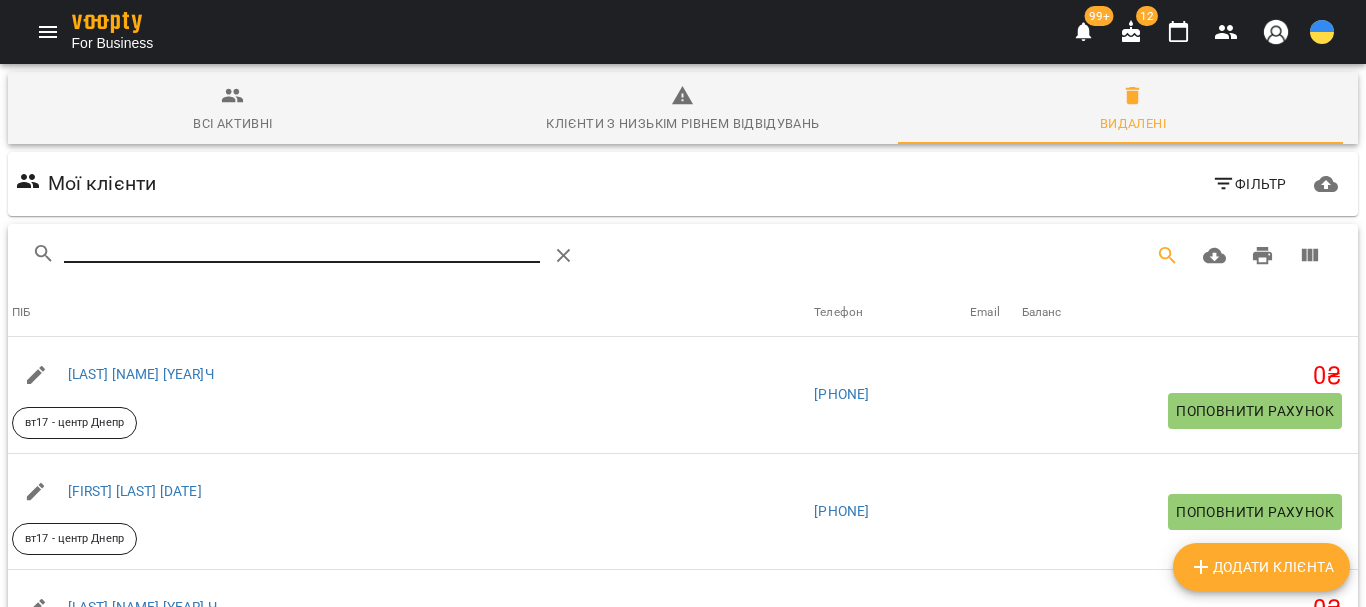 click at bounding box center (302, 248) 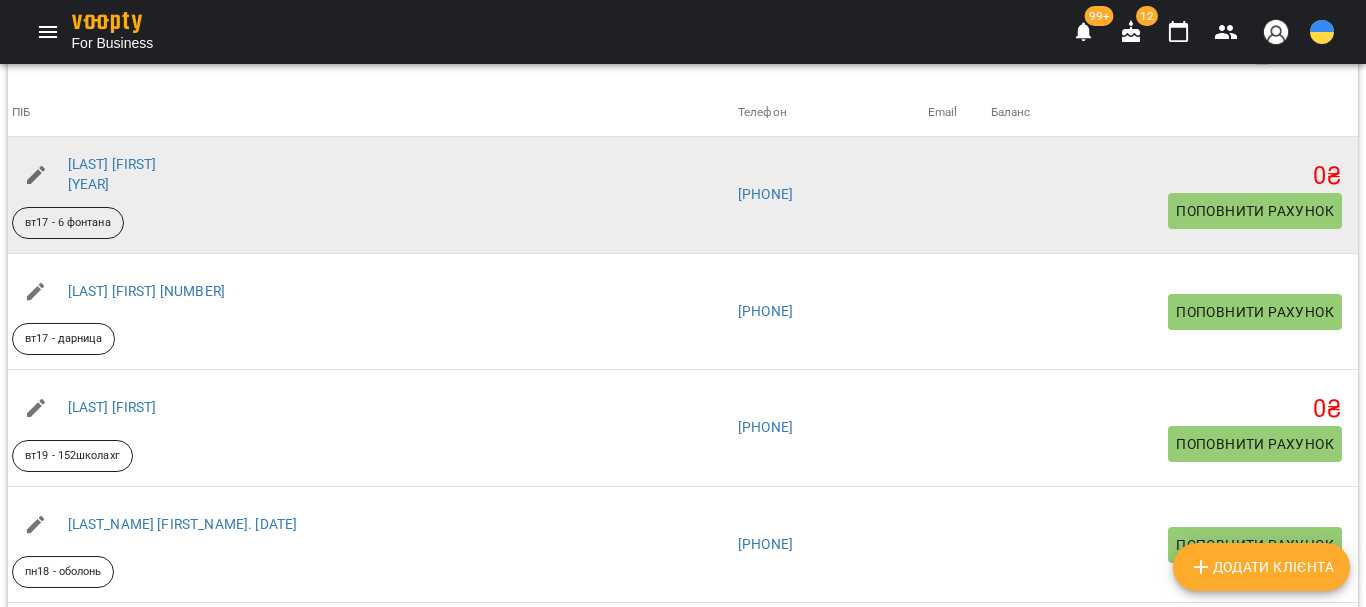 scroll, scrollTop: 0, scrollLeft: 0, axis: both 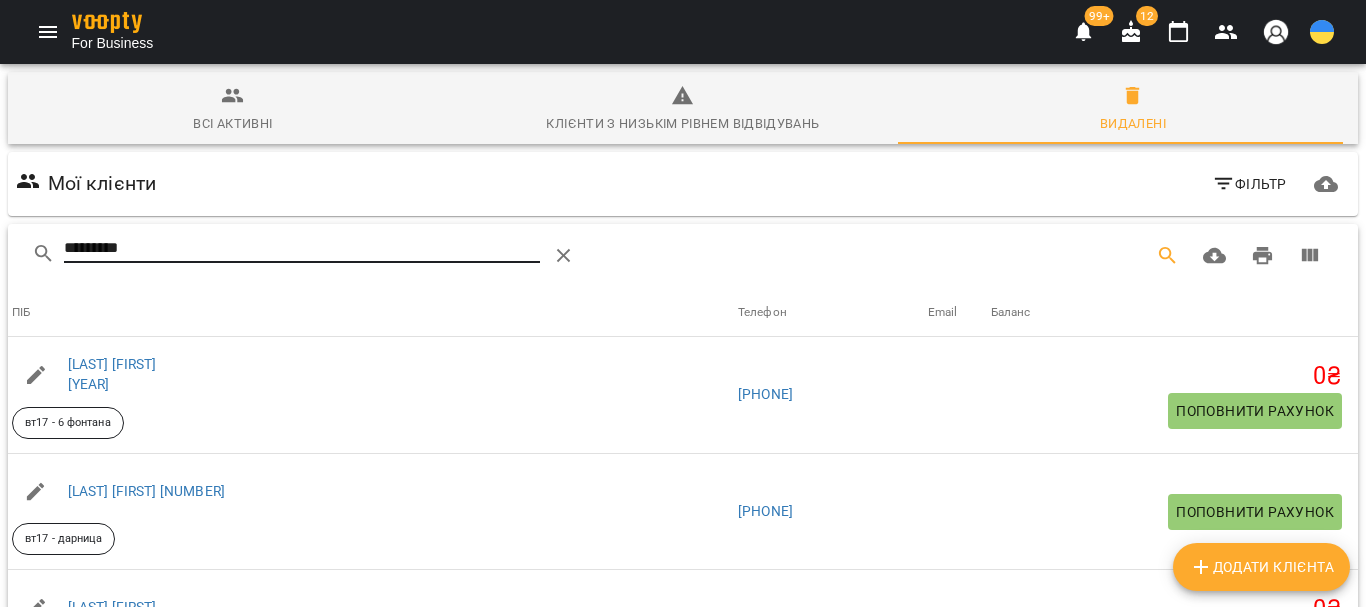 type on "*********" 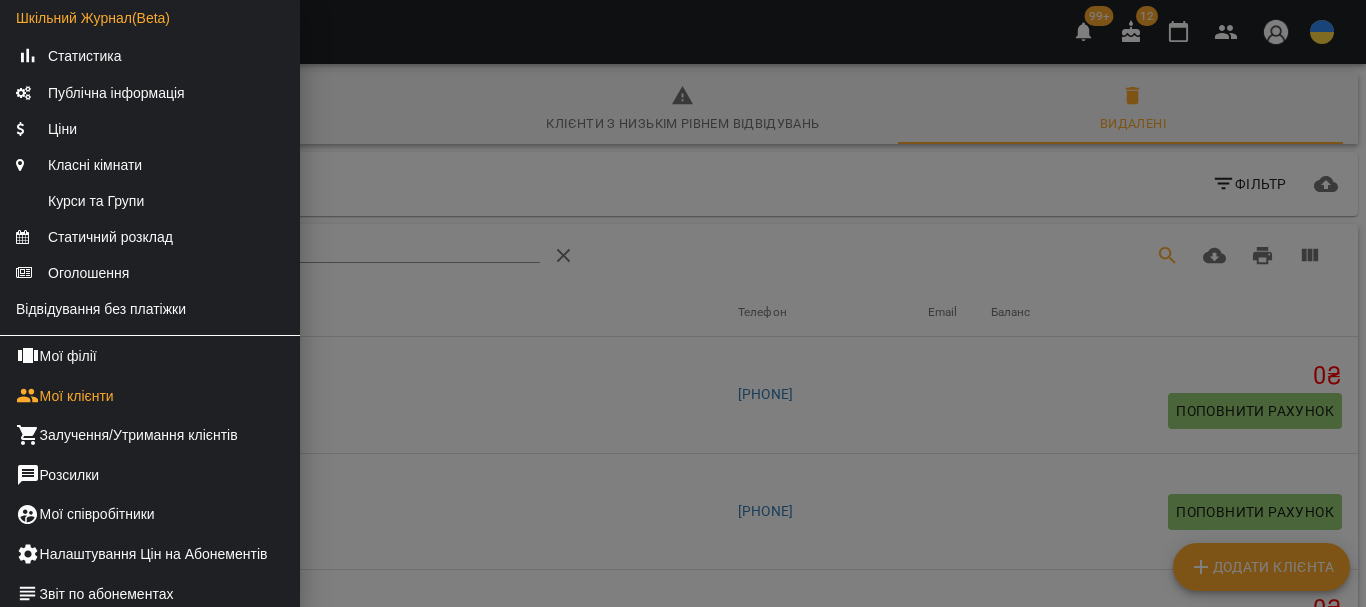 scroll, scrollTop: 500, scrollLeft: 0, axis: vertical 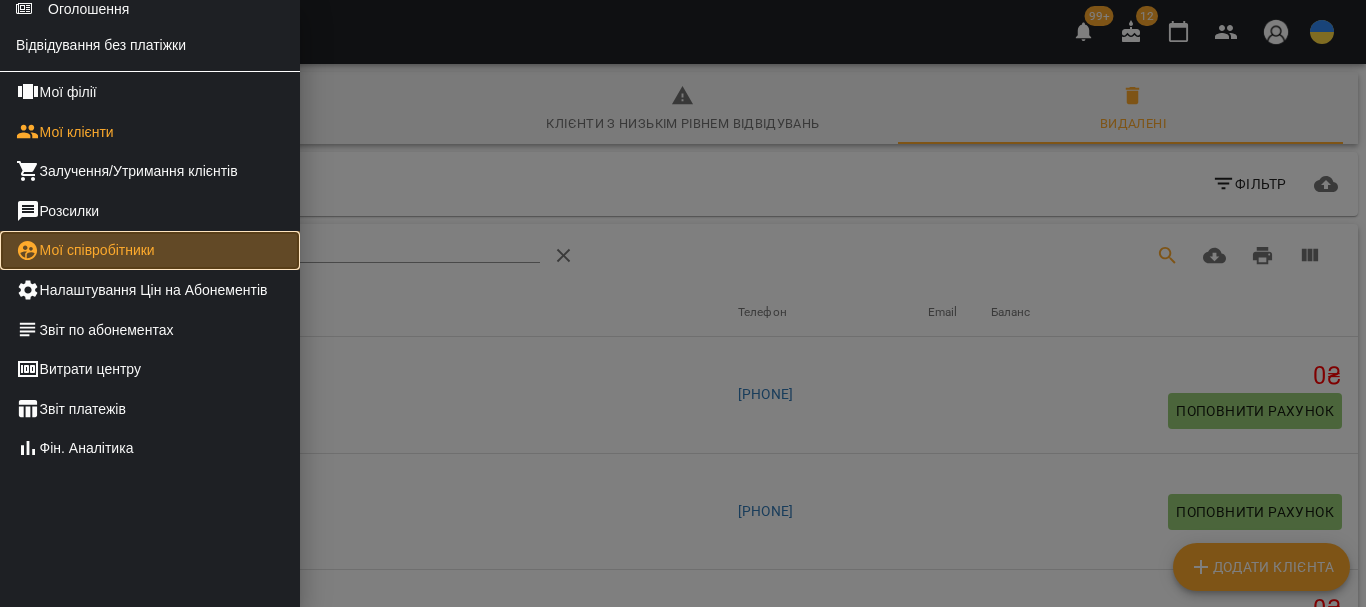 click on "Мої співробітники" at bounding box center [150, 251] 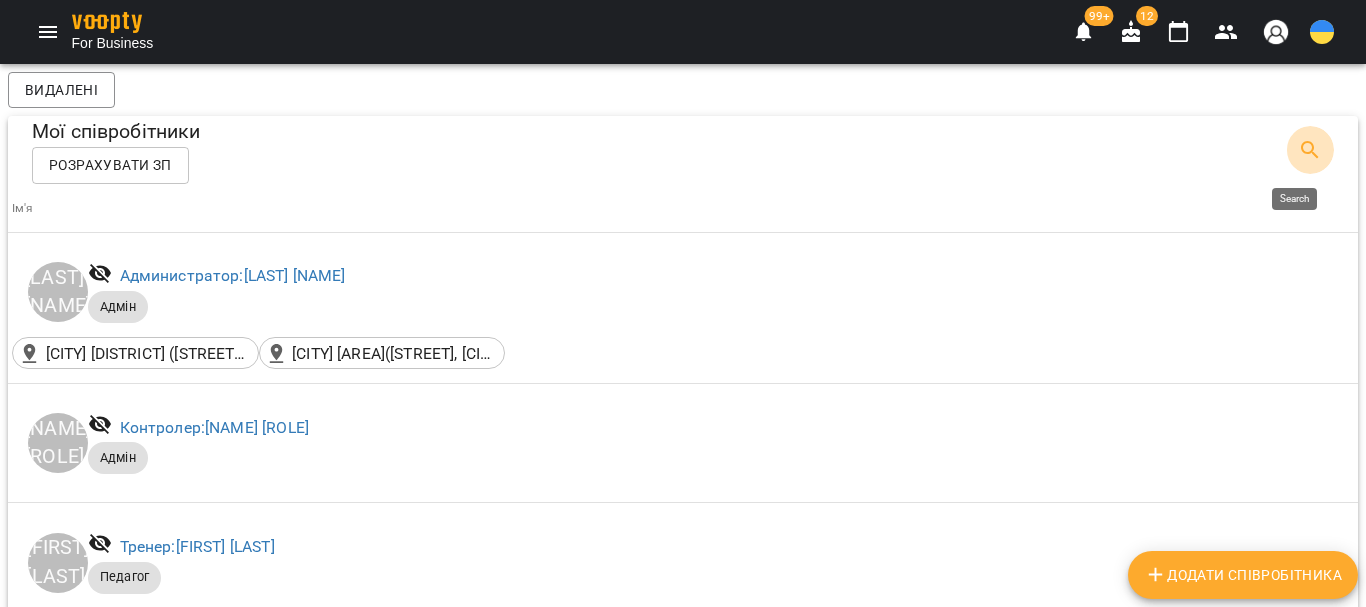 click 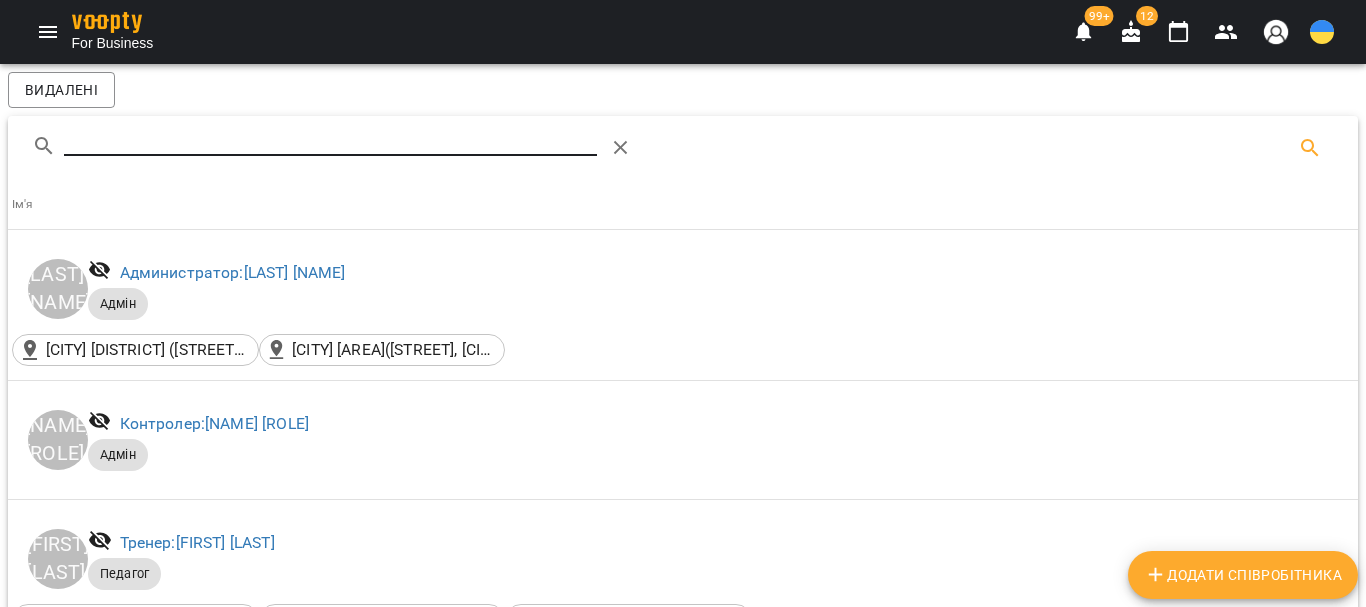 click at bounding box center (330, 140) 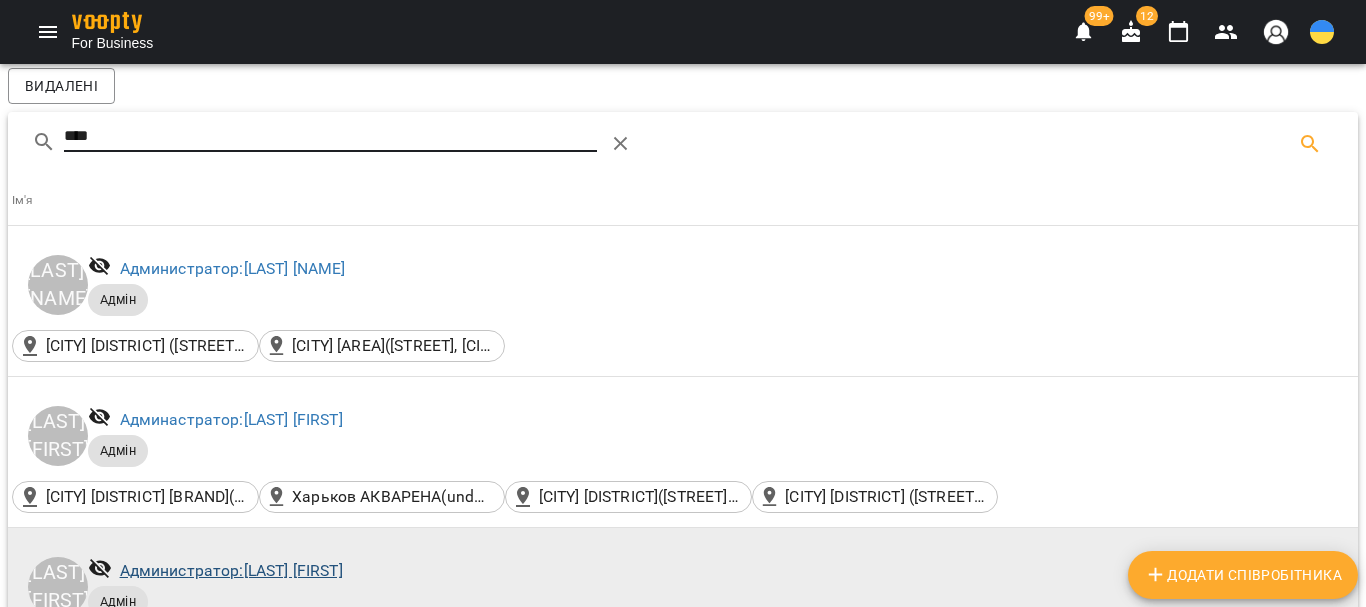 scroll, scrollTop: 300, scrollLeft: 0, axis: vertical 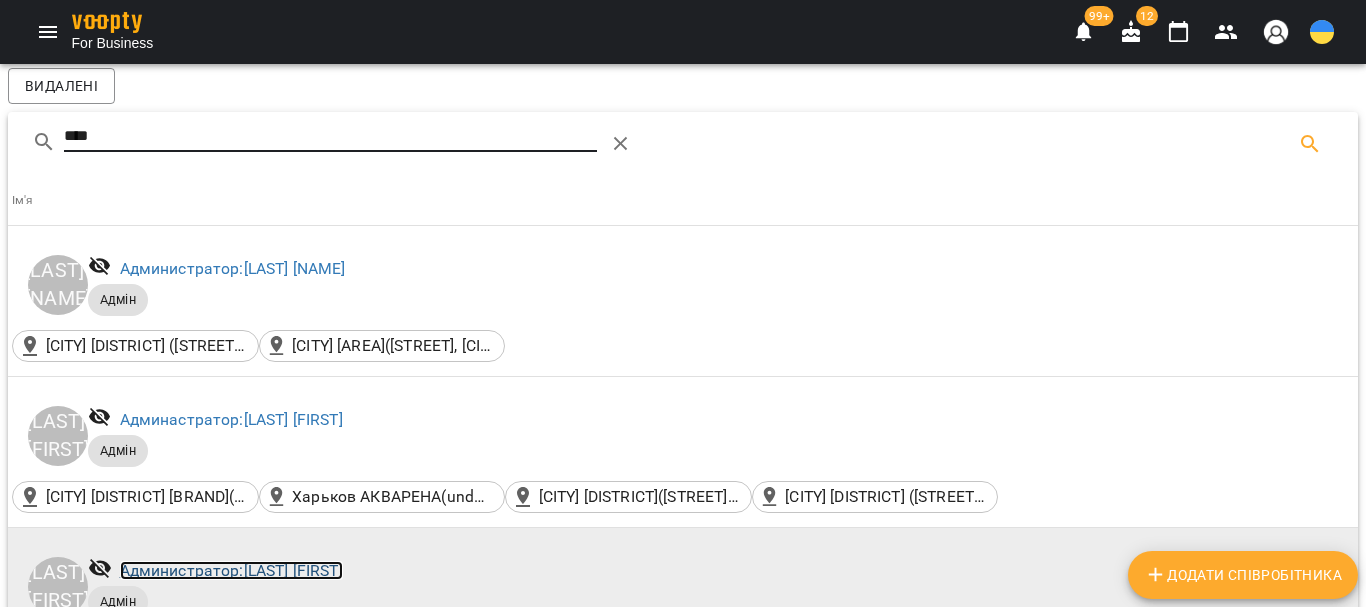 click on "Администратор:  [LAST_NAME] [FIRST_NAME]" at bounding box center [231, 570] 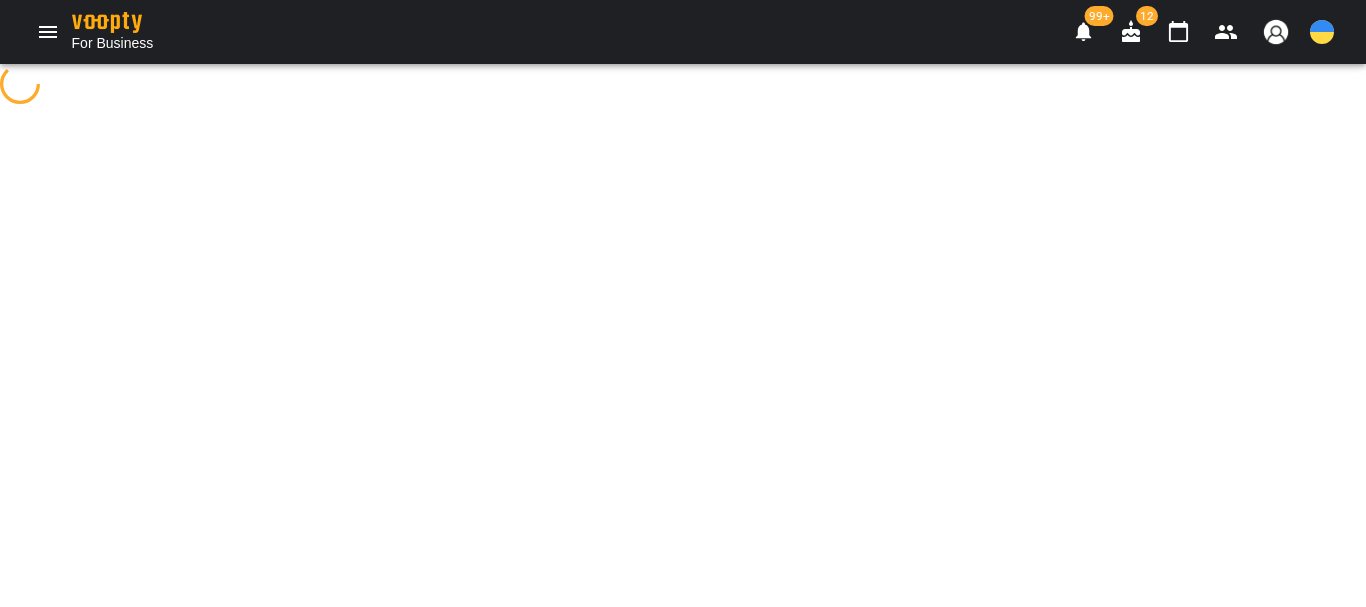 scroll, scrollTop: 0, scrollLeft: 0, axis: both 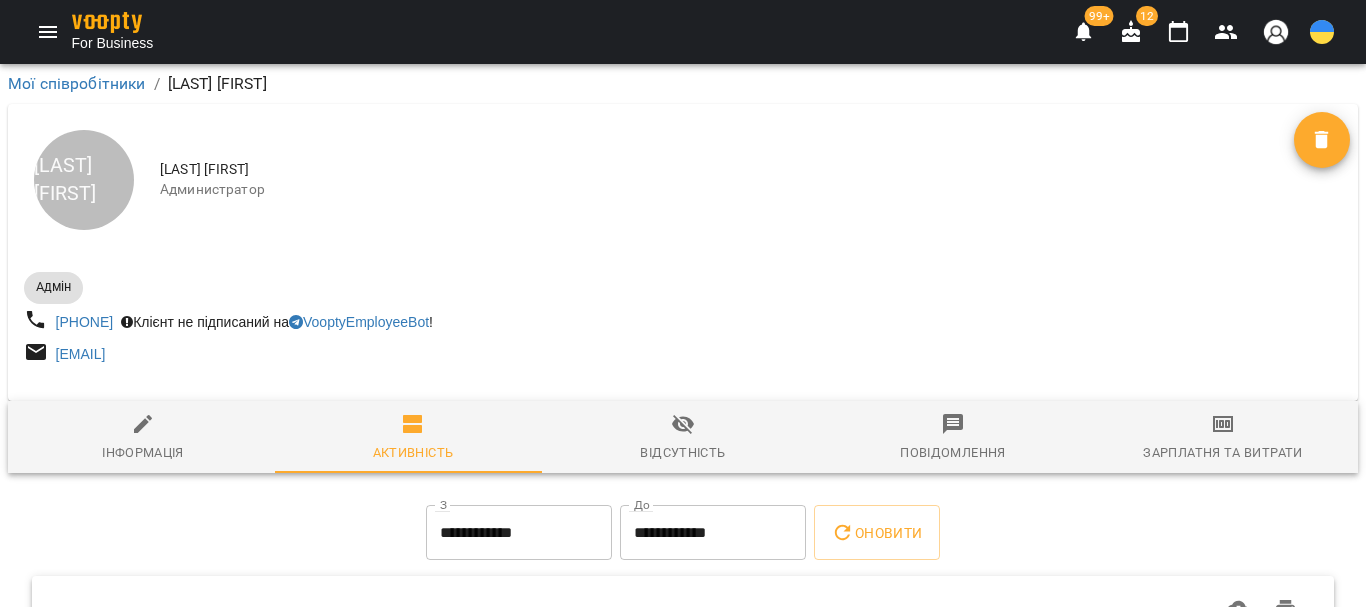 click 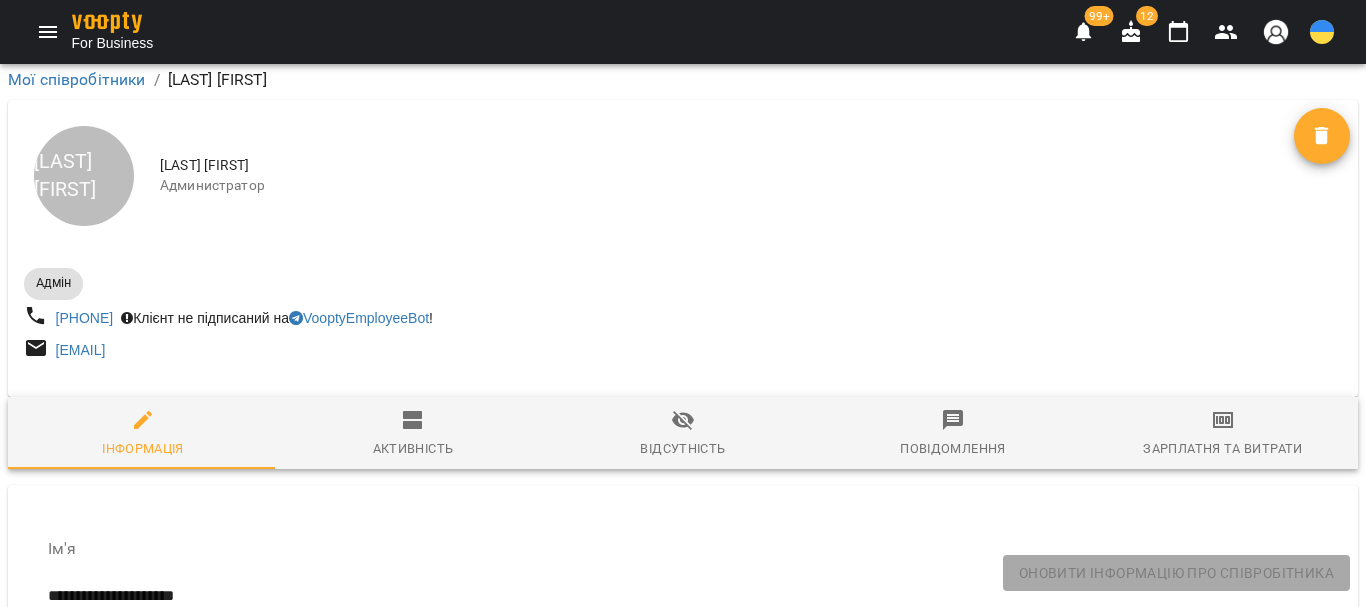 scroll, scrollTop: 1700, scrollLeft: 0, axis: vertical 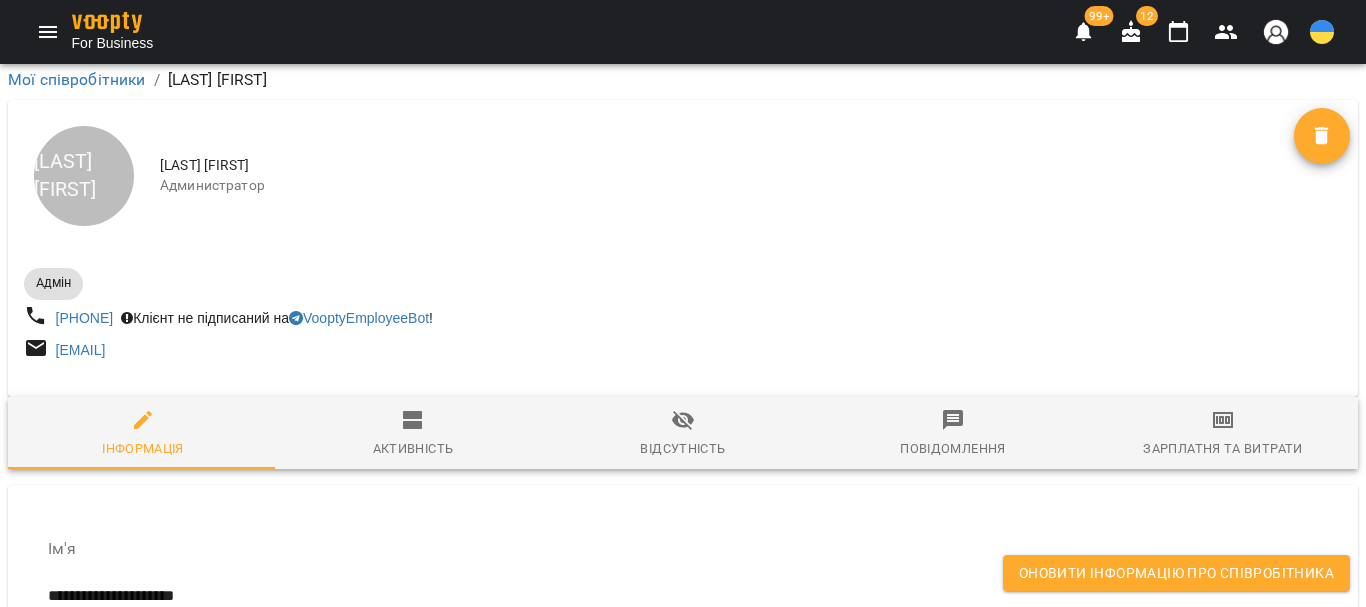 click on "Оновити інформацію про співробітника" at bounding box center [1176, 573] 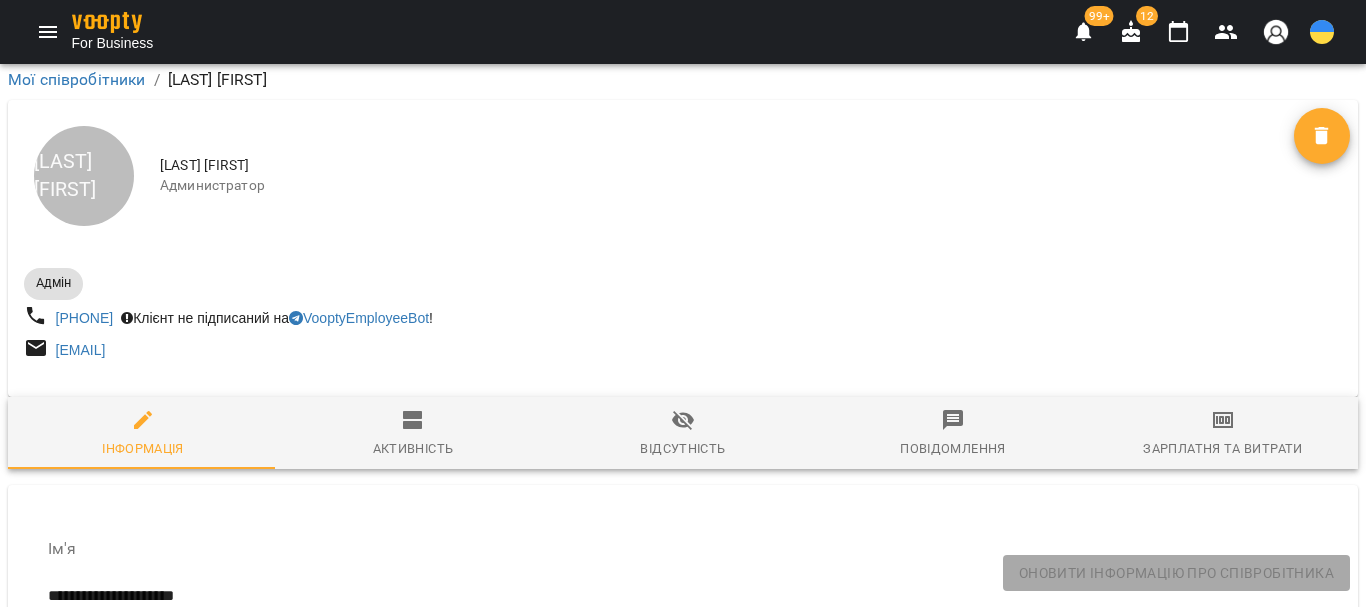scroll, scrollTop: 5900, scrollLeft: 0, axis: vertical 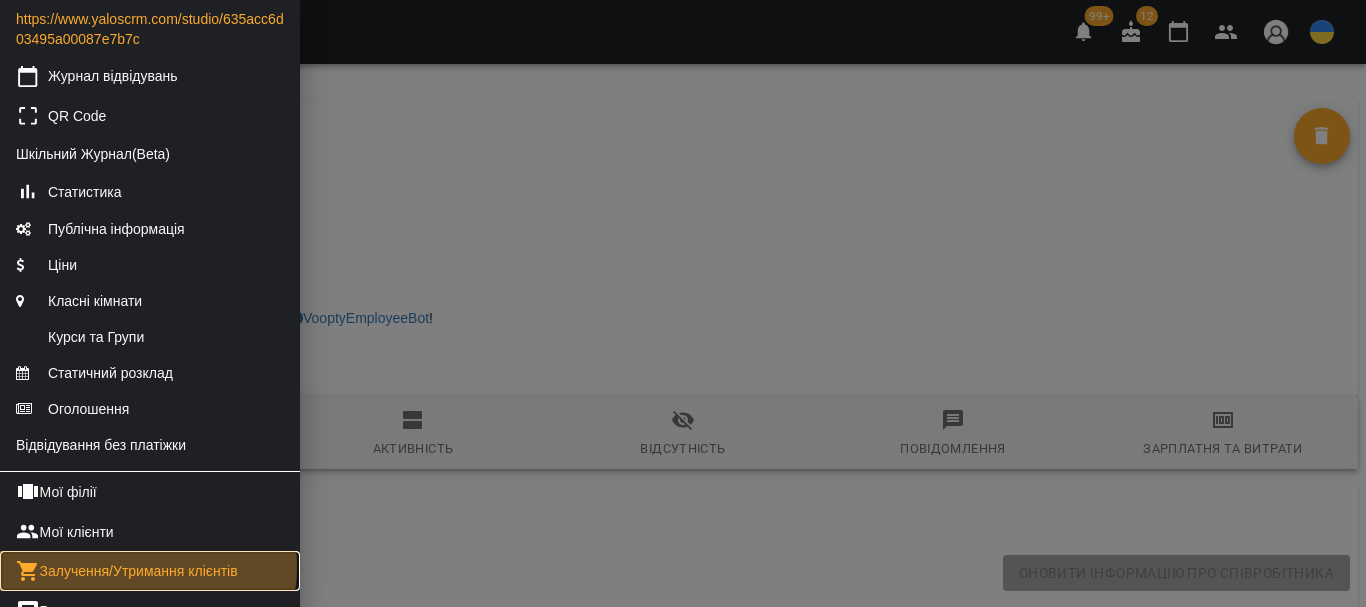 click on "Залучення/Утримання клієнтів" at bounding box center (150, 571) 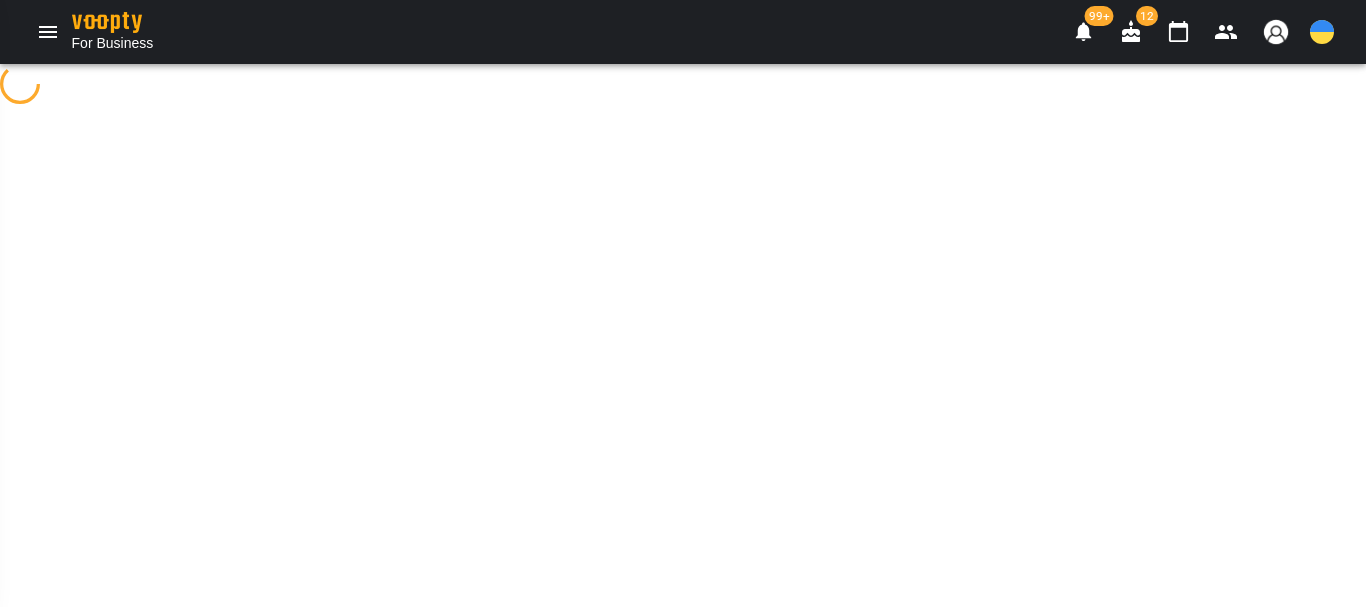 scroll, scrollTop: 0, scrollLeft: 0, axis: both 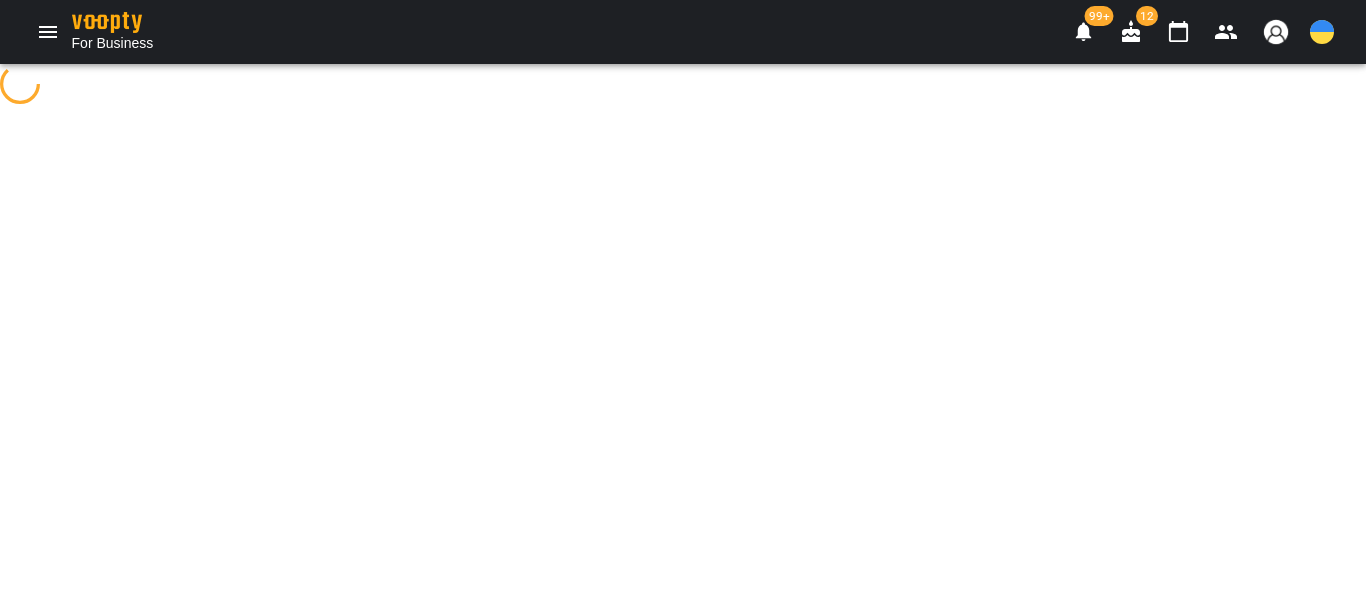 select on "**********" 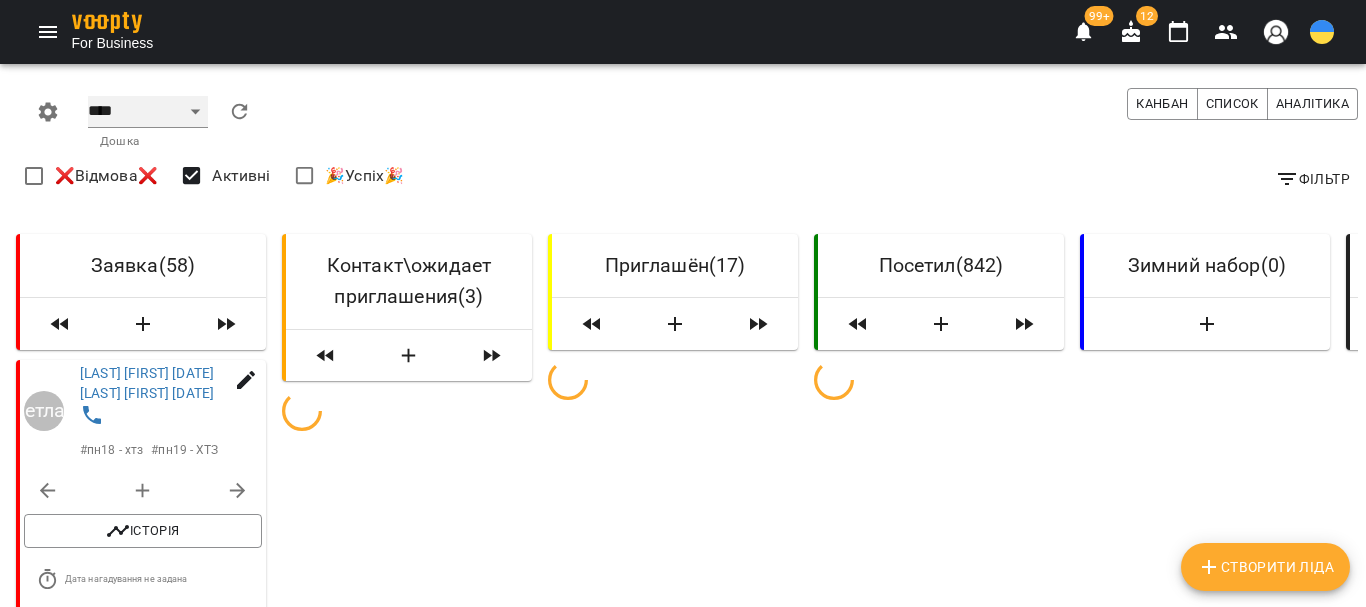click on "**** ****** ******* ******** *****" at bounding box center (148, 112) 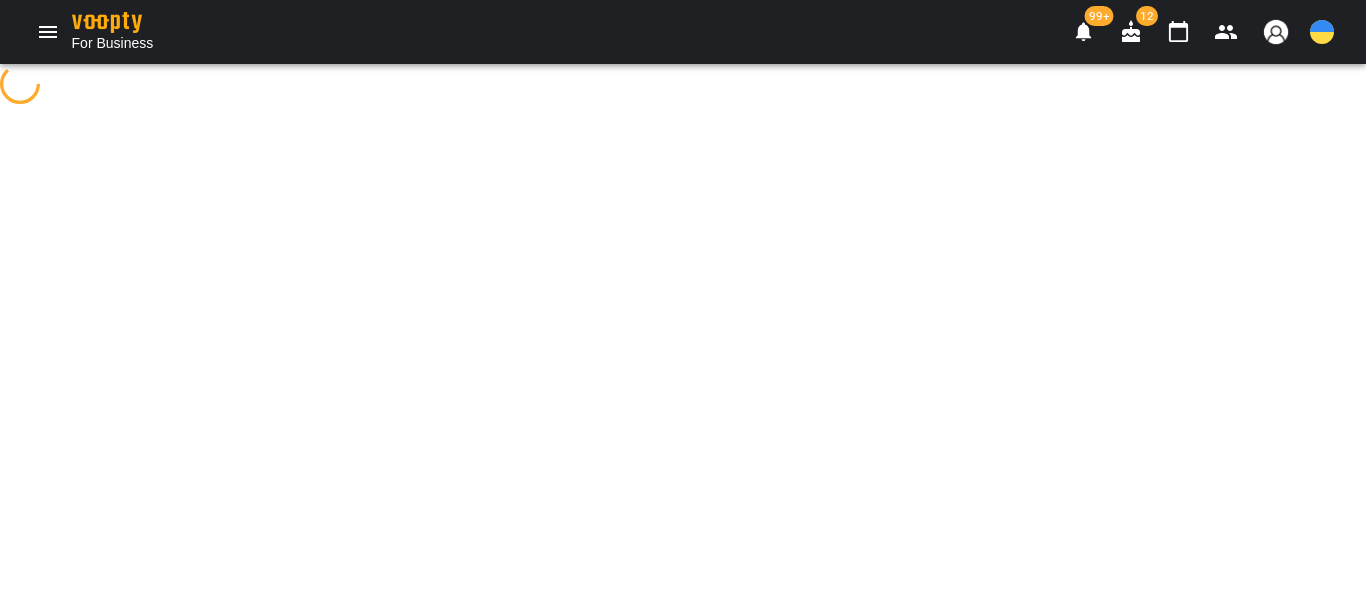 select on "**********" 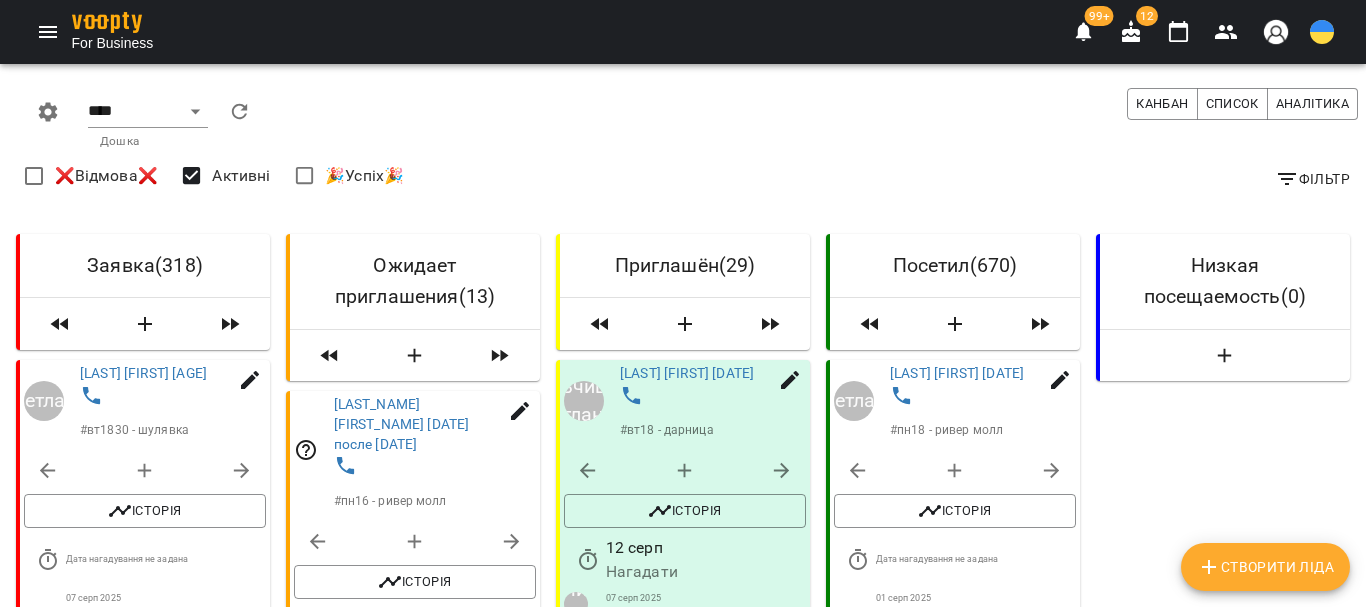 click on "Створити Ліда" at bounding box center (1265, 567) 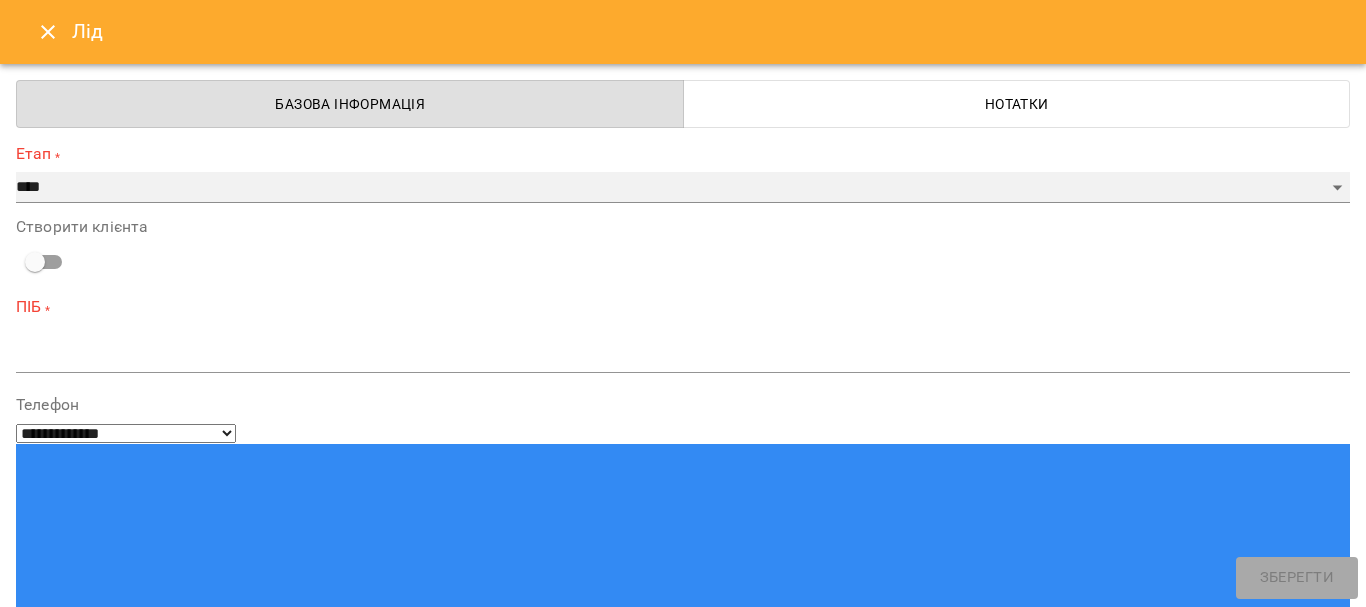 click on "**********" at bounding box center (683, 188) 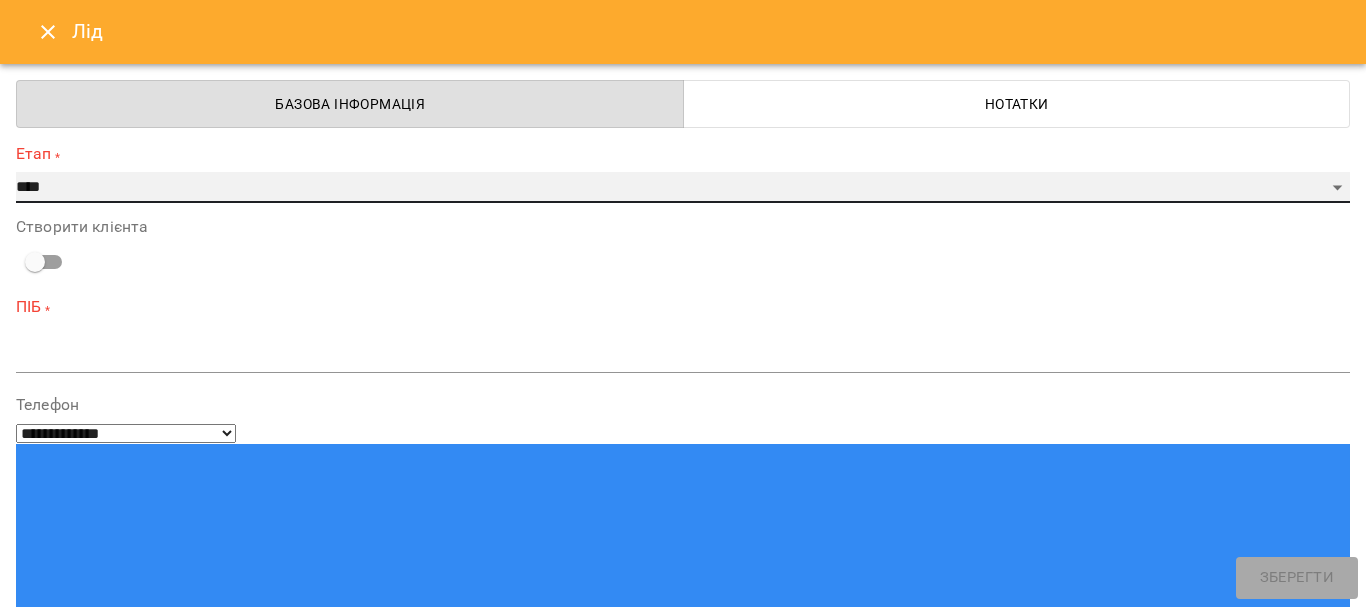 select on "*" 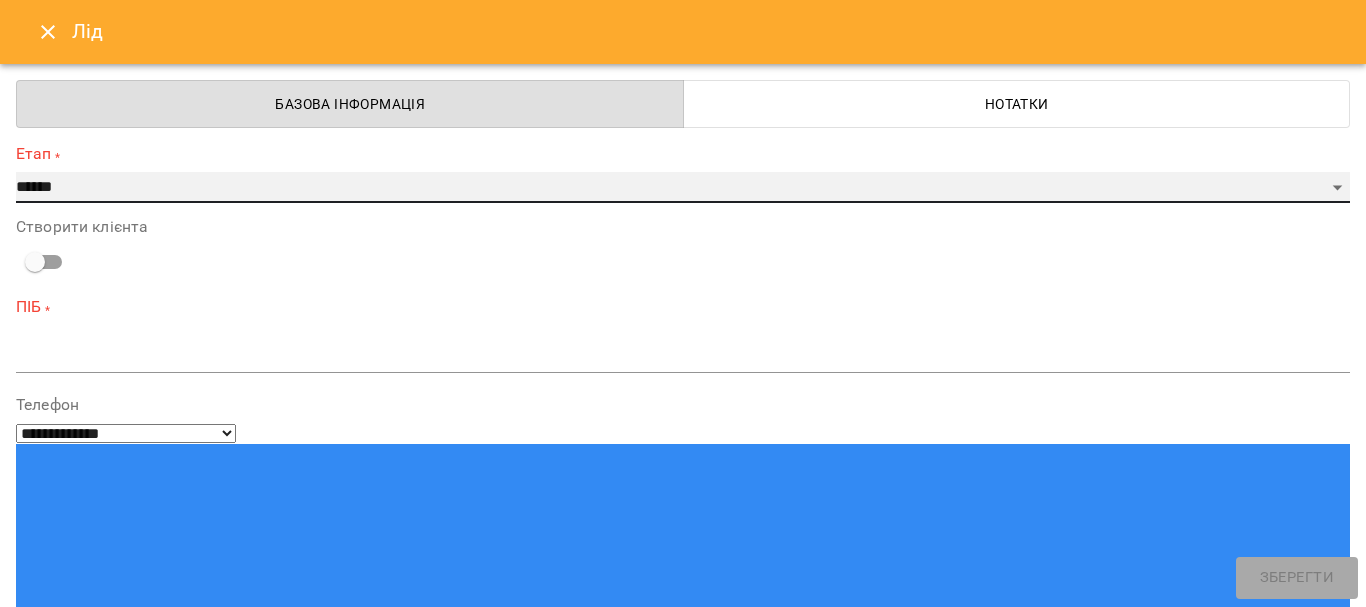 click on "**********" at bounding box center (683, 188) 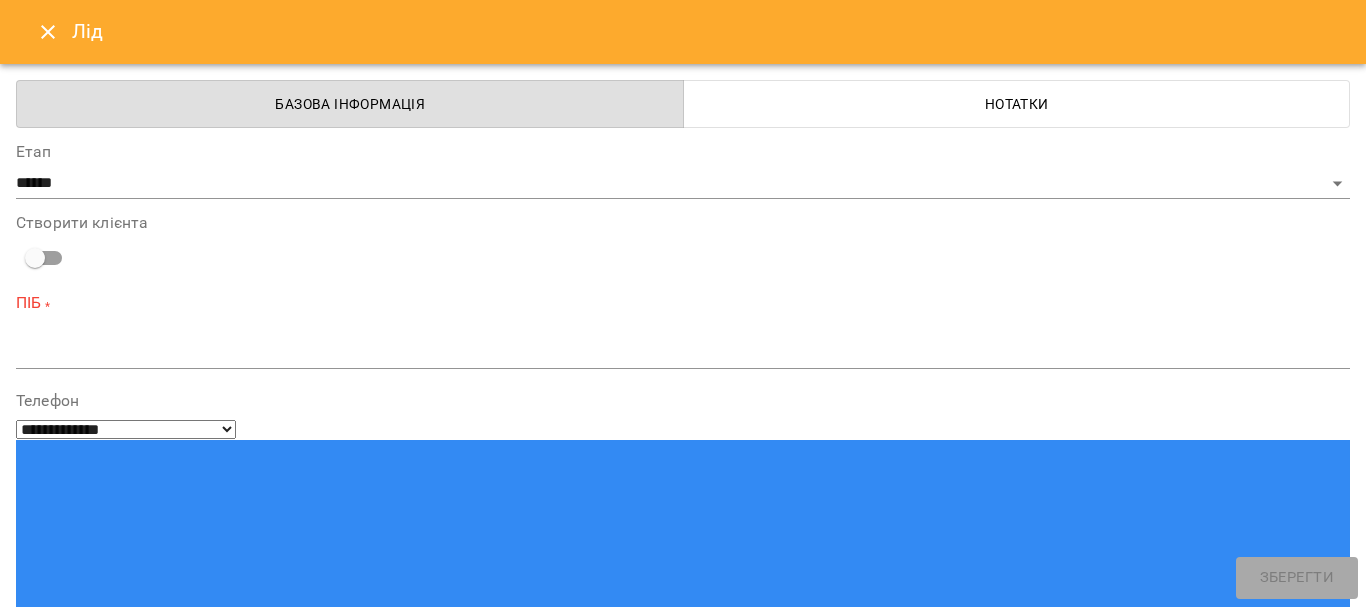 click at bounding box center (99, 1345) 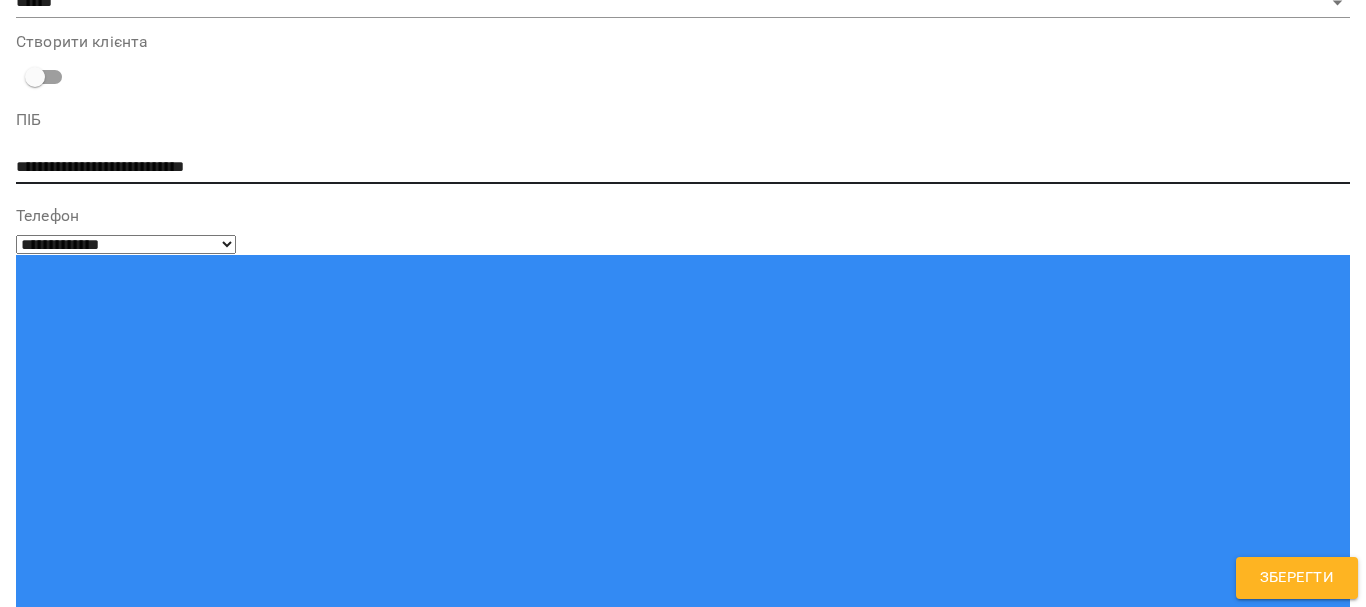 scroll, scrollTop: 200, scrollLeft: 0, axis: vertical 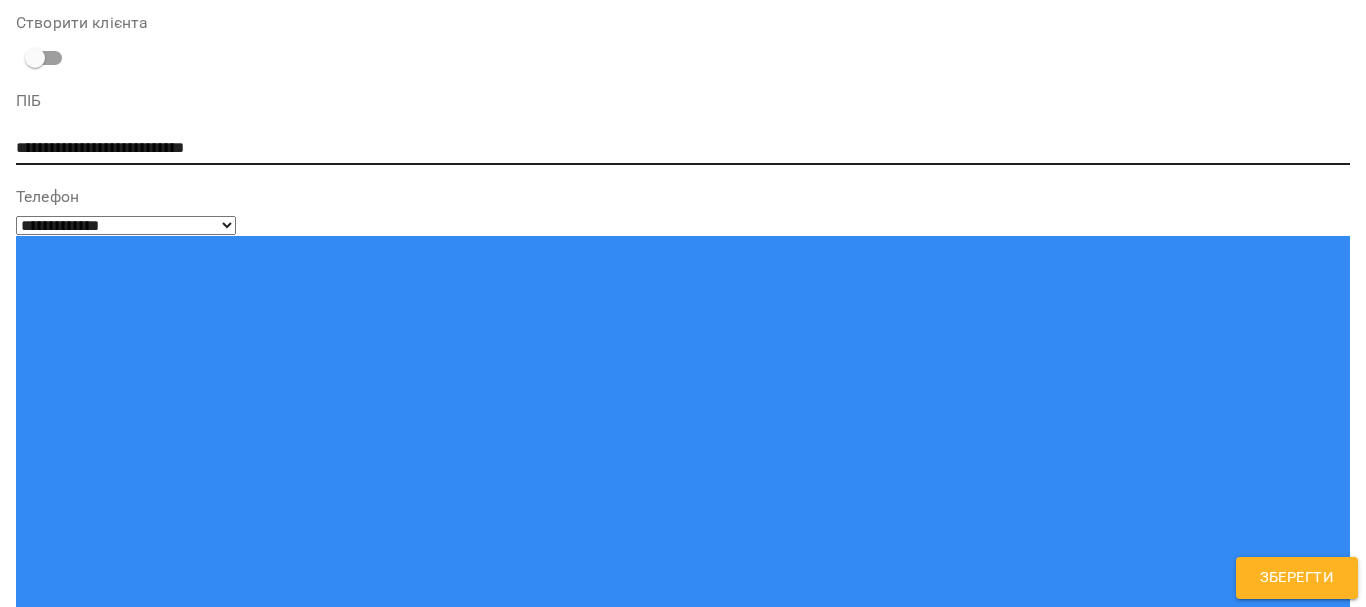 type on "**********" 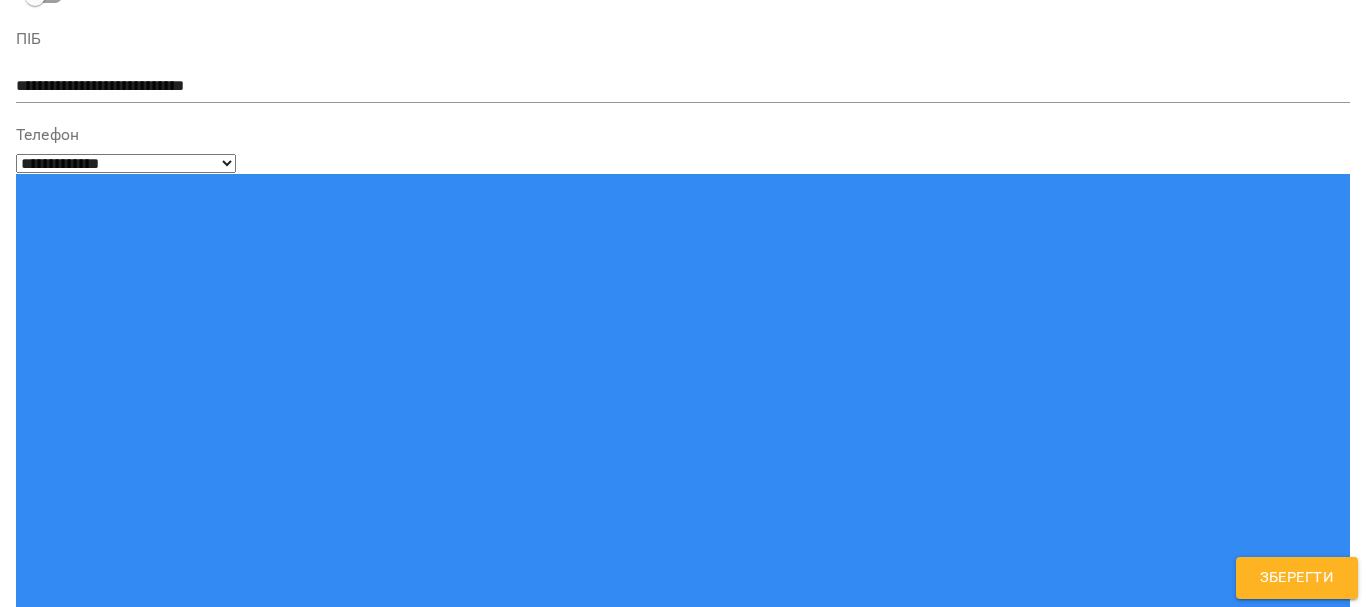 click on "телефон" at bounding box center [683, 1489] 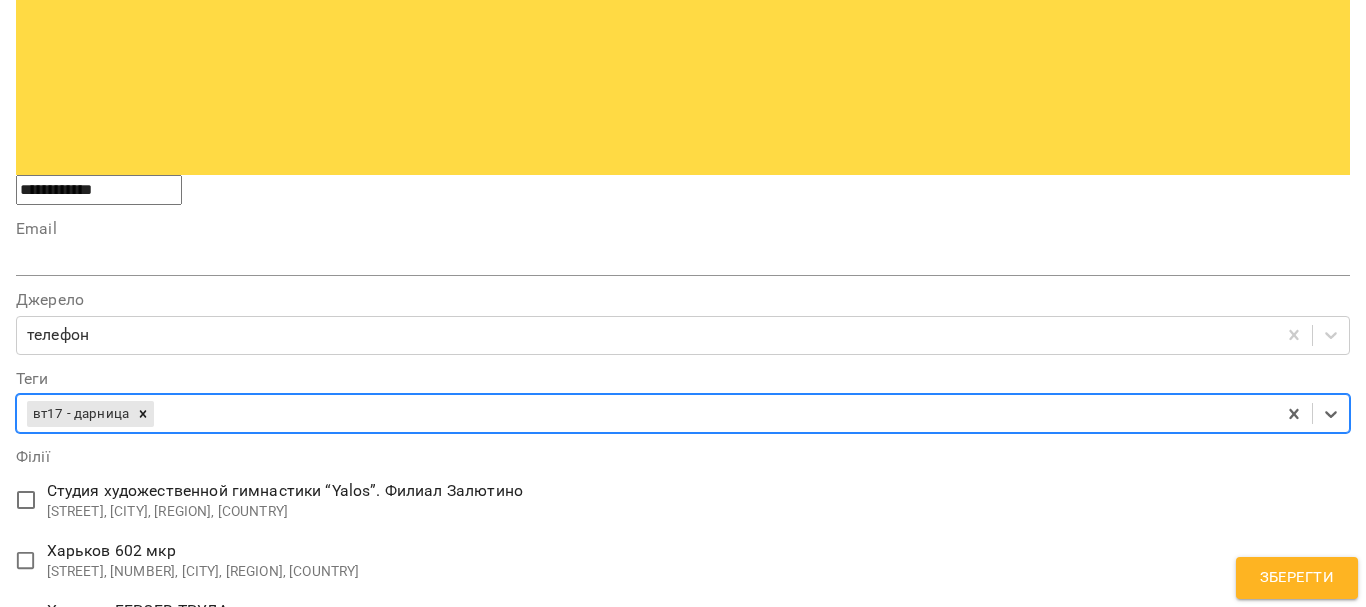 scroll, scrollTop: 1262, scrollLeft: 0, axis: vertical 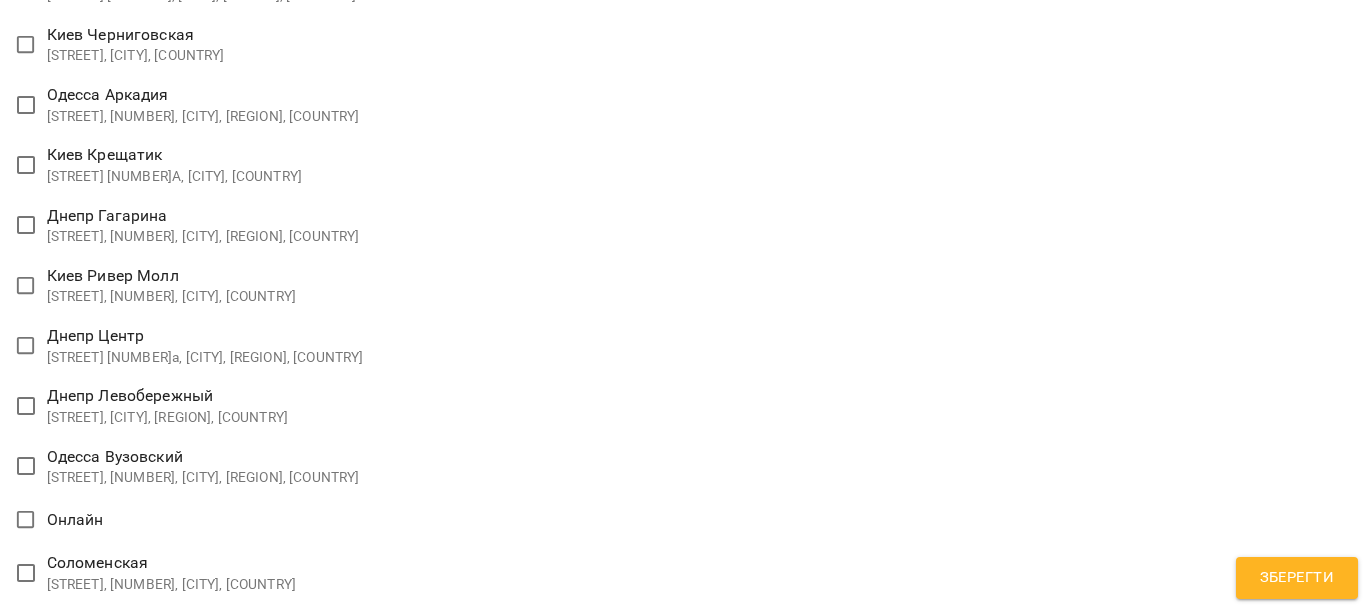 click on "**********" at bounding box center [683, 1340] 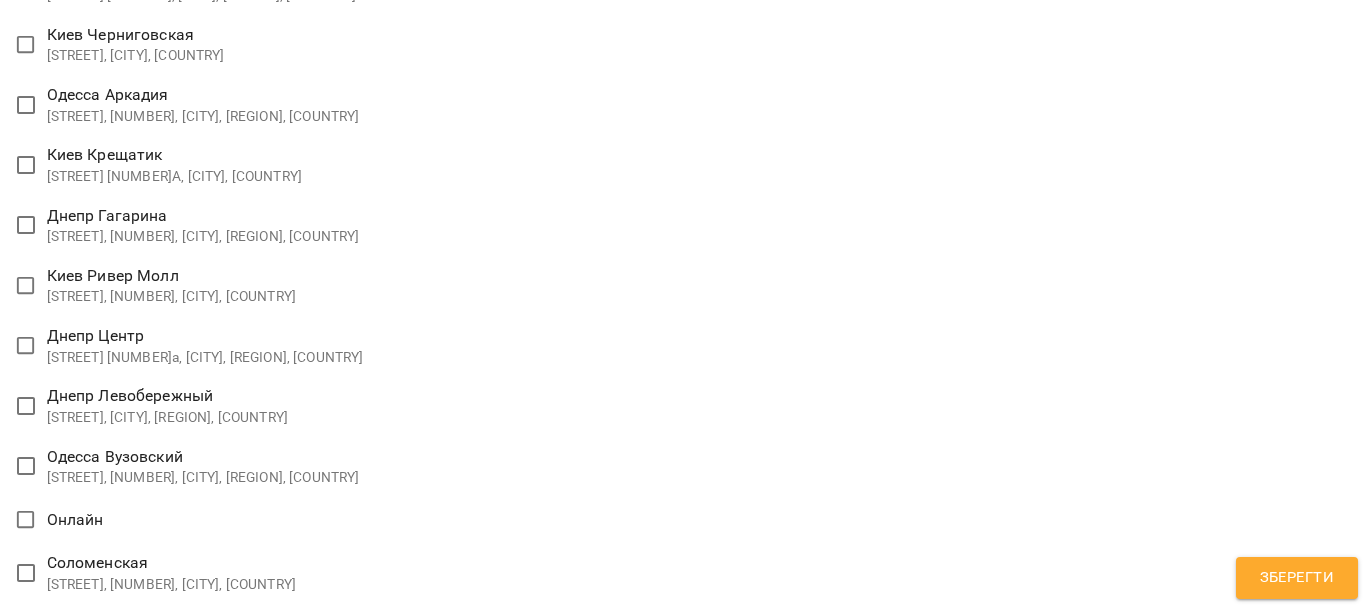 click on "Зберегти" at bounding box center (1297, 578) 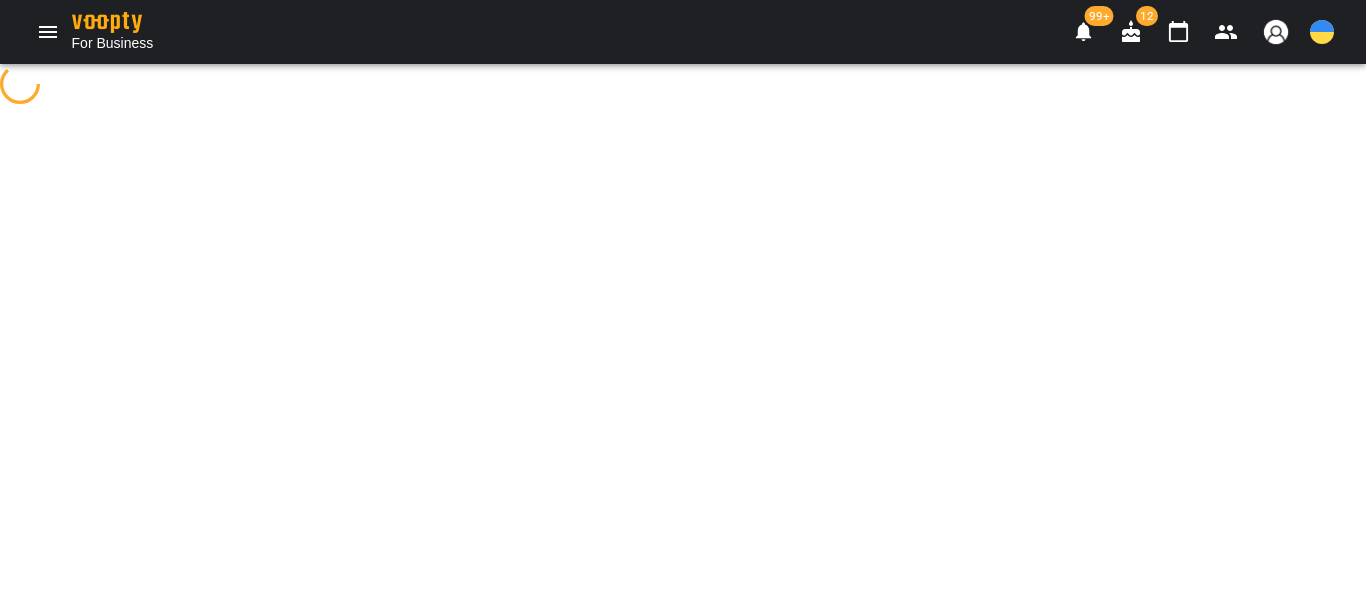 scroll, scrollTop: 0, scrollLeft: 0, axis: both 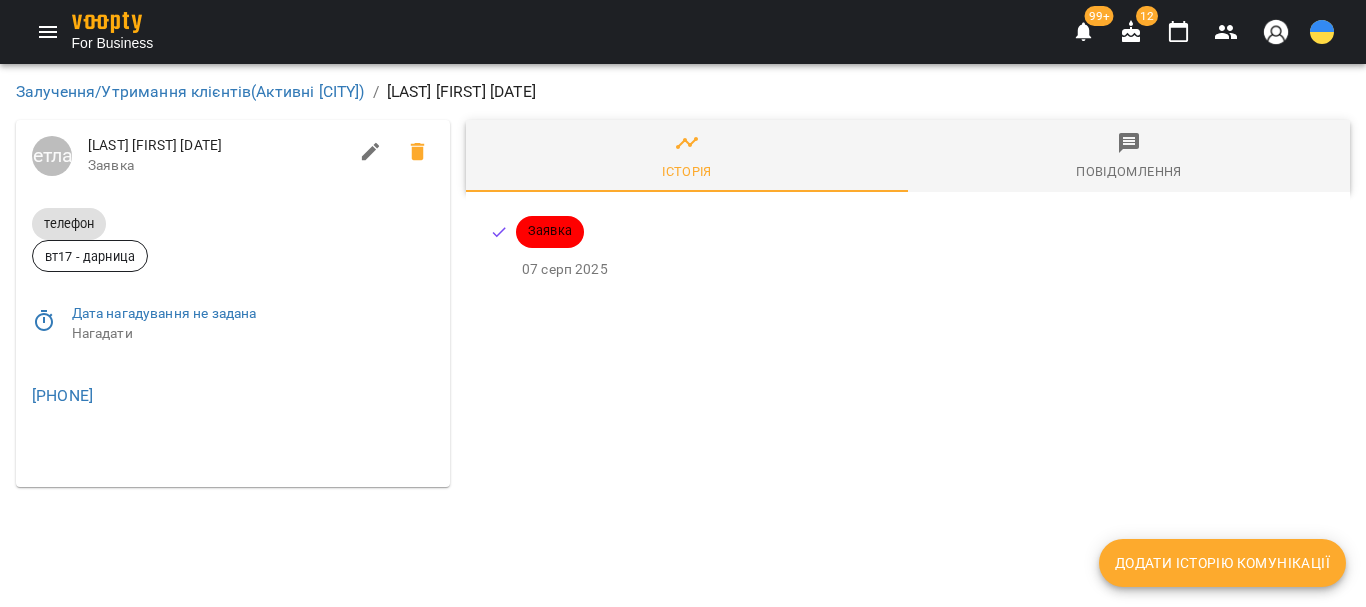 click on "Додати історію комунікації" at bounding box center (1222, 563) 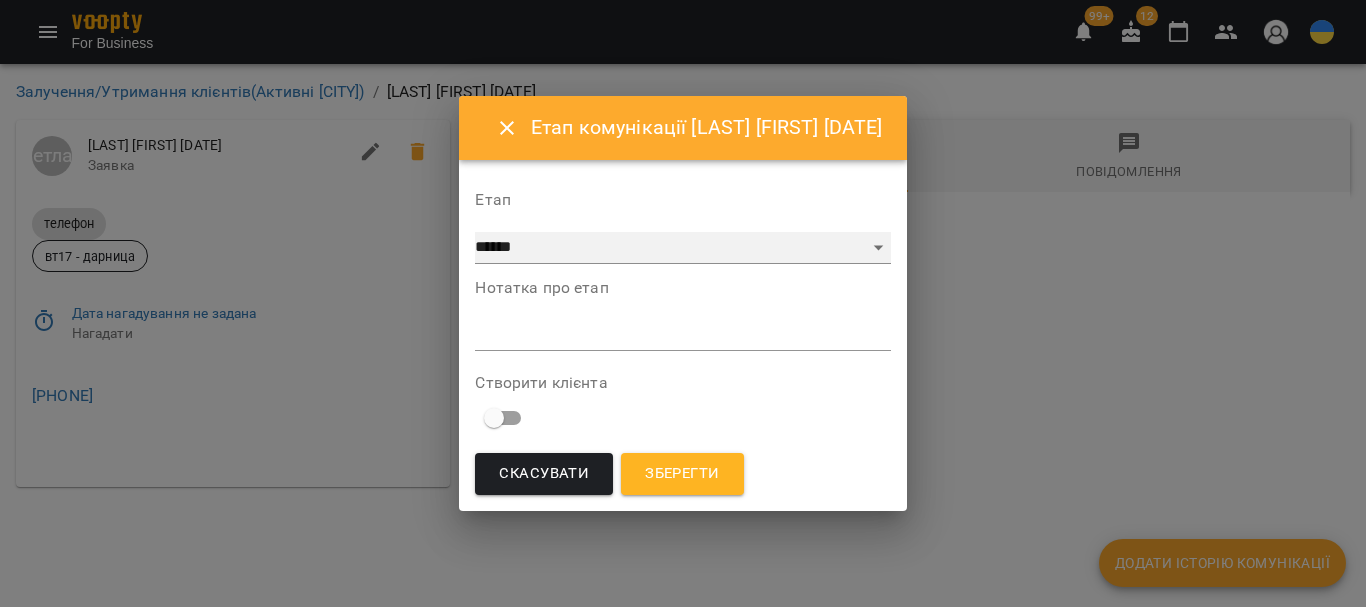 click on "**********" at bounding box center [682, 248] 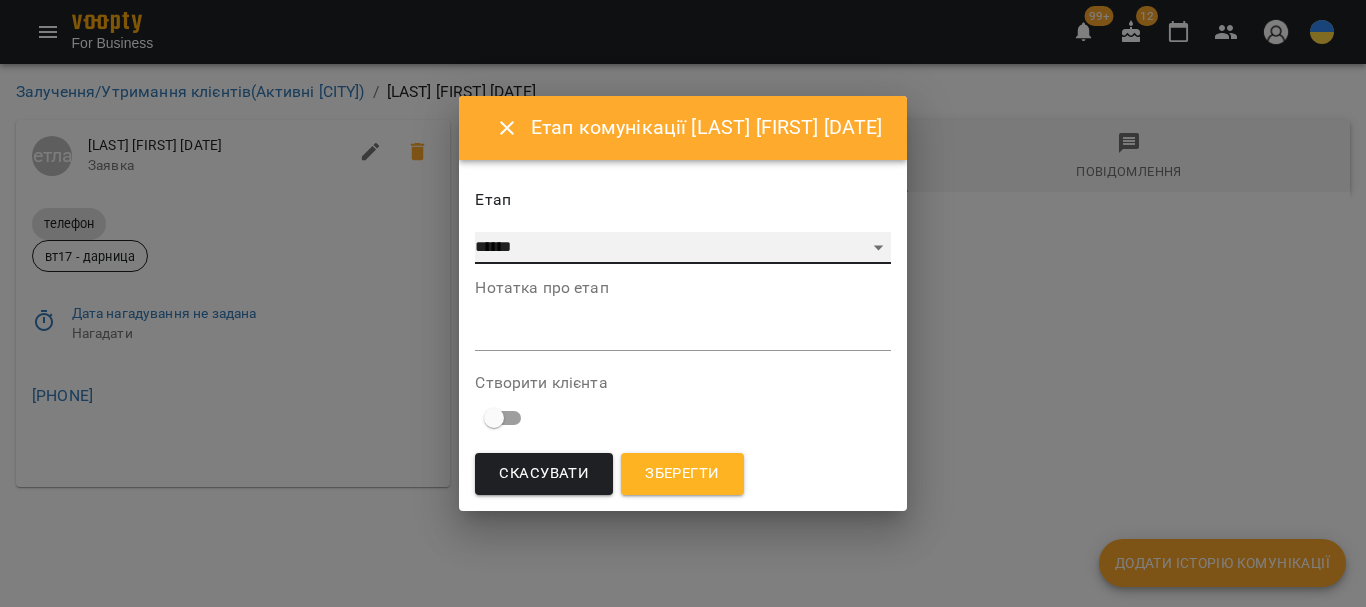 select on "*" 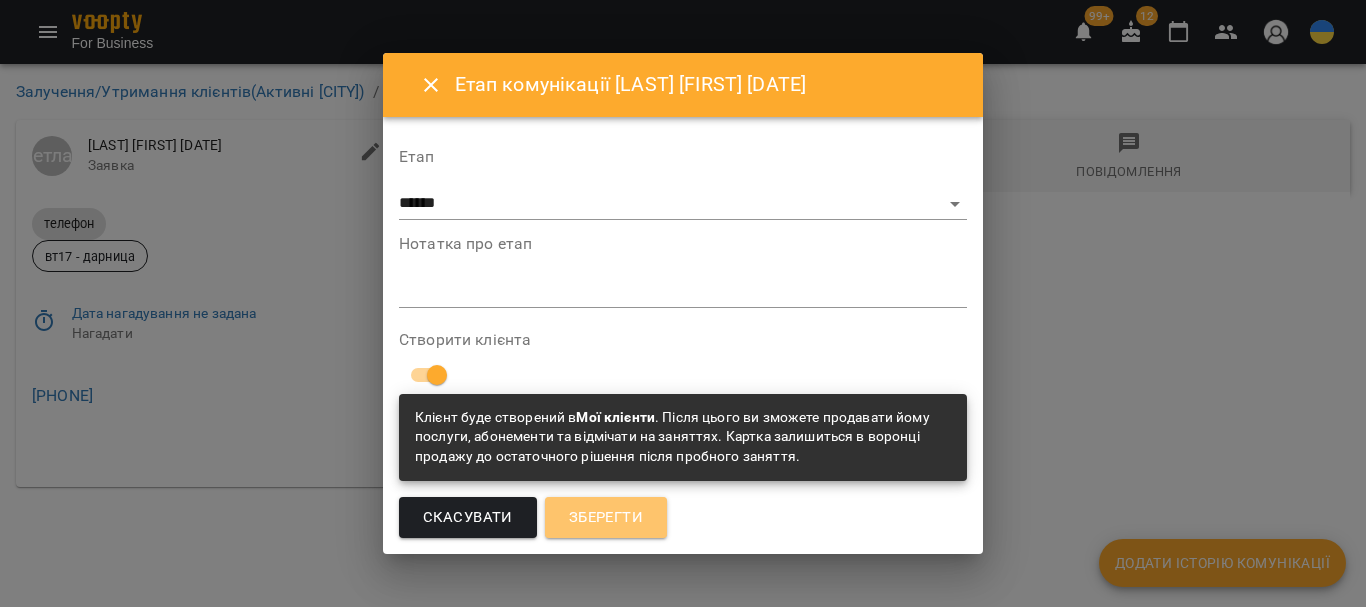 click on "Зберегти" at bounding box center [606, 518] 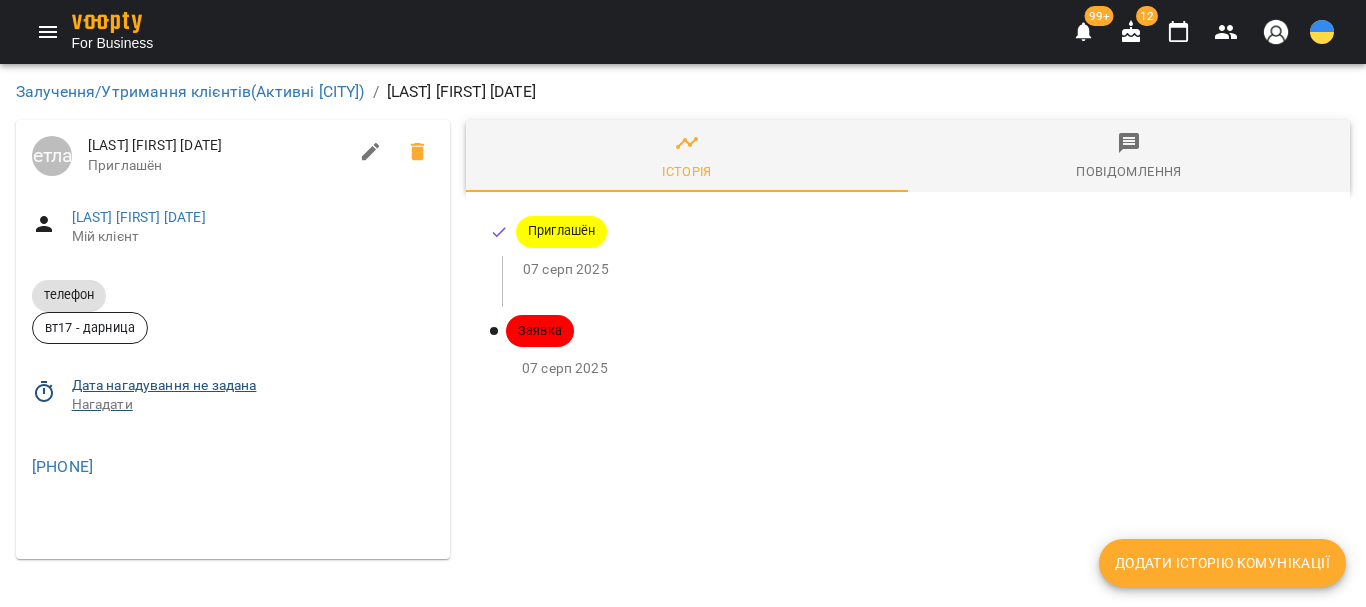 click 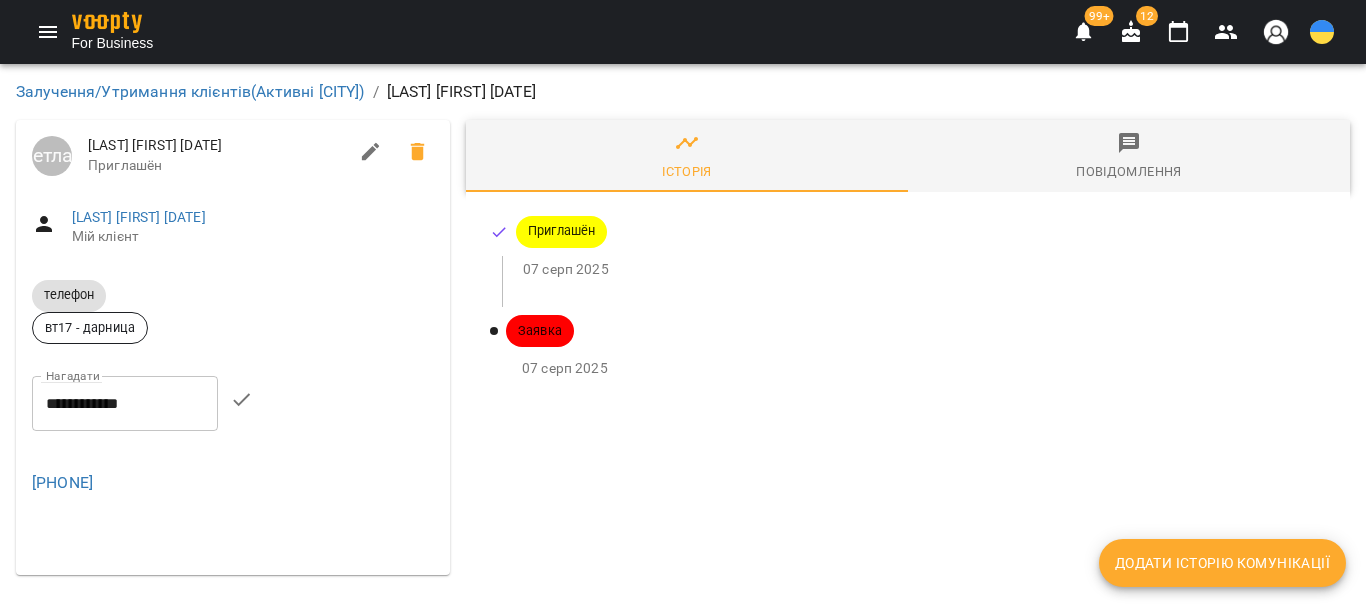 click on "**********" at bounding box center [125, 404] 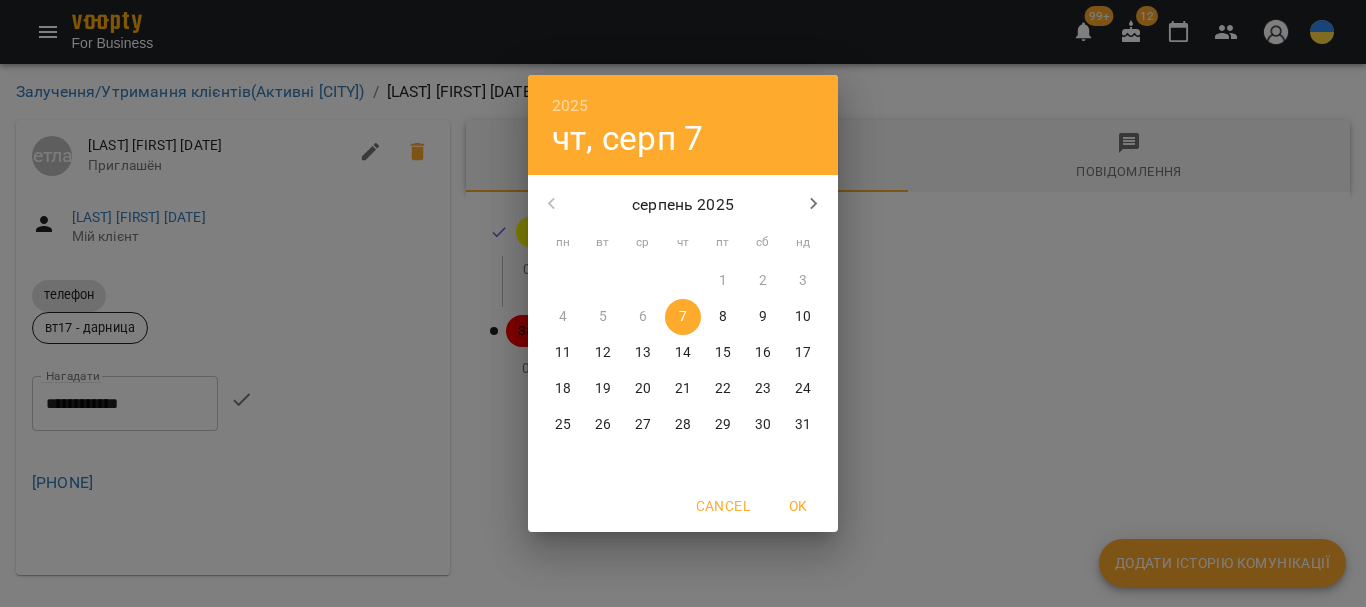 click on "7" at bounding box center [683, 317] 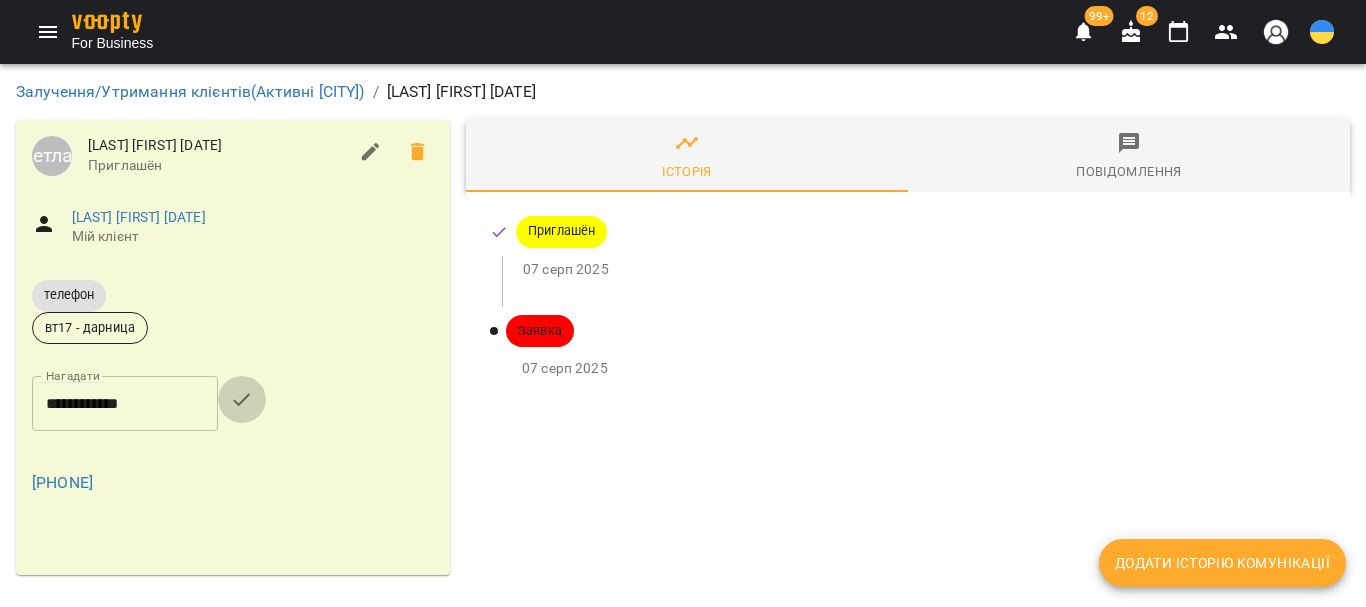 click 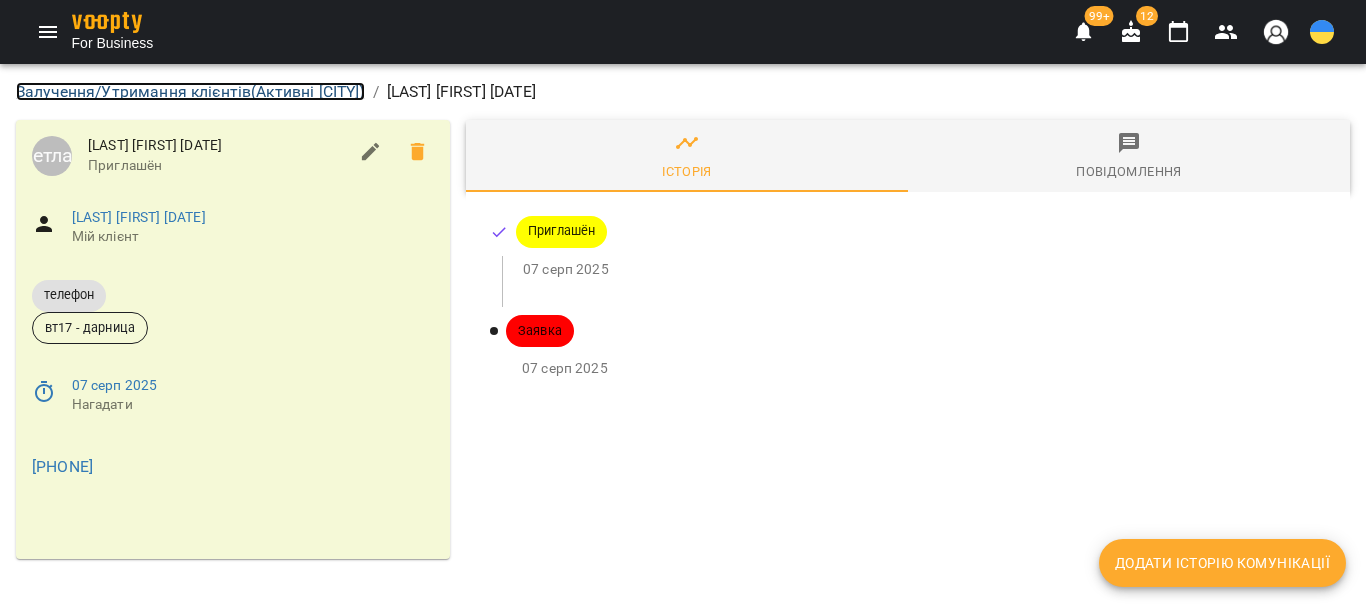 click on "Залучення/Утримання клієнтів ( Активні   [CITY] )" at bounding box center [190, 91] 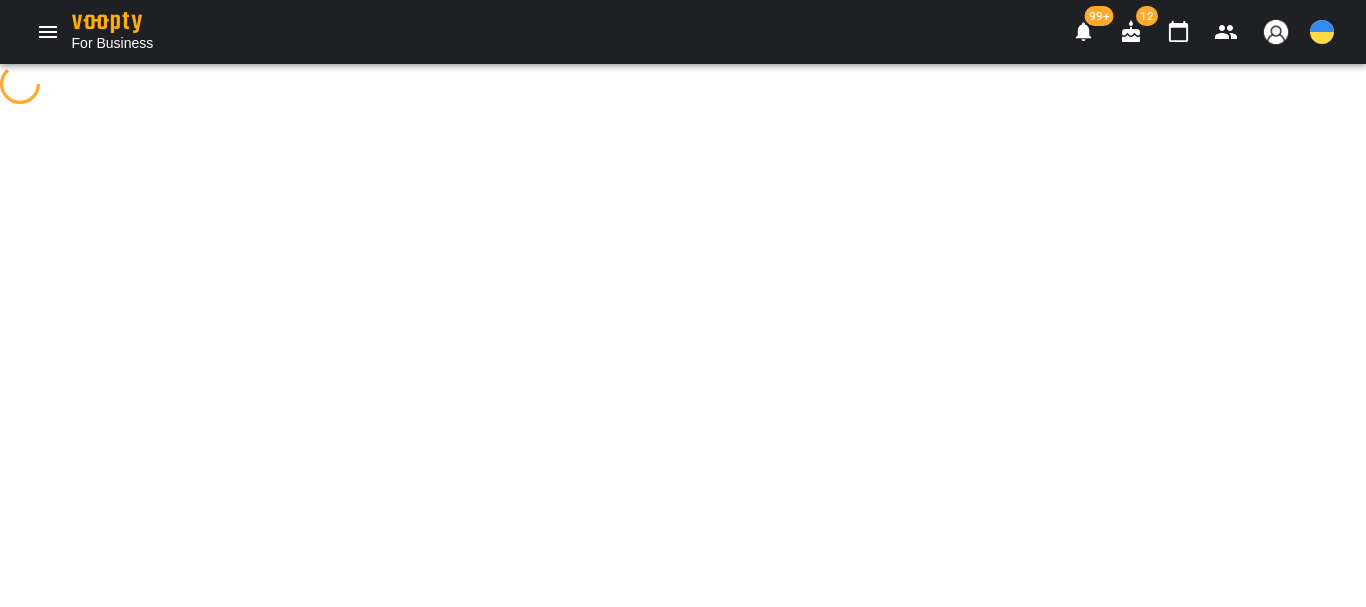 select on "**********" 